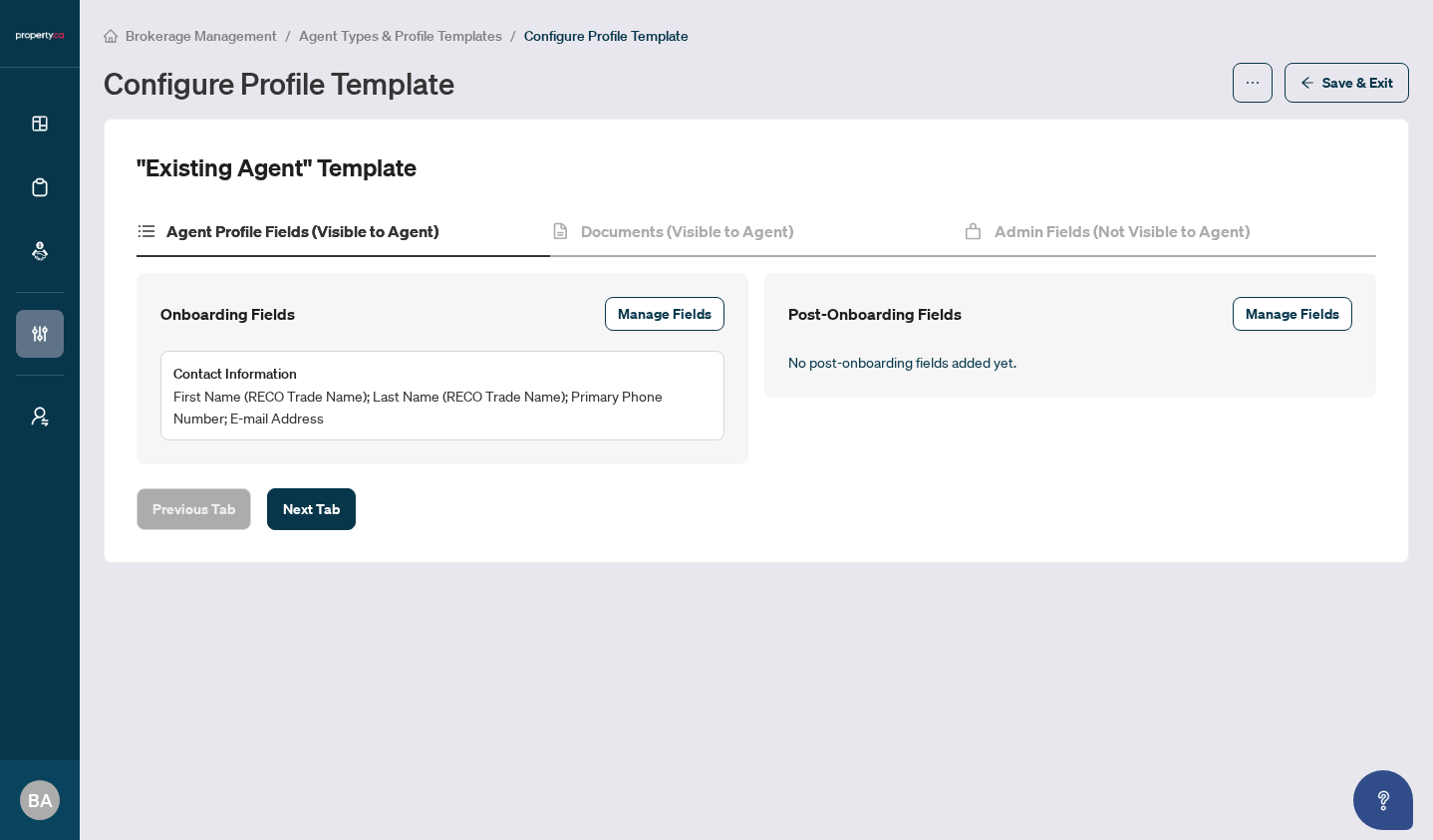 scroll, scrollTop: 0, scrollLeft: 0, axis: both 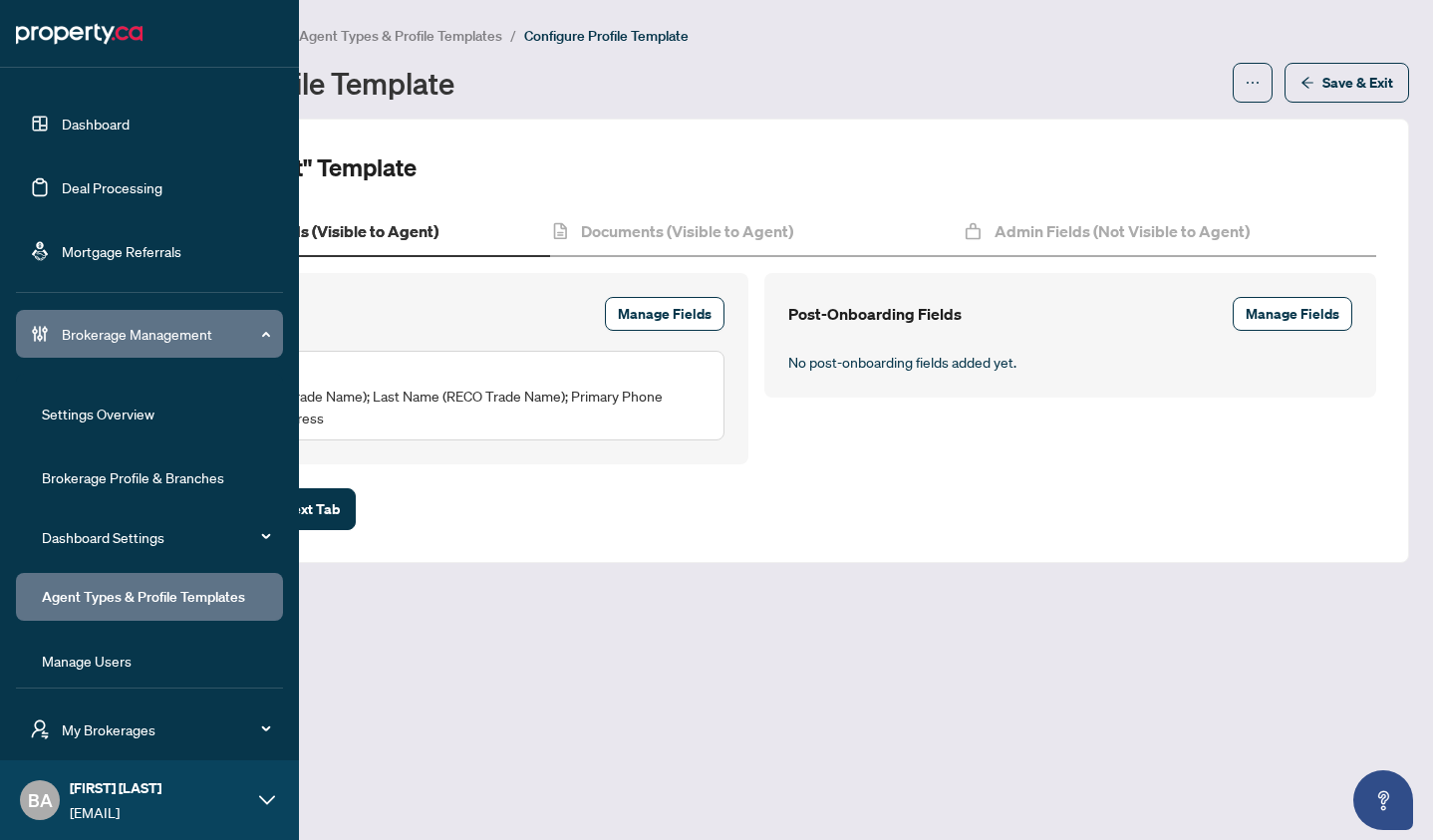 click on "Deal Processing" at bounding box center [112, 187] 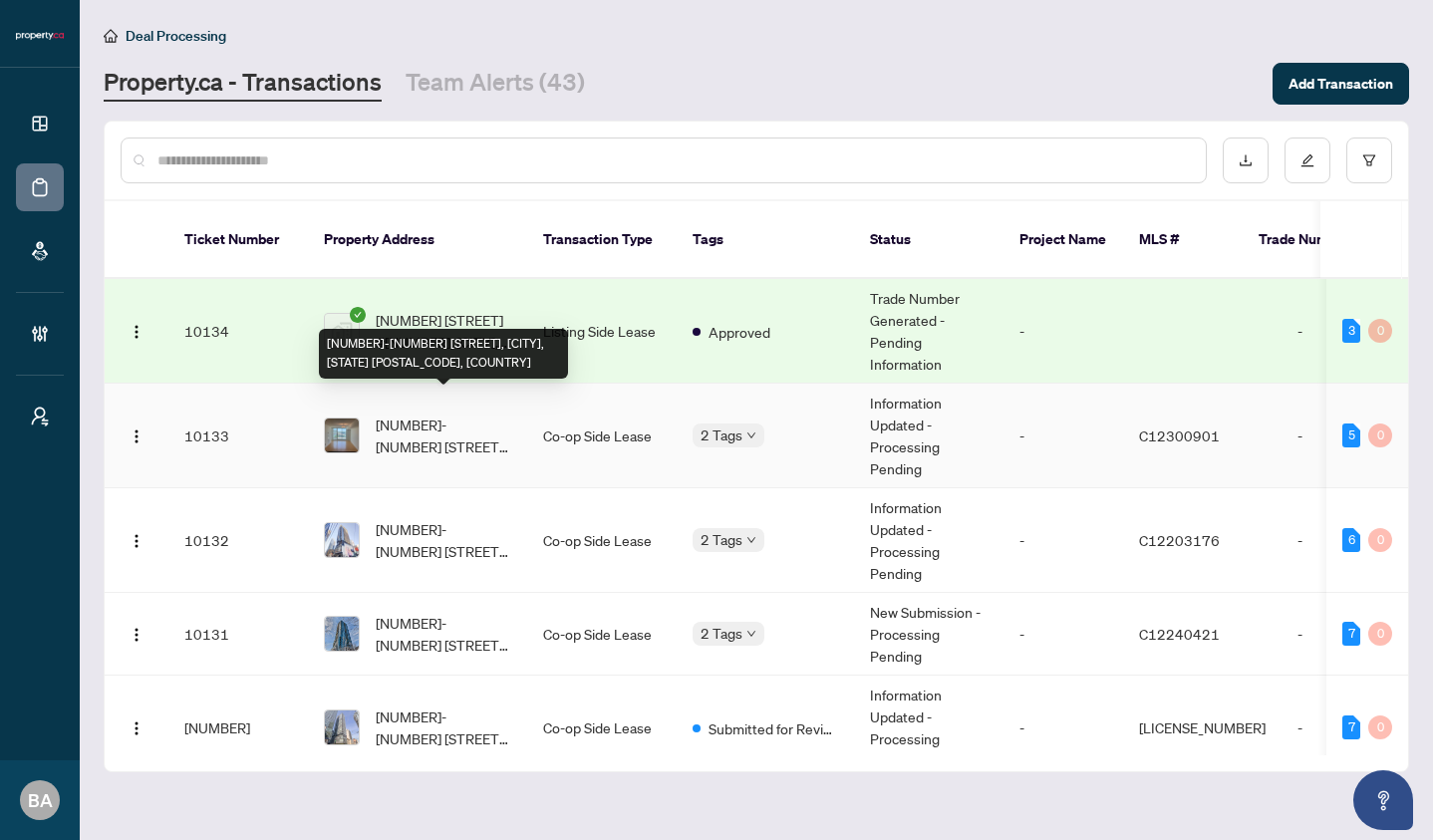 click on "[NUMBER]-[NUMBER] [STREET], [CITY], [STATE] [POSTAL_CODE], [COUNTRY]" at bounding box center [443, 435] 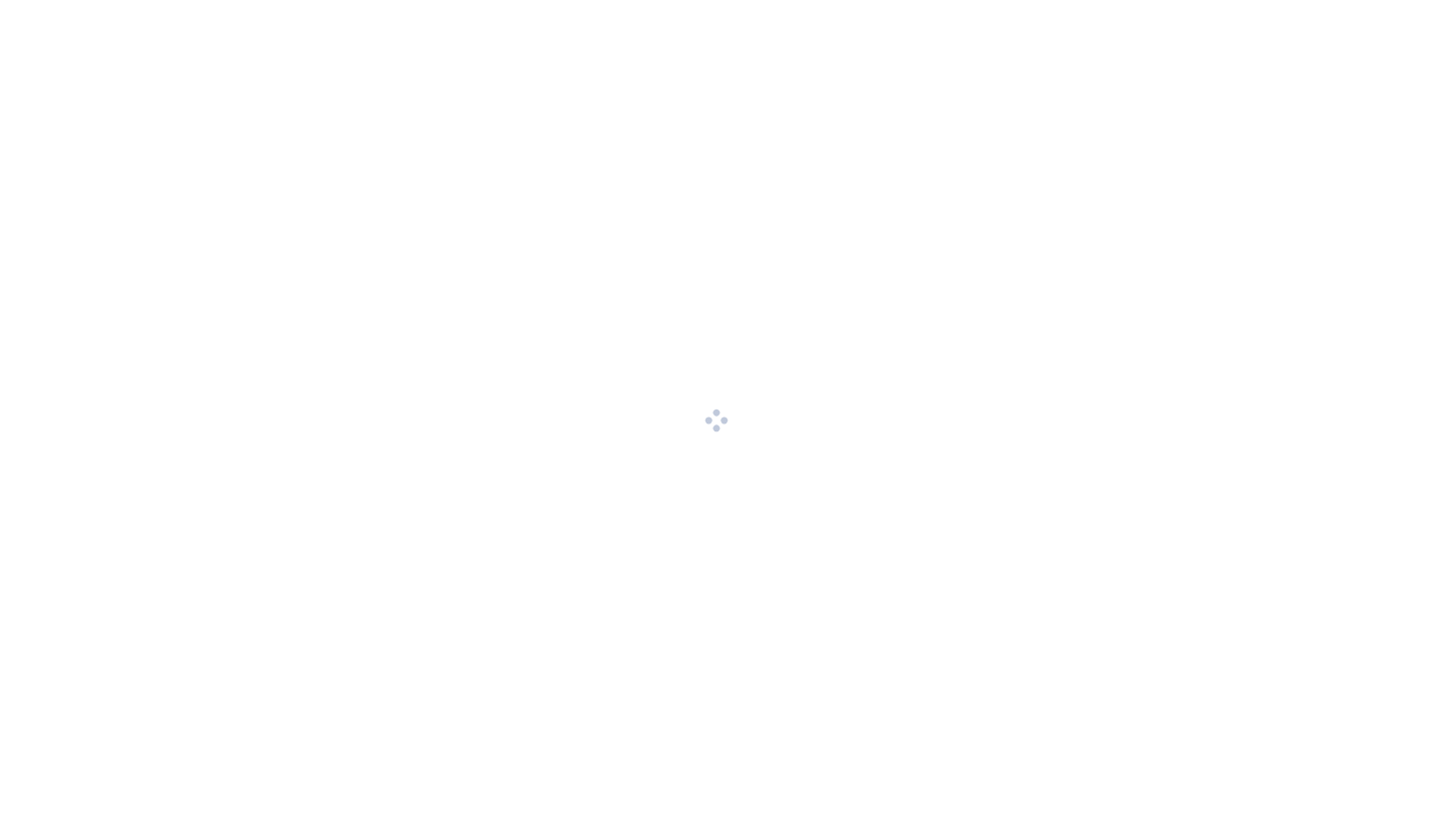 scroll, scrollTop: 0, scrollLeft: 0, axis: both 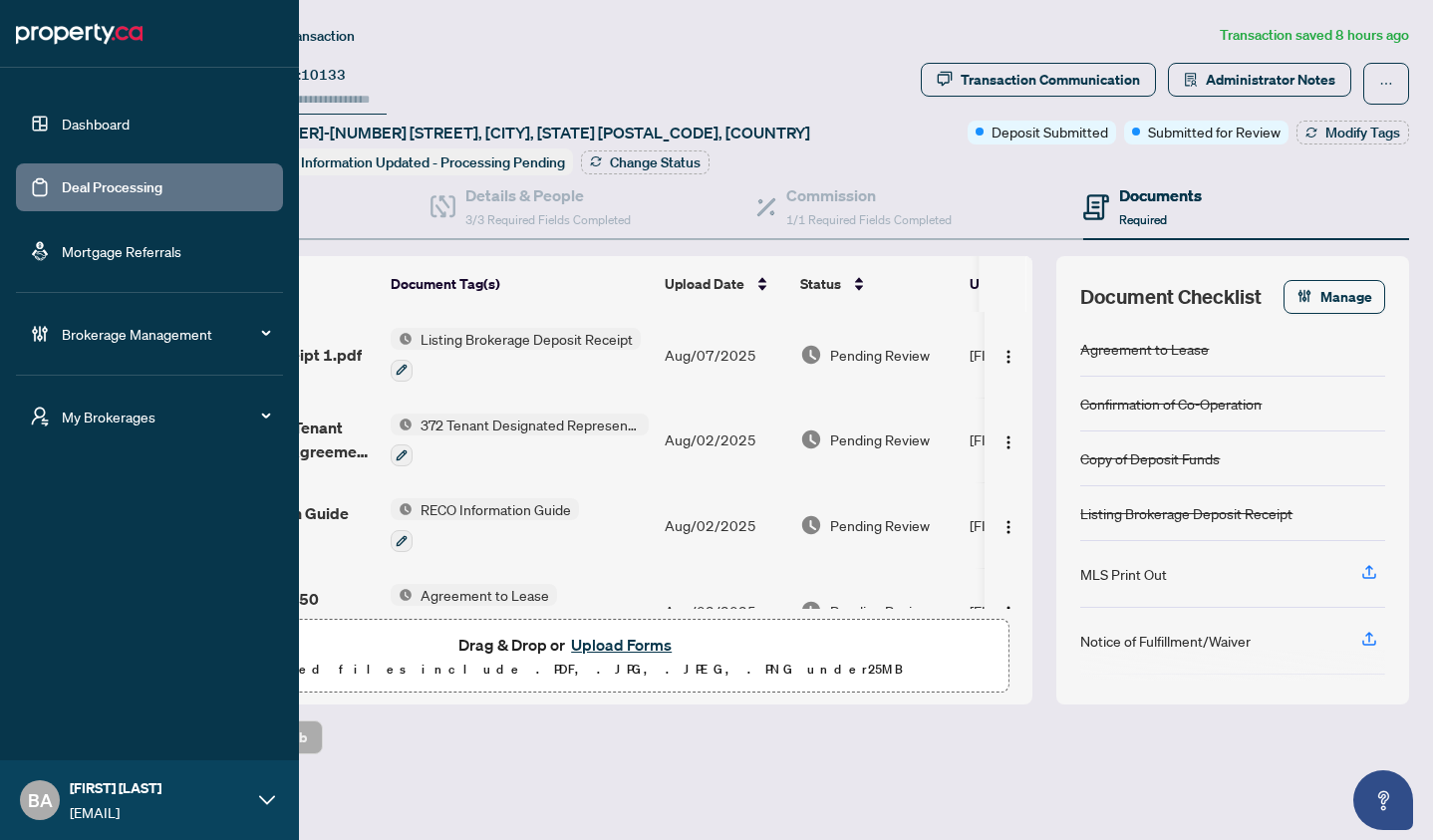 click on "Deal Processing" at bounding box center [112, 187] 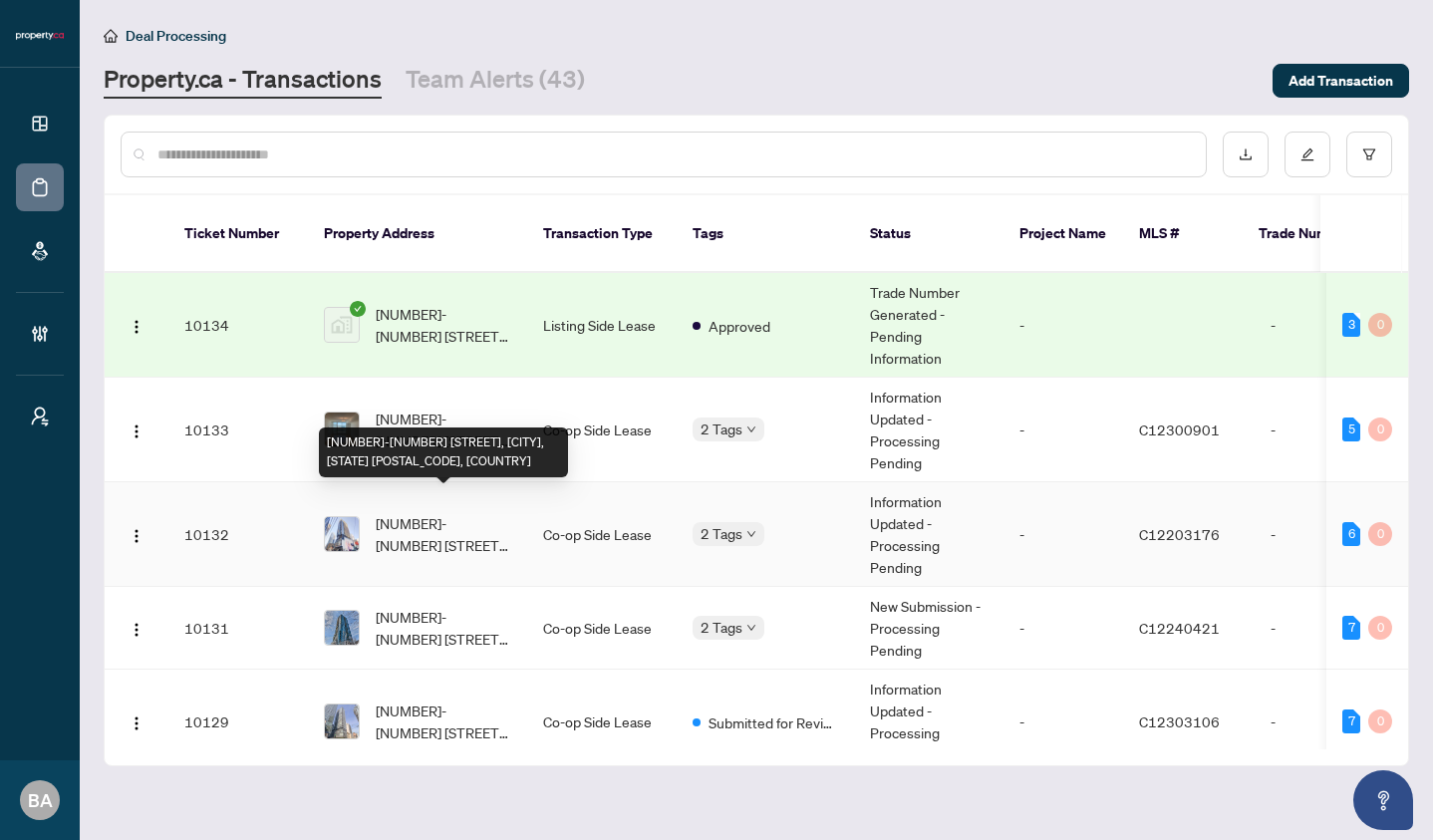 click on "[NUMBER]-[NUMBER] [STREET], [CITY], [STATE] [POSTAL_CODE], [COUNTRY]" at bounding box center (443, 534) 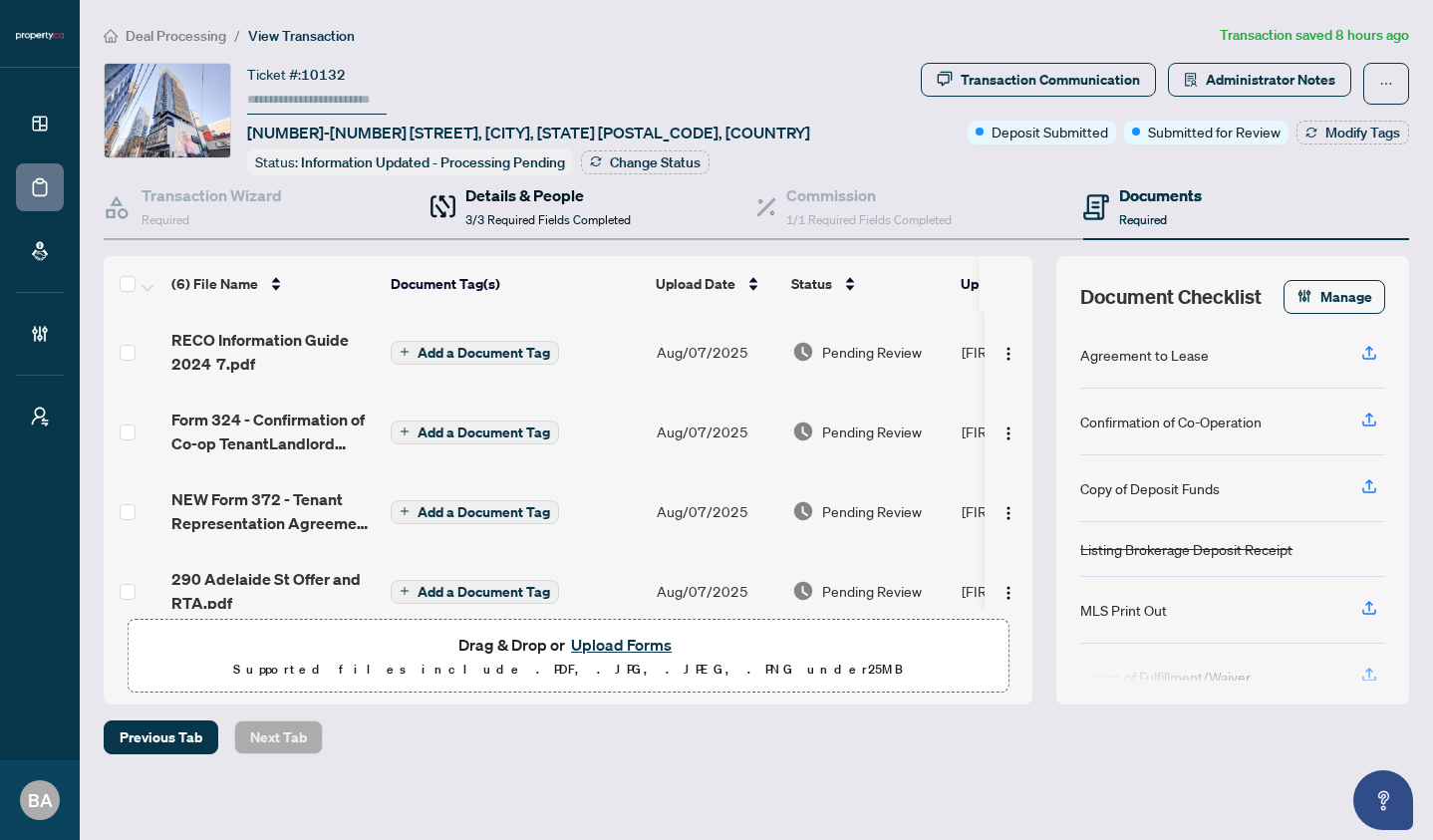 click on "Details & People" at bounding box center (548, 195) 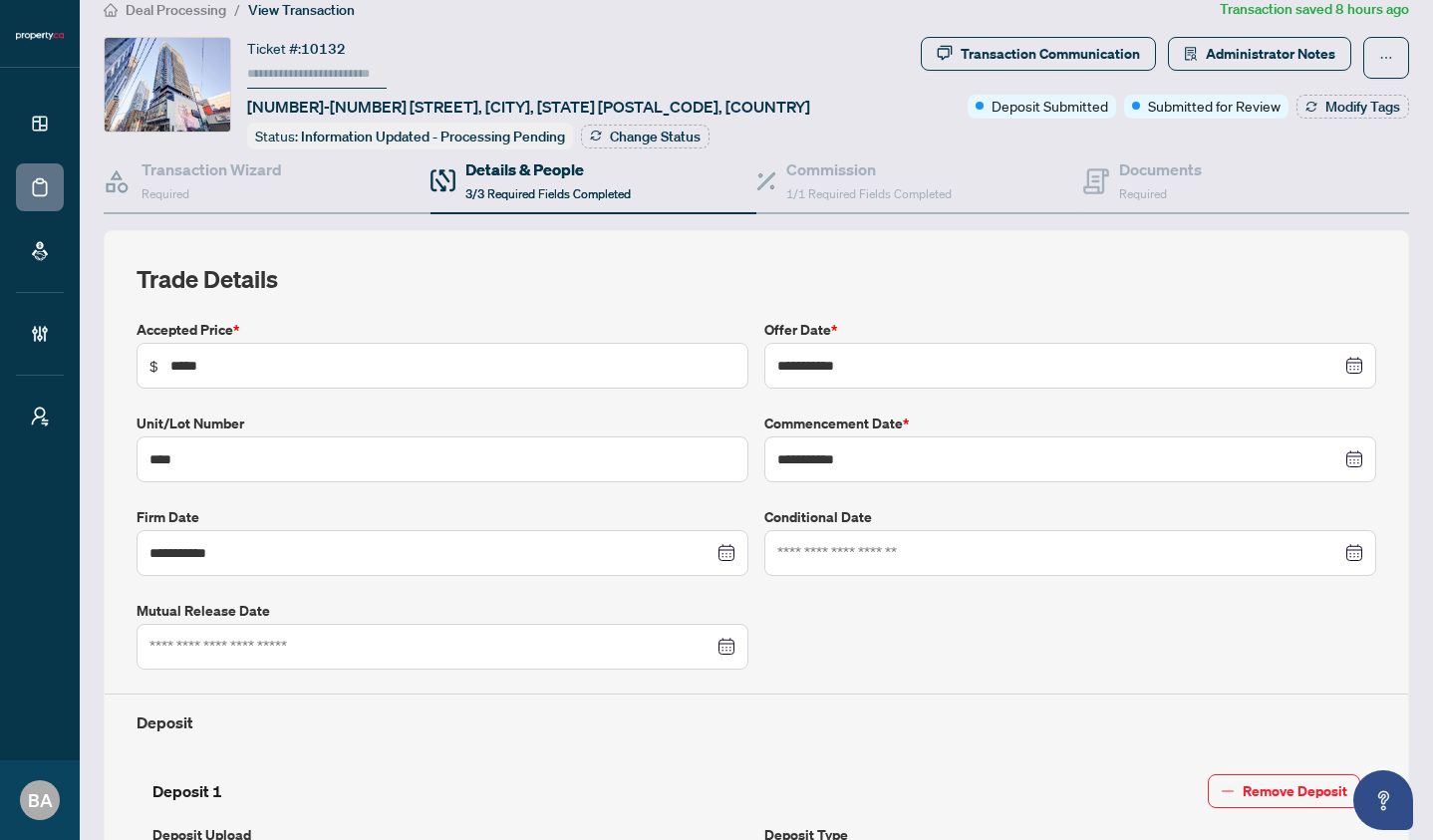 scroll, scrollTop: 0, scrollLeft: 0, axis: both 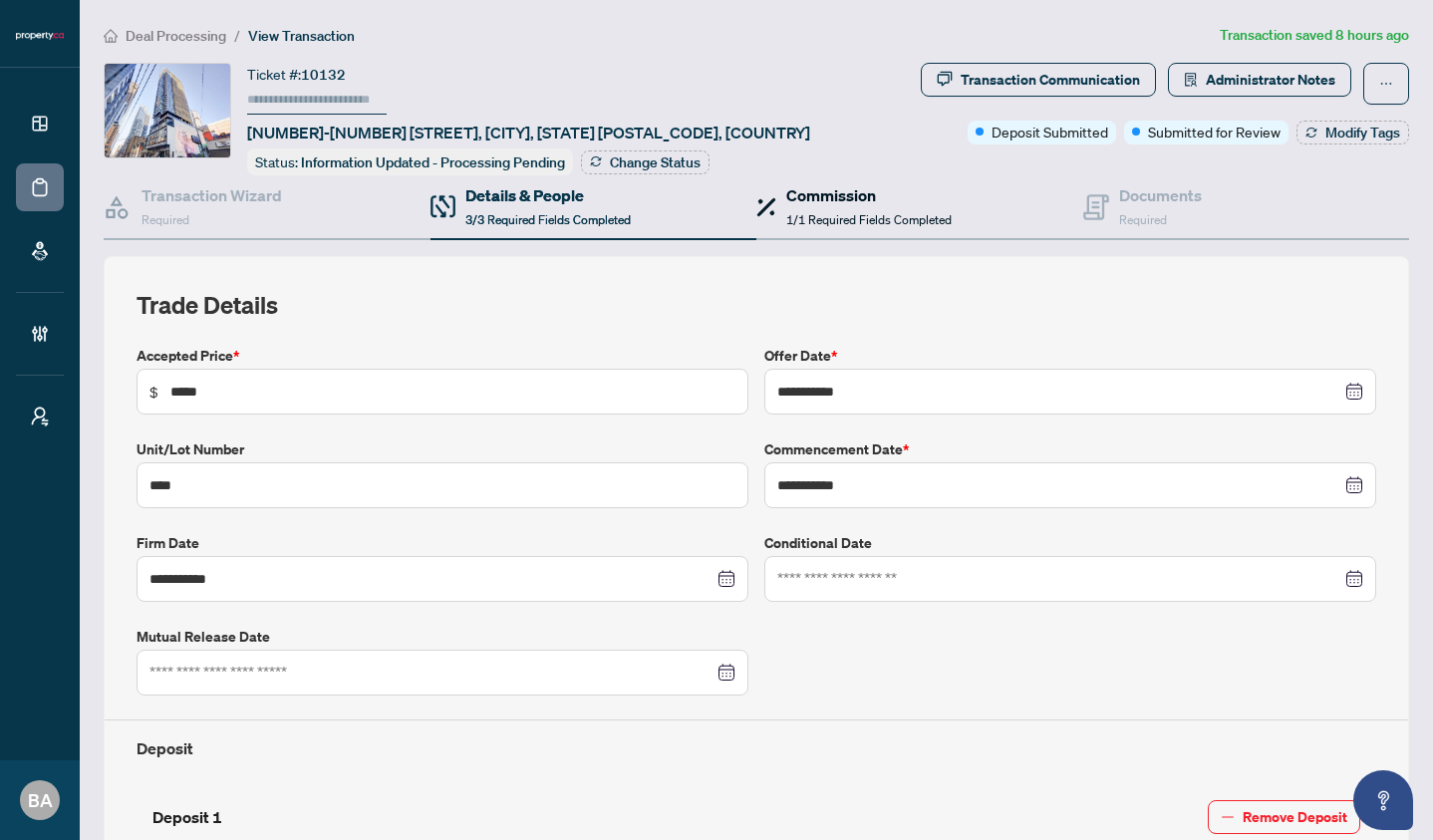 click on "1/1 Required Fields Completed" at bounding box center [869, 219] 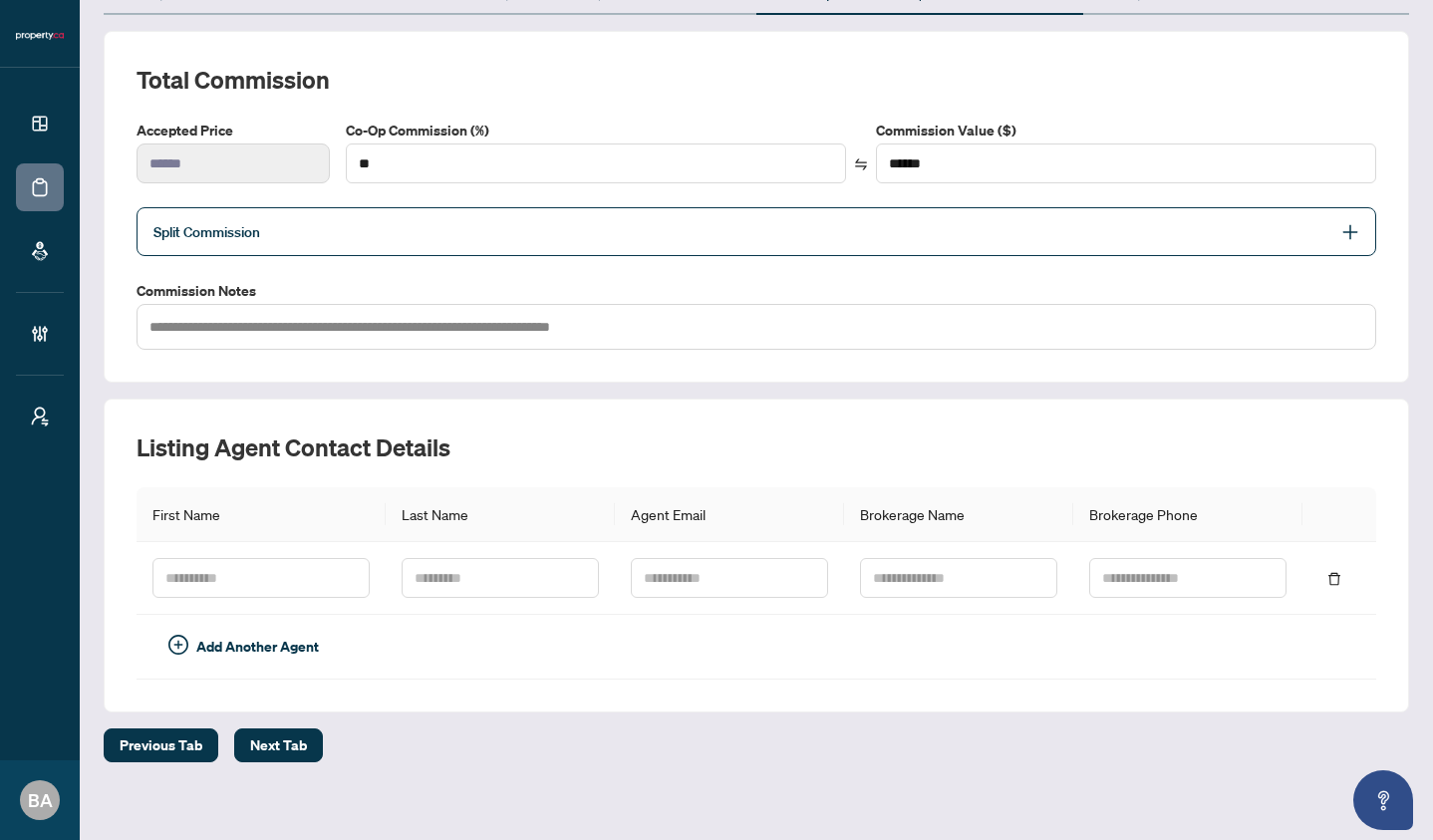 scroll, scrollTop: 236, scrollLeft: 0, axis: vertical 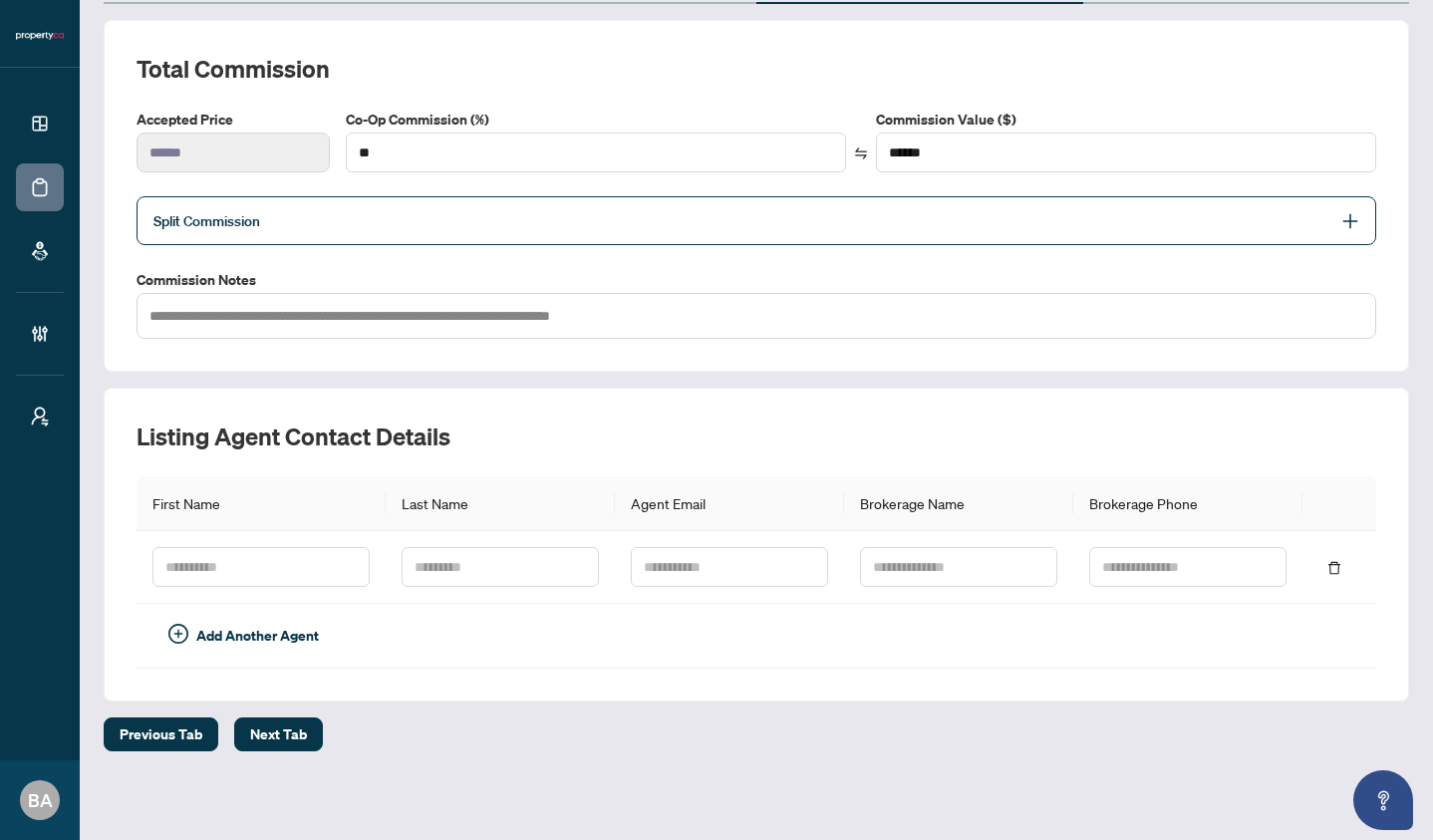 click on "Split Commission" at bounding box center (741, 220) 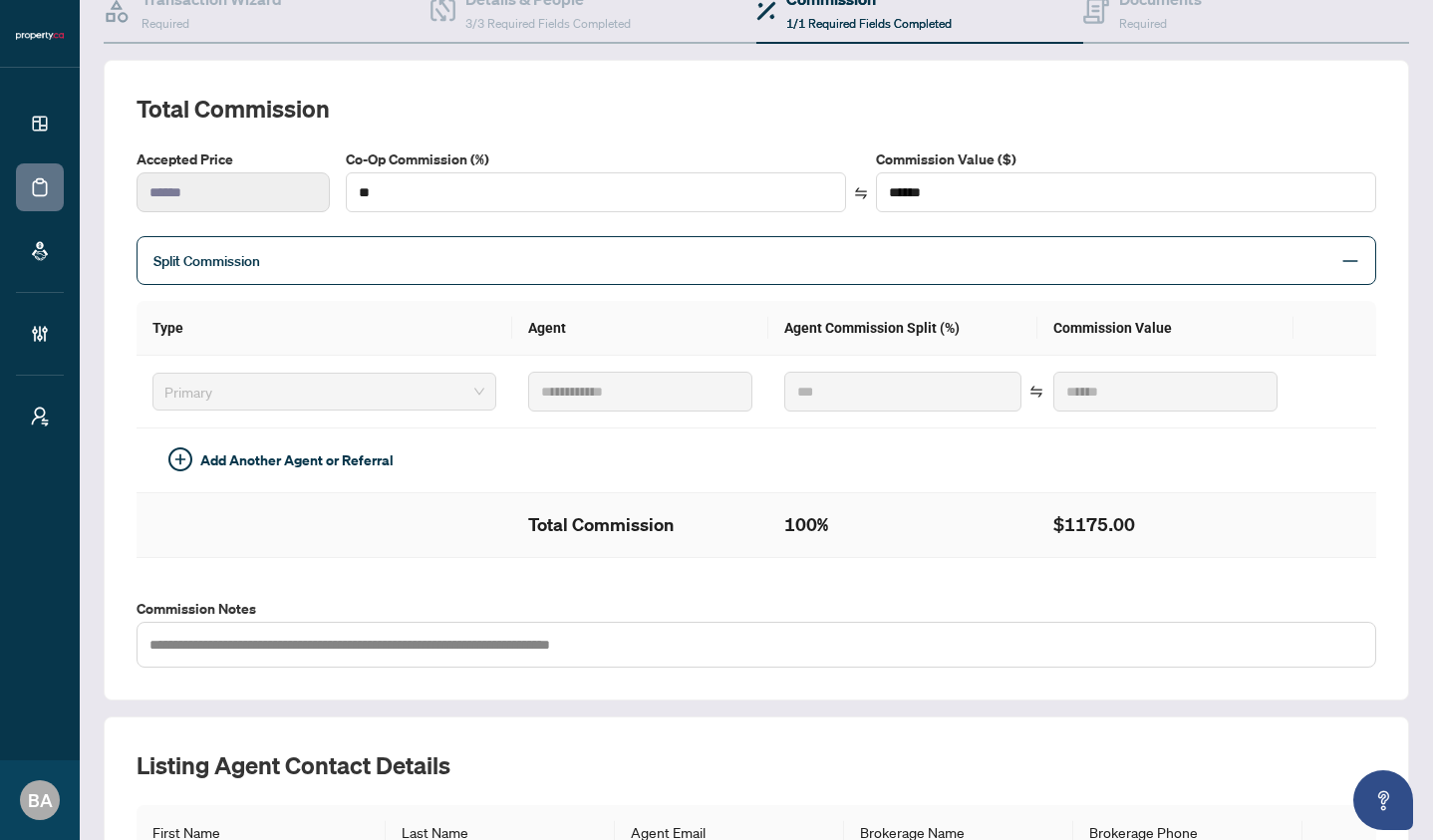 scroll, scrollTop: 192, scrollLeft: 0, axis: vertical 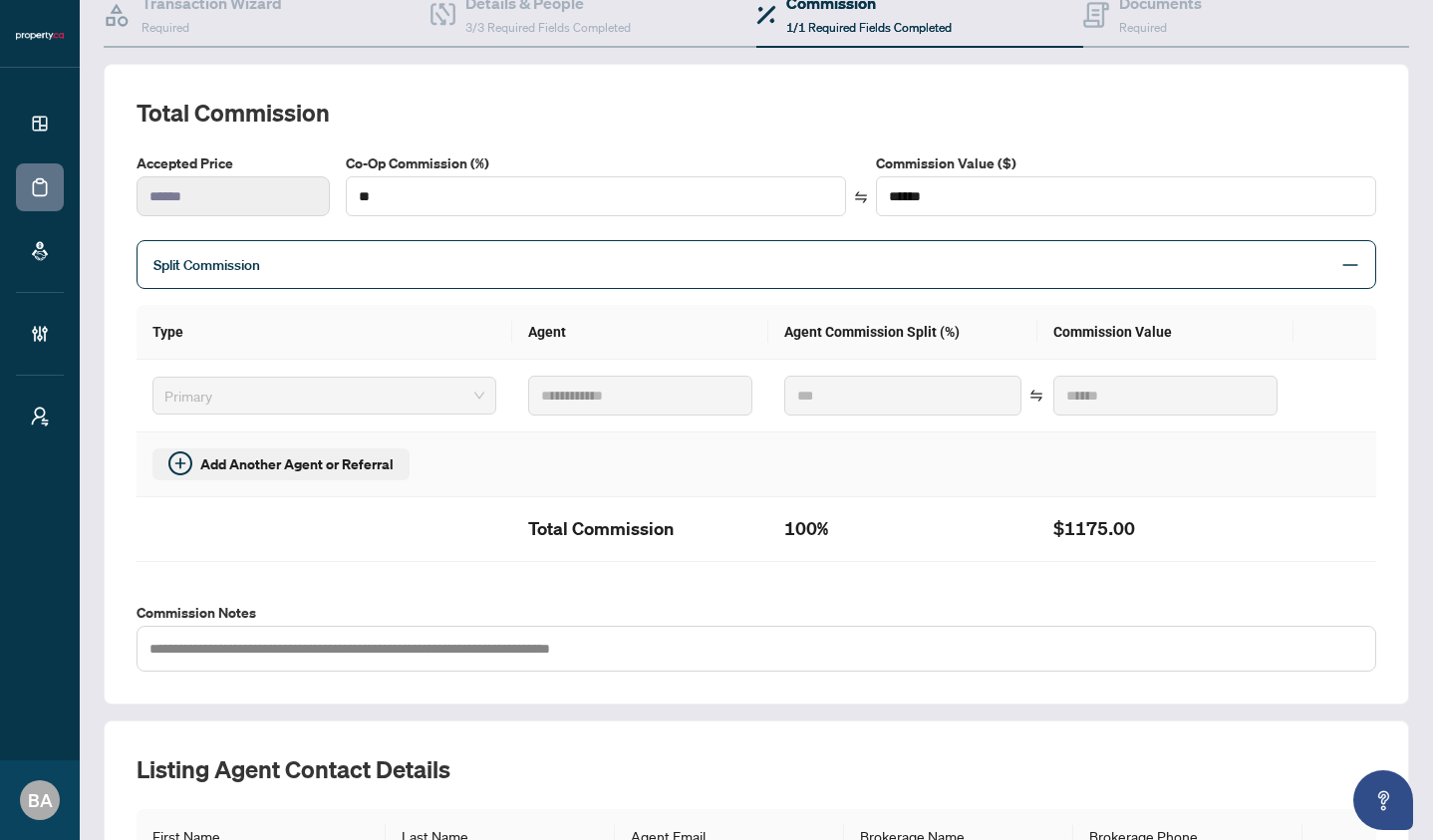 click on "Add Another Agent or Referral" at bounding box center [297, 464] 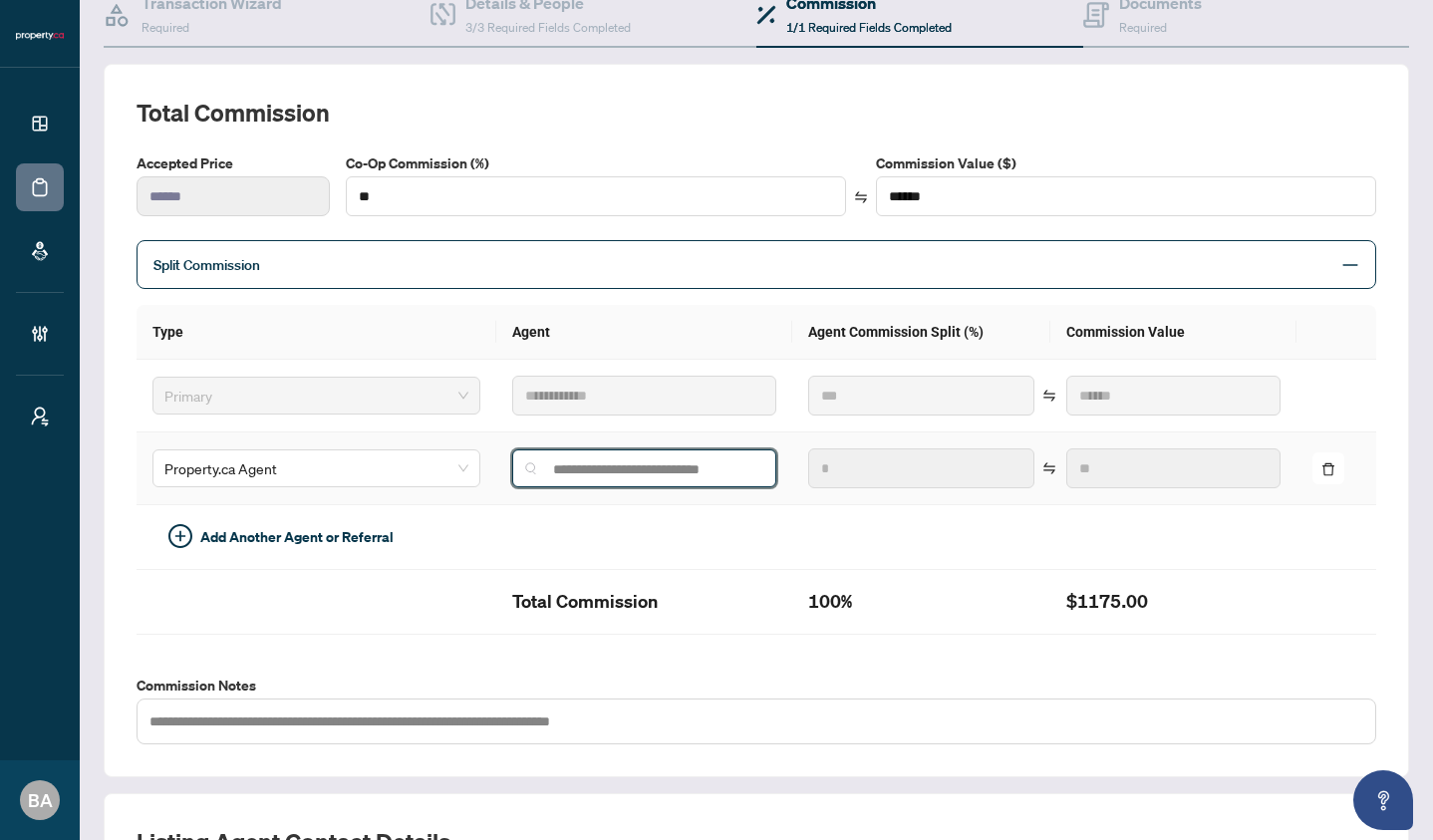 click at bounding box center (652, 469) 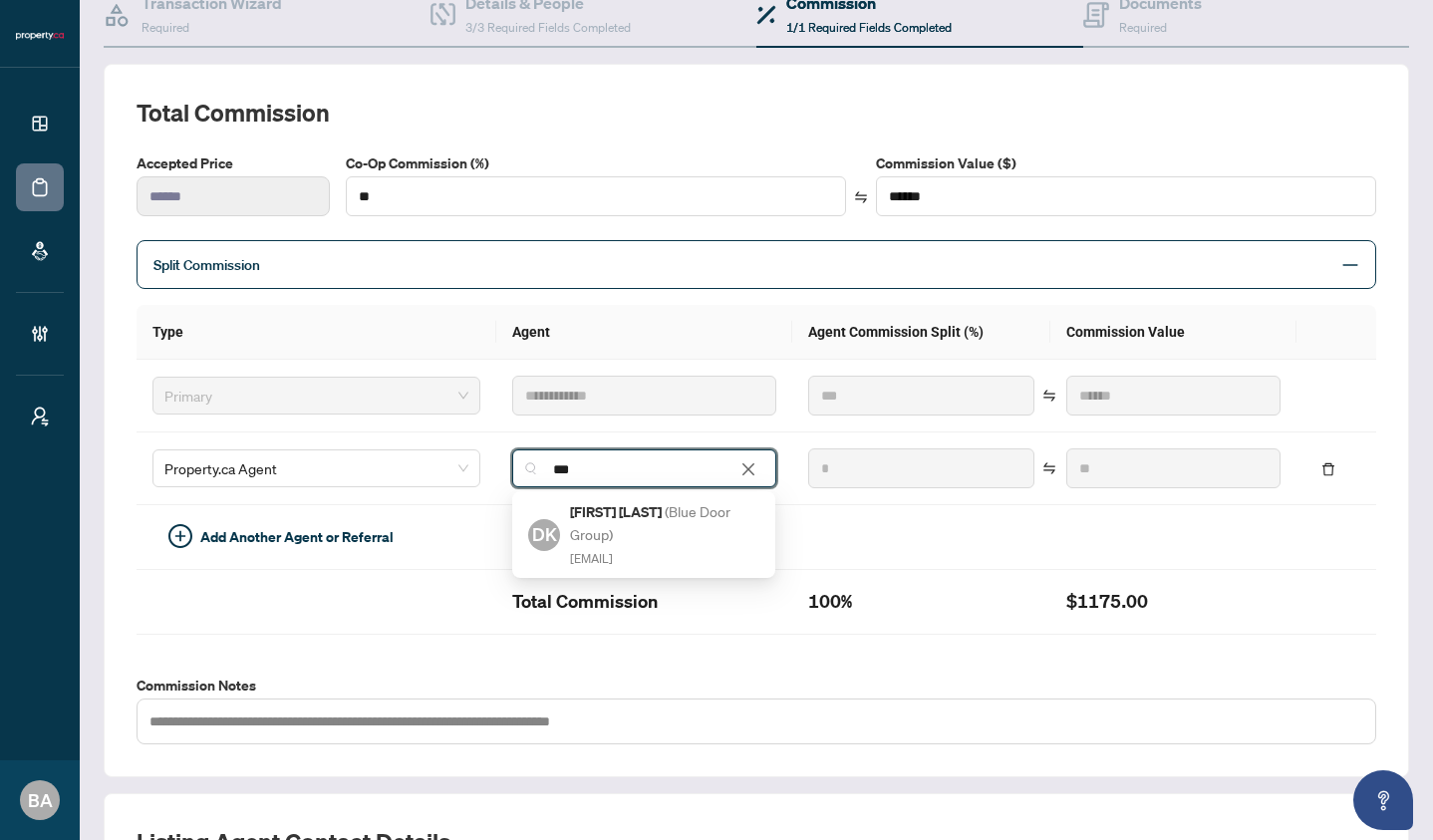 type on "***" 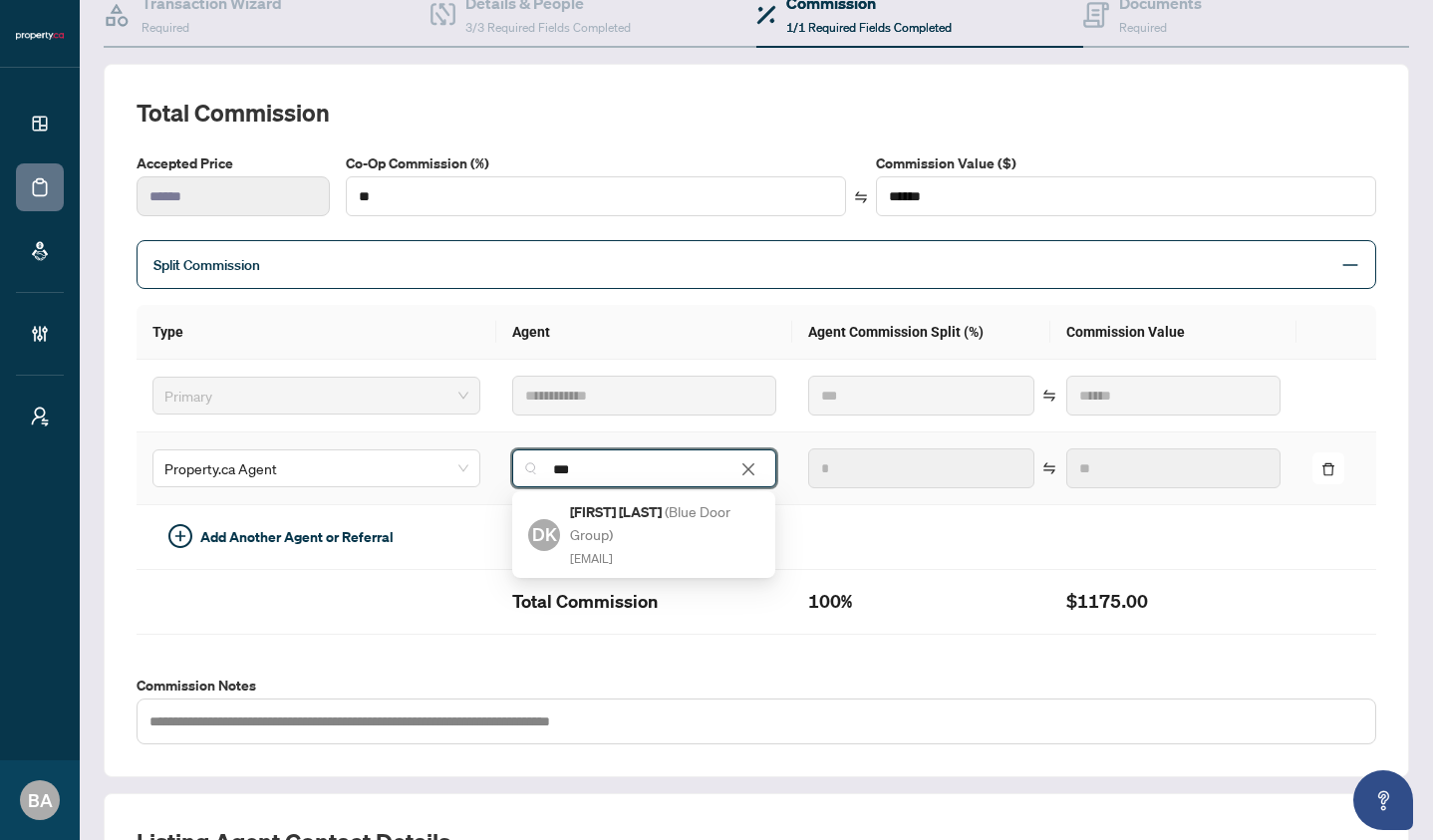 drag, startPoint x: 599, startPoint y: 462, endPoint x: 518, endPoint y: 462, distance: 81 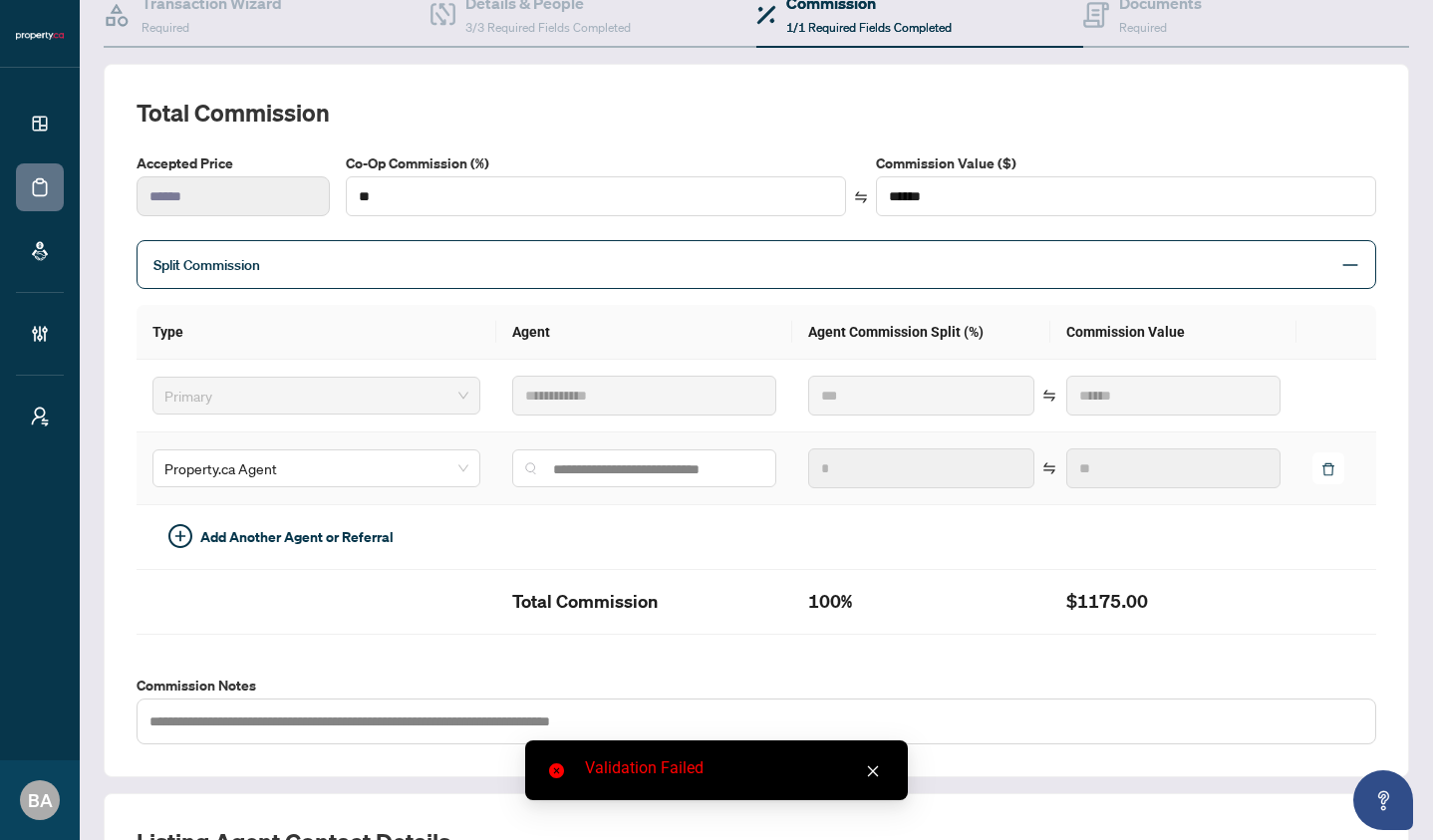 click 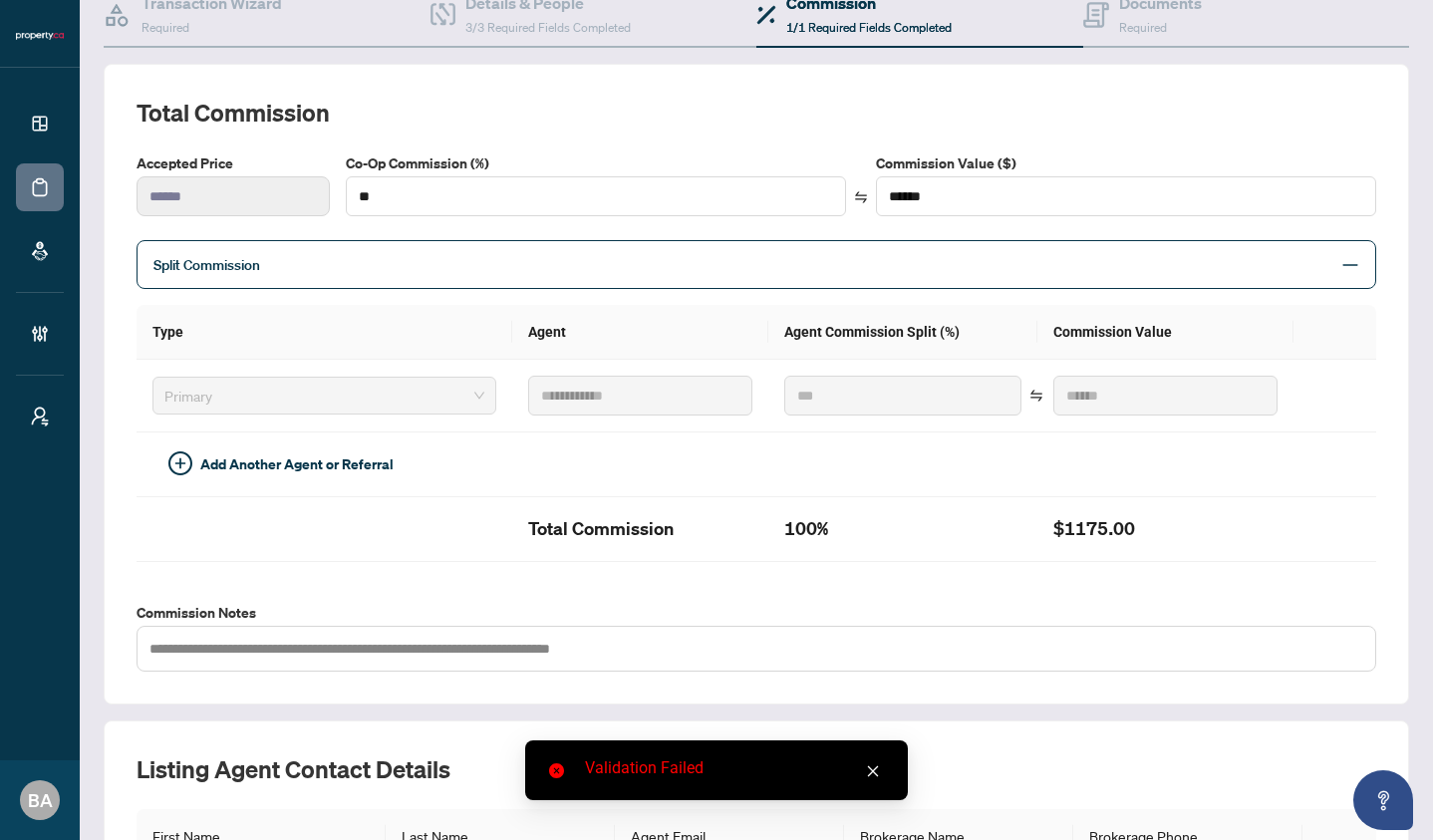 click 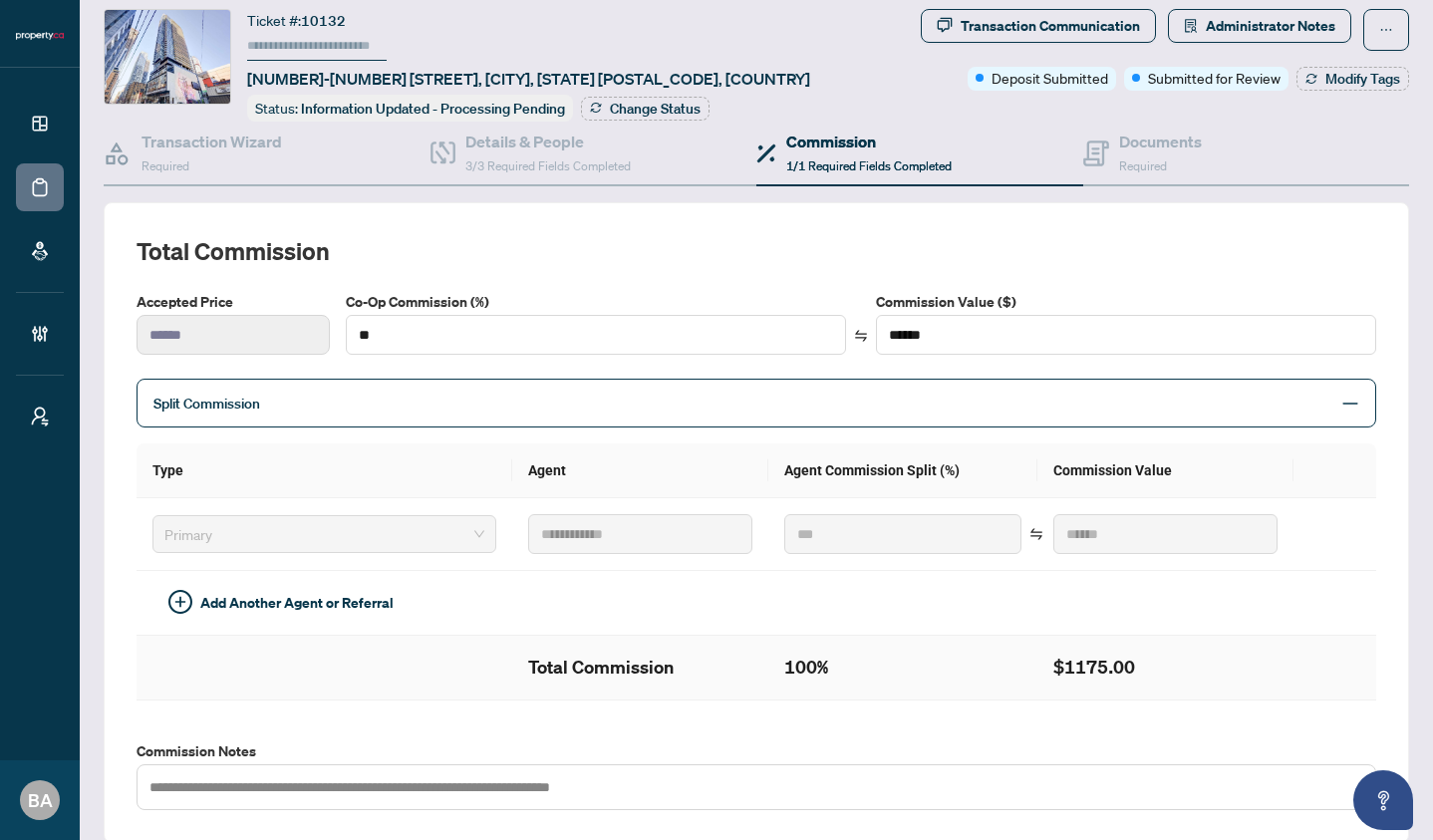 scroll, scrollTop: 0, scrollLeft: 0, axis: both 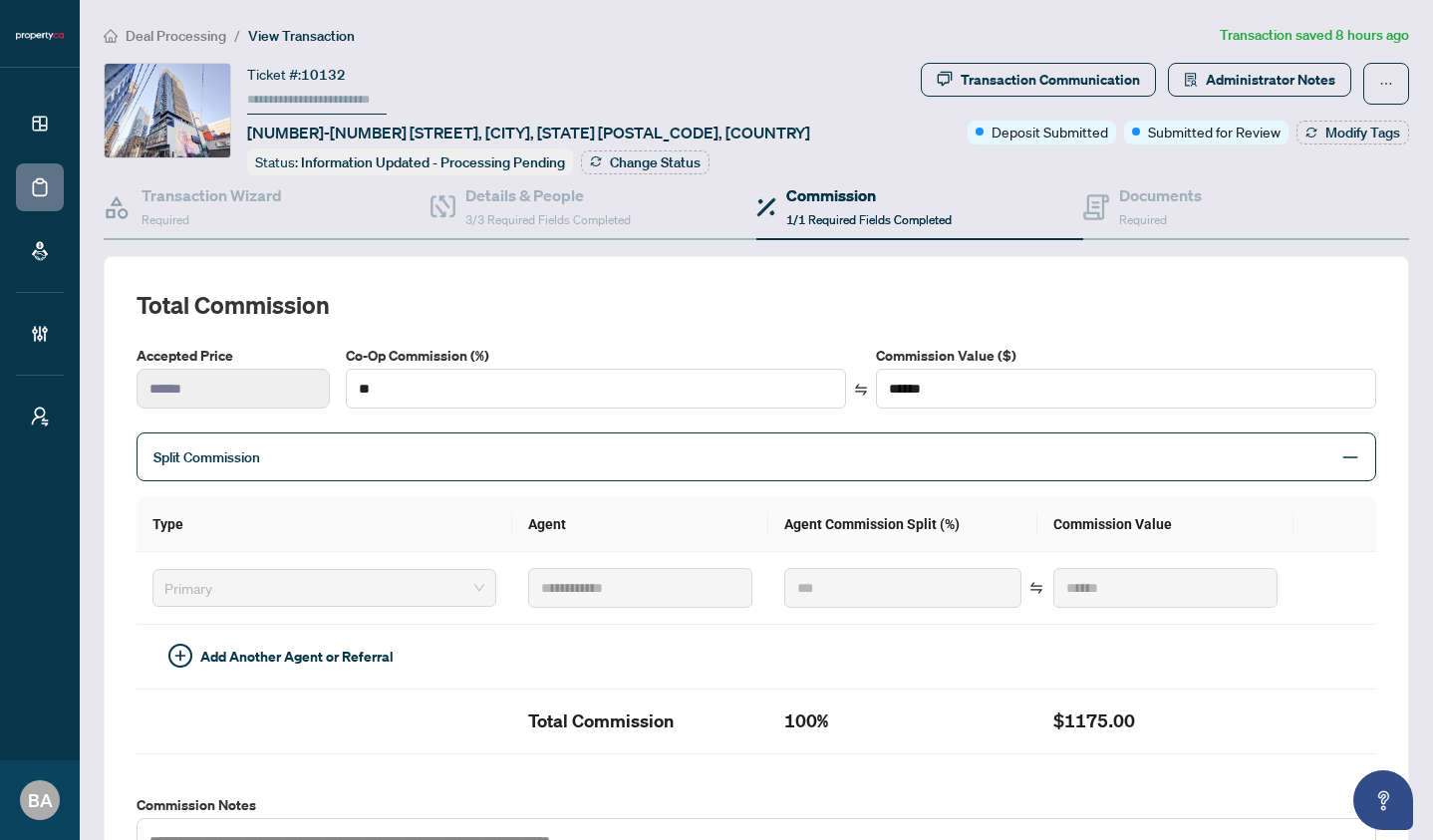click on "Split Commission" at bounding box center [741, 456] 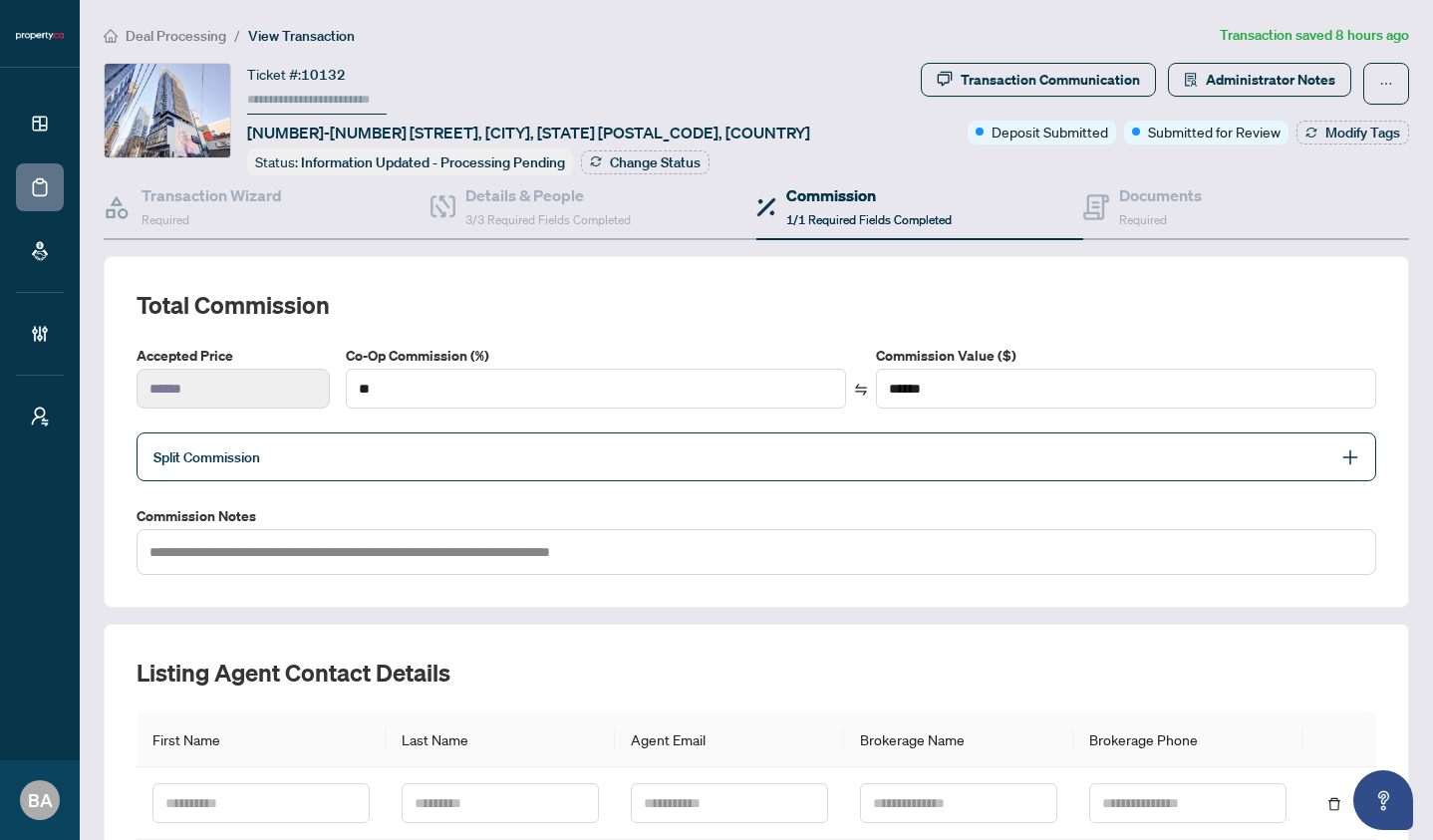 click on "Split Commission" at bounding box center (741, 456) 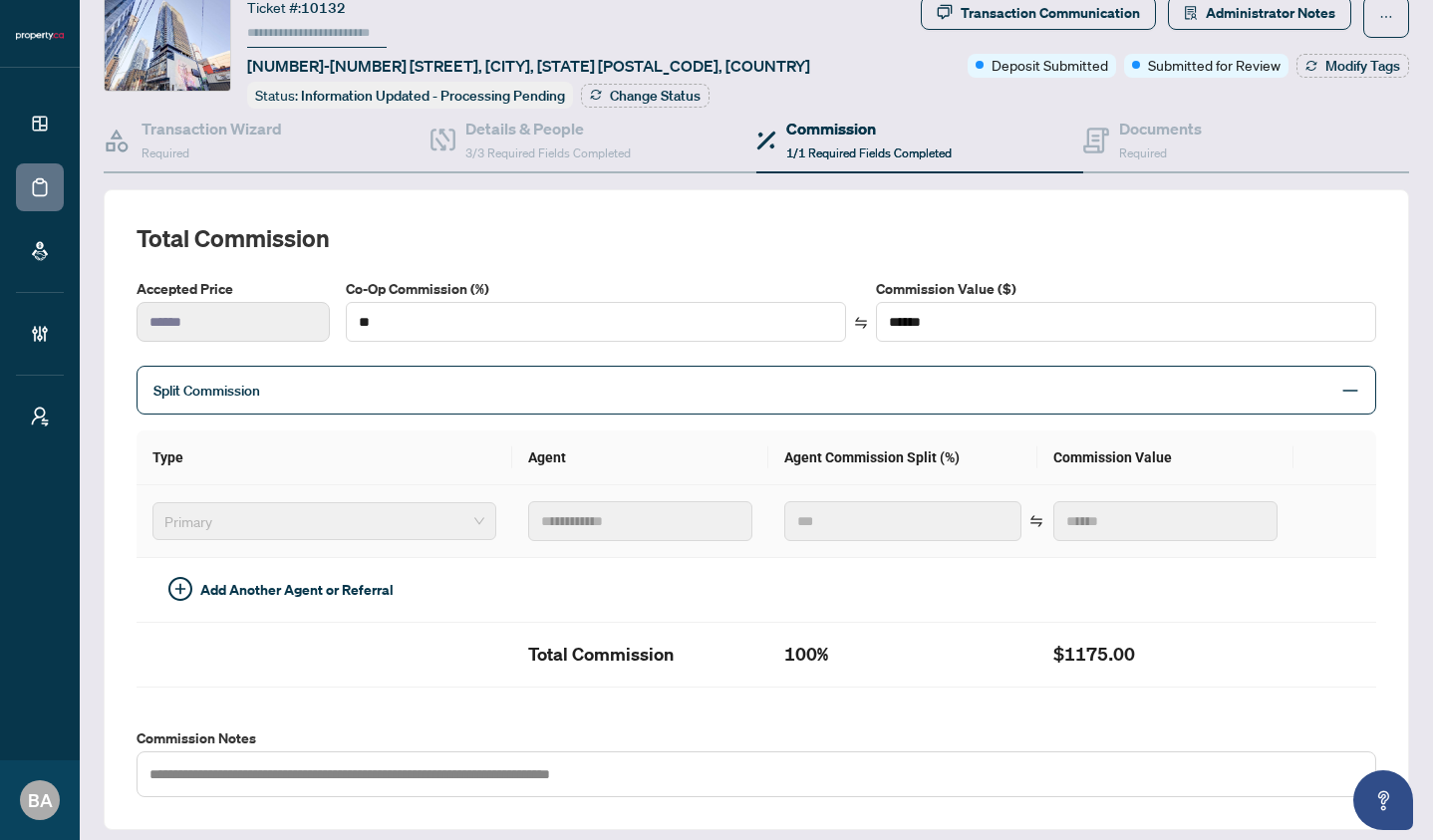 scroll, scrollTop: 89, scrollLeft: 0, axis: vertical 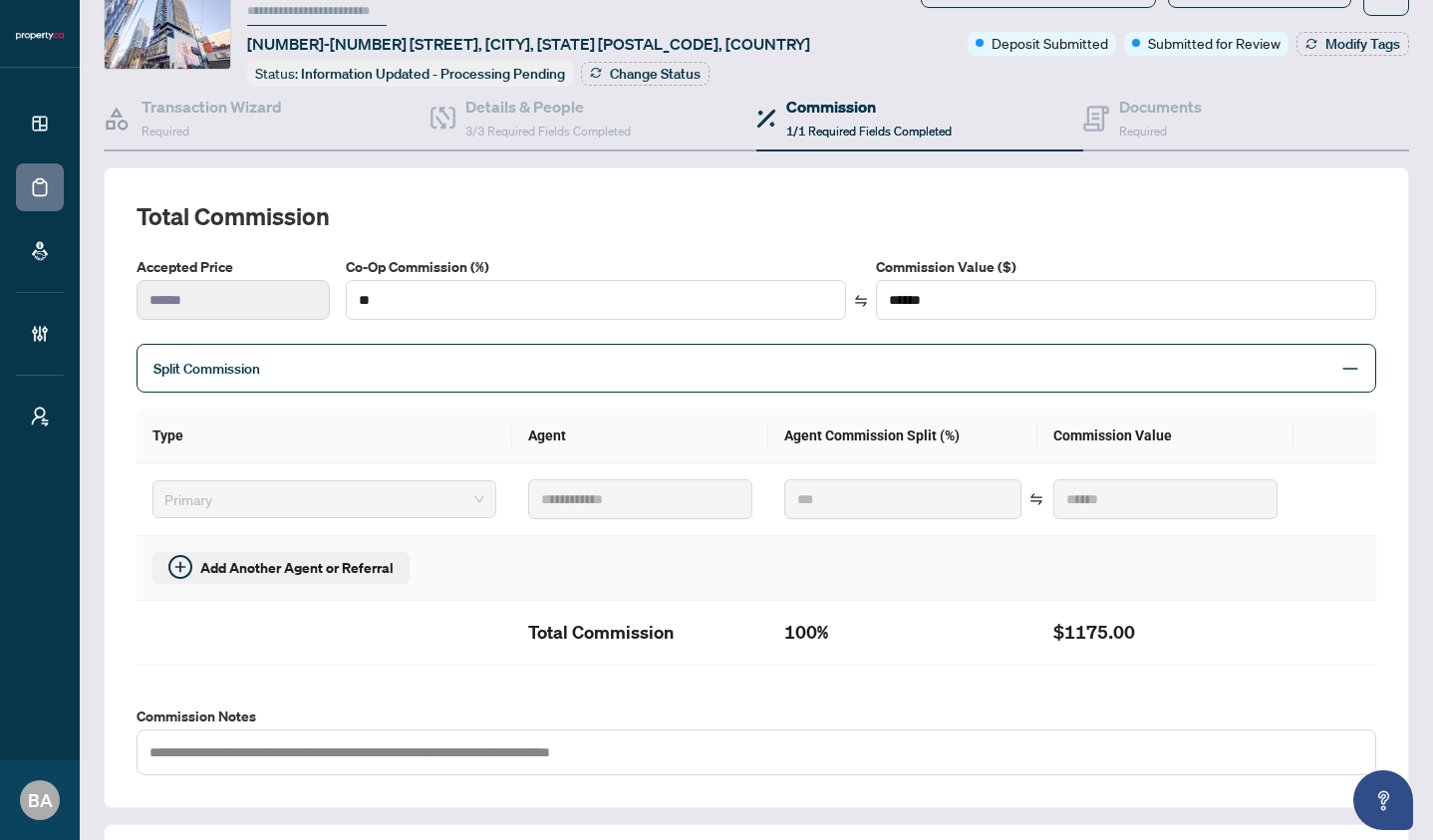 click on "Add Another Agent or Referral" at bounding box center [297, 568] 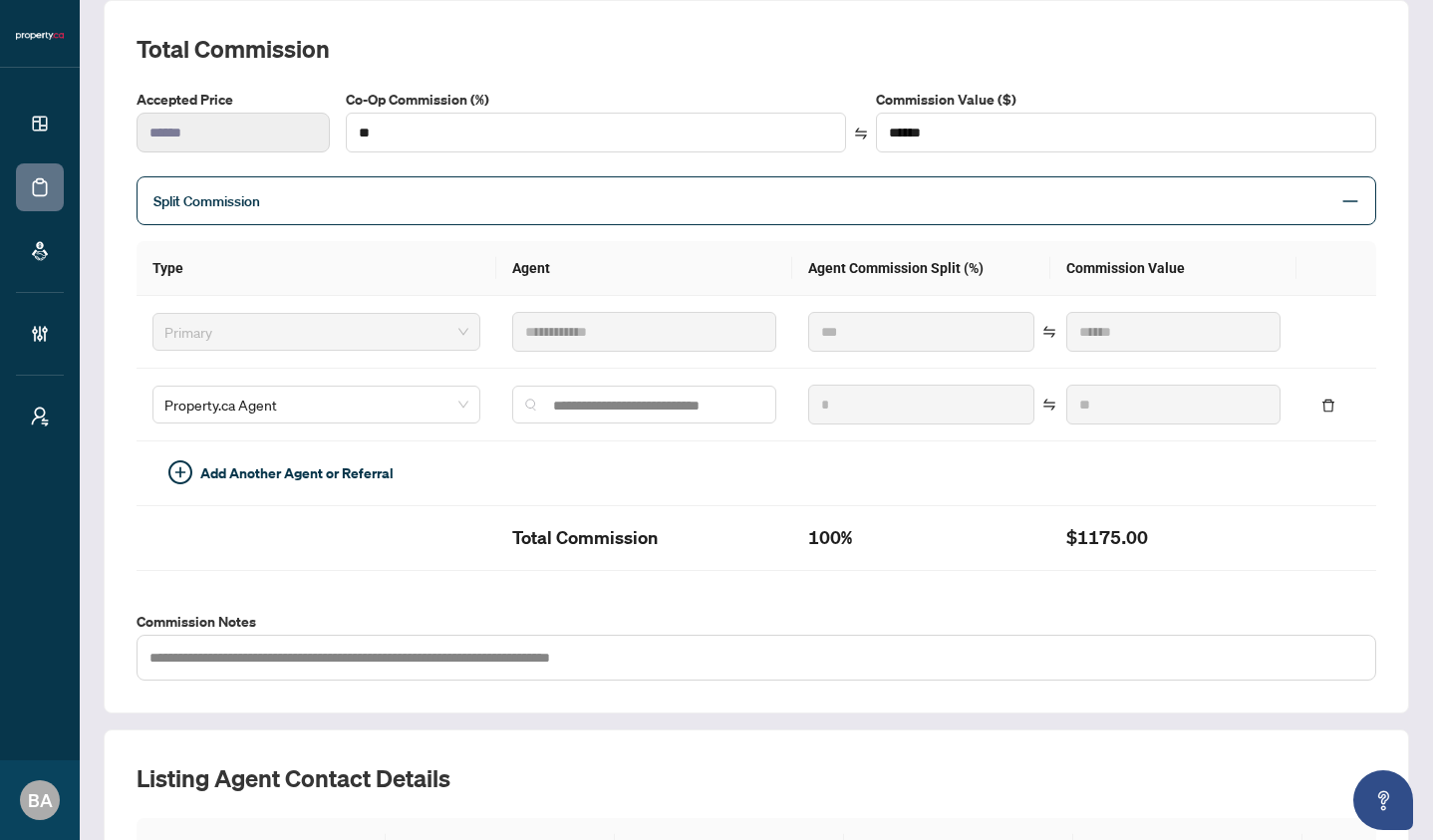 scroll, scrollTop: 0, scrollLeft: 0, axis: both 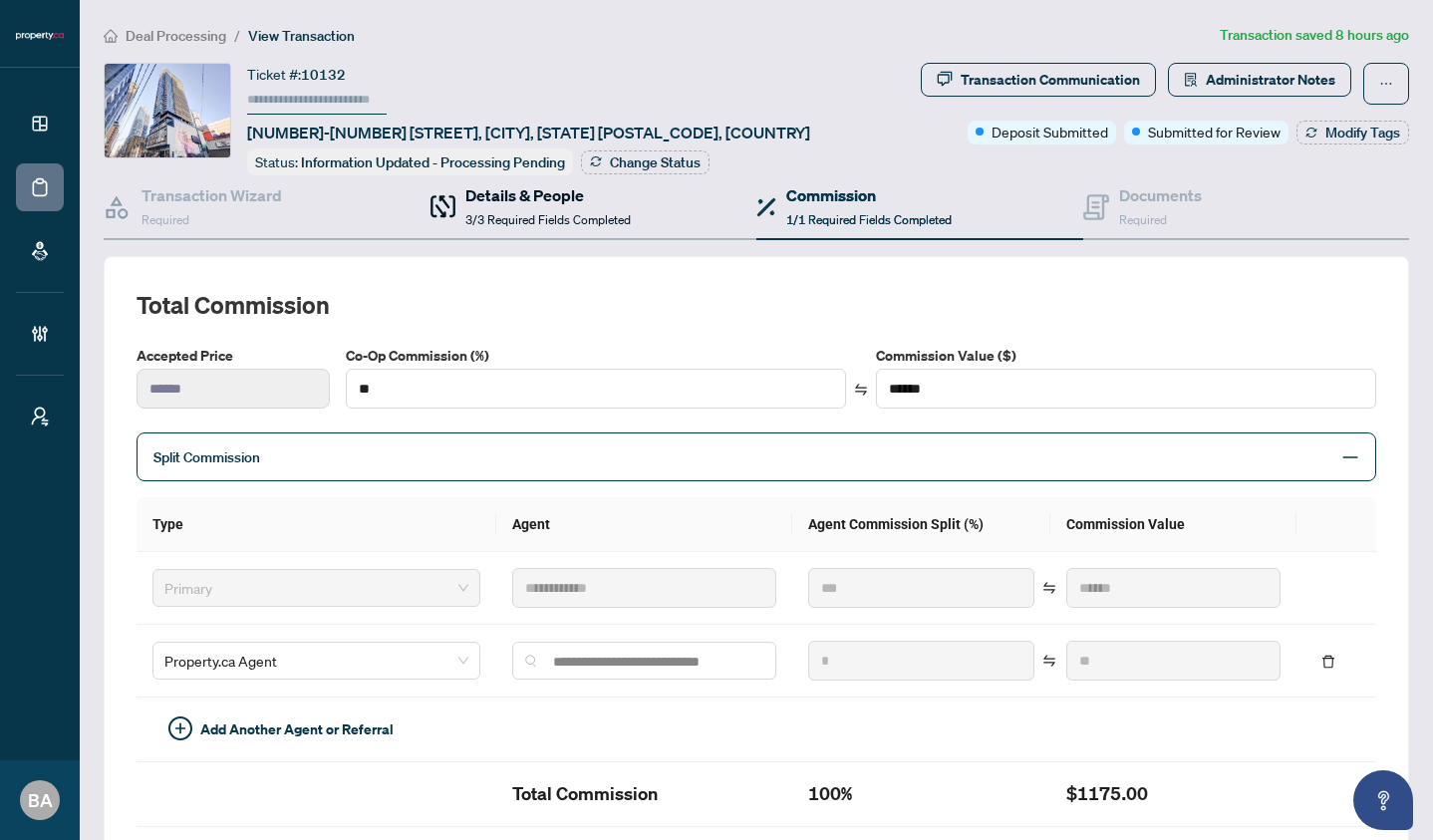 click on "Details & People 3/3 Required Fields Completed" at bounding box center [548, 206] 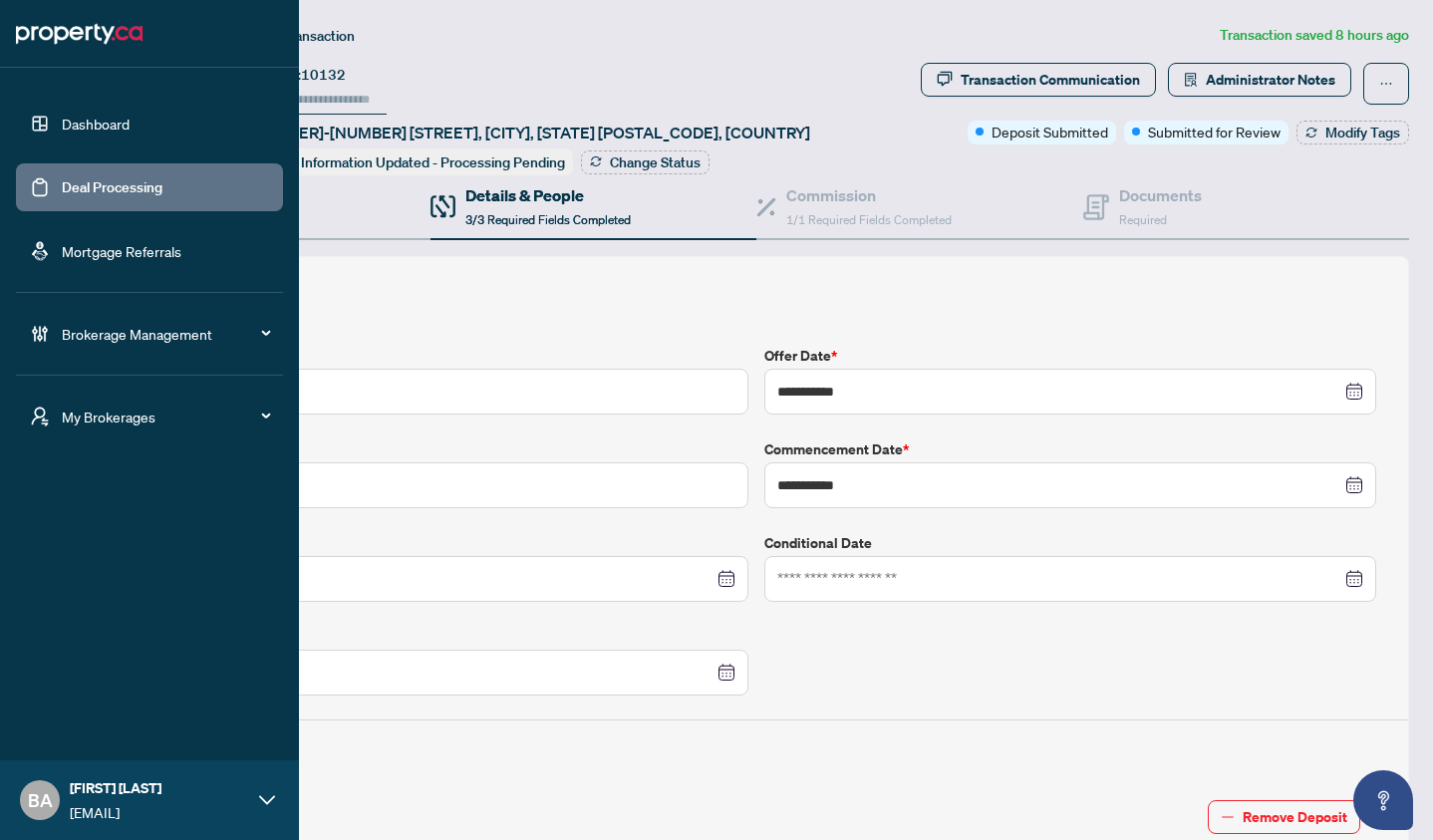 click on "Deal Processing" at bounding box center [112, 187] 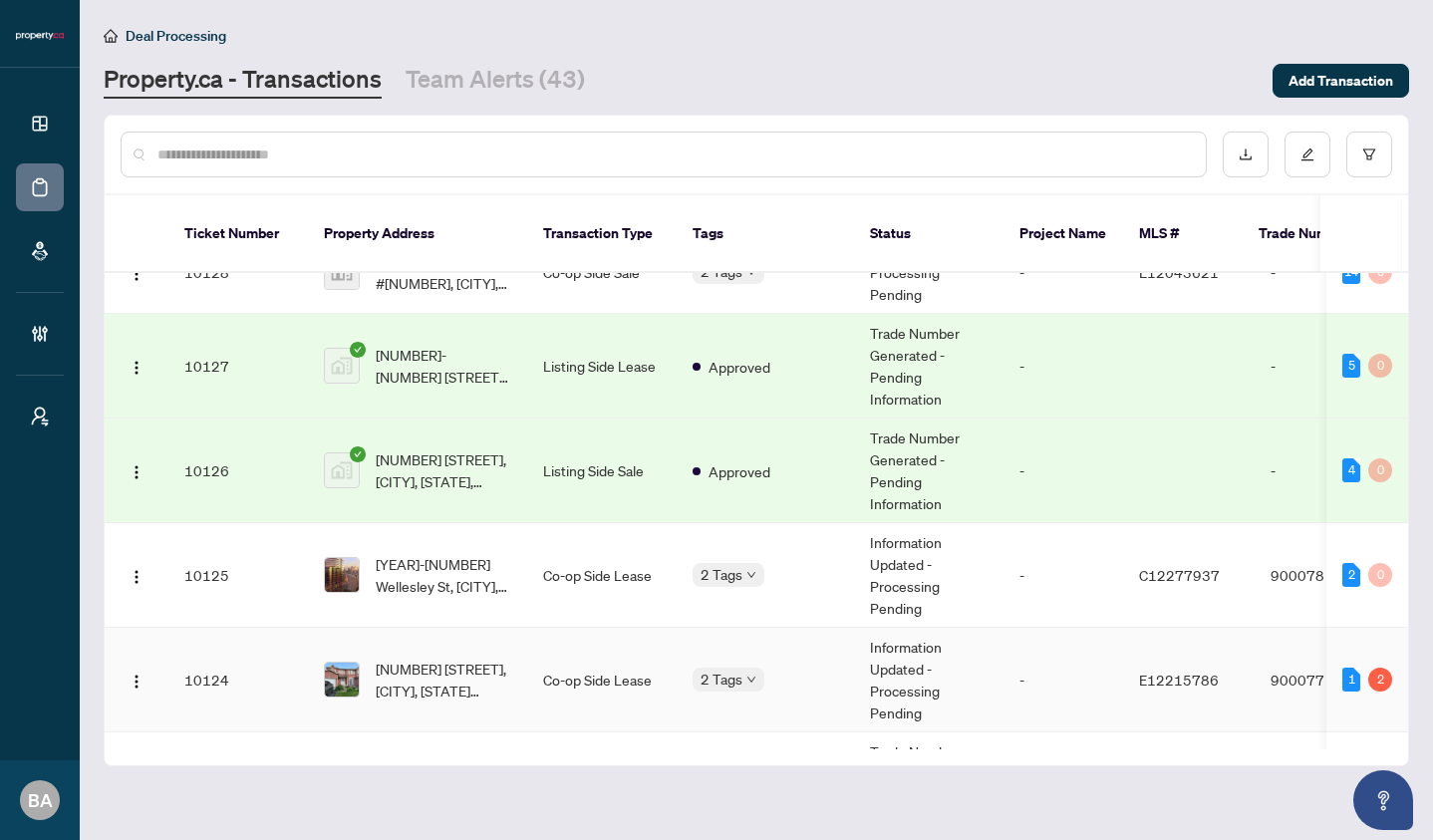 scroll, scrollTop: 674, scrollLeft: 0, axis: vertical 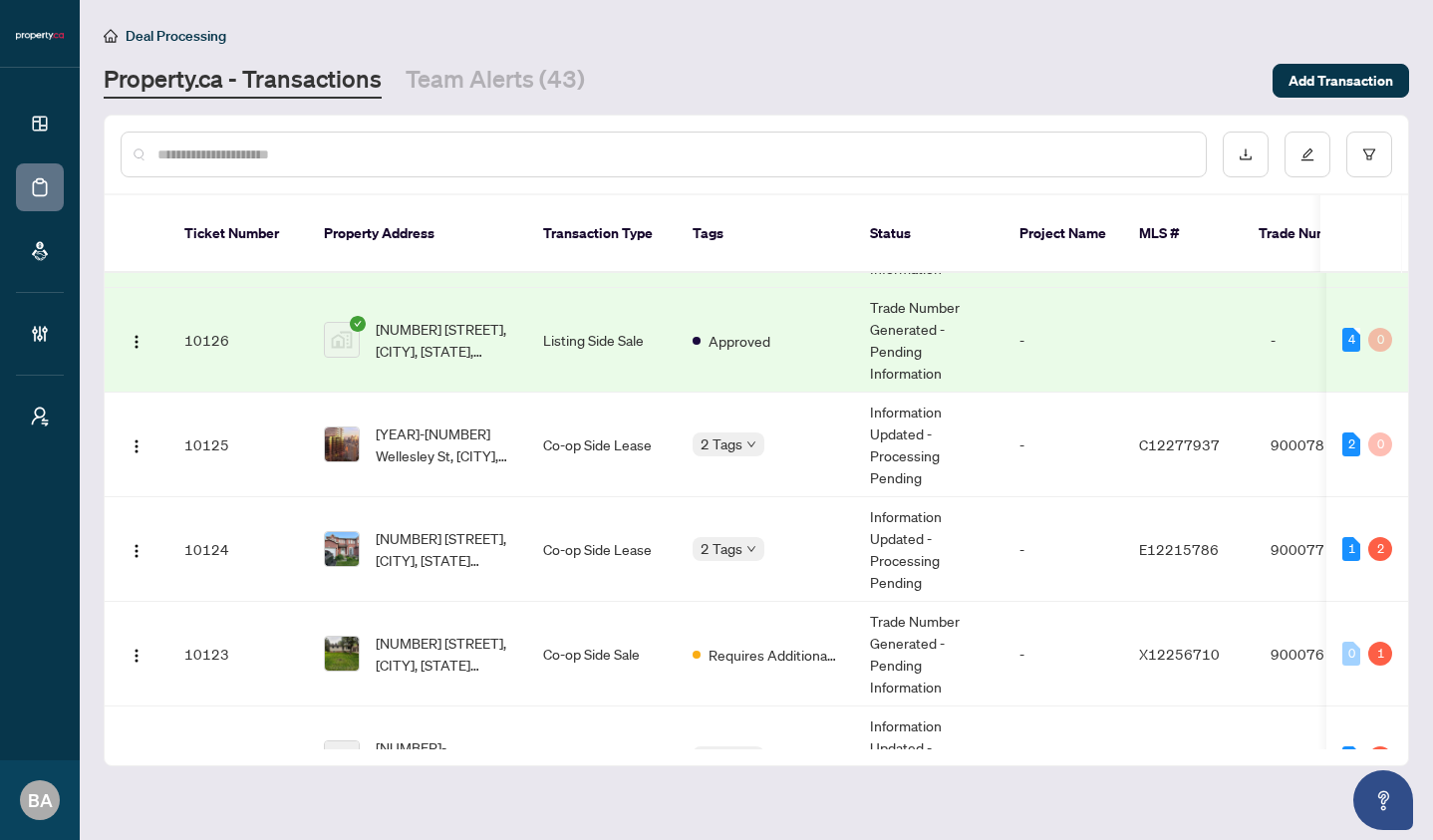 click on "Listing Side Sale" at bounding box center [602, 340] 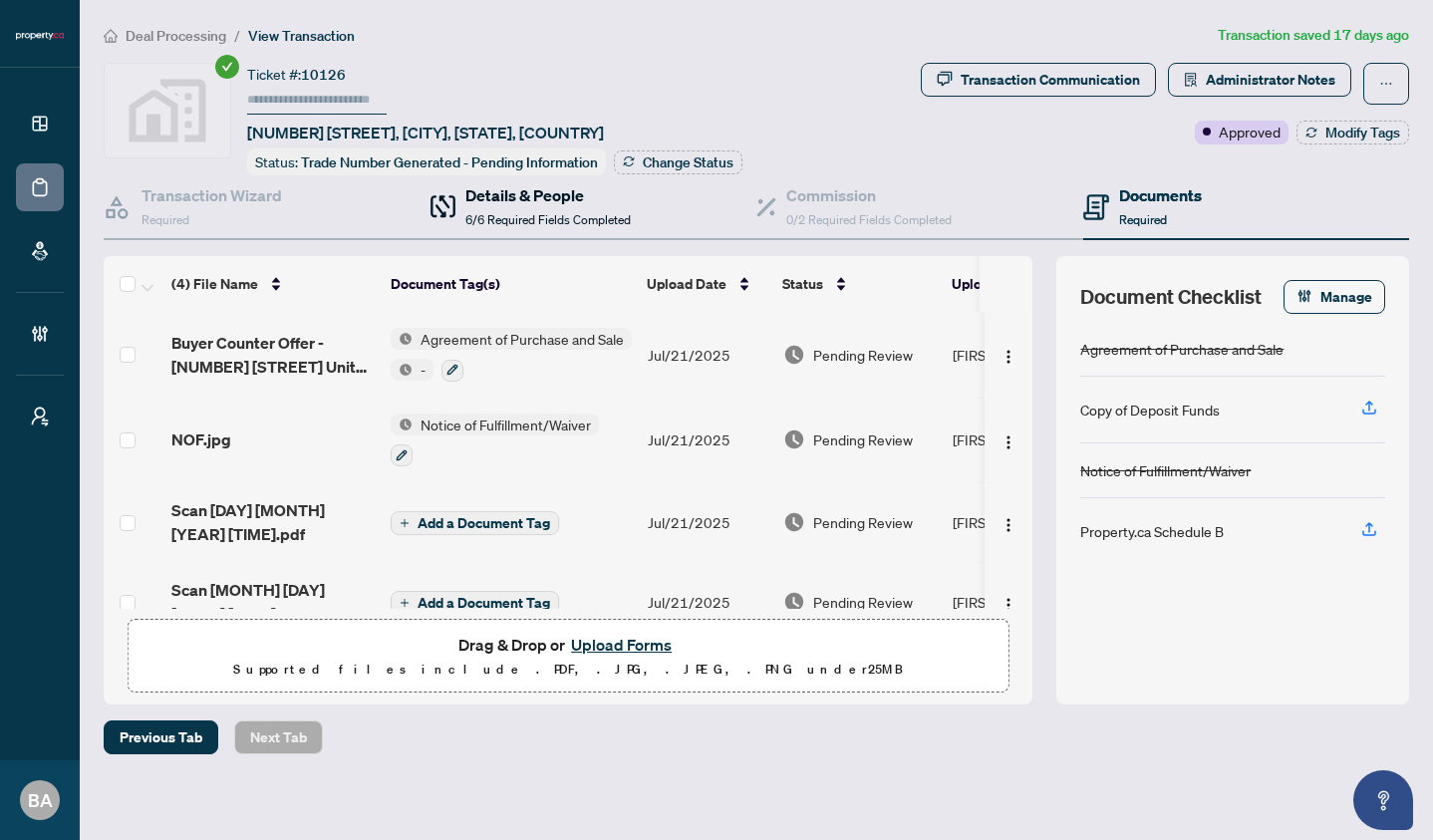 click on "6/6 Required Fields Completed" at bounding box center (548, 219) 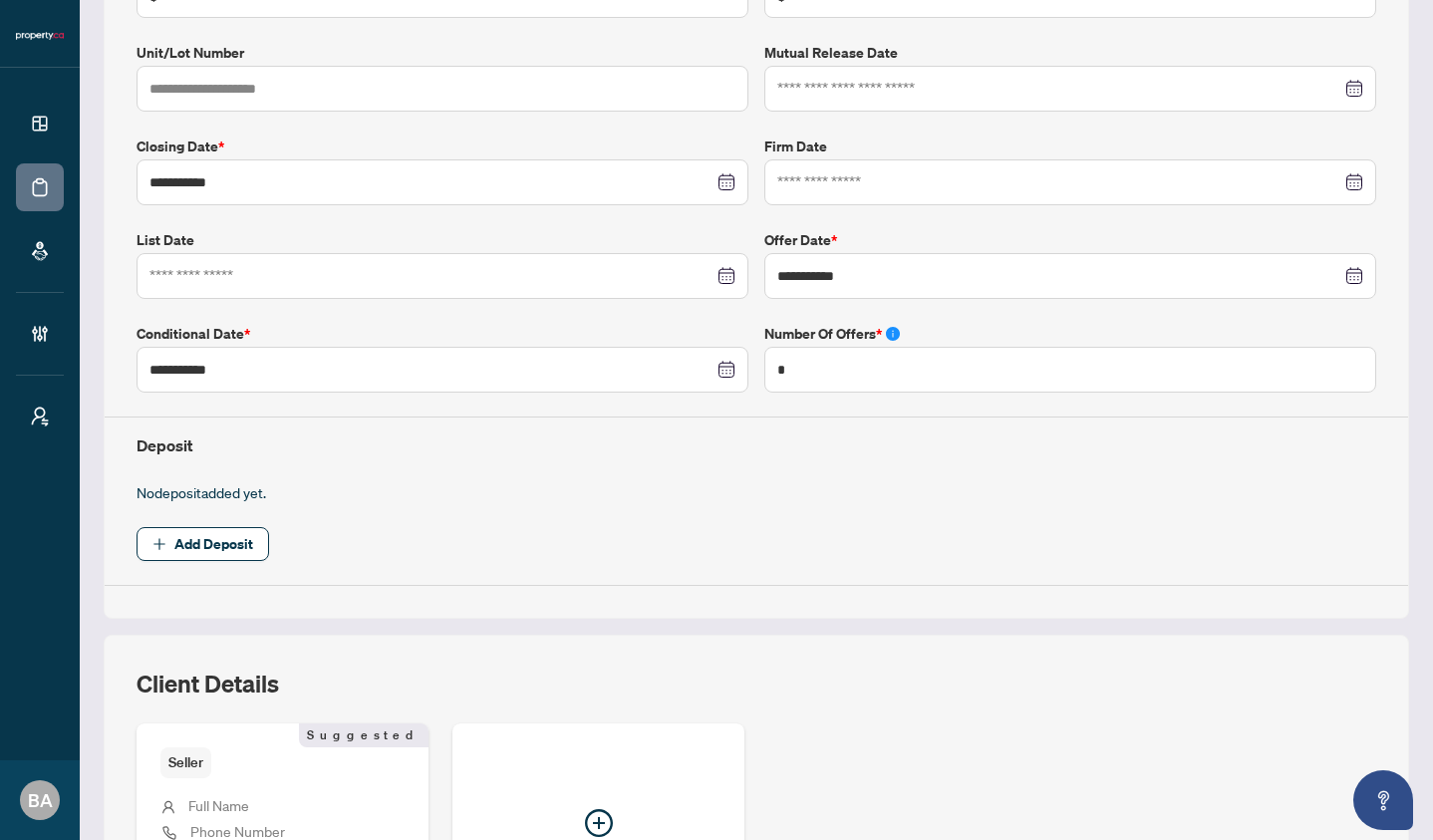 scroll, scrollTop: 0, scrollLeft: 0, axis: both 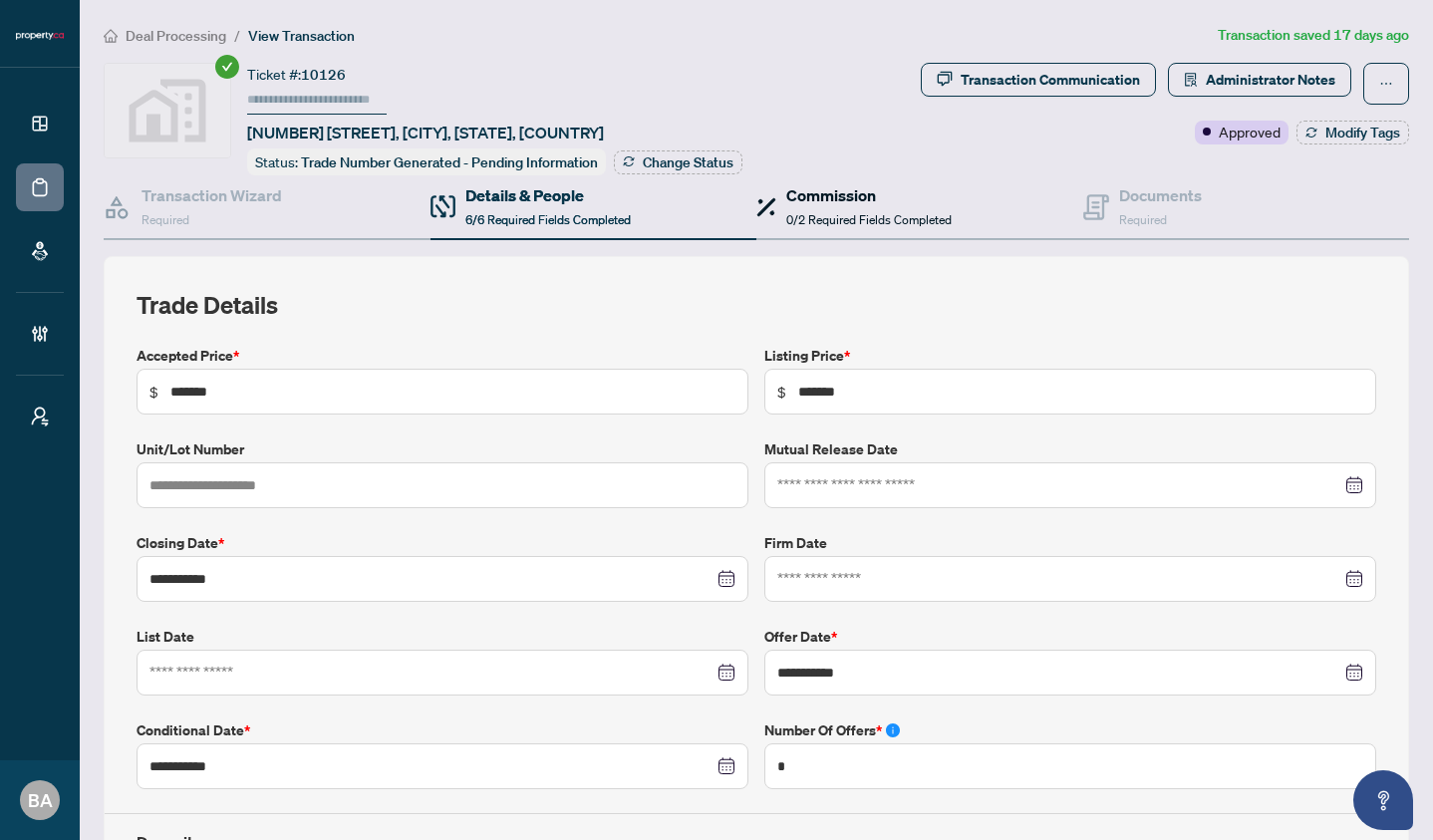 click on "Commission" at bounding box center [869, 195] 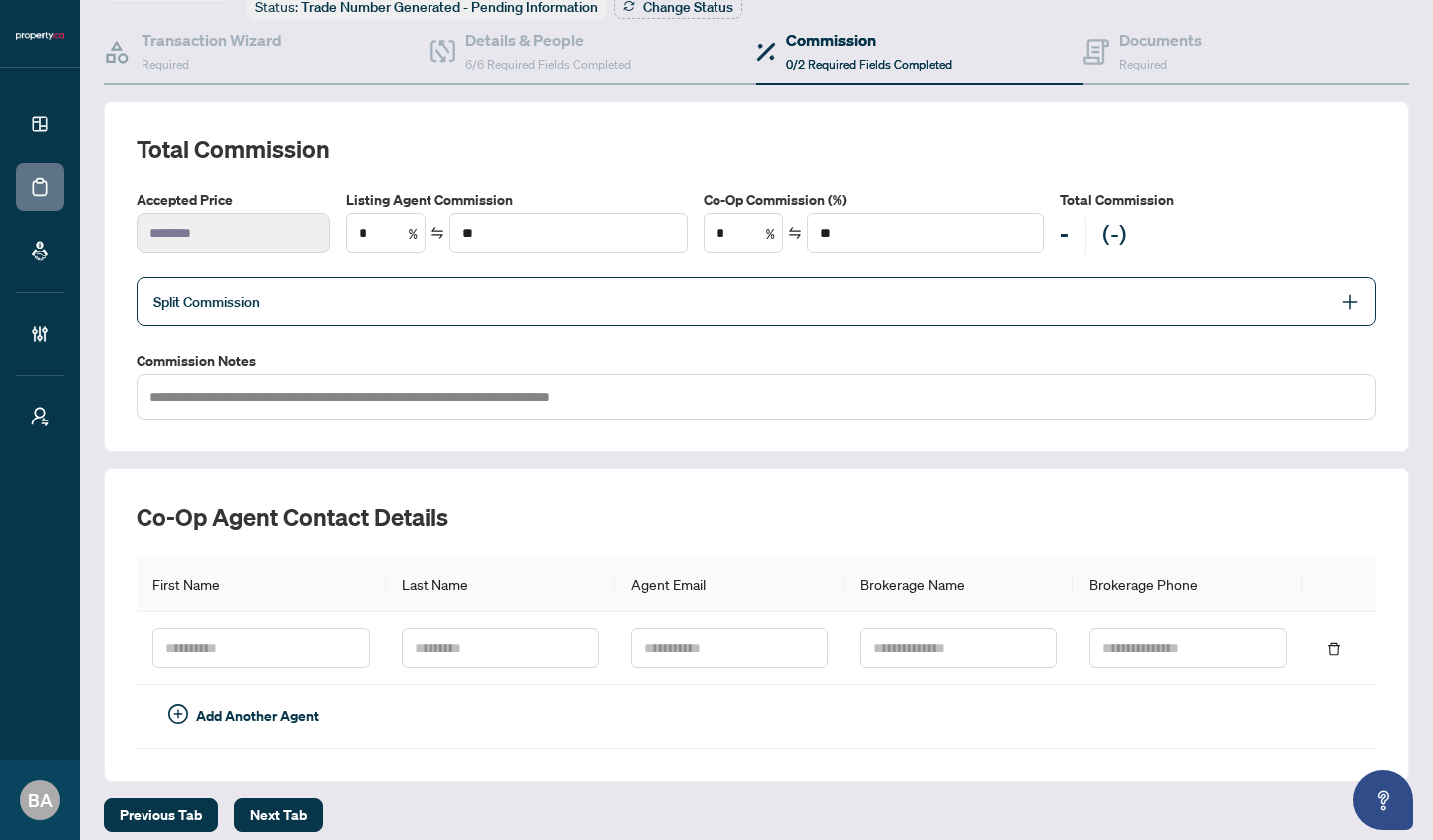 scroll, scrollTop: 236, scrollLeft: 0, axis: vertical 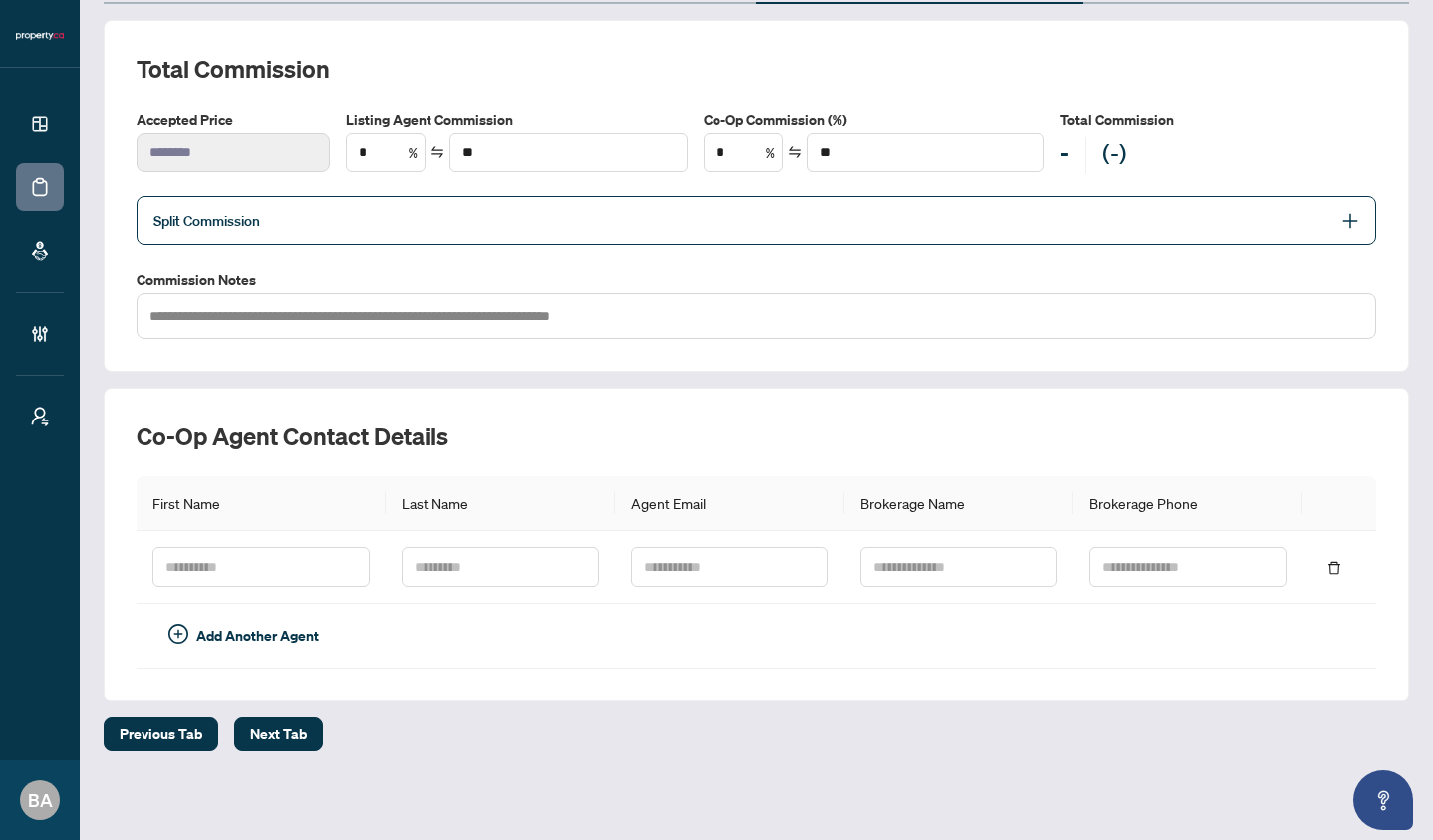 click on "Split Commission" at bounding box center (741, 220) 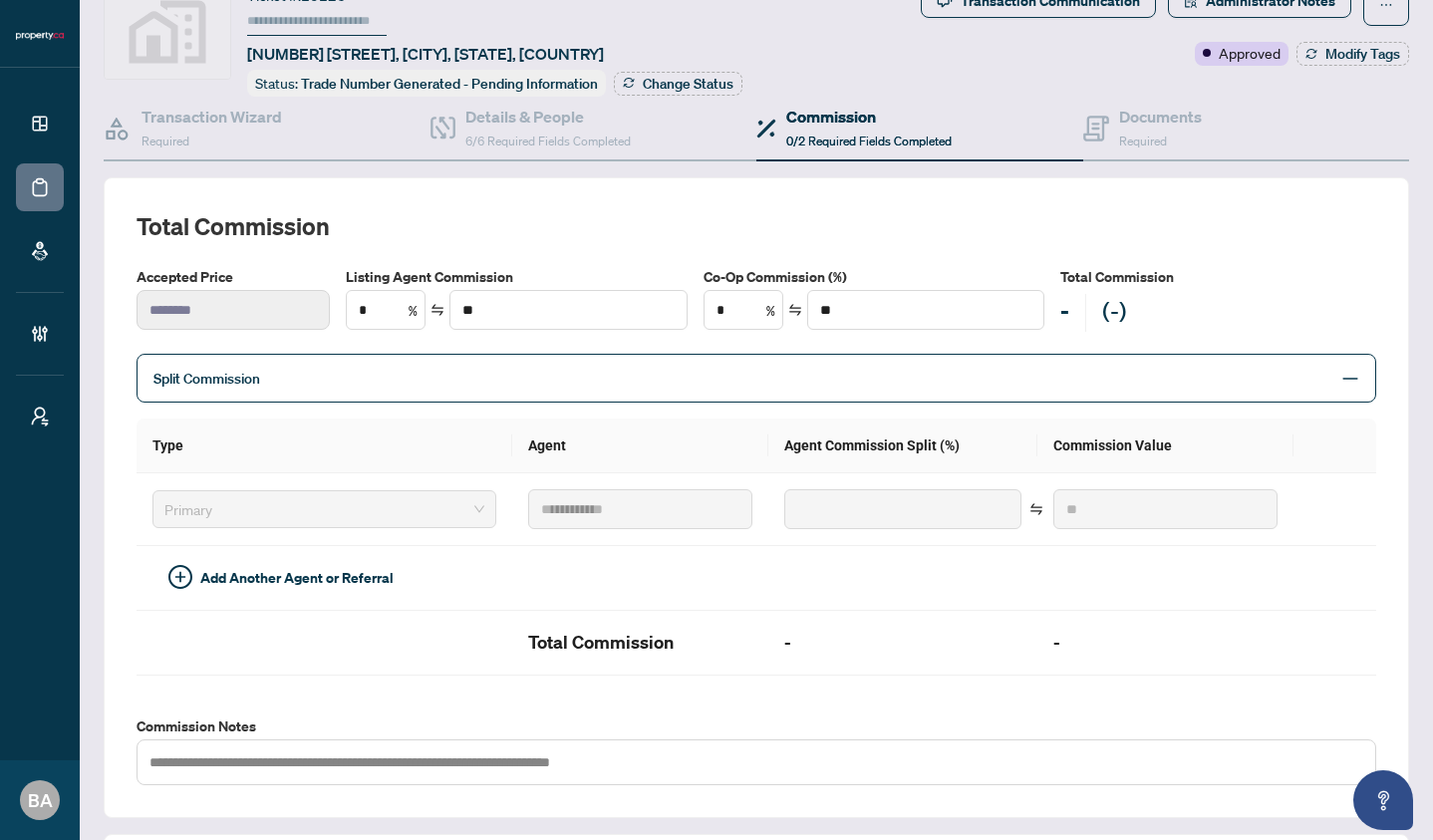 scroll, scrollTop: 0, scrollLeft: 0, axis: both 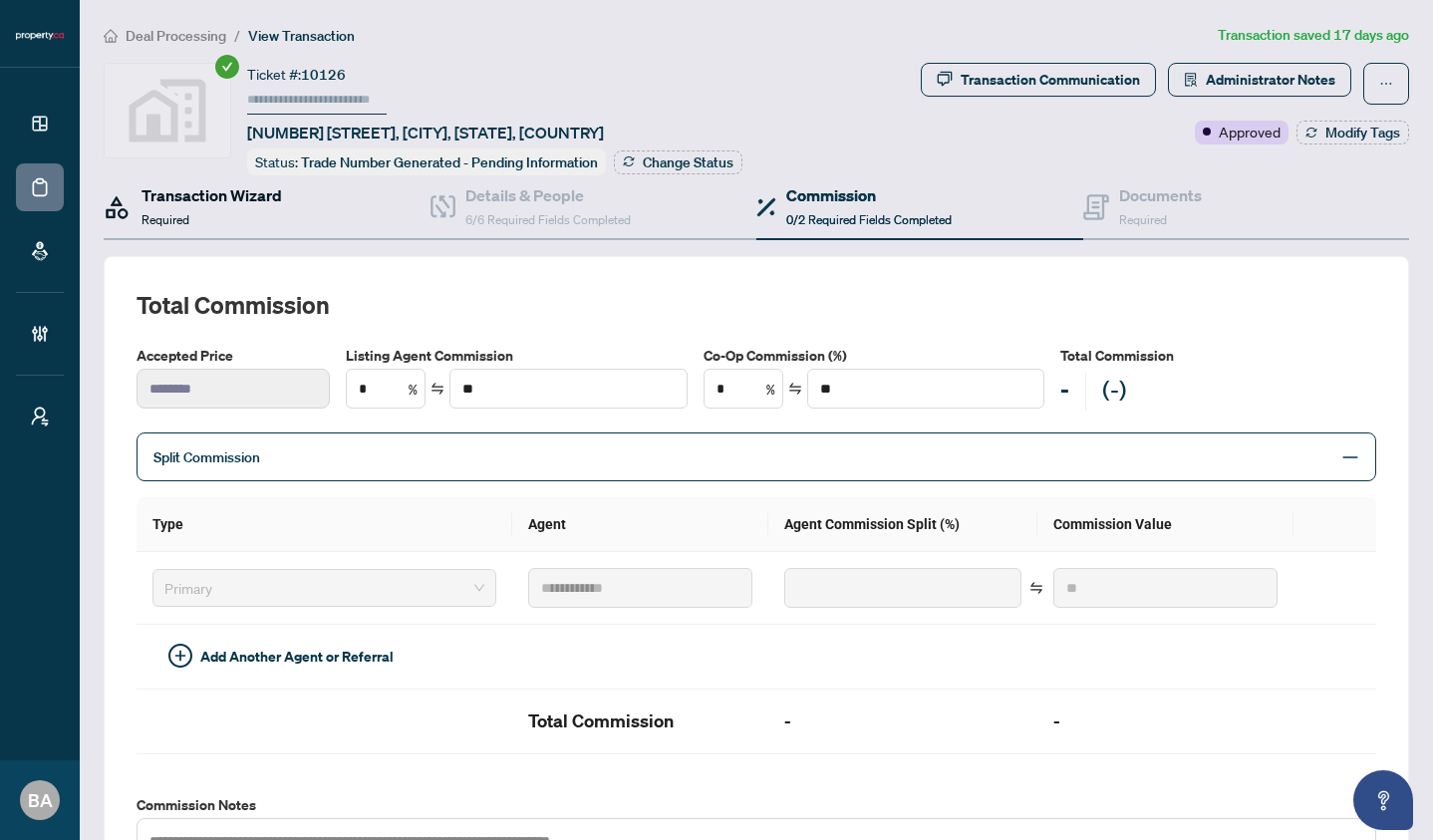 click on "Transaction Wizard Required" at bounding box center [211, 206] 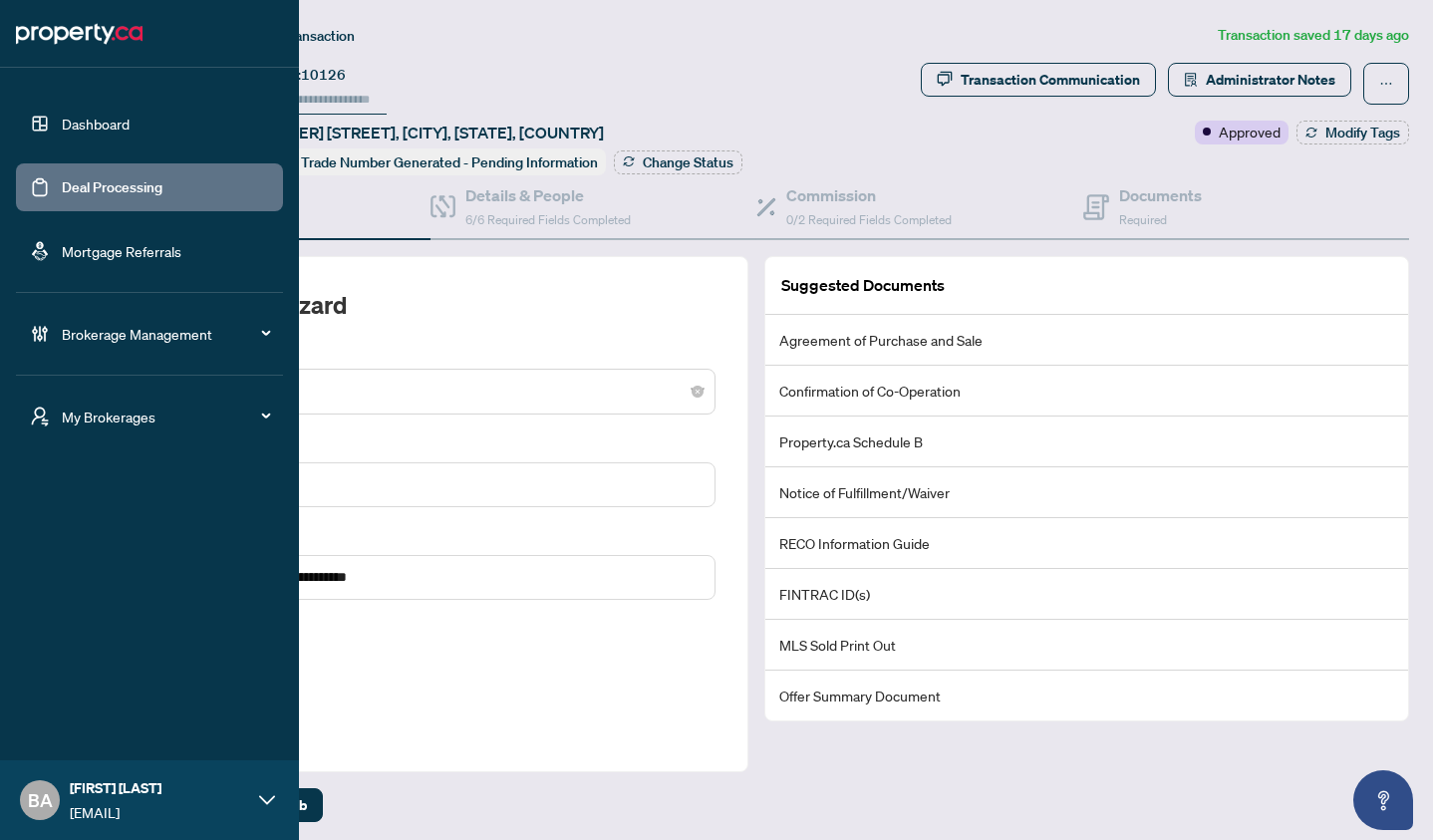 click on "Deal Processing" at bounding box center [112, 187] 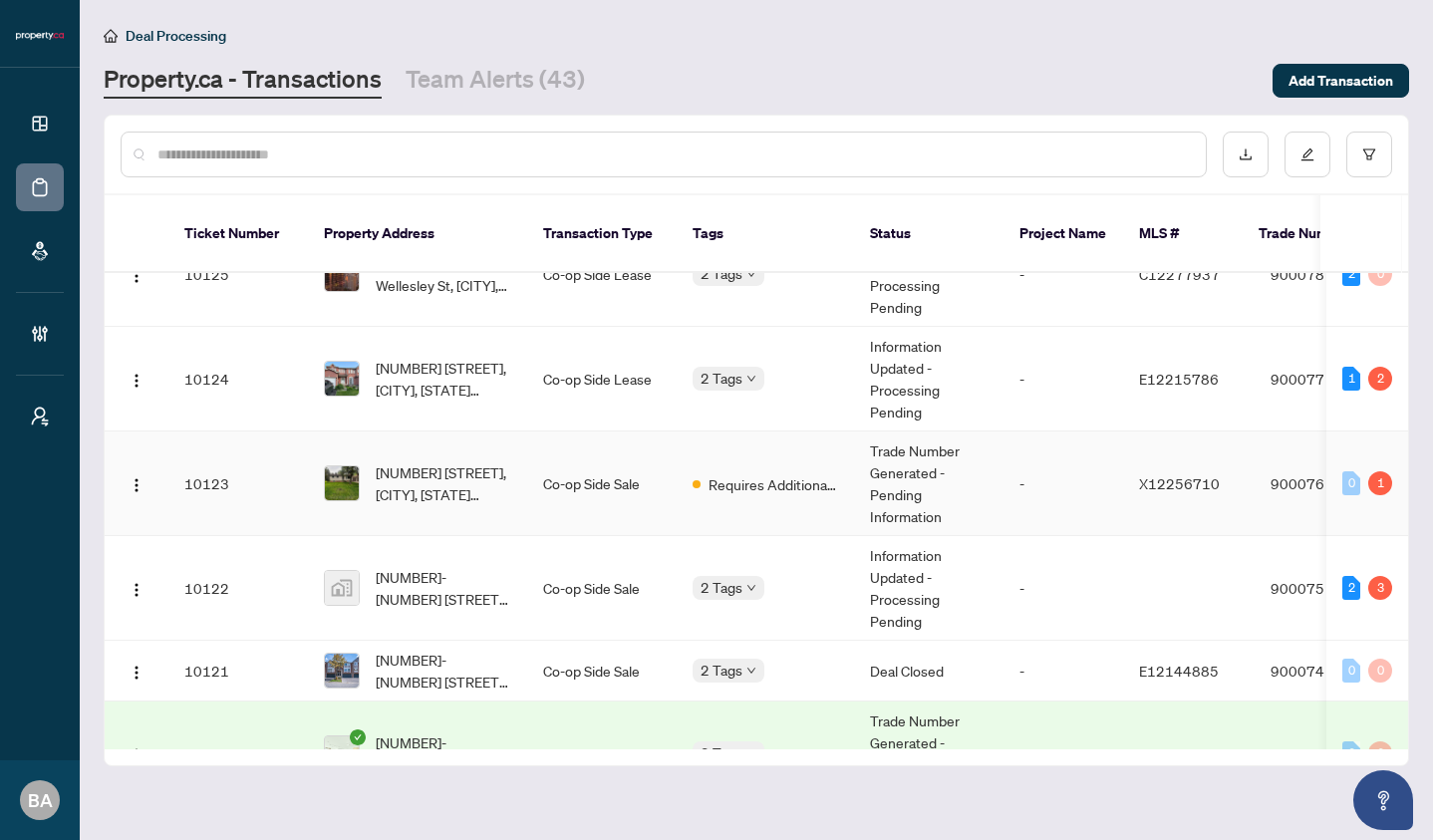 scroll, scrollTop: 850, scrollLeft: 0, axis: vertical 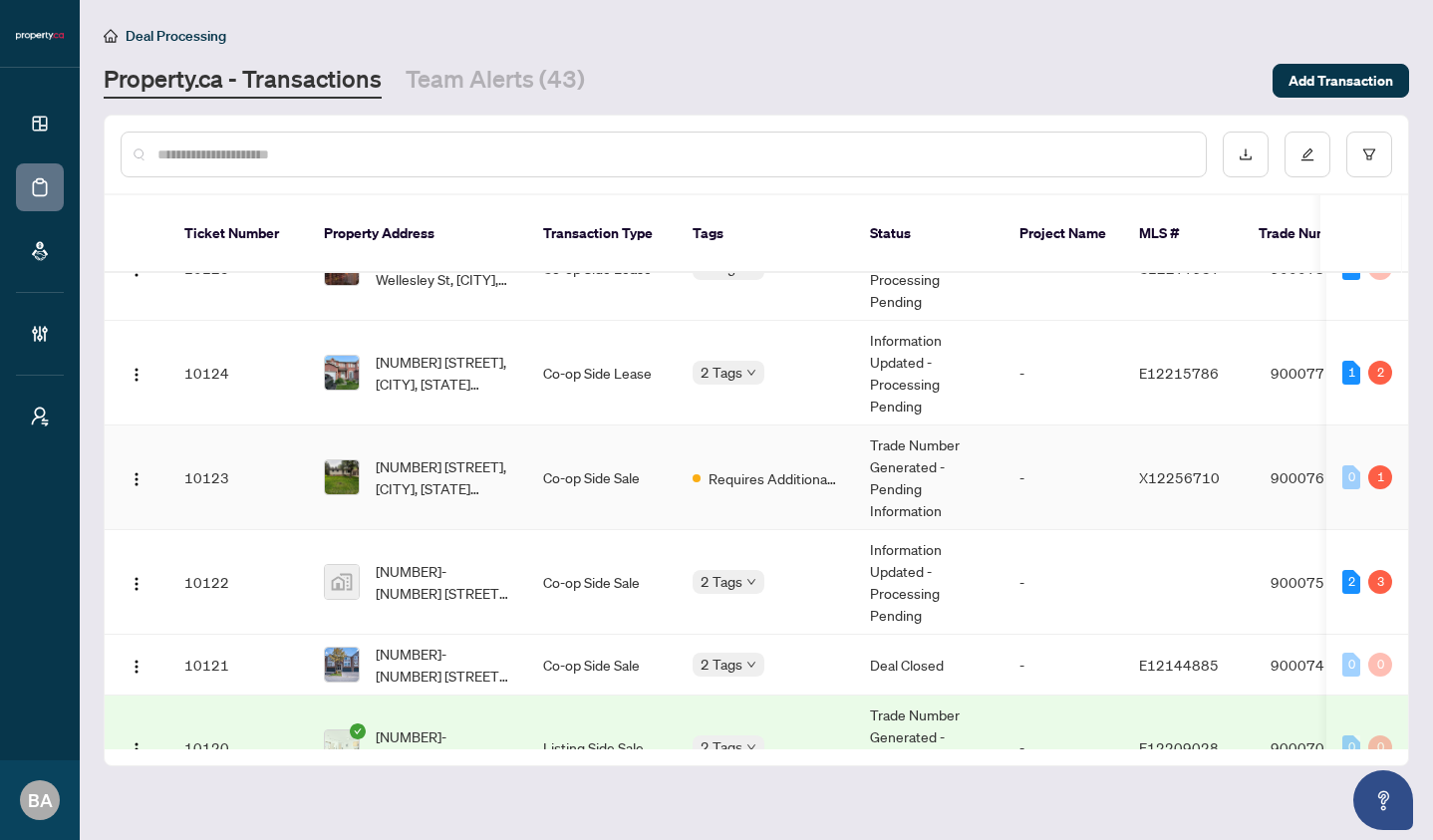 click on "[NUMBER] [STREET], [CITY], [STATE] [POSTAL_CODE], [COUNTRY]" at bounding box center (443, 477) 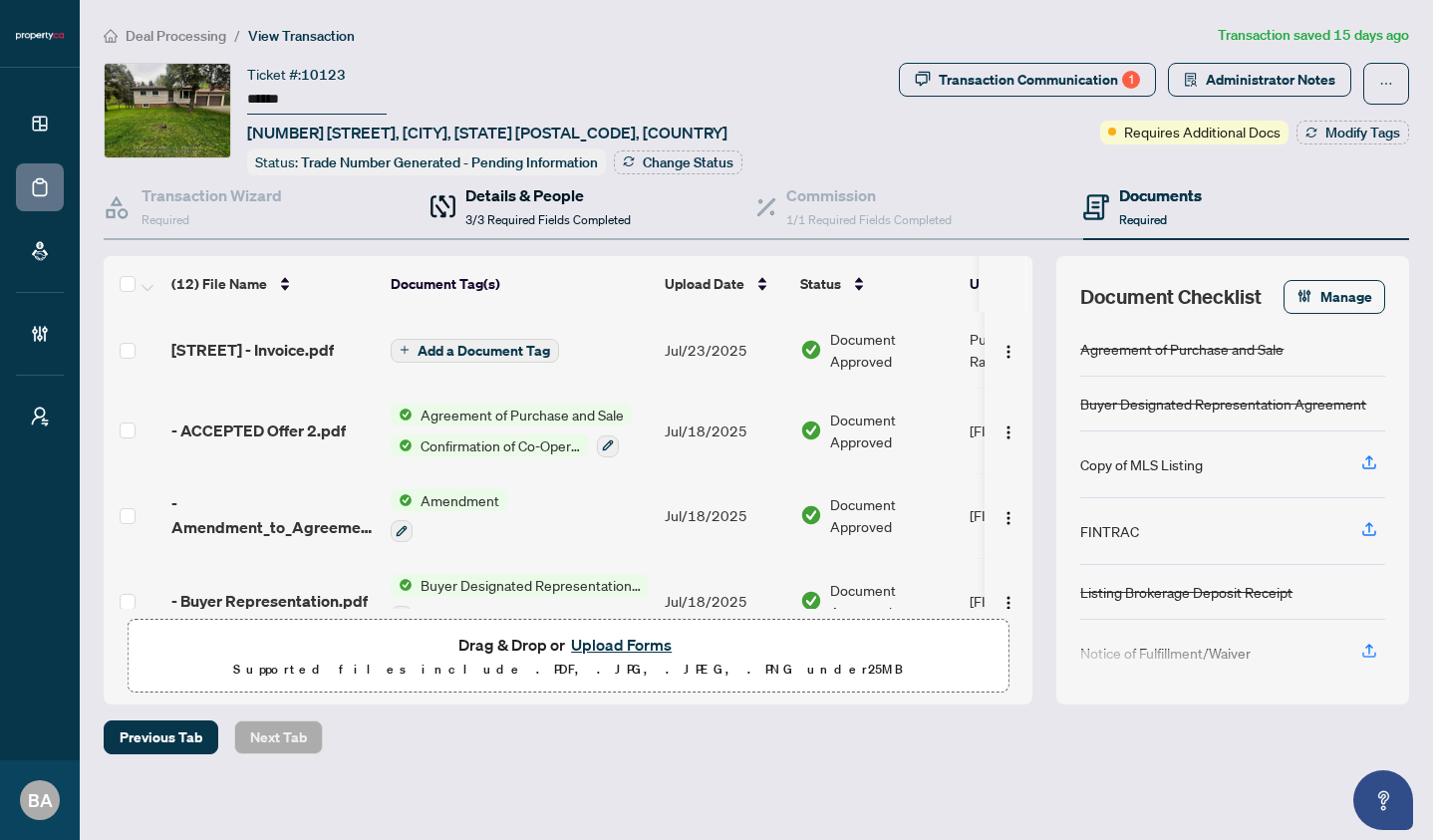 click on "3/3 Required Fields Completed" at bounding box center (548, 219) 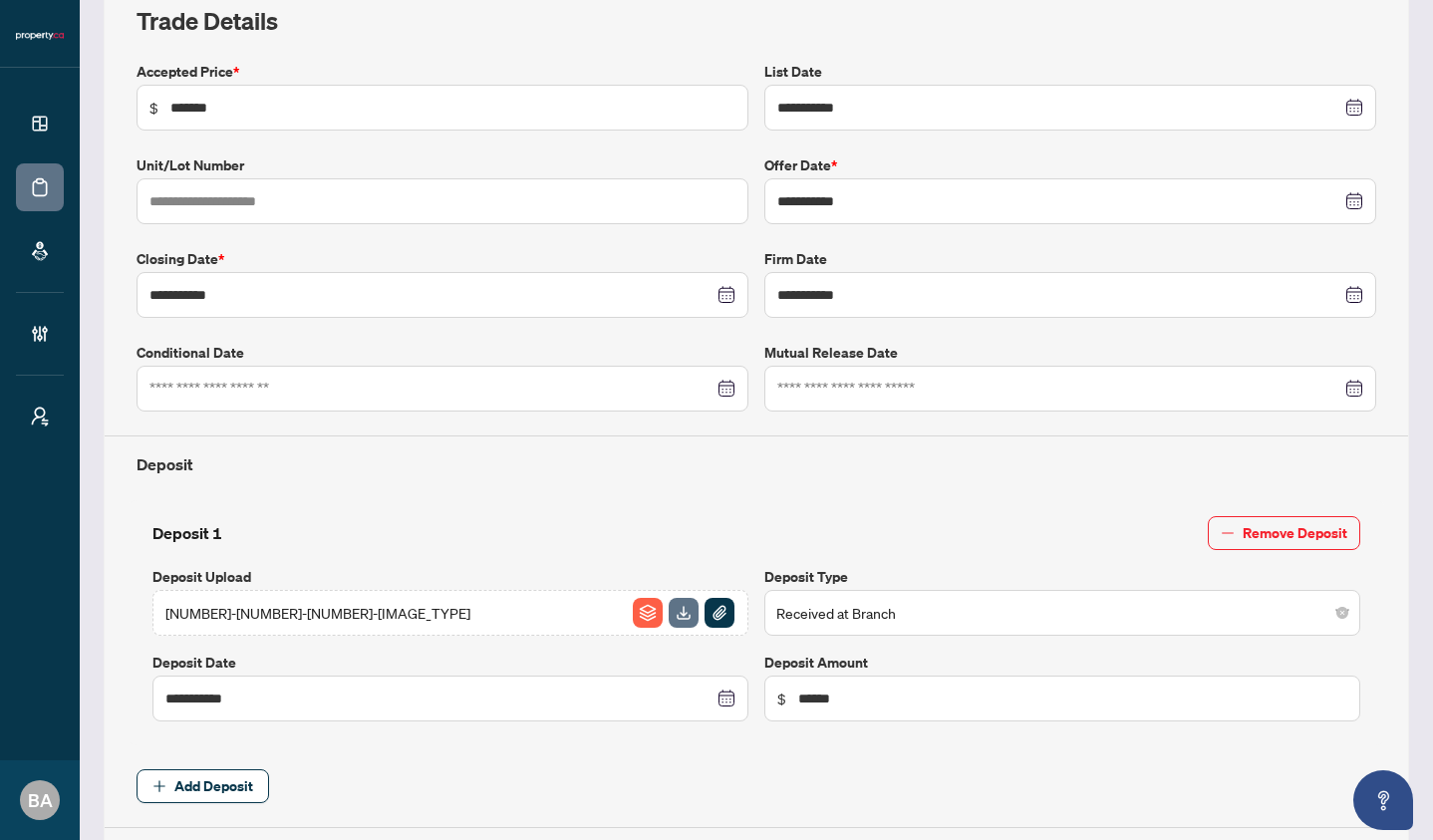 scroll, scrollTop: 0, scrollLeft: 0, axis: both 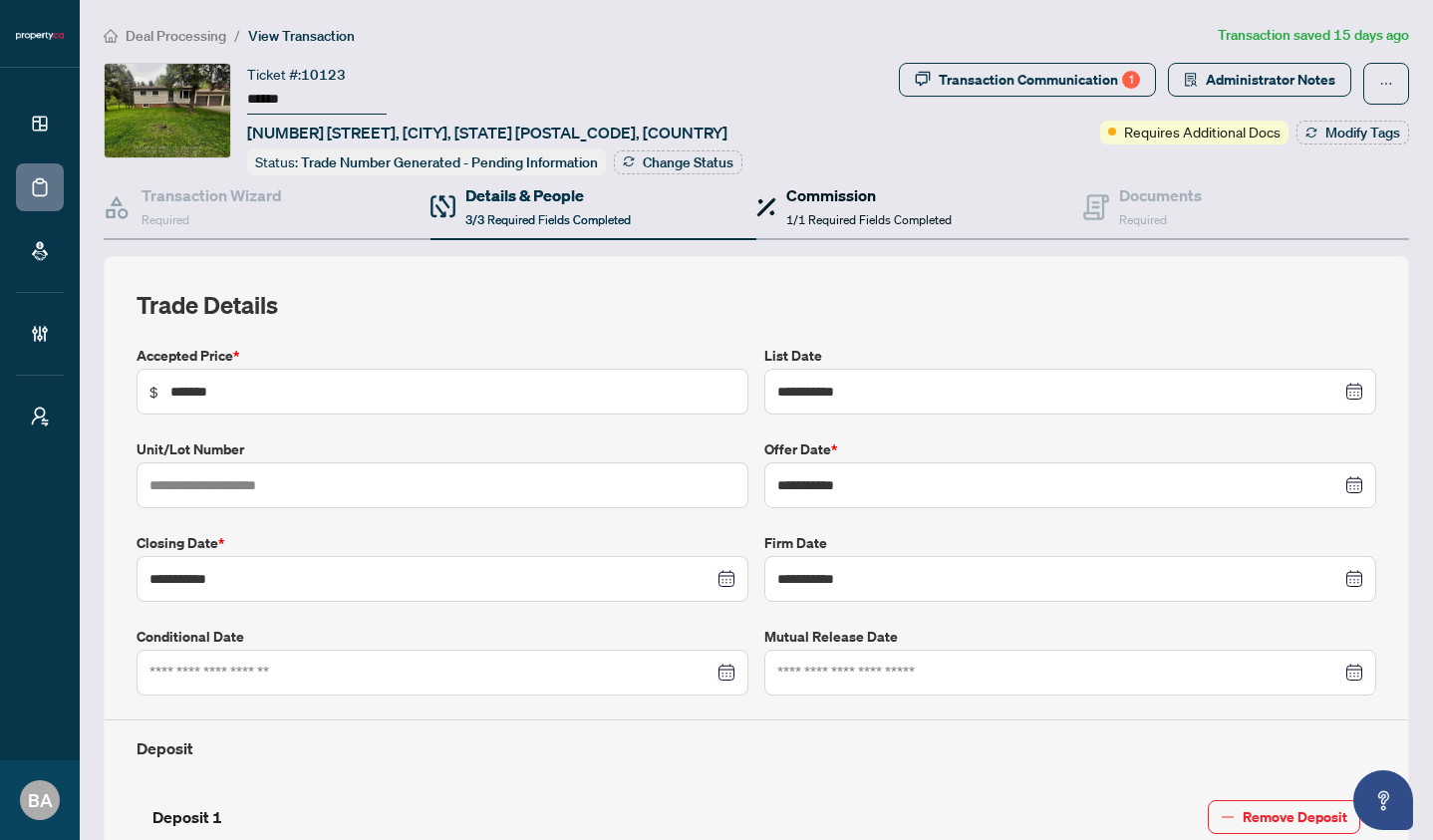 click on "Commission" at bounding box center (869, 195) 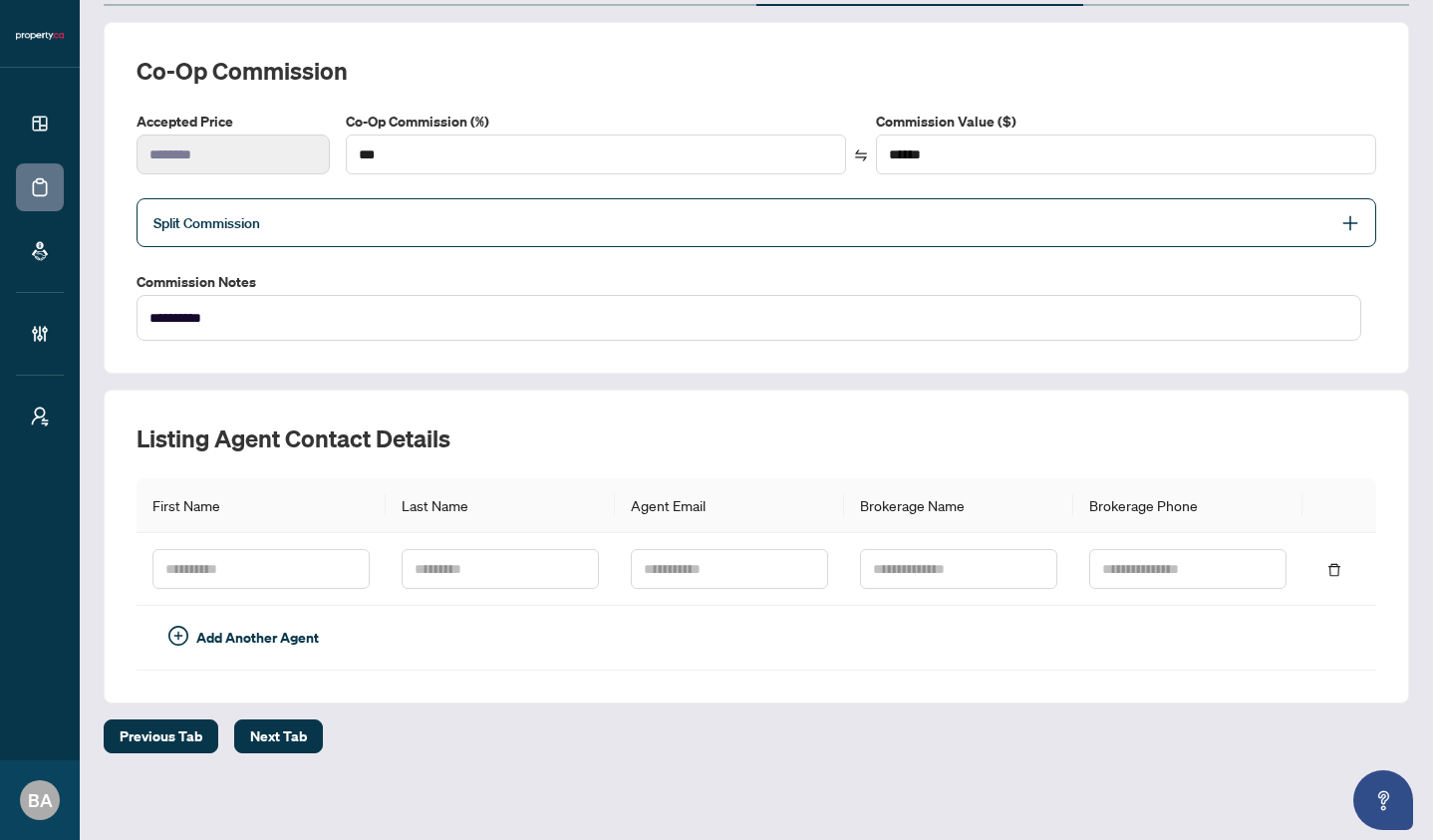 scroll, scrollTop: 236, scrollLeft: 0, axis: vertical 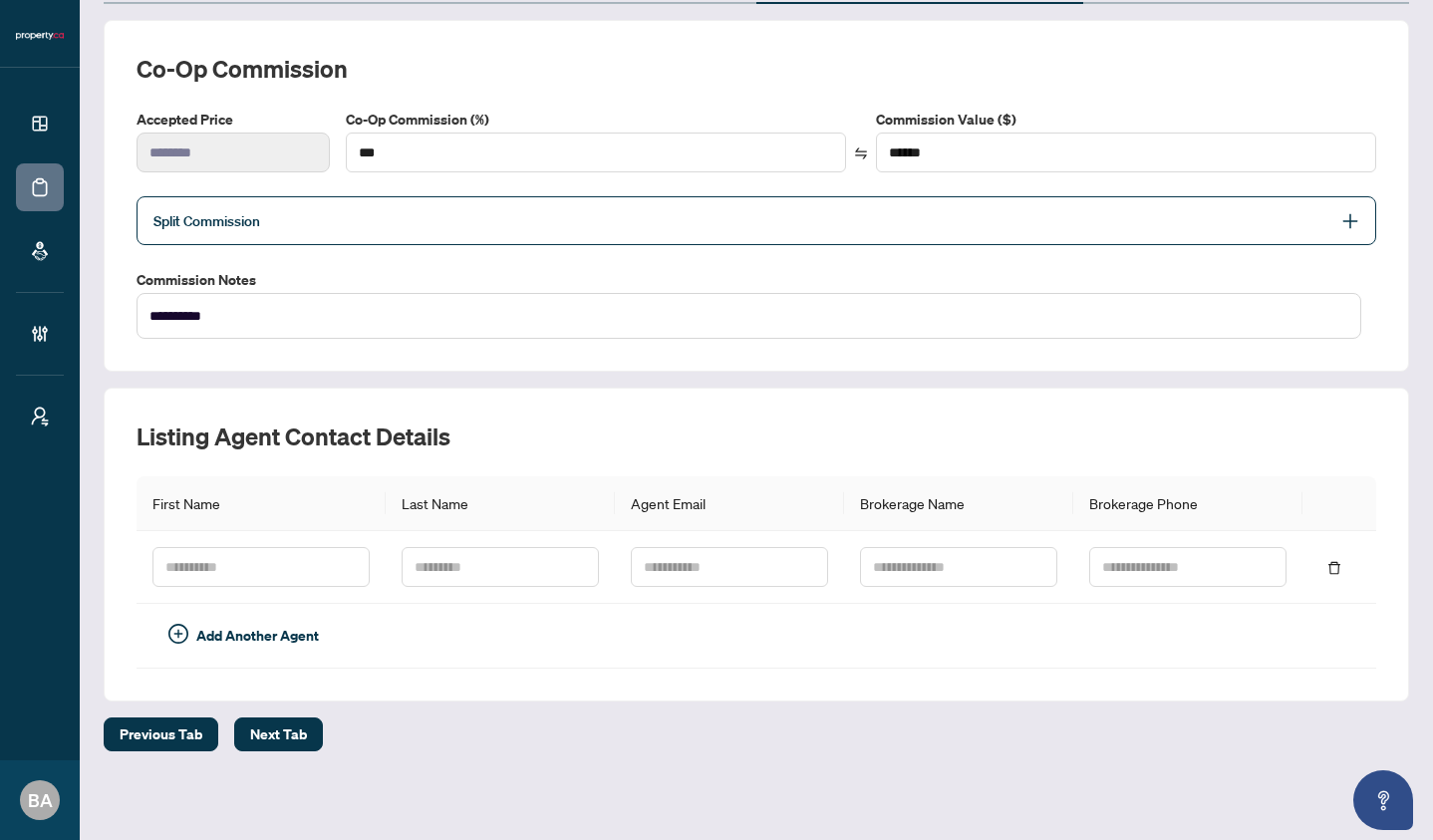 click on "Split Commission" at bounding box center (741, 220) 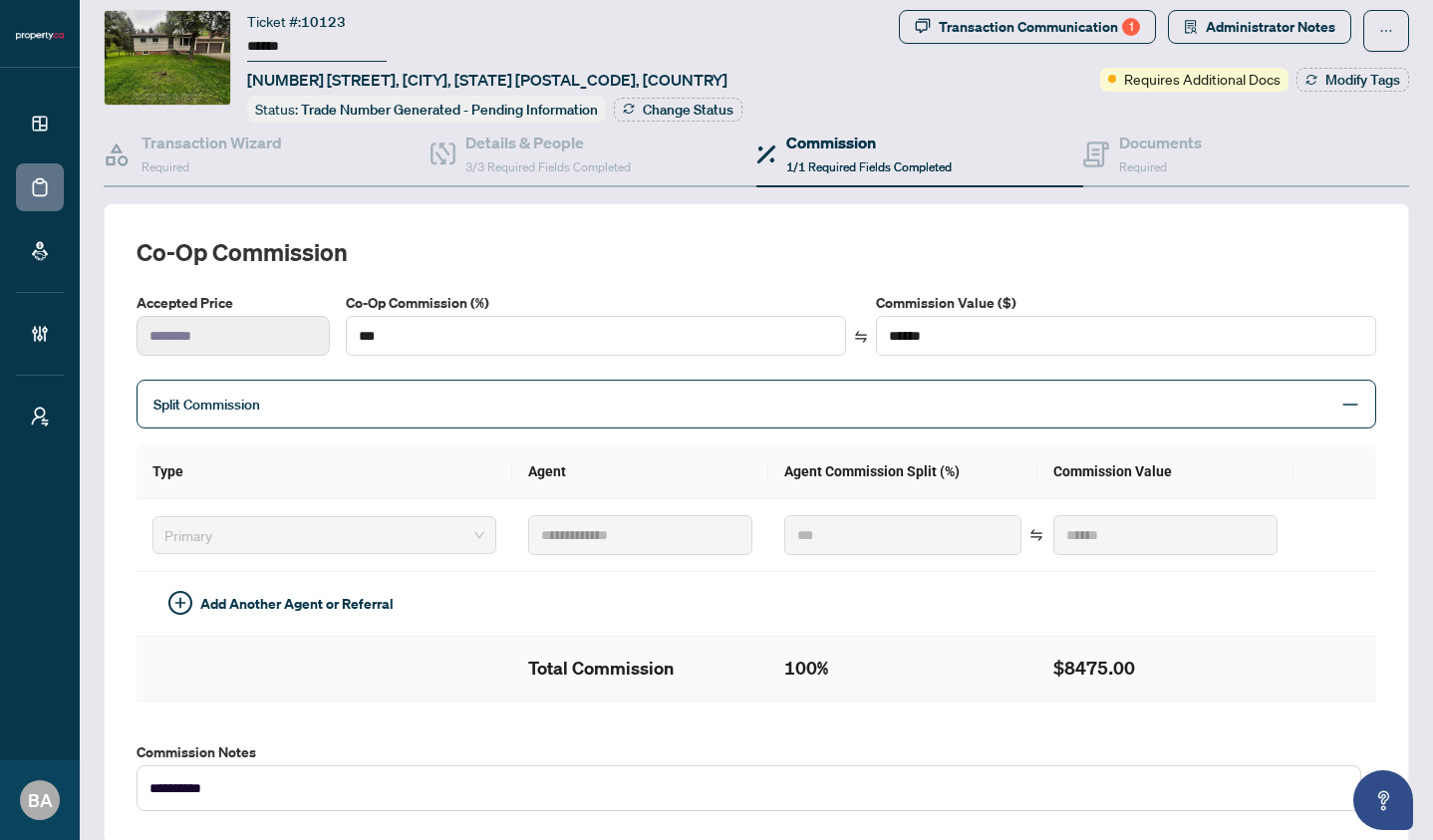 scroll, scrollTop: 0, scrollLeft: 0, axis: both 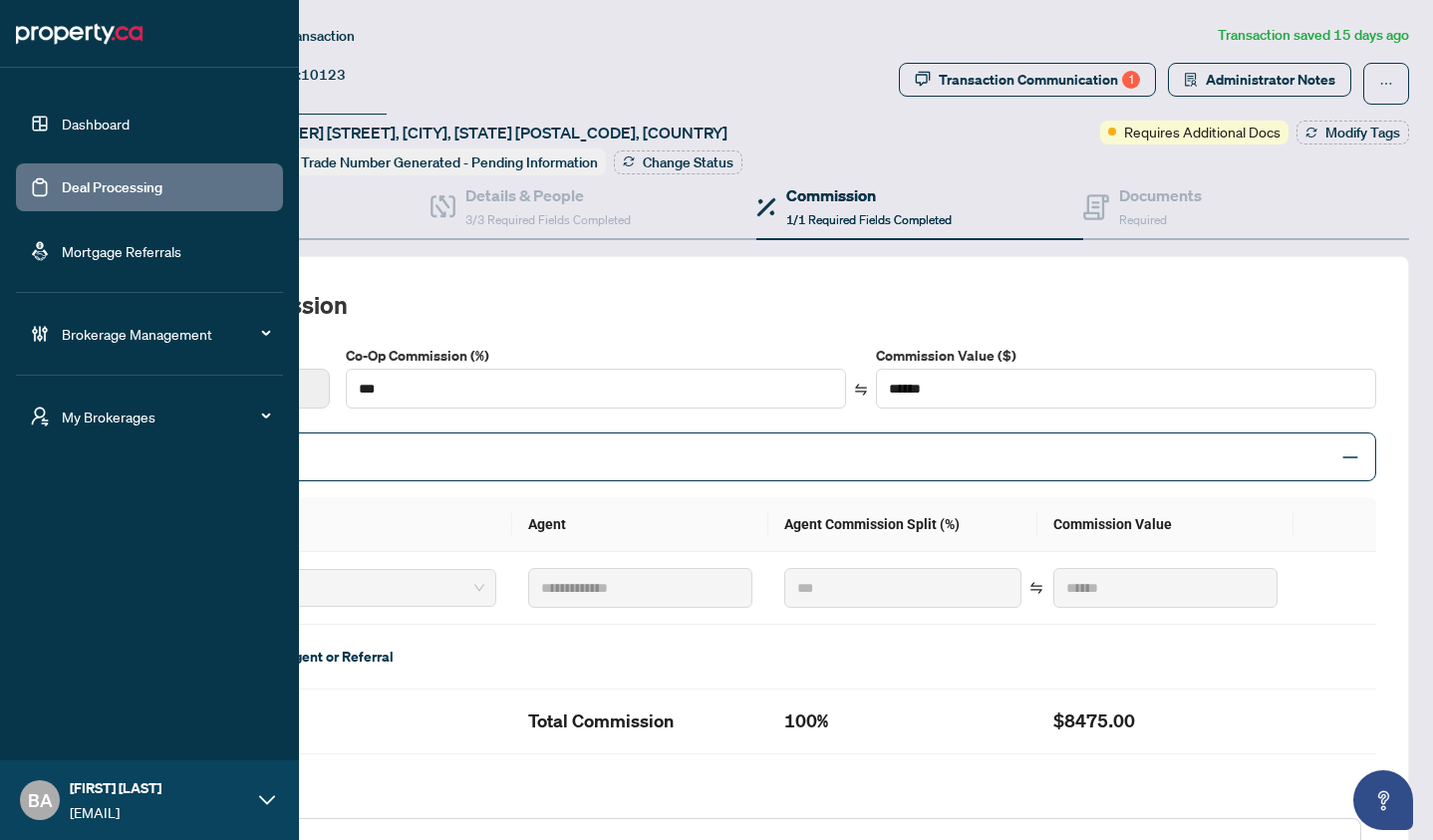 click on "Deal Processing" at bounding box center (112, 187) 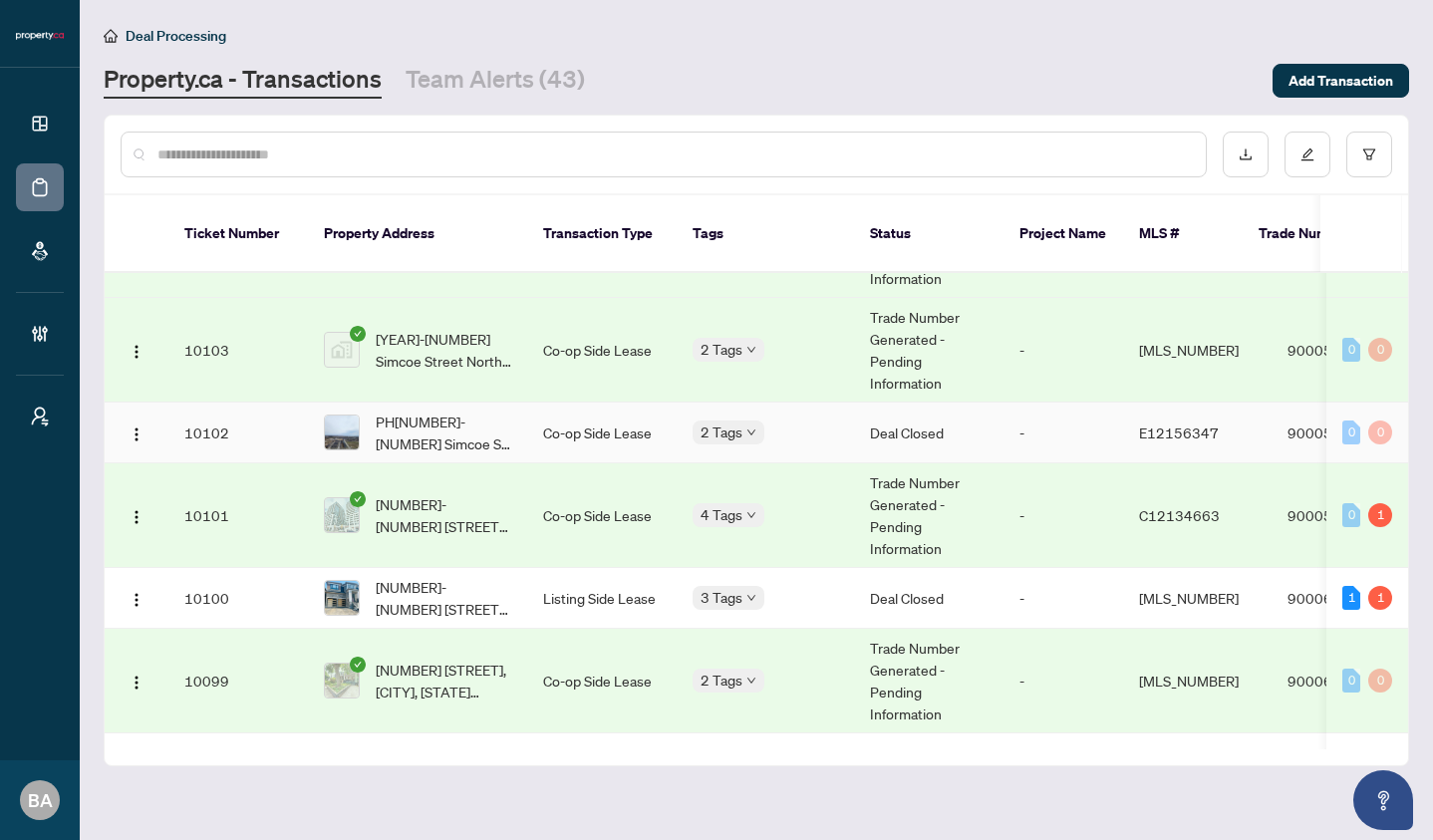 scroll, scrollTop: 2539, scrollLeft: 0, axis: vertical 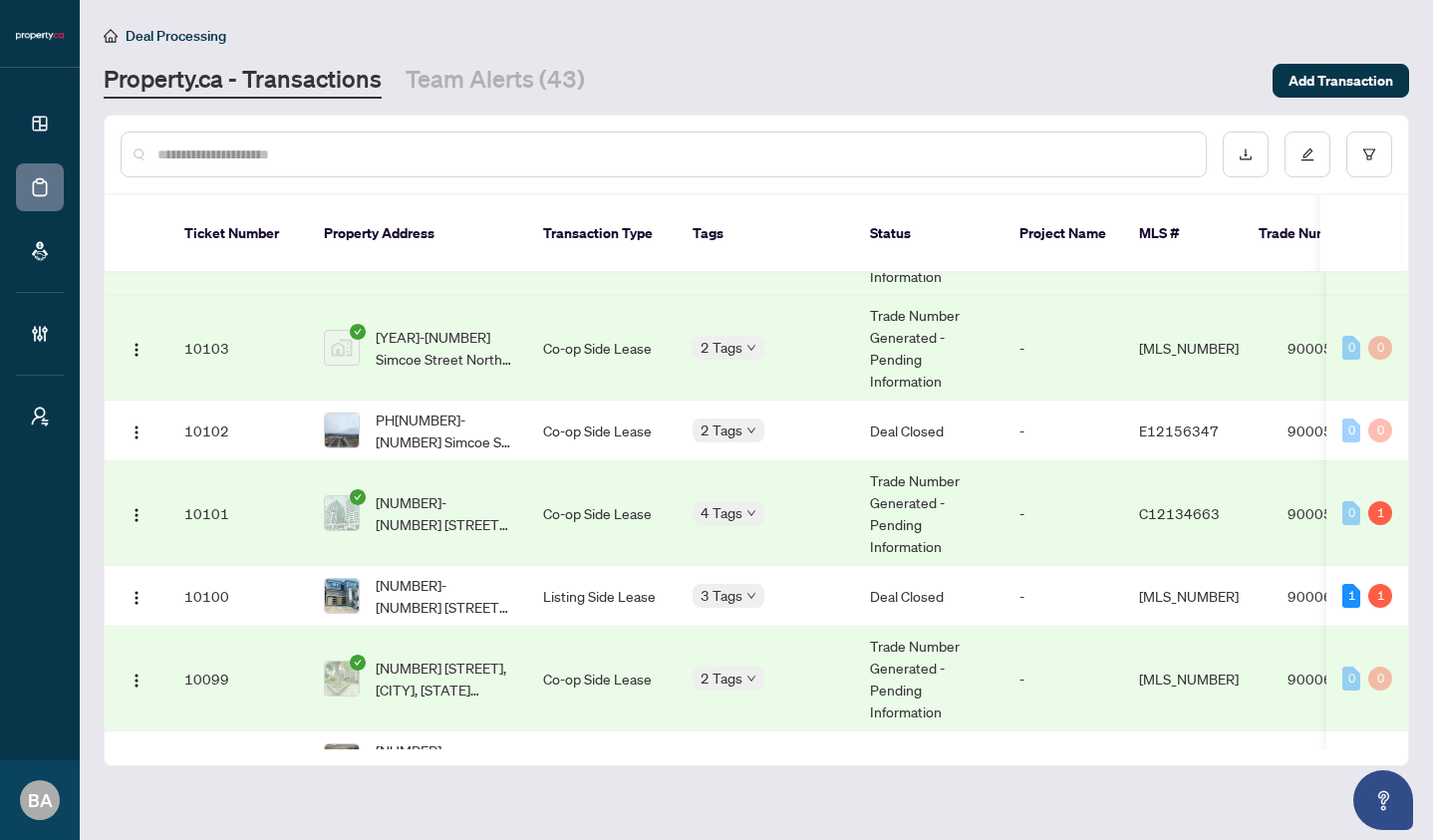 click on "10101" at bounding box center (238, 513) 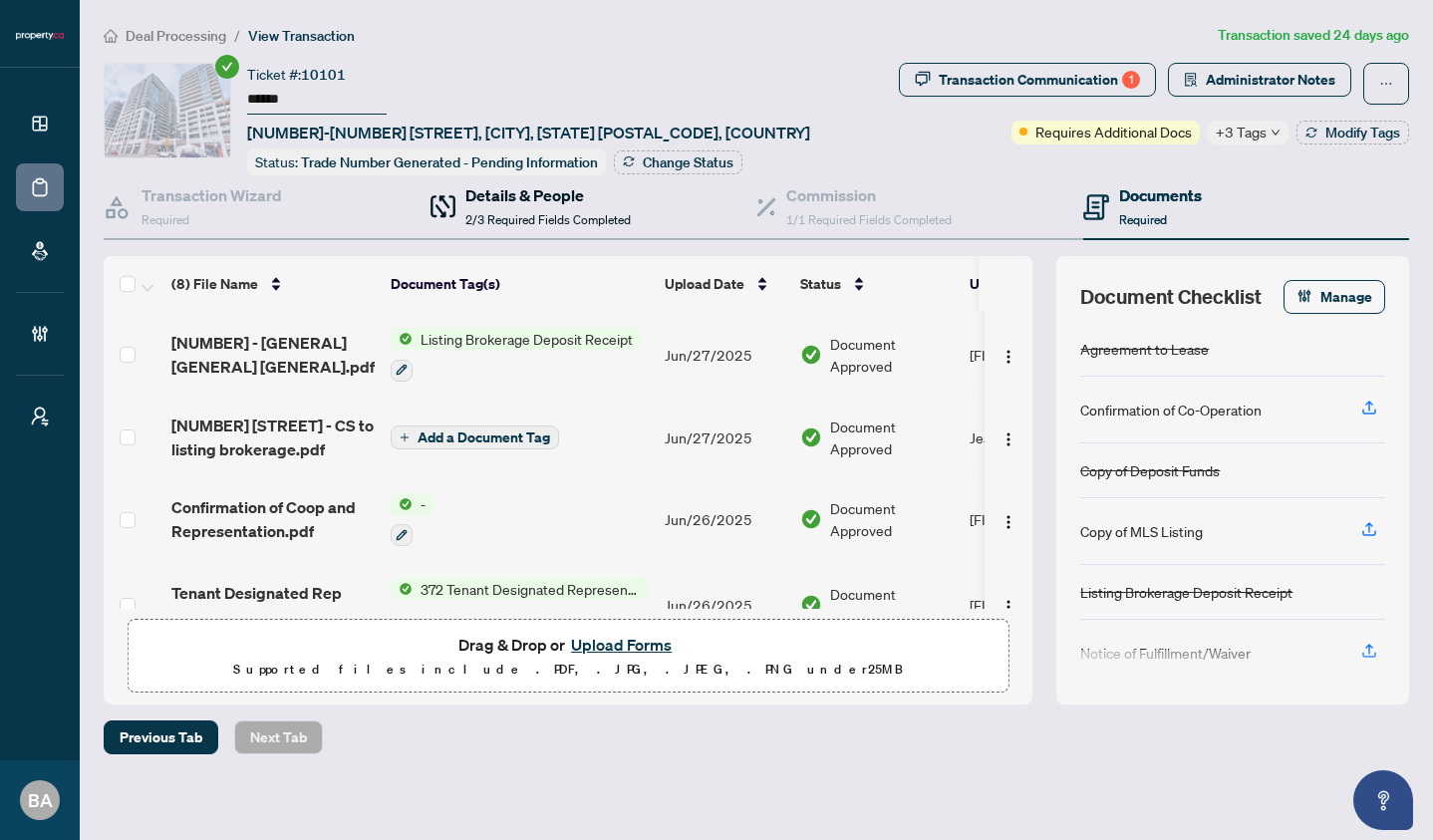 click on "Details & People 2/3 Required Fields Completed" at bounding box center (548, 206) 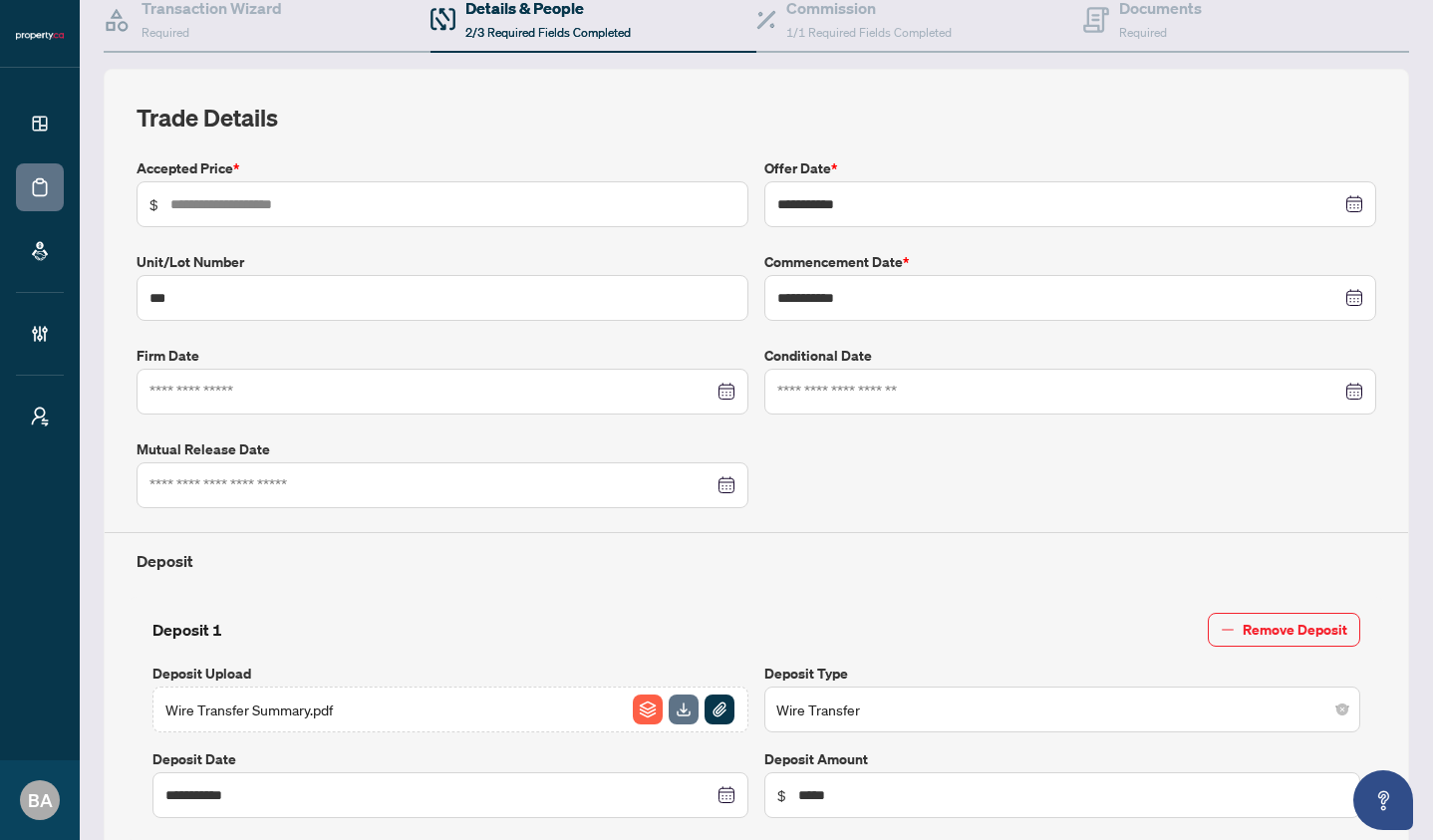 scroll, scrollTop: 0, scrollLeft: 0, axis: both 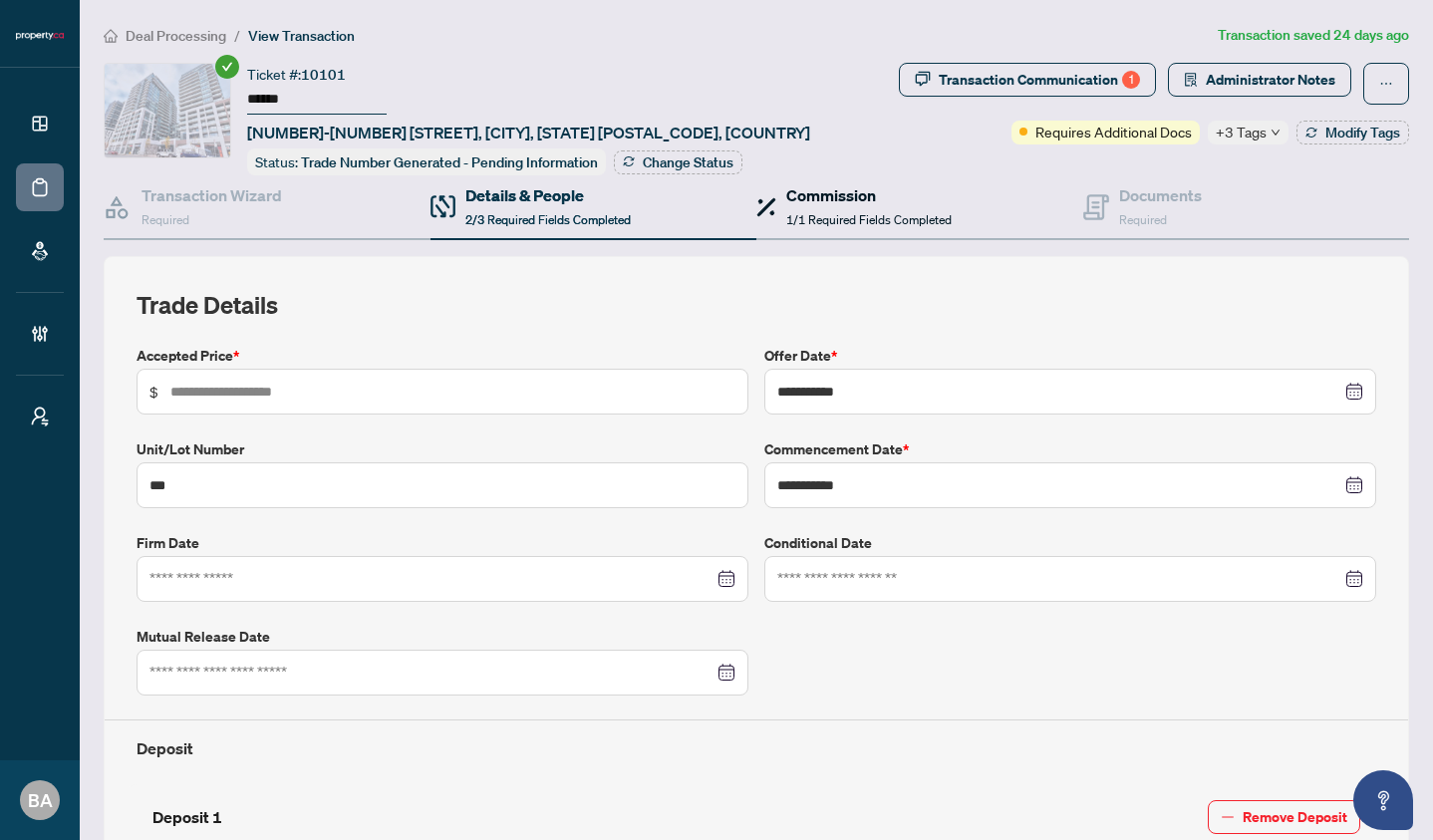 click on "Commission" at bounding box center [869, 195] 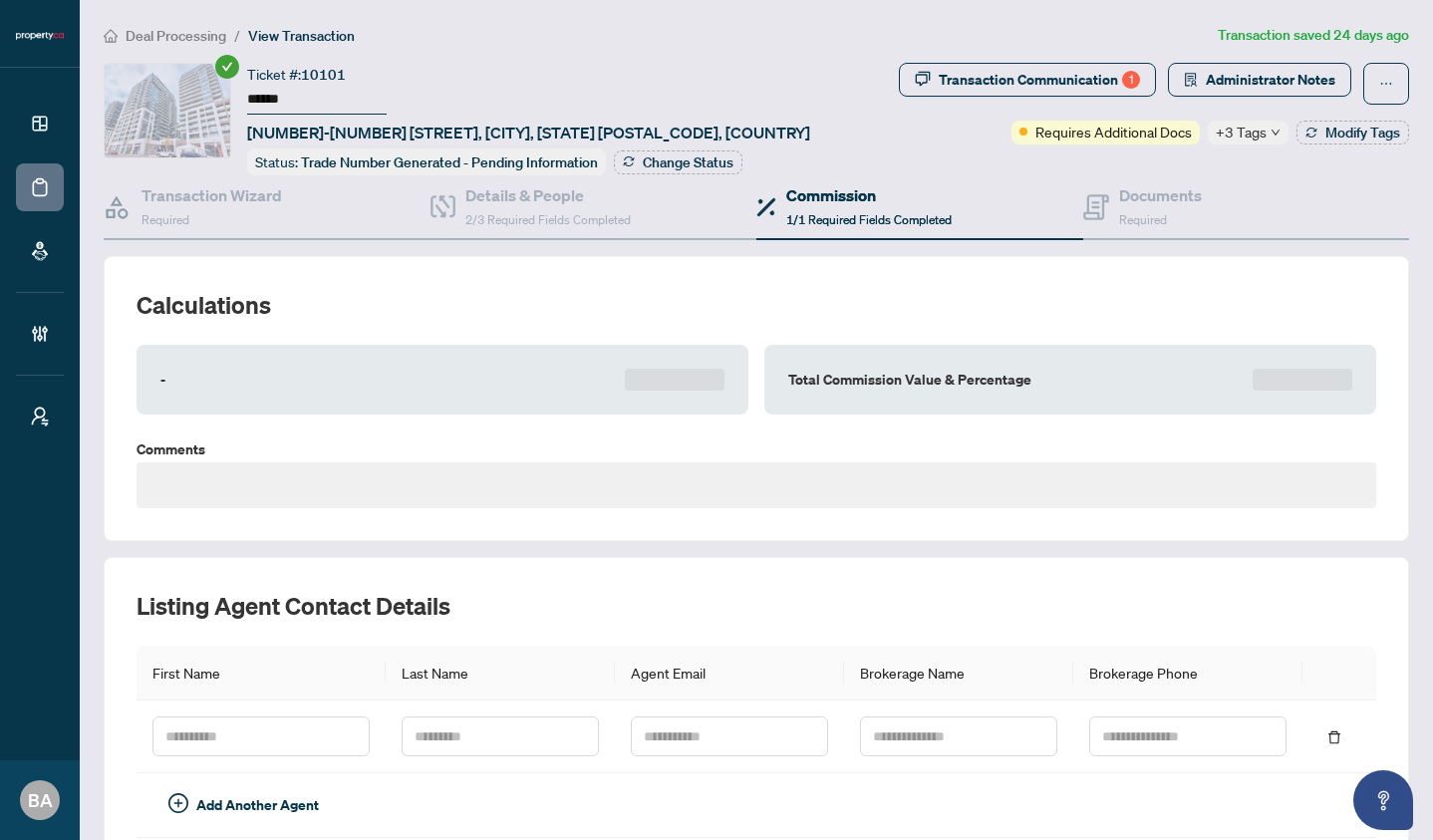 type on "**********" 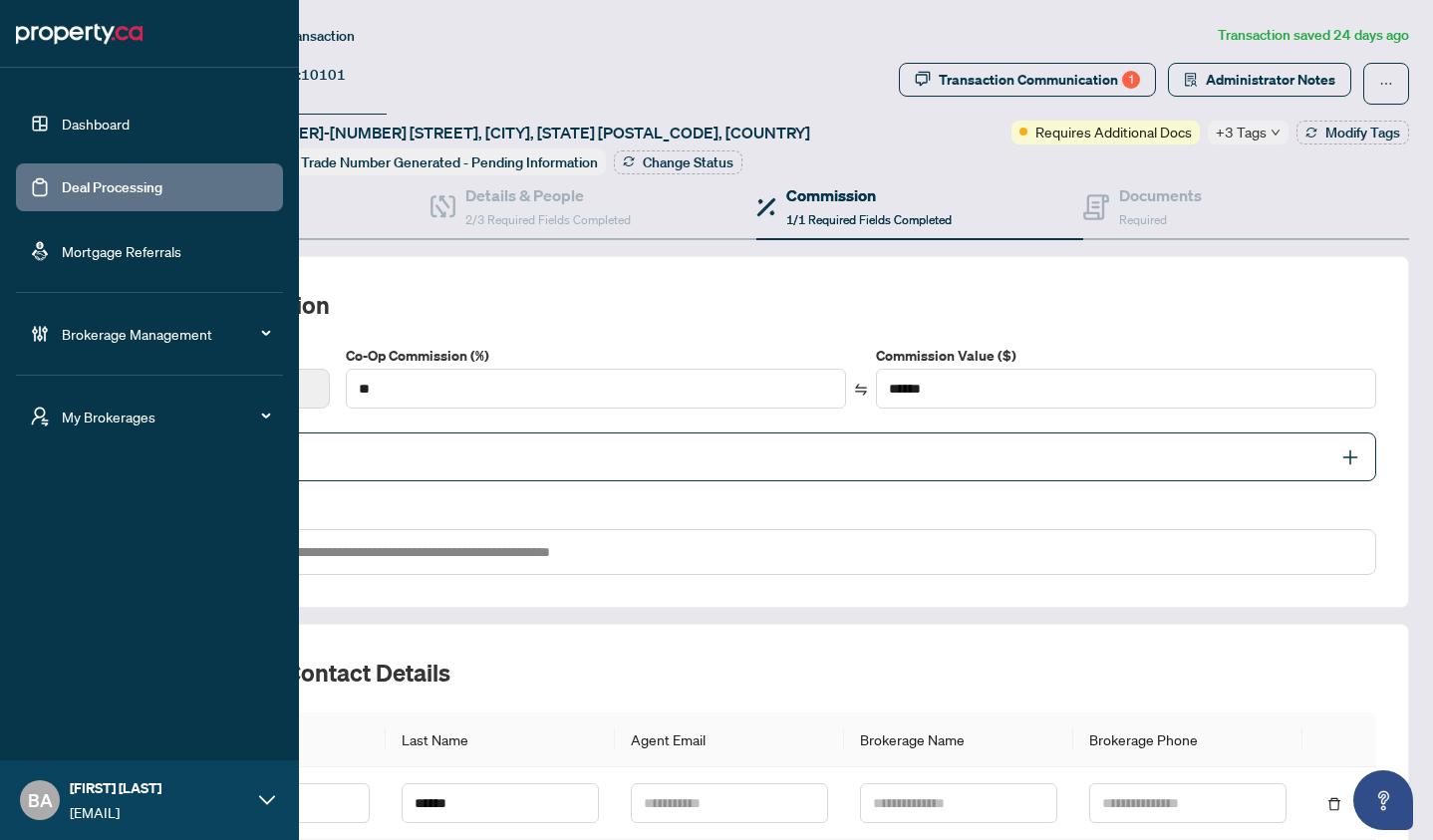 click on "Deal Processing" at bounding box center [112, 187] 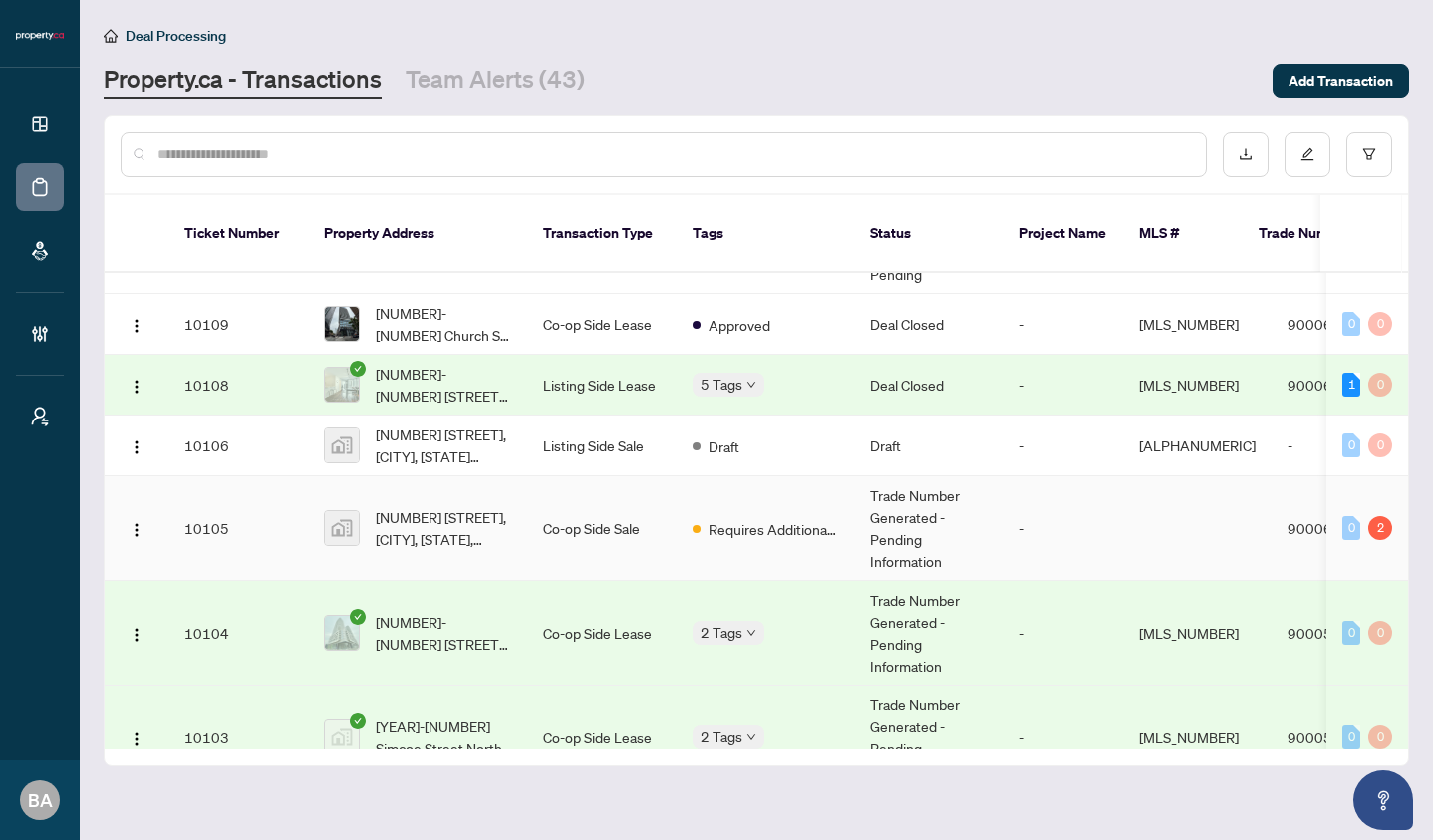 scroll, scrollTop: 2153, scrollLeft: 0, axis: vertical 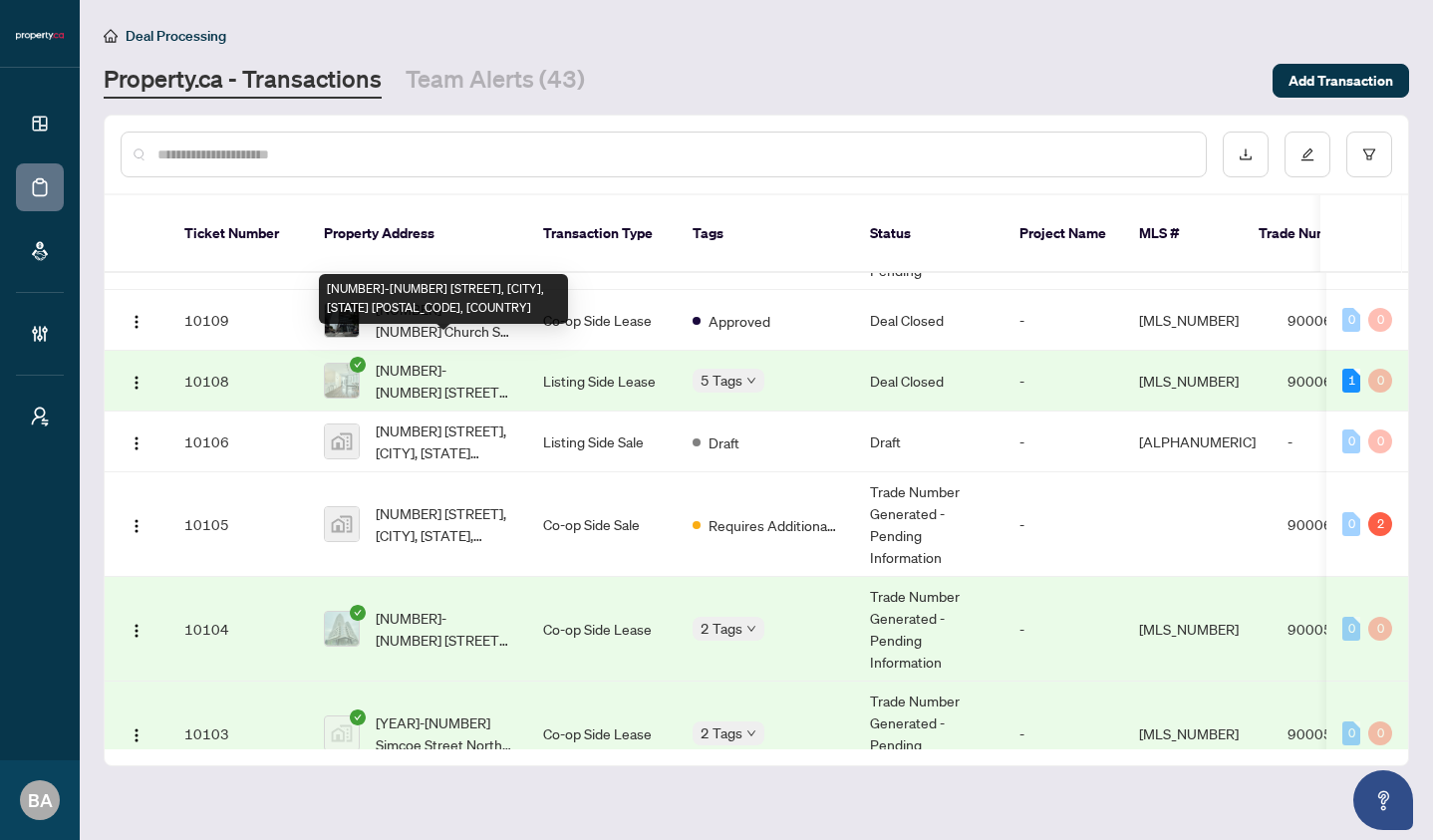 click on "2109-44 St Joseph St, Toronto, Ontario M4Y 2W4, Canada" at bounding box center (443, 381) 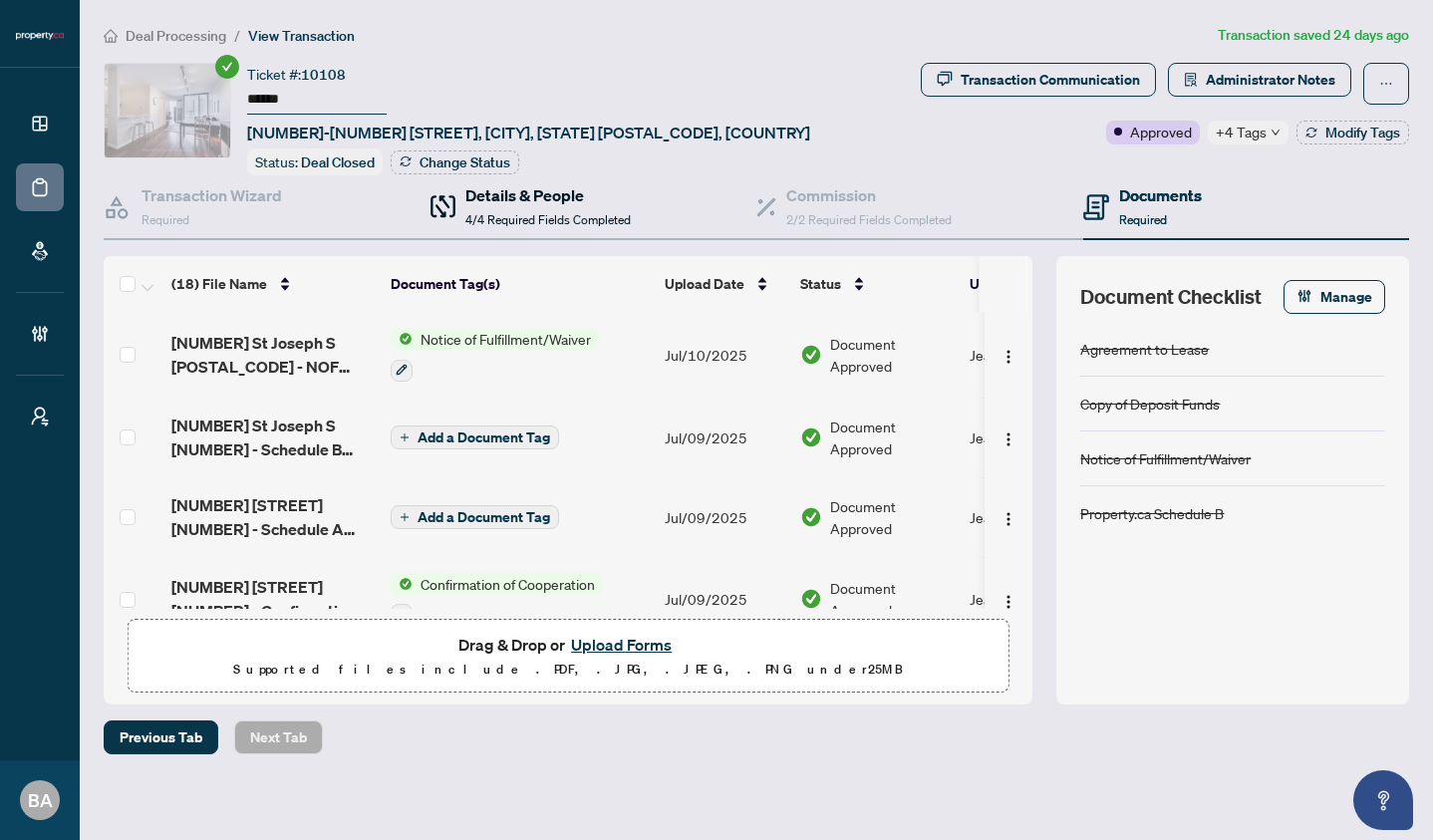 click on "Details & People" at bounding box center [548, 195] 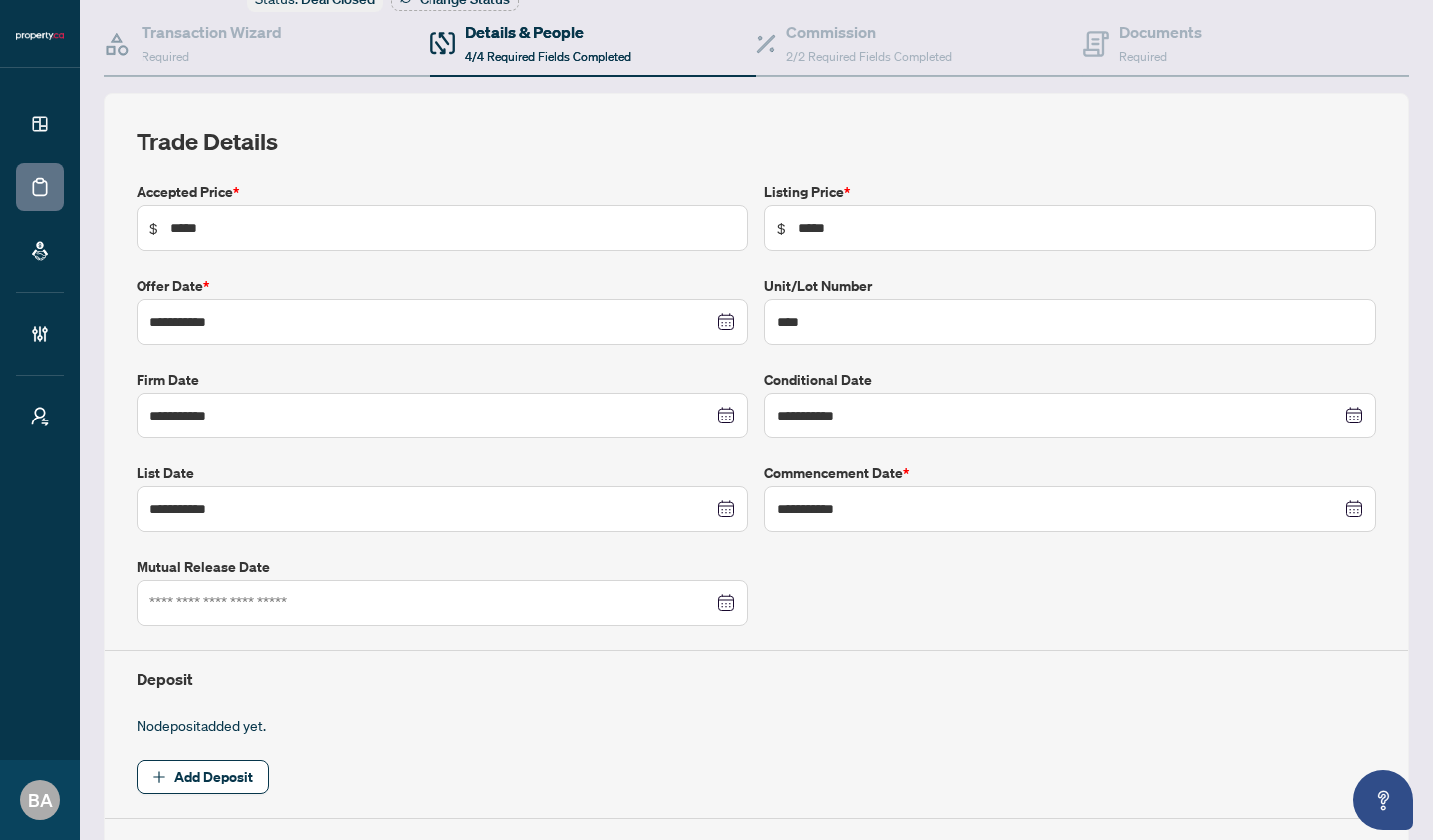scroll, scrollTop: 0, scrollLeft: 0, axis: both 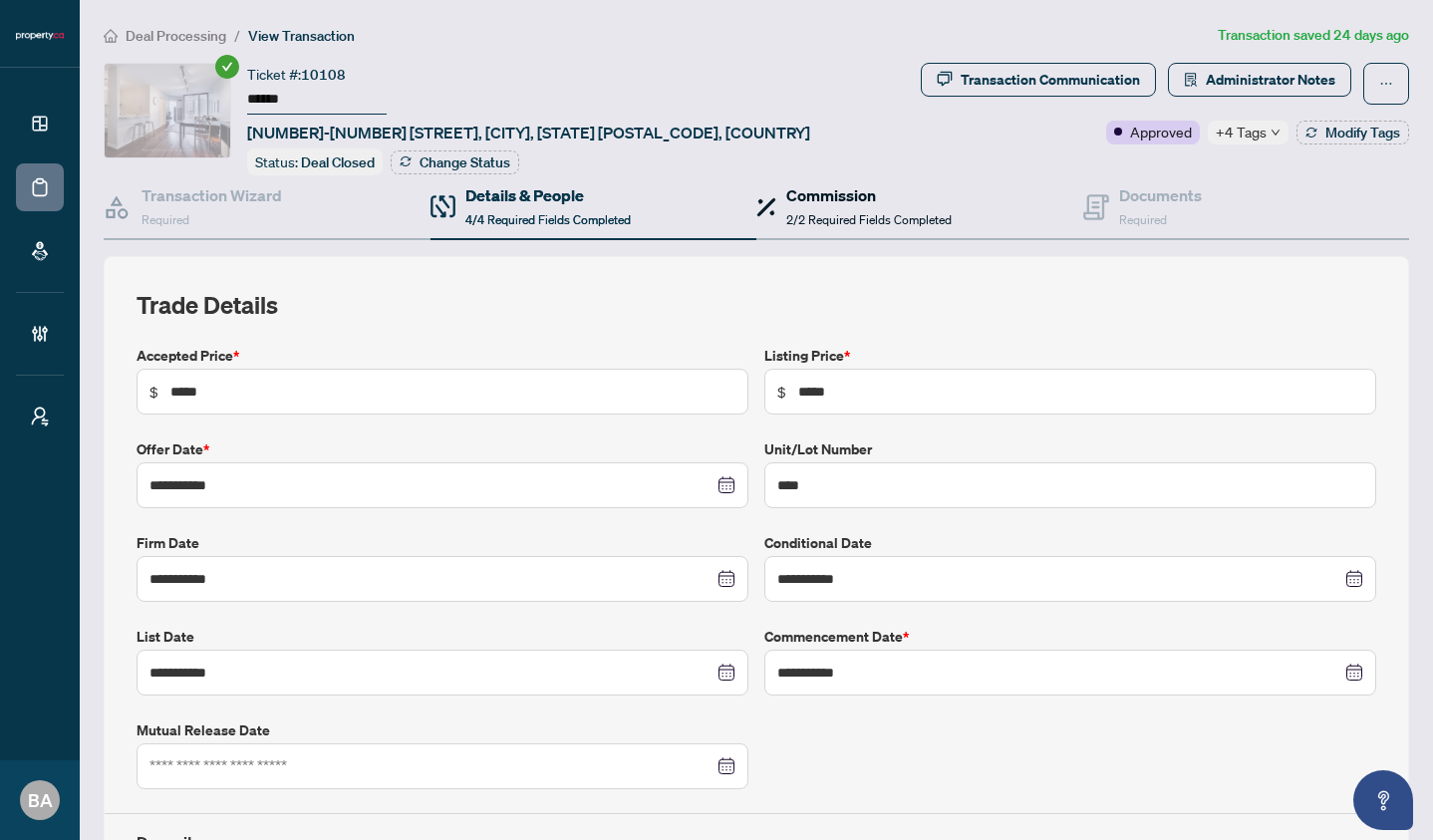 click on "Commission" at bounding box center (869, 195) 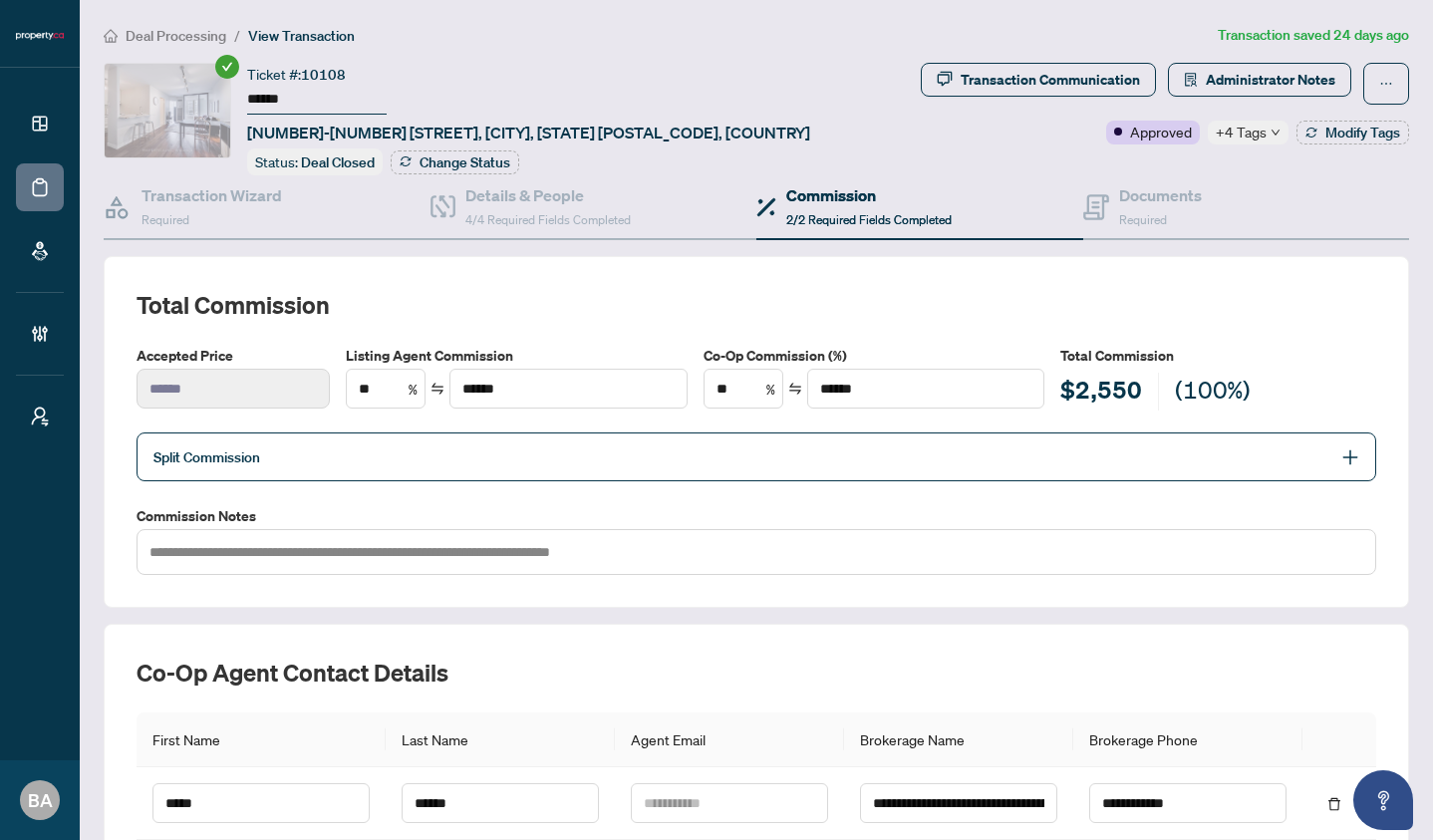 scroll, scrollTop: 39, scrollLeft: 0, axis: vertical 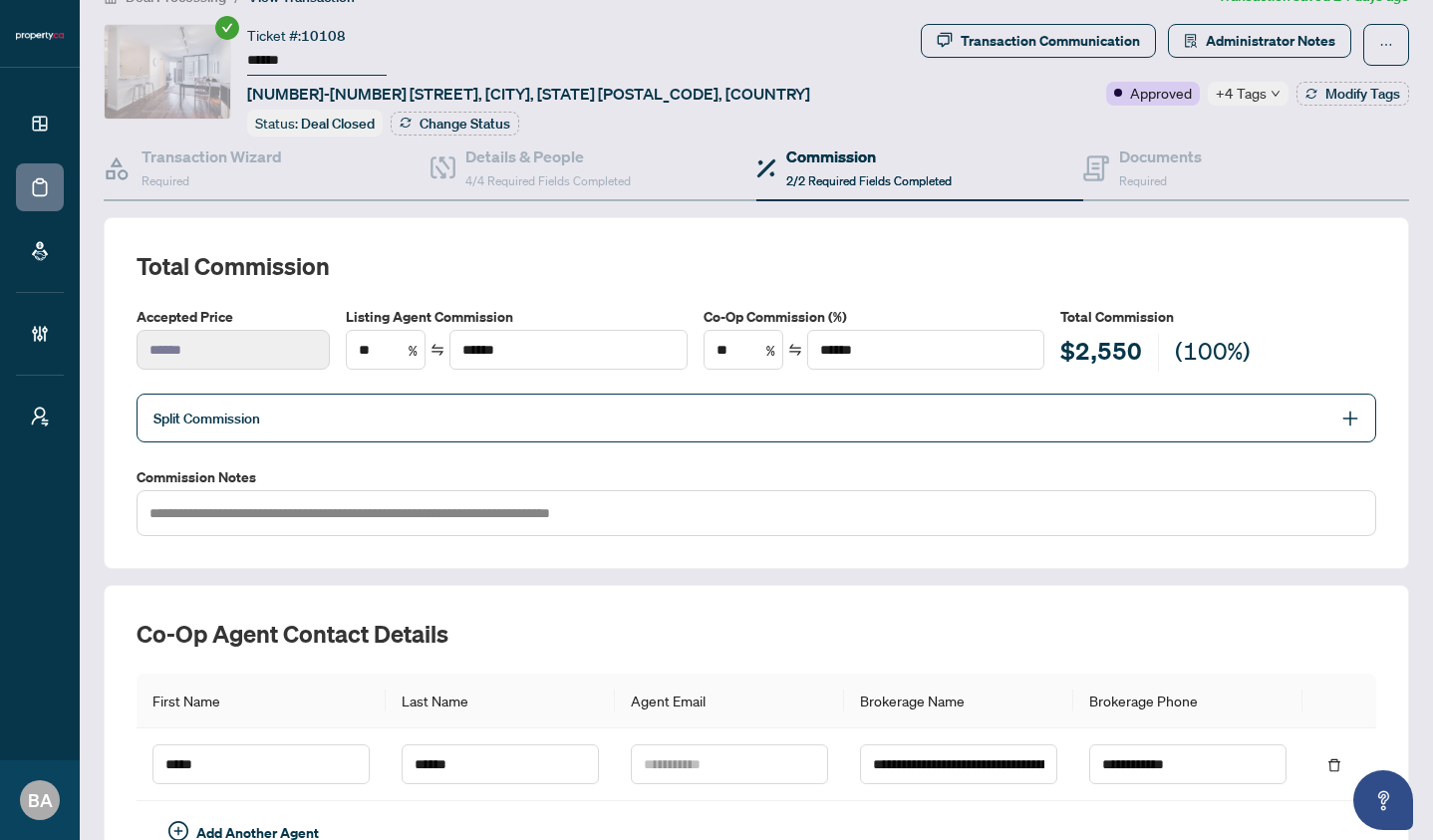 click on "10108" at bounding box center [323, 36] 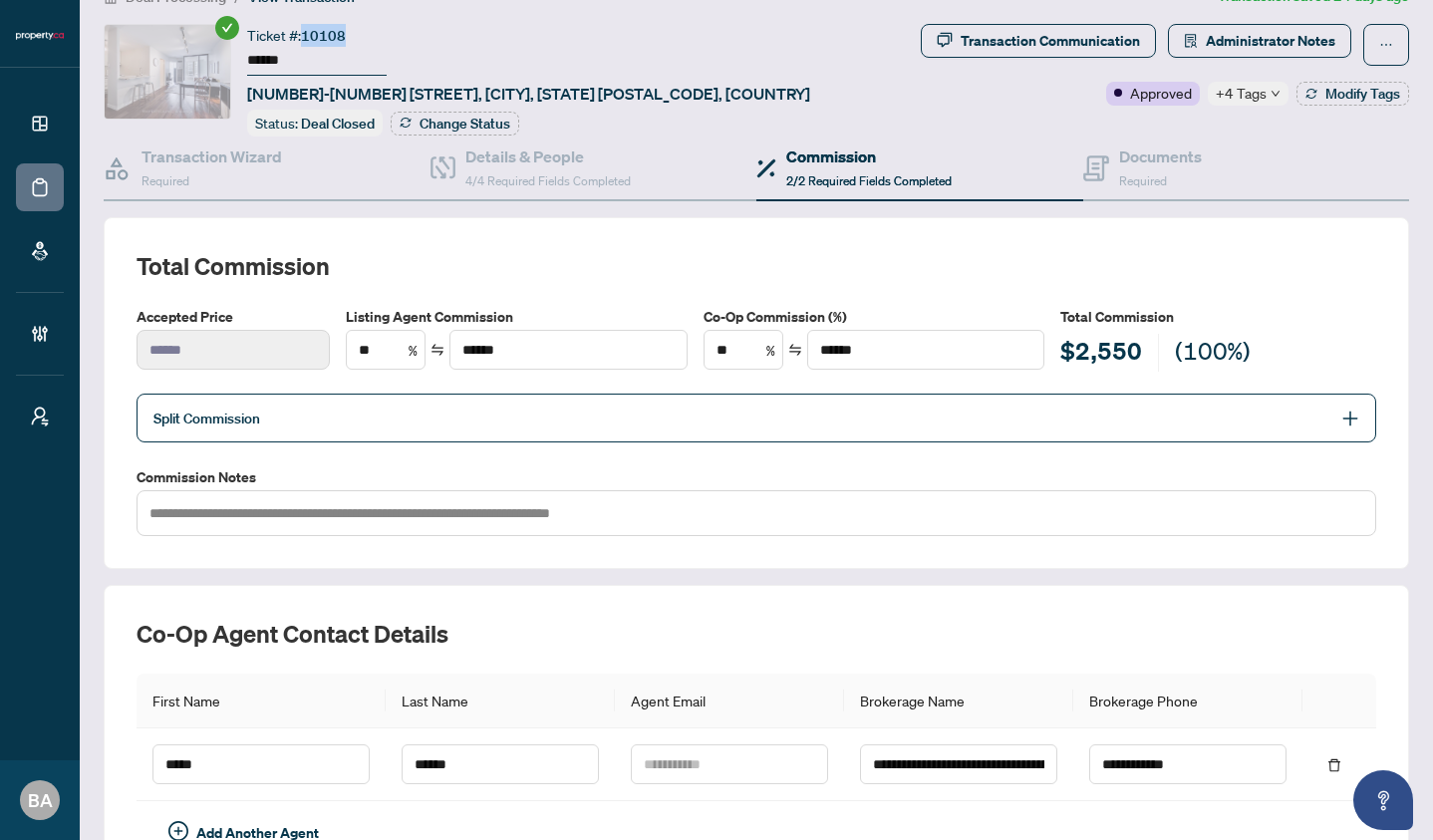 click on "10108" at bounding box center [323, 36] 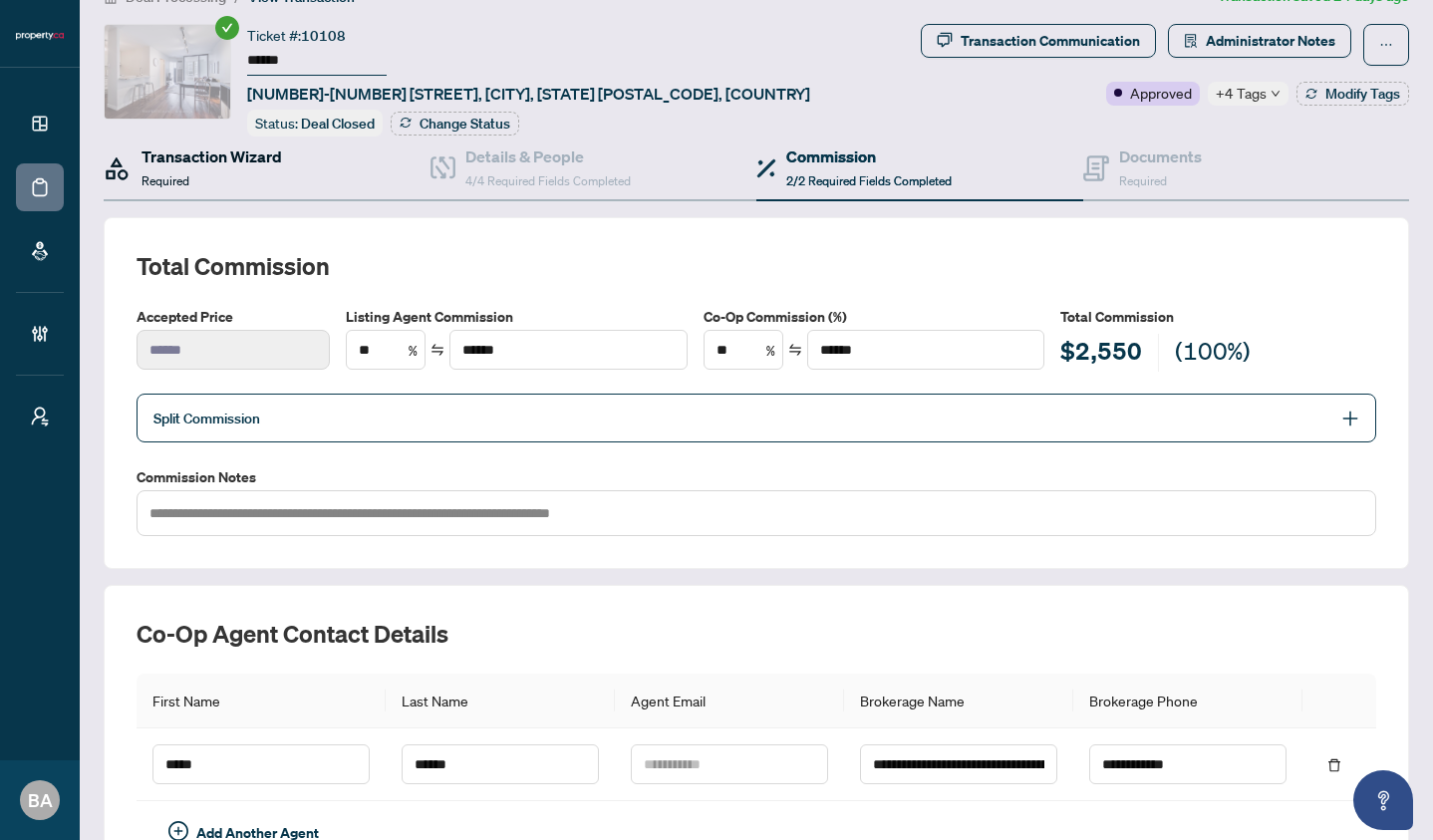 click on "Transaction Wizard" at bounding box center (211, 156) 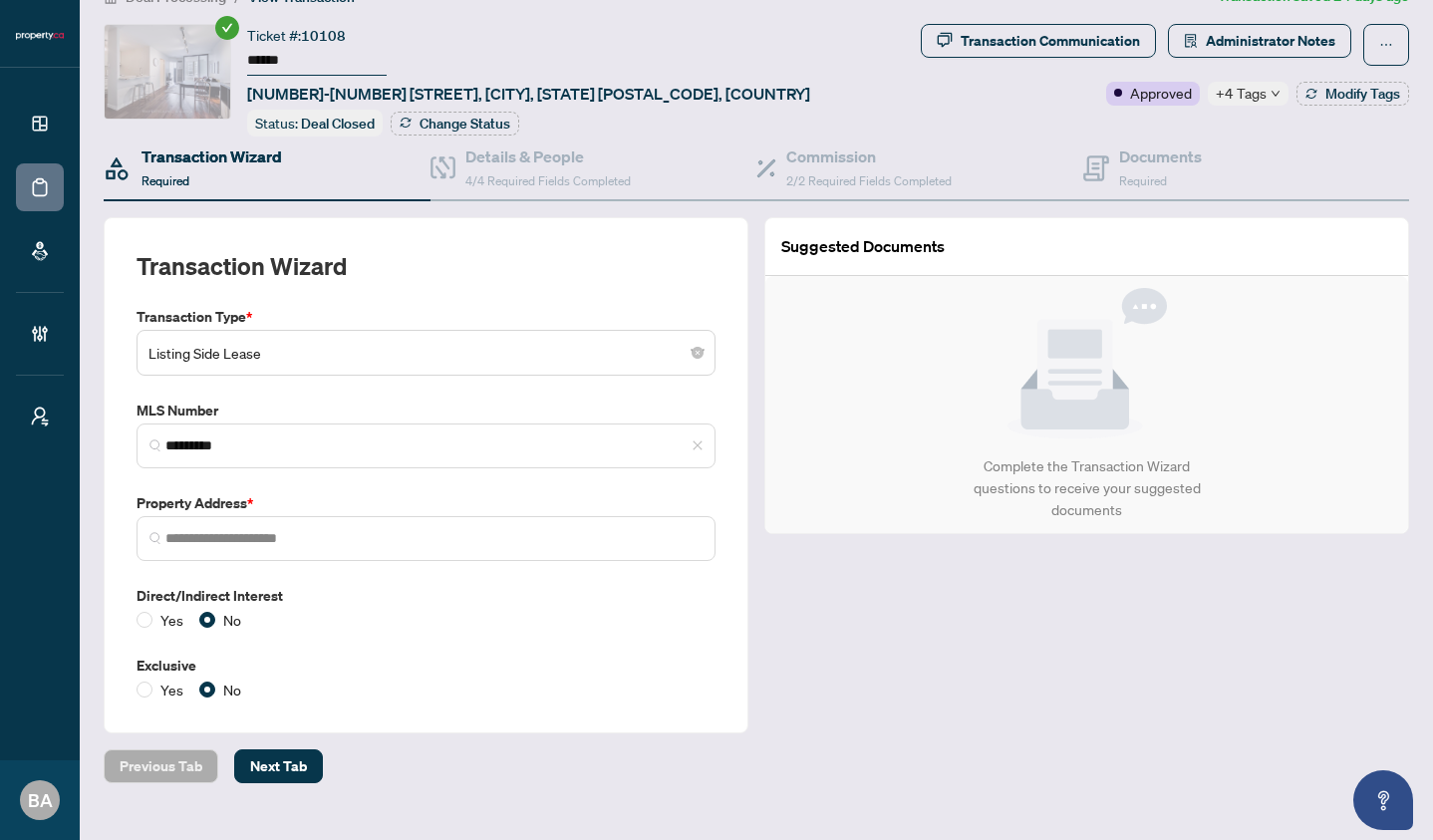 type on "**********" 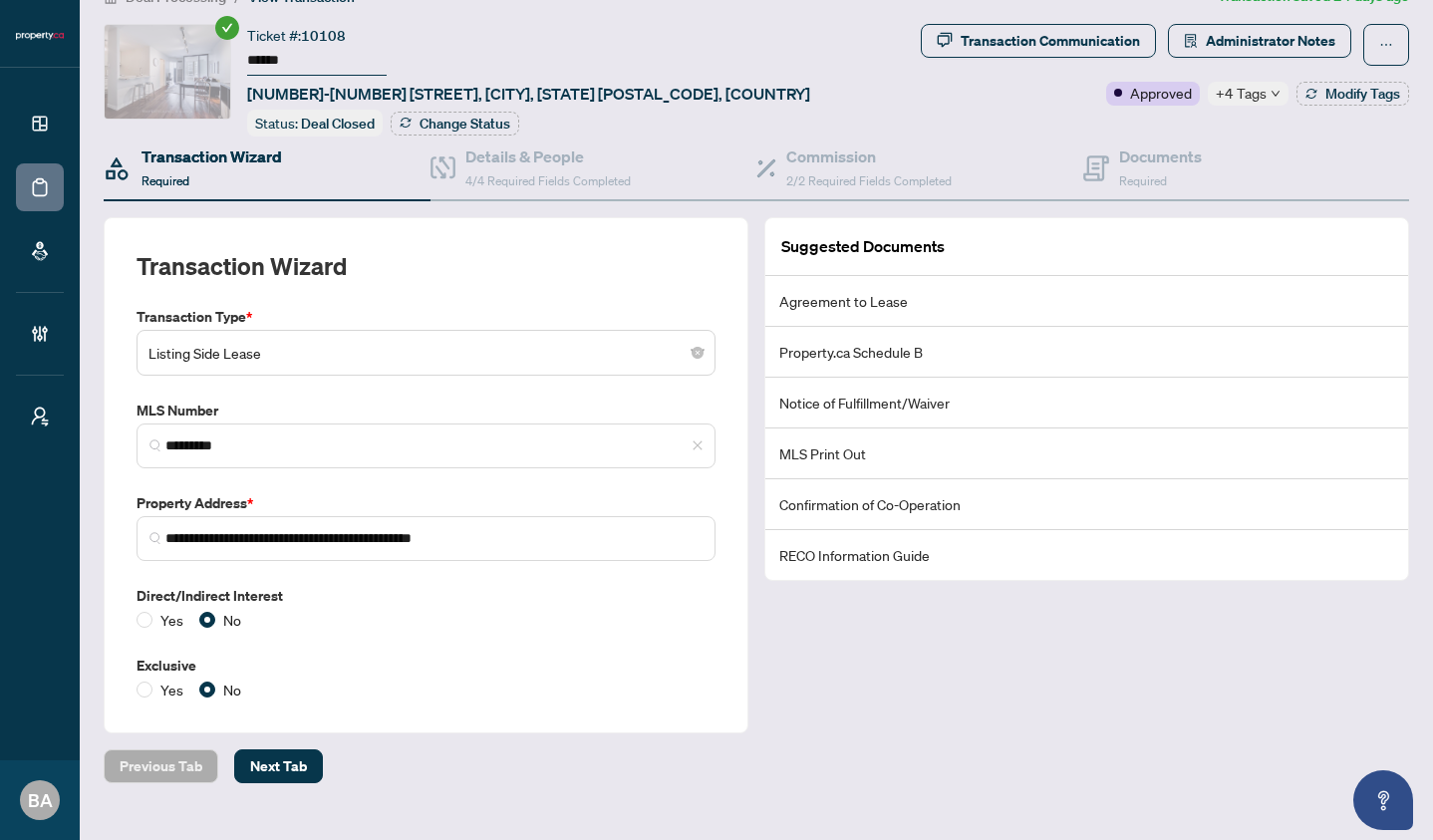 click on "+4 Tags" at bounding box center (1241, 93) 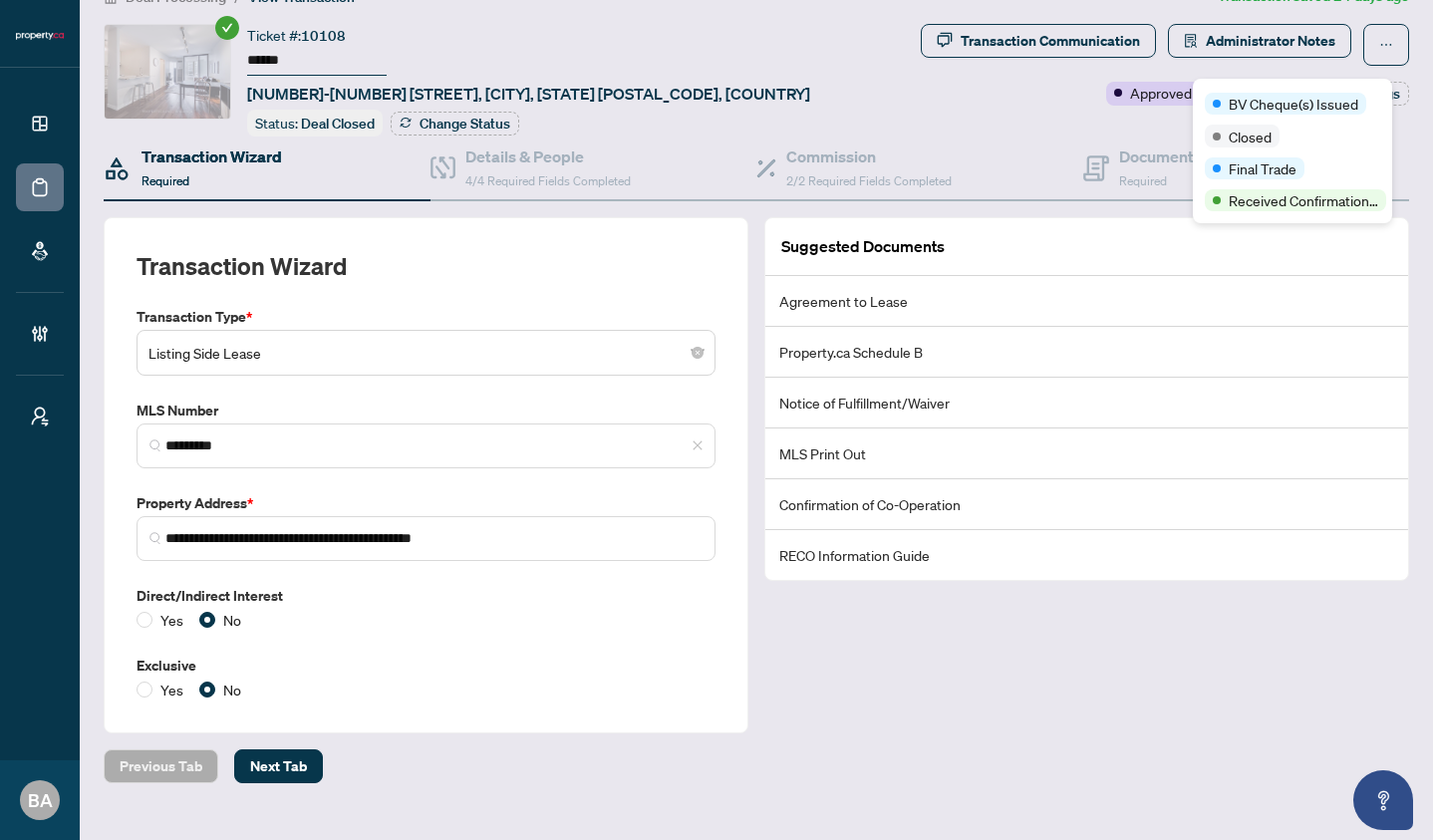 click on "Transaction Communication Administrator Notes Approved +4 Tags Modify Tags" at bounding box center [1165, 65] 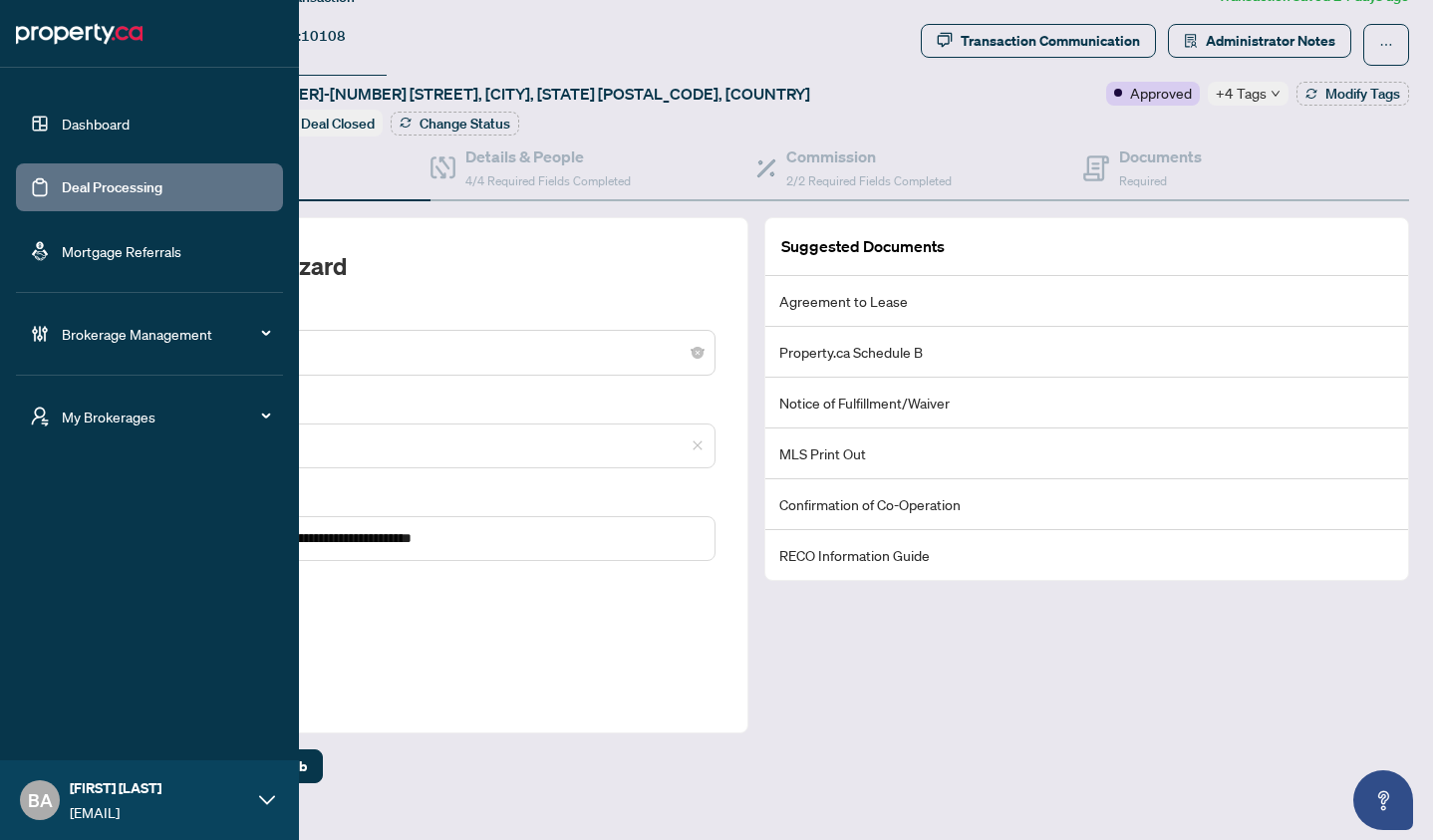 click on "Deal Processing" at bounding box center [112, 187] 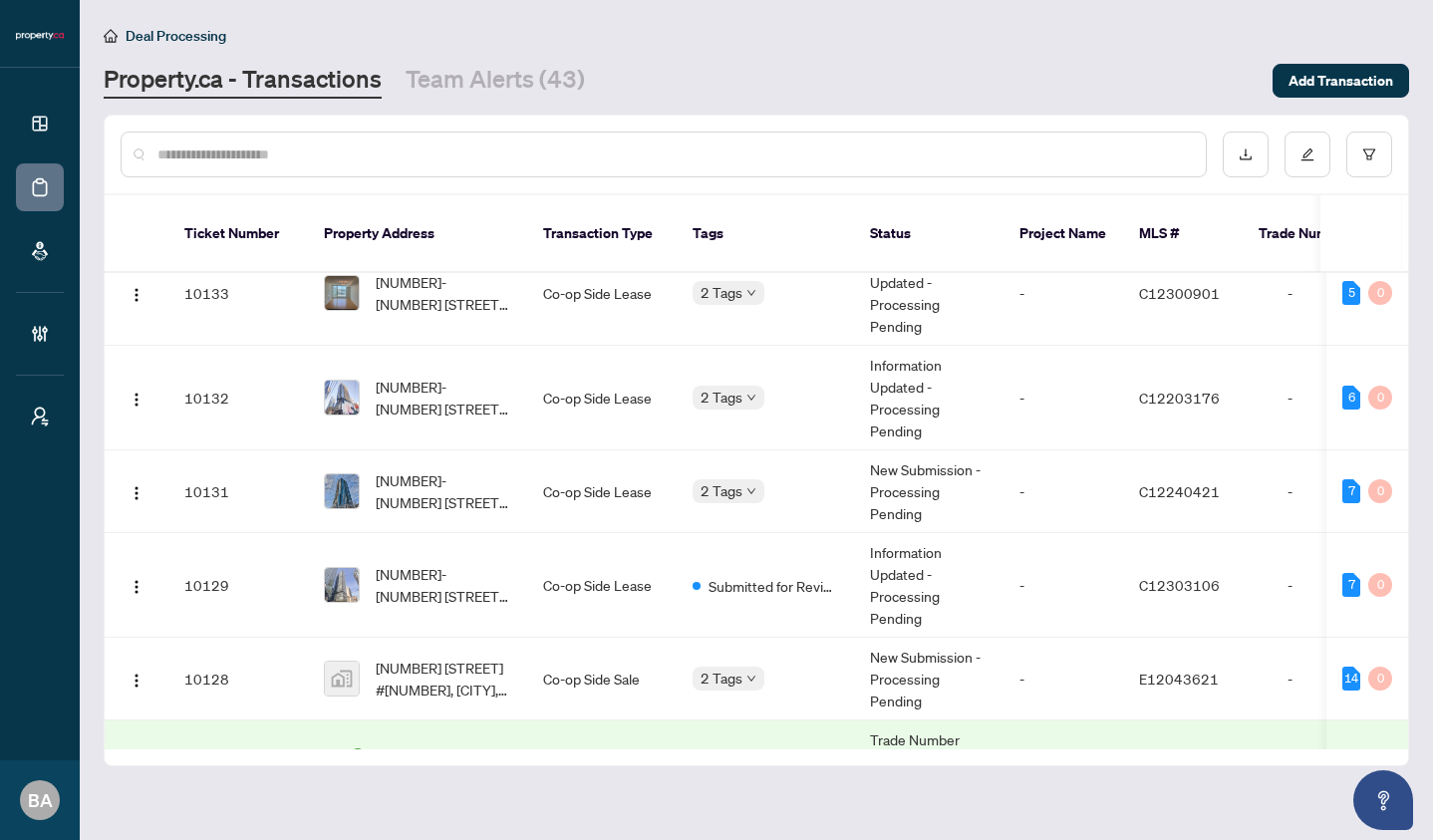 scroll, scrollTop: 133, scrollLeft: 0, axis: vertical 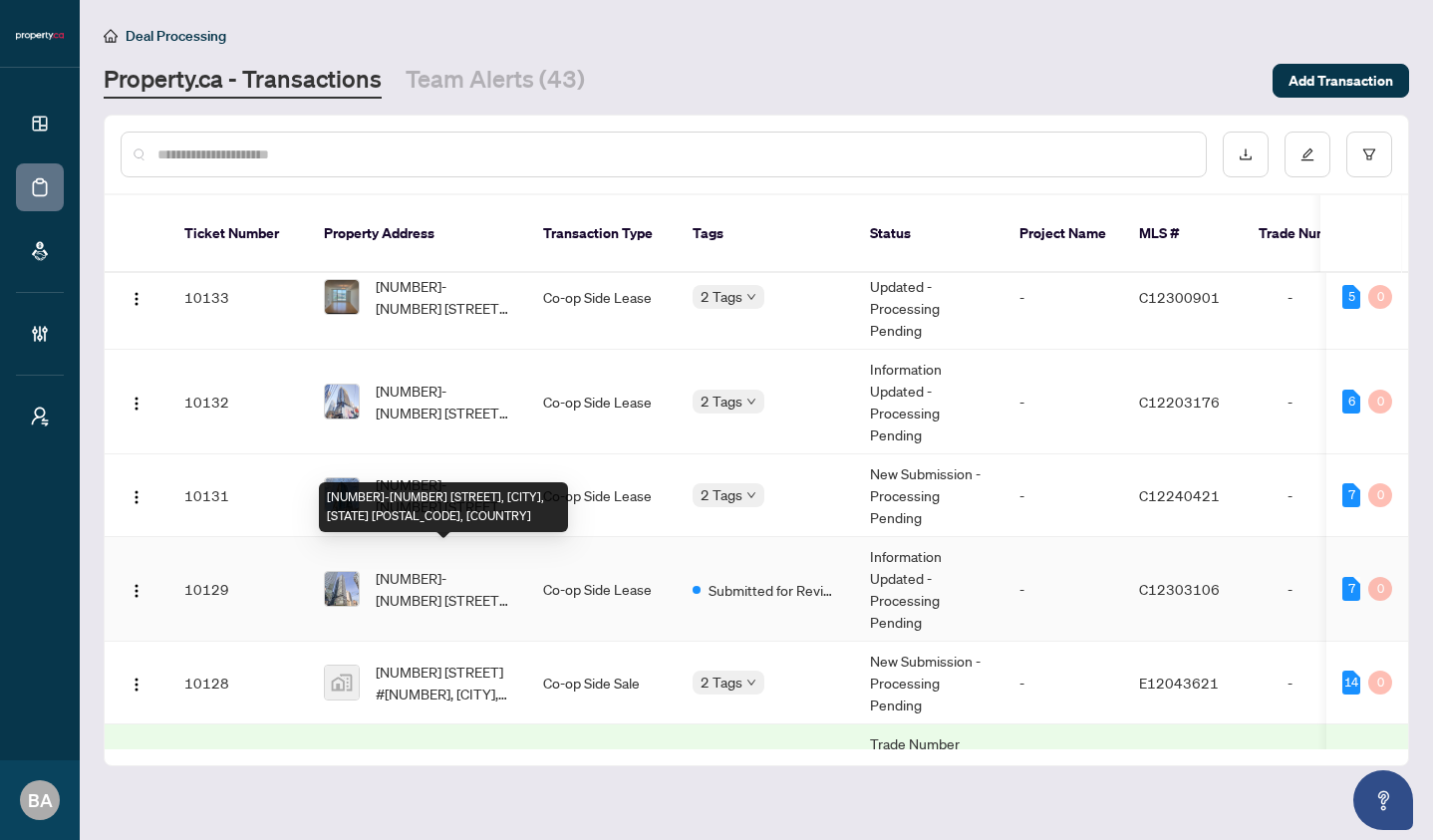 click on "[NUMBER]-[NUMBER] [STREET], [CITY], [STATE] [POSTAL_CODE], [COUNTRY]" at bounding box center [443, 589] 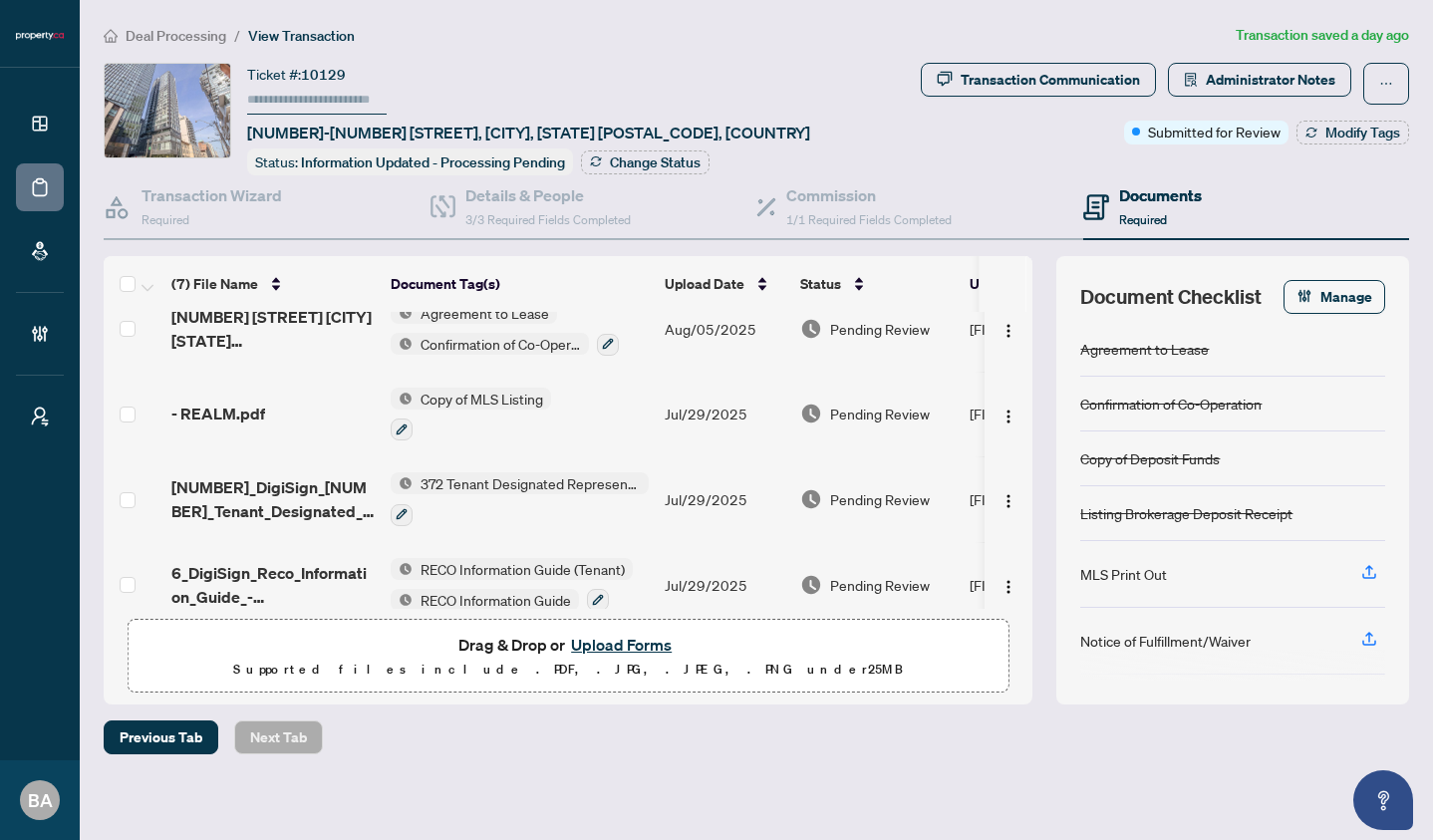 scroll, scrollTop: 301, scrollLeft: 0, axis: vertical 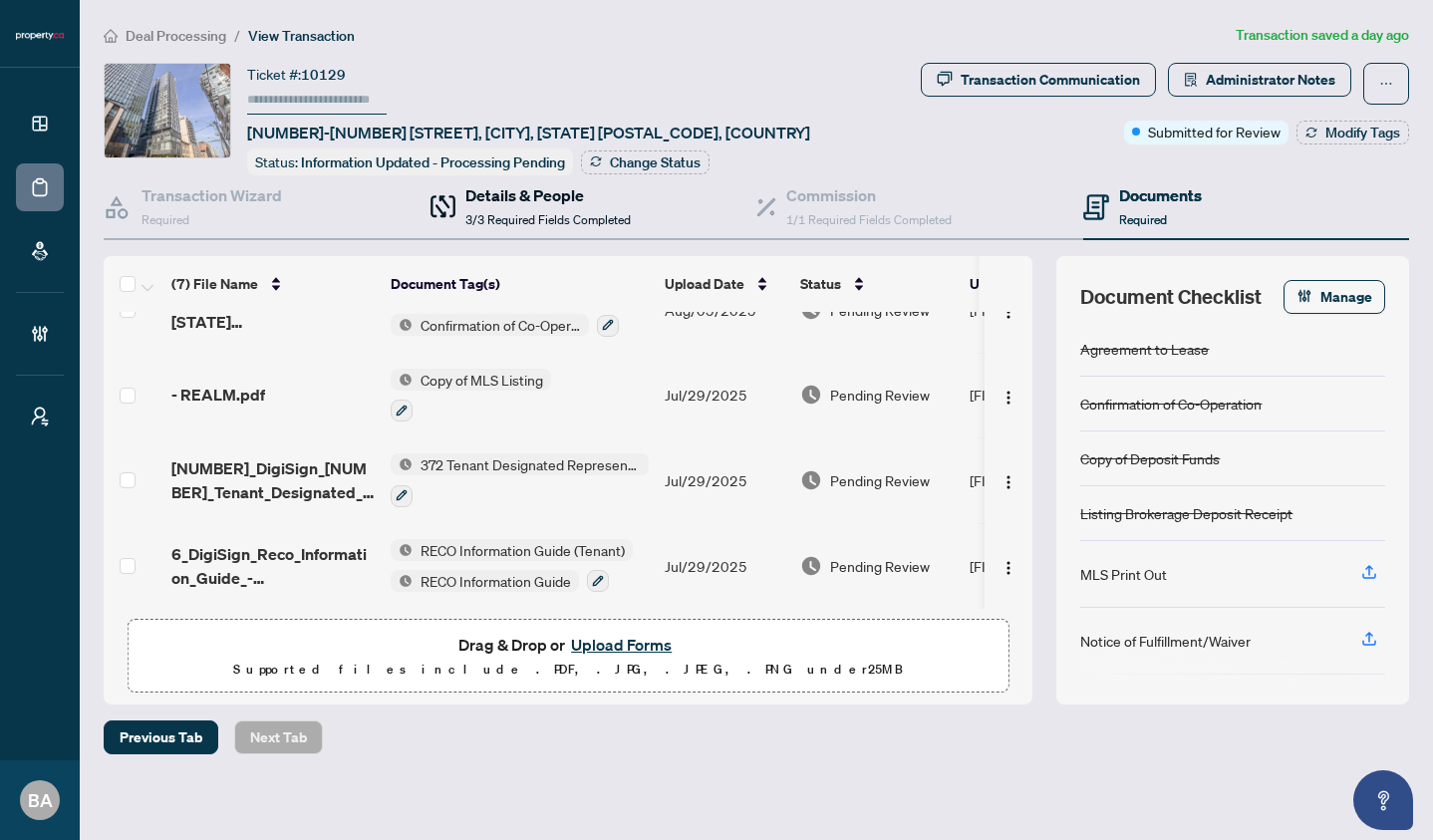 click on "Details & People" at bounding box center [548, 195] 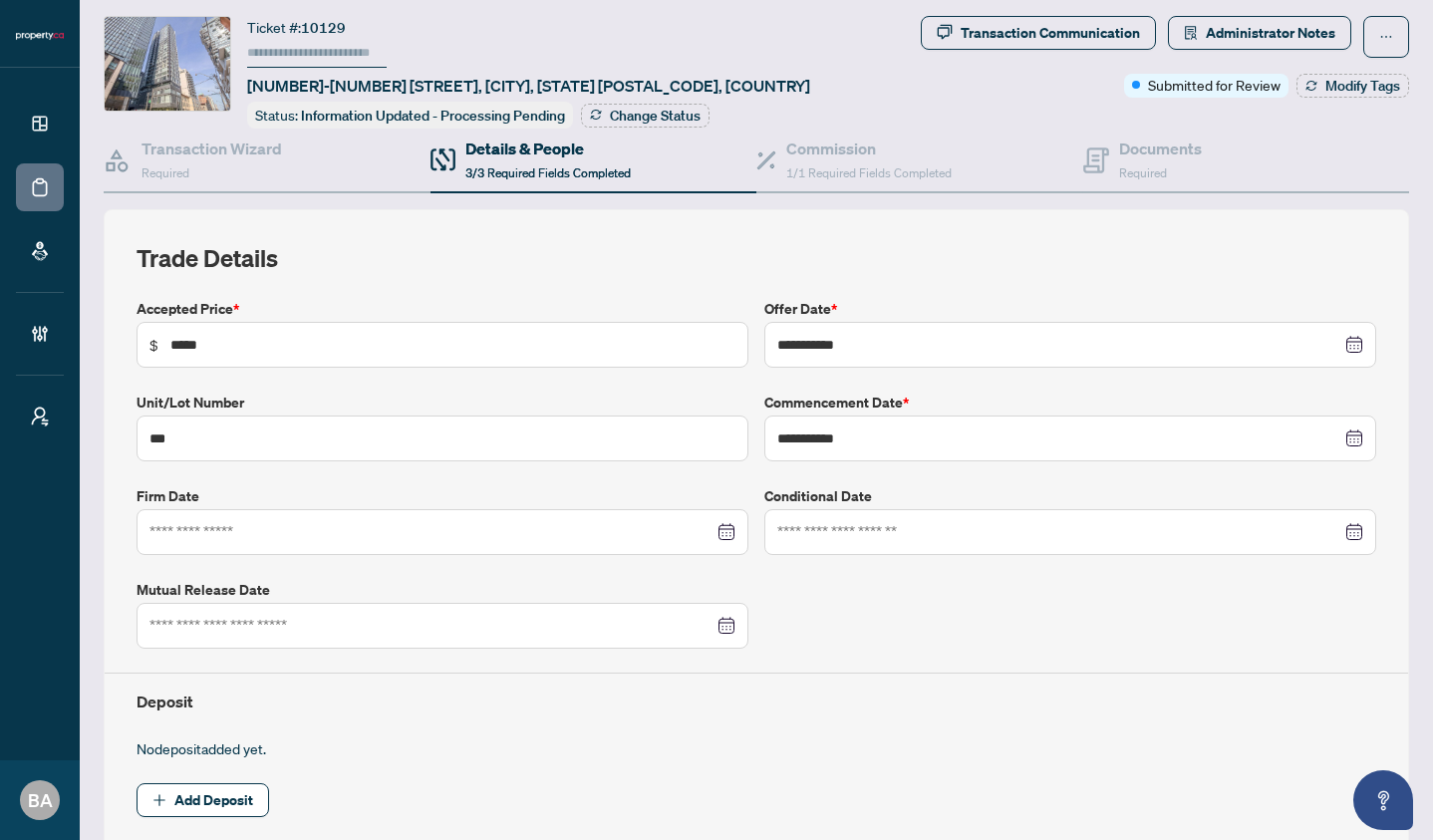 scroll, scrollTop: 0, scrollLeft: 0, axis: both 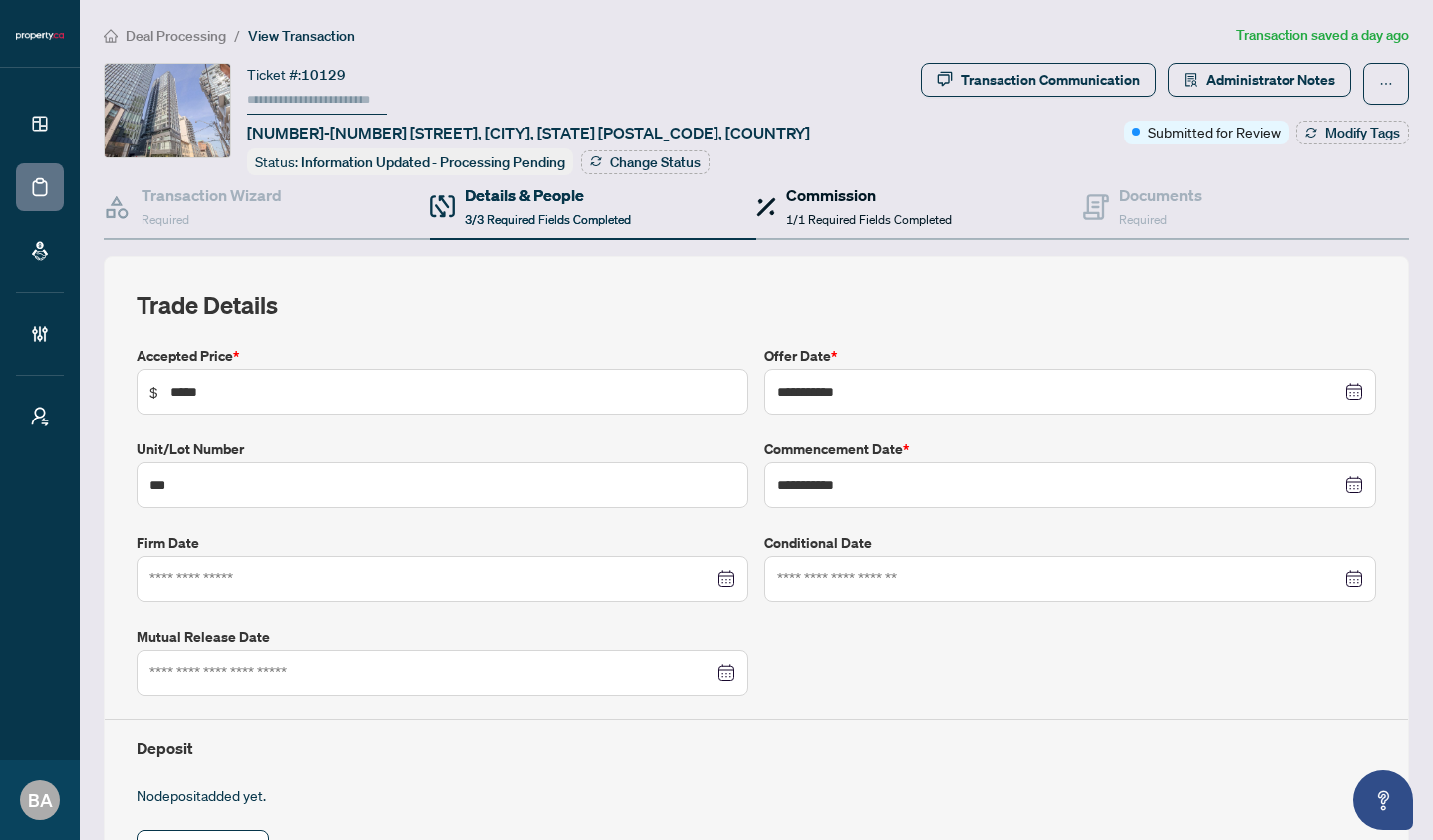 click on "Commission 1/1 Required Fields Completed" at bounding box center (869, 206) 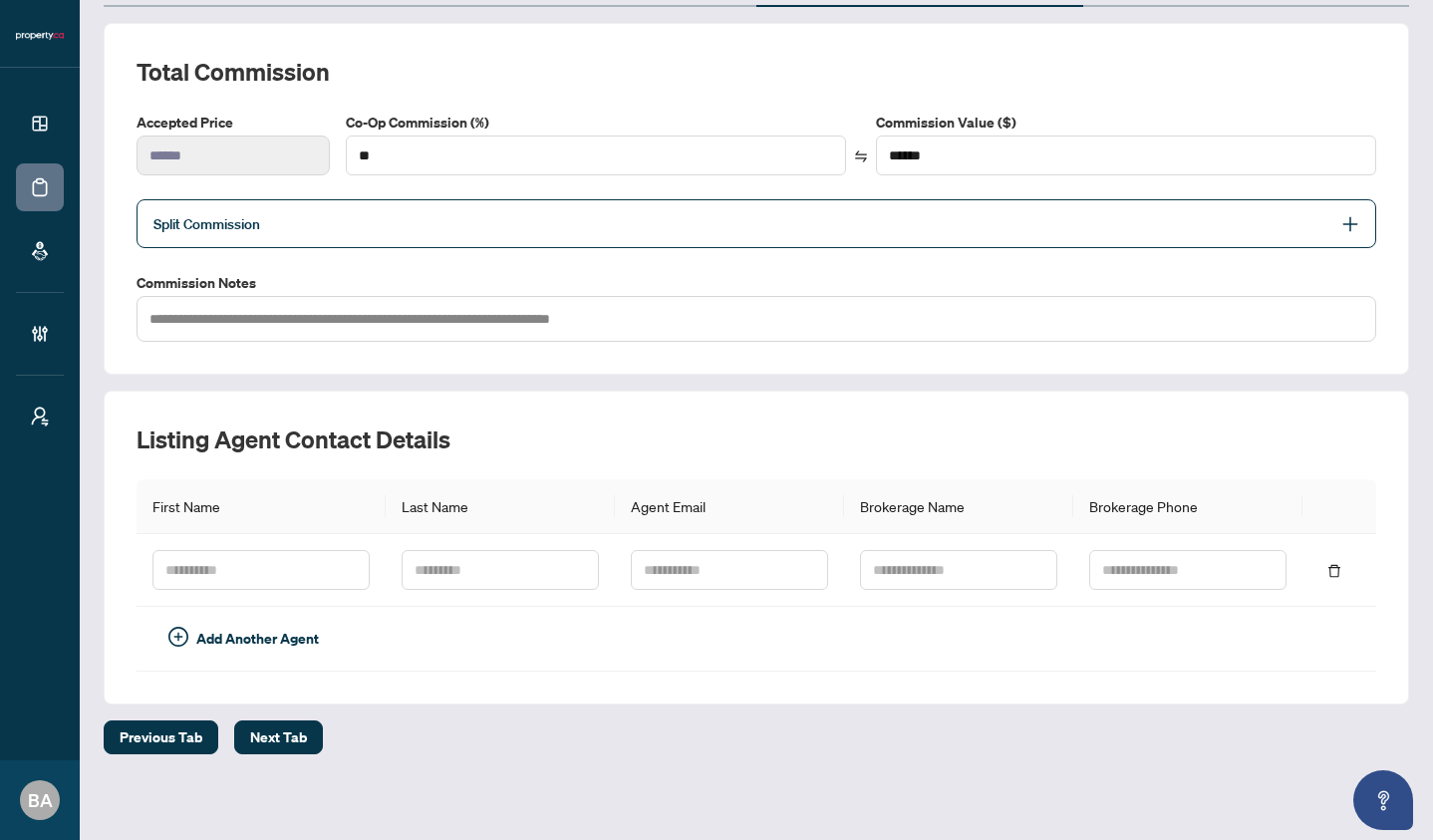 scroll, scrollTop: 236, scrollLeft: 0, axis: vertical 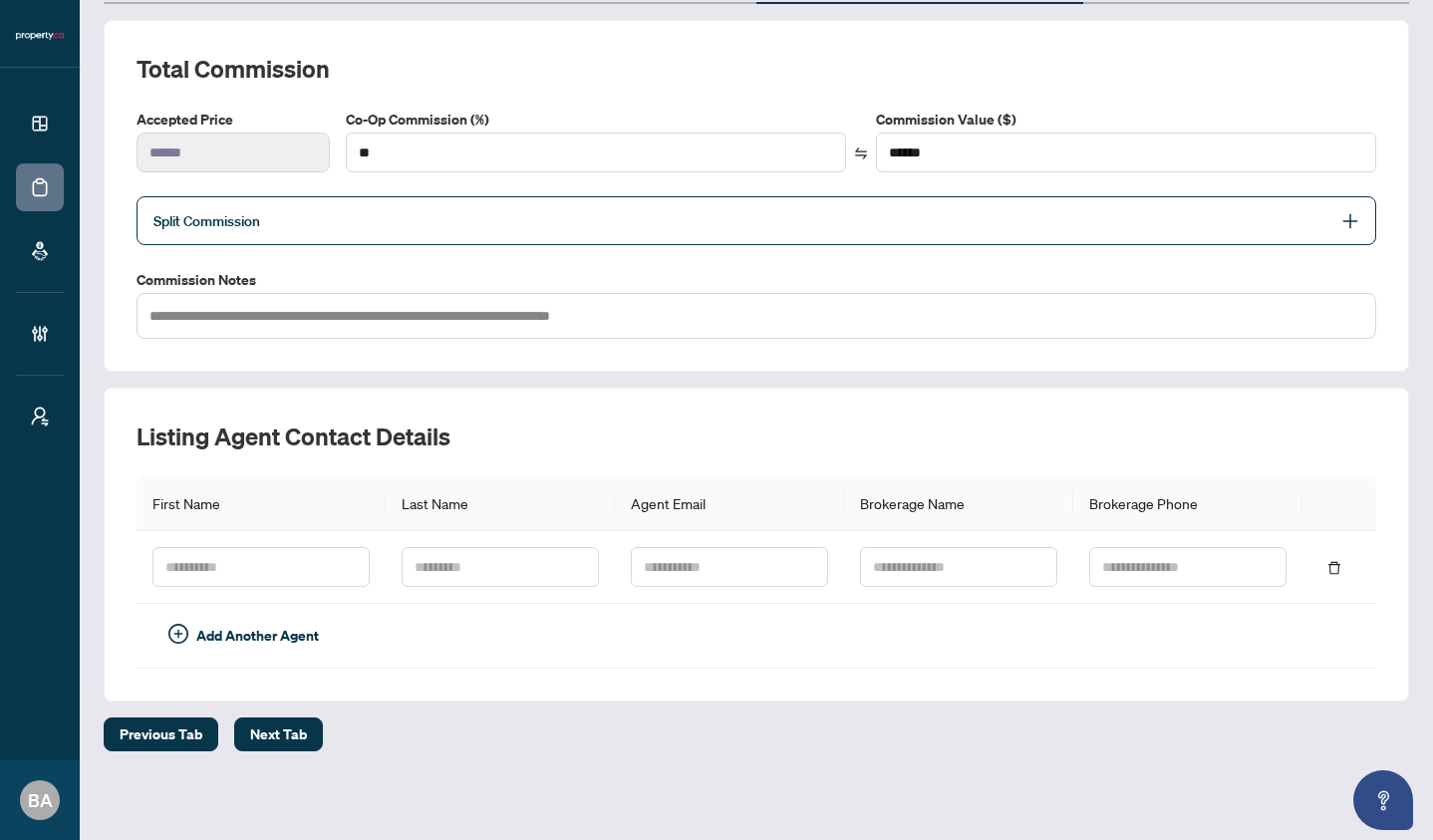 click on "Split Commission" at bounding box center (756, 220) 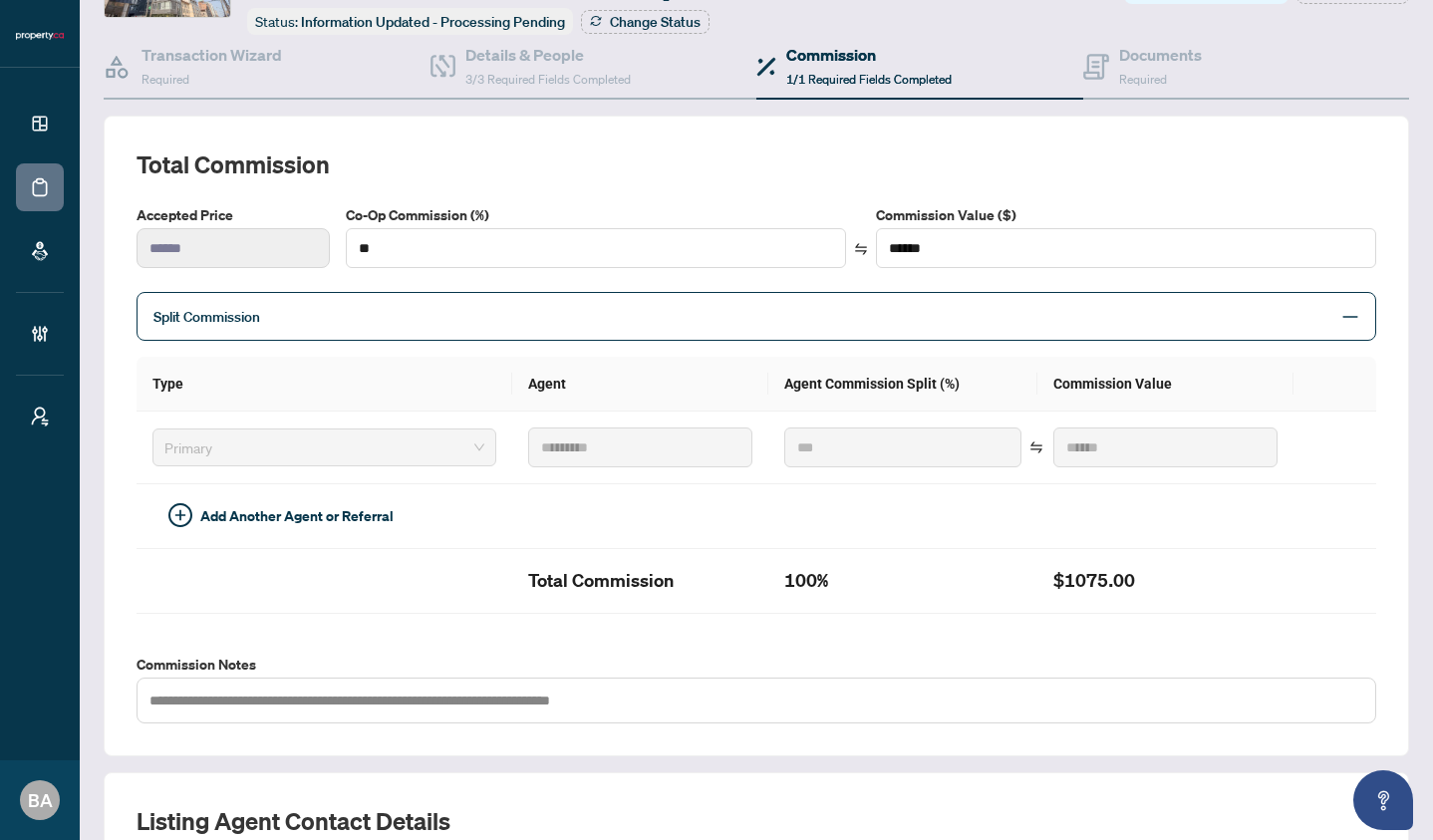 scroll, scrollTop: 0, scrollLeft: 0, axis: both 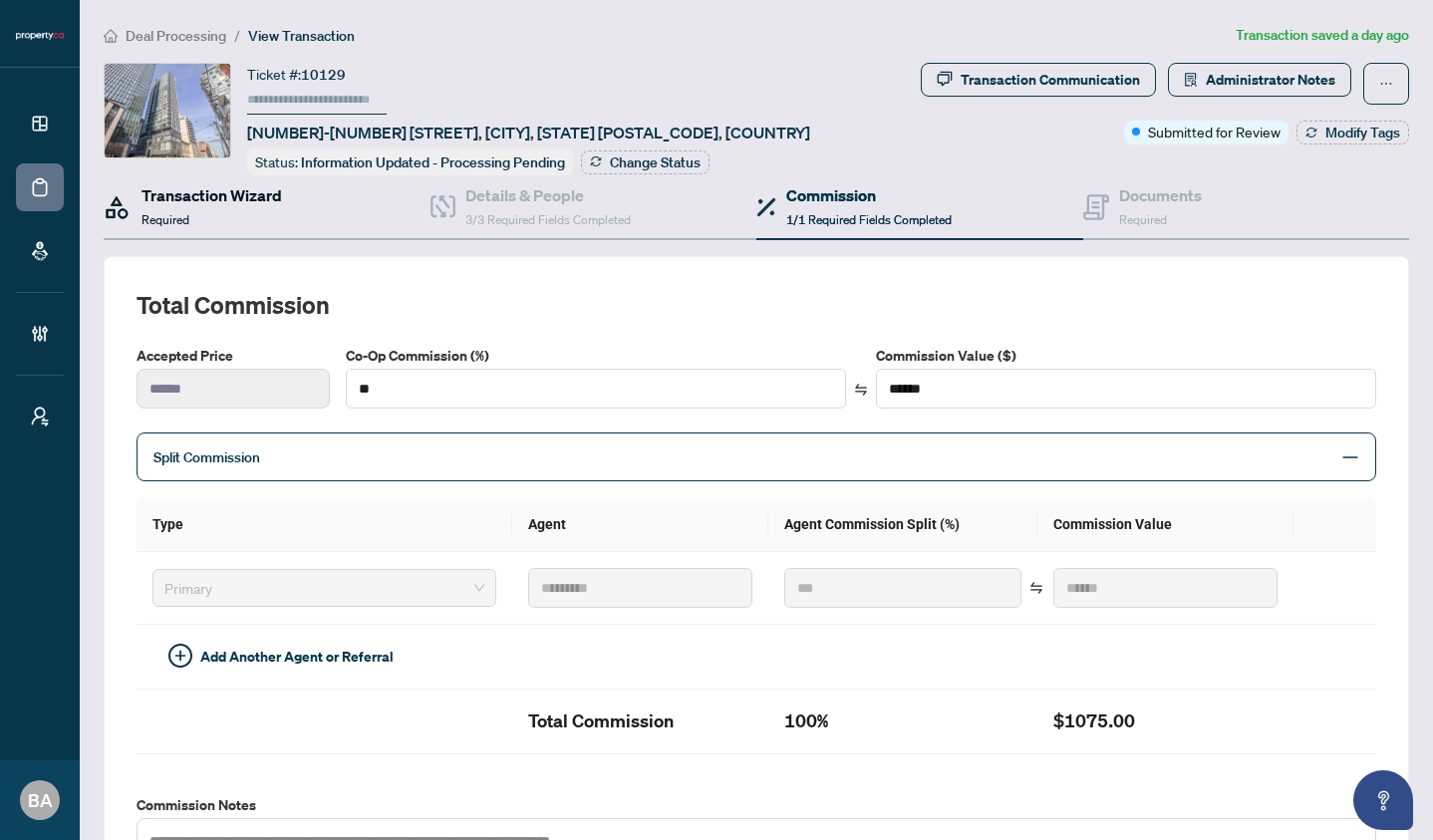 click on "Required" at bounding box center [165, 219] 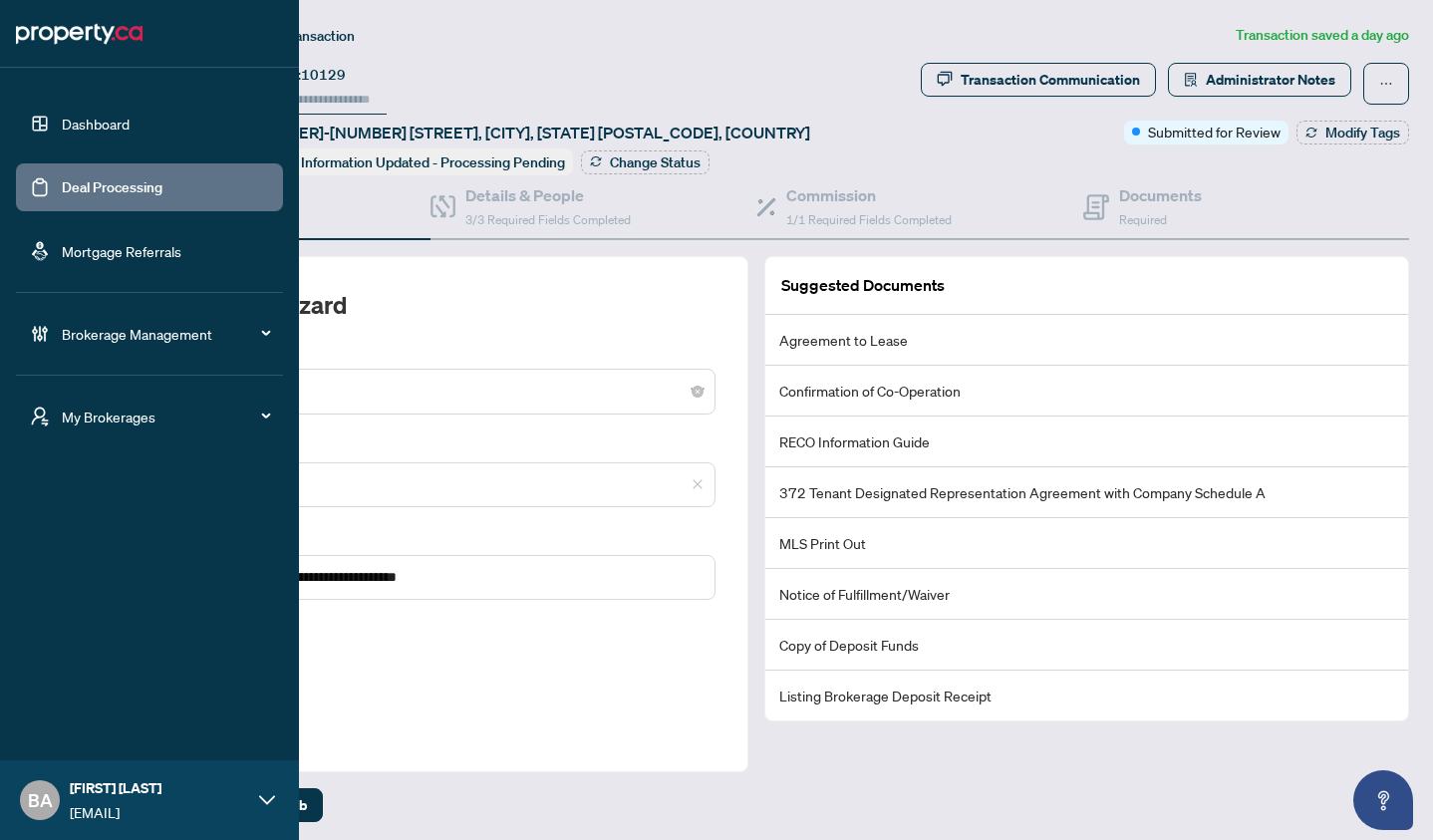 click on "Deal Processing" at bounding box center (112, 187) 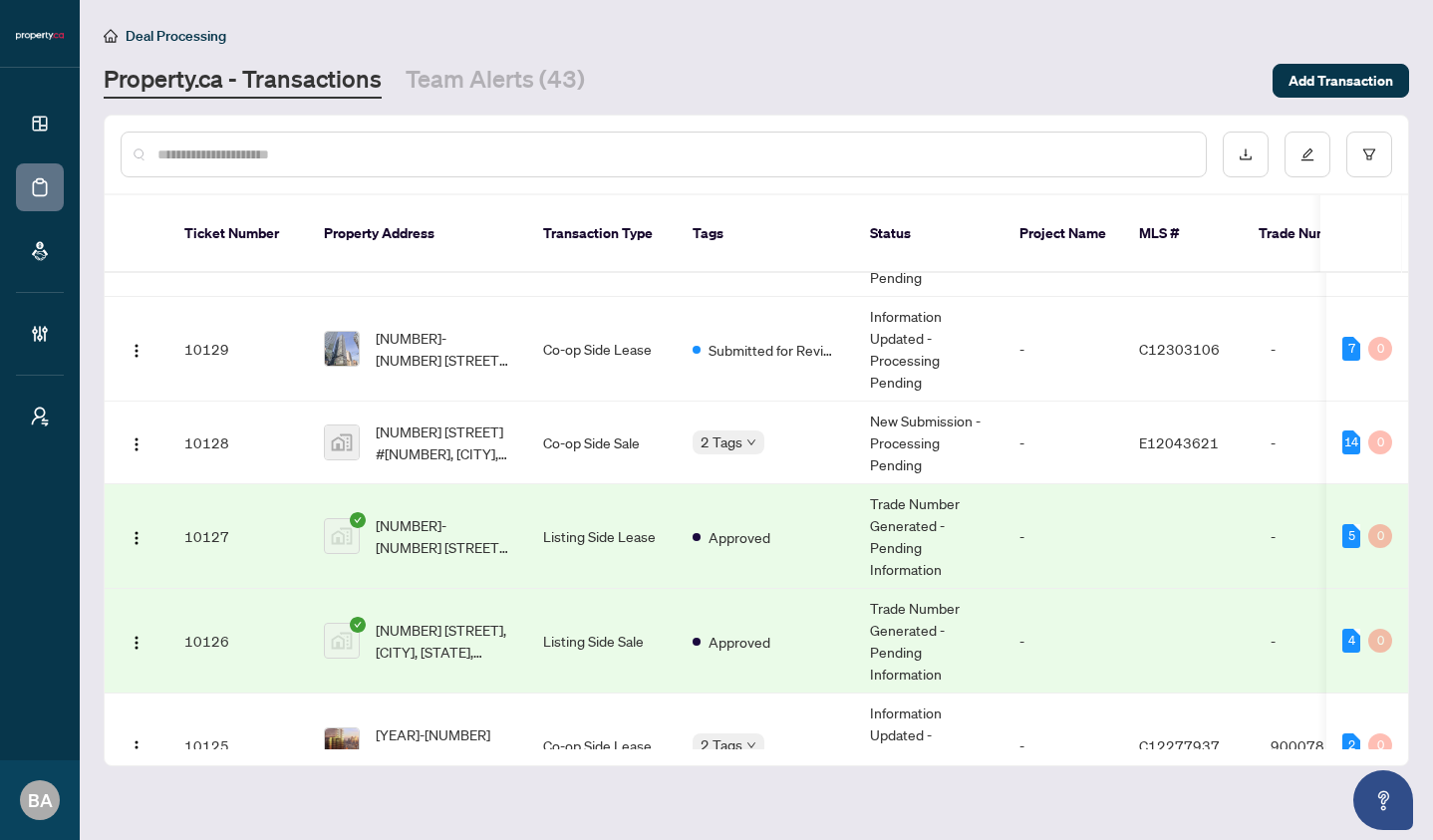 scroll, scrollTop: 383, scrollLeft: 0, axis: vertical 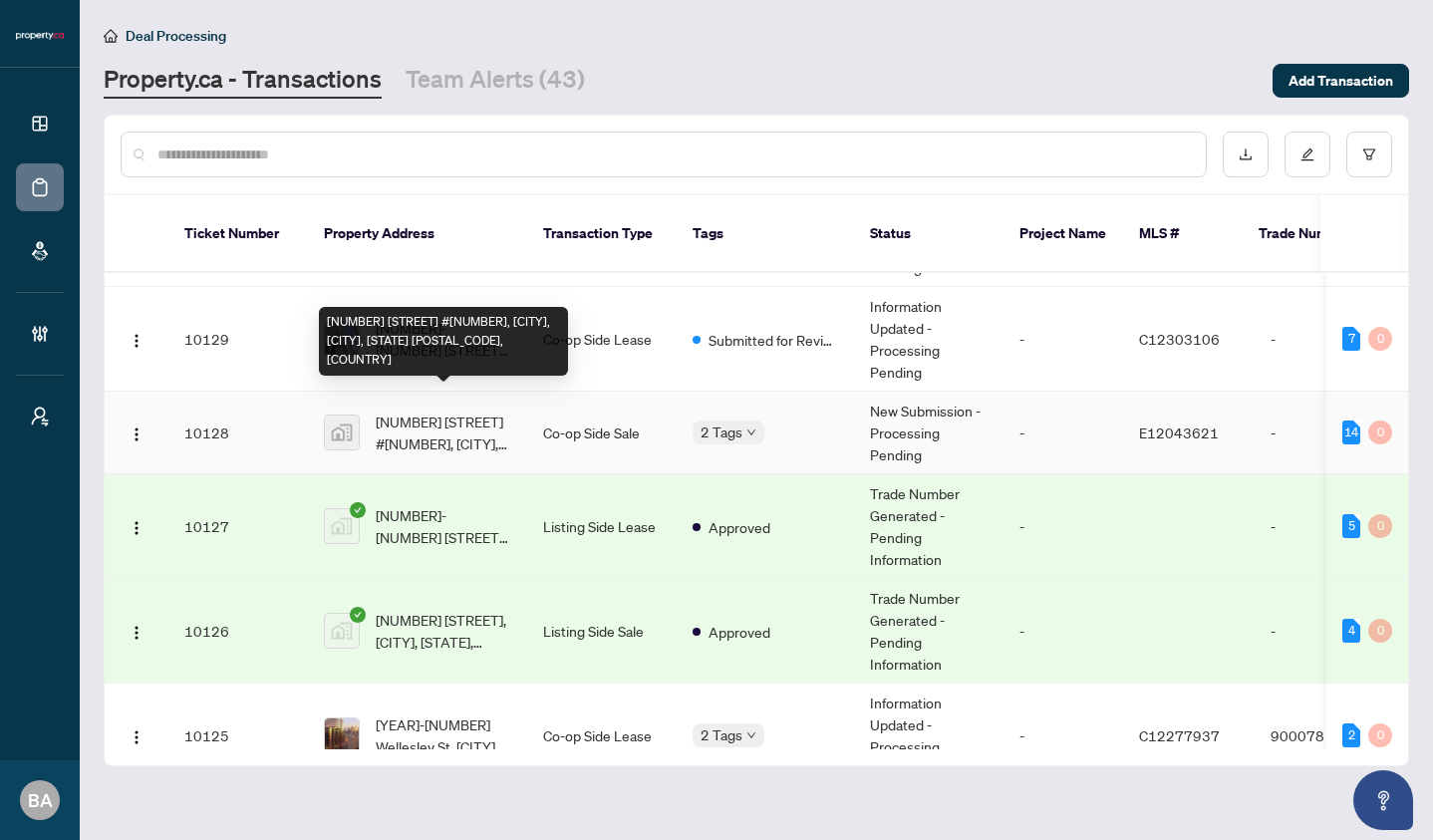 click on "[NUMBER]-[NUMBER] [STREET] #[NUMBER], [CITY], [CITY], [STATE] [POSTAL_CODE], [COUNTRY]" at bounding box center [443, 432] 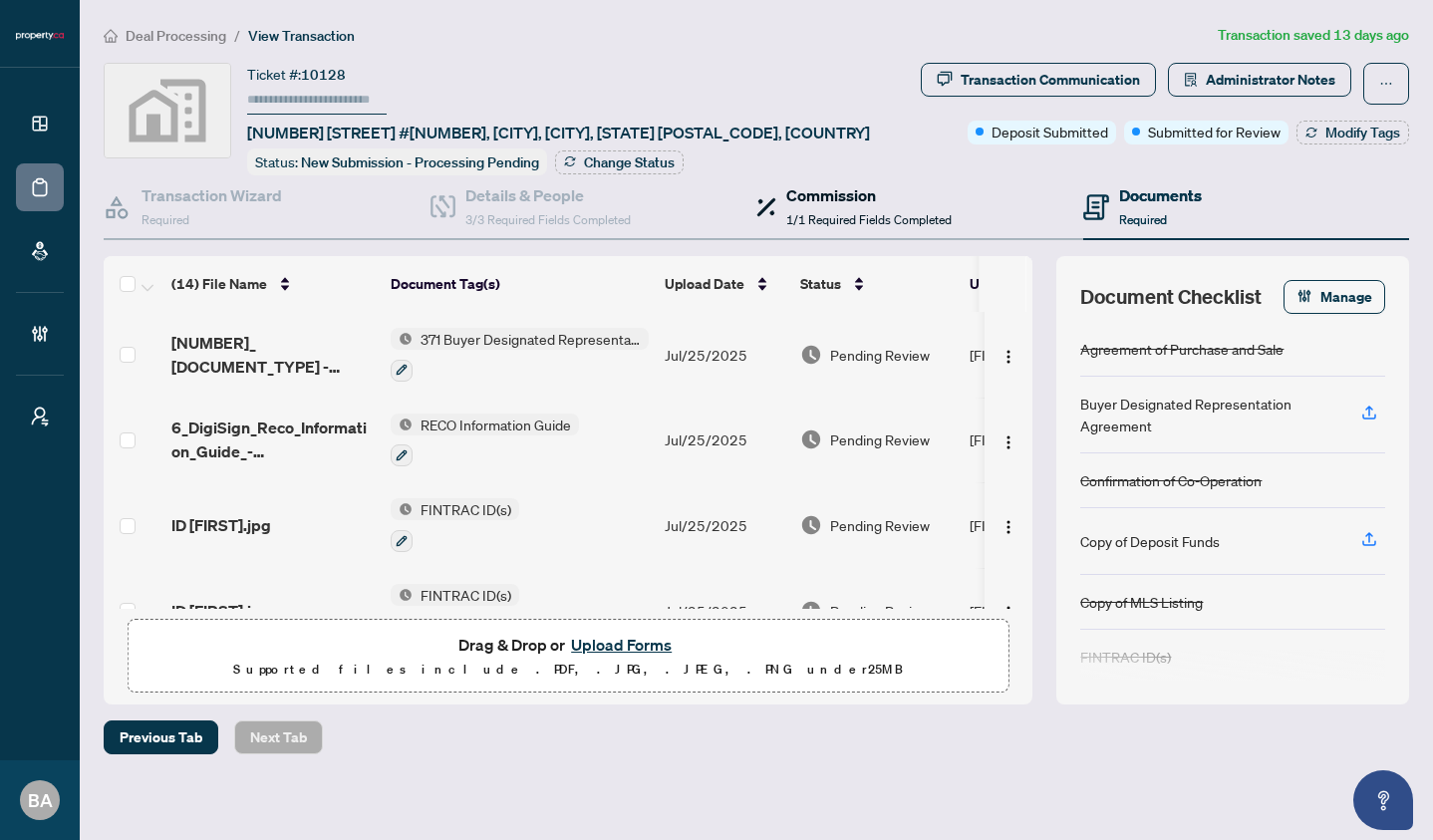 click on "Commission 1/1 Required Fields Completed" at bounding box center (869, 206) 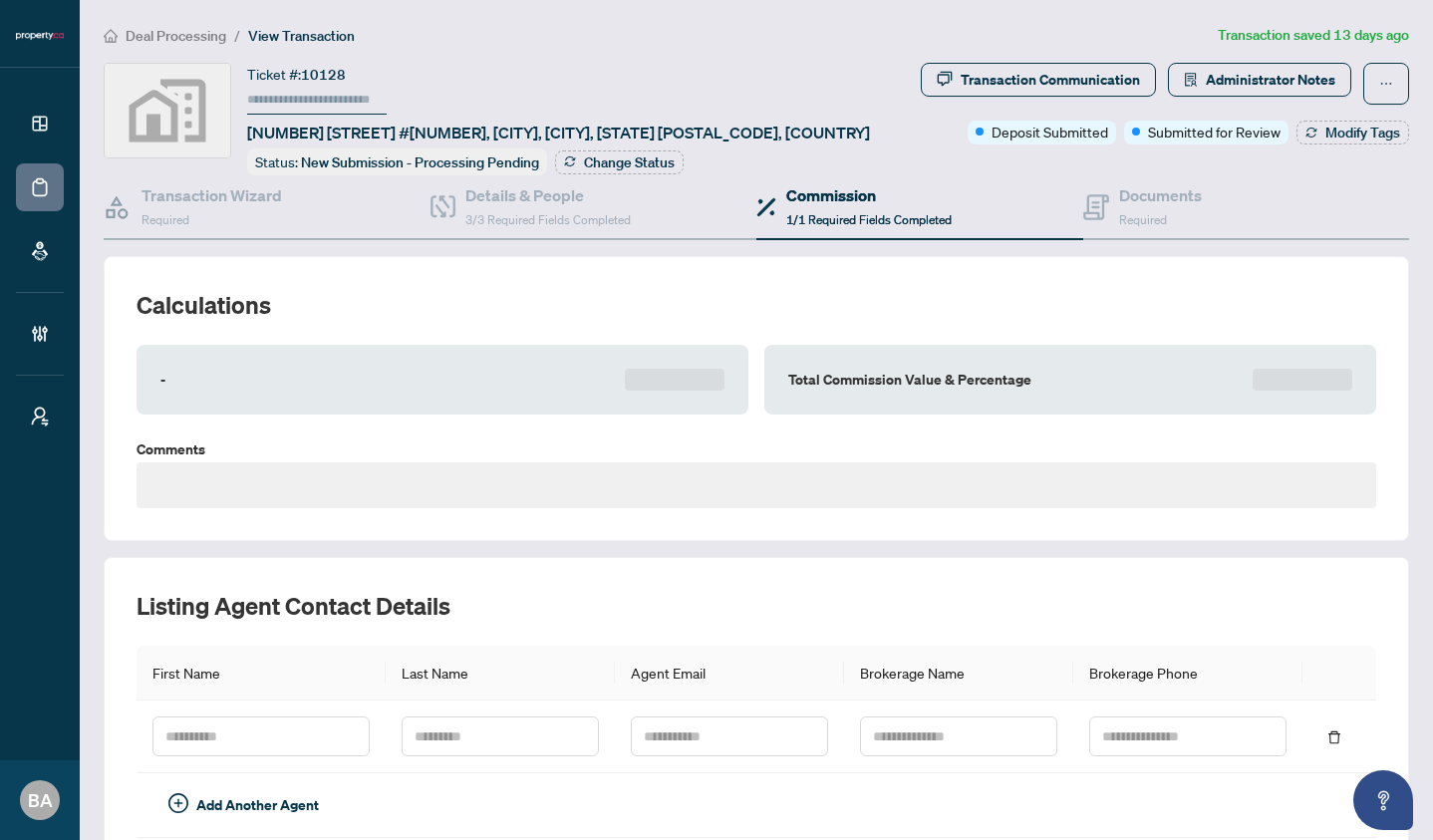 type on "********" 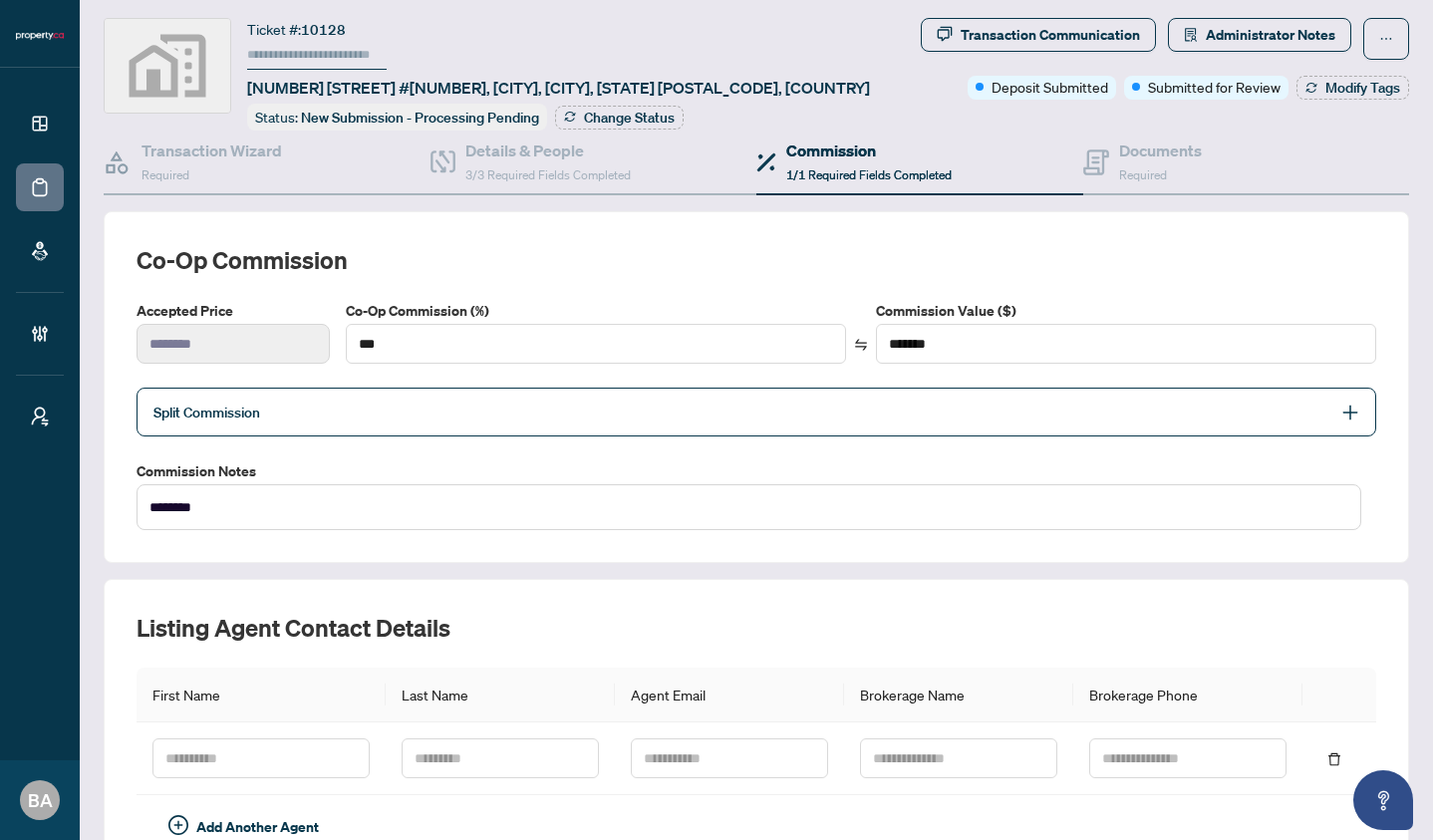 scroll, scrollTop: 0, scrollLeft: 0, axis: both 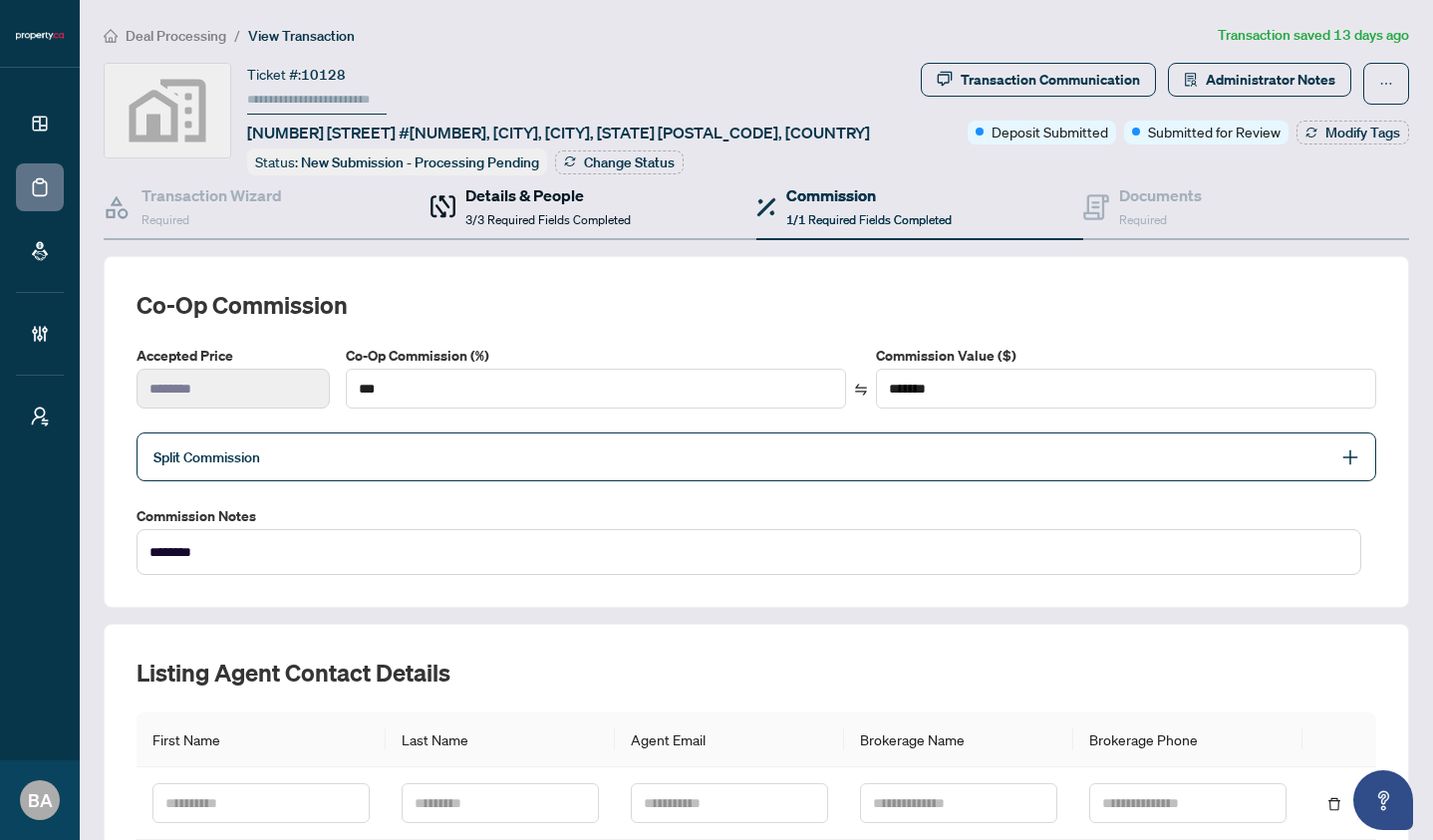 click on "Details & People" at bounding box center [548, 195] 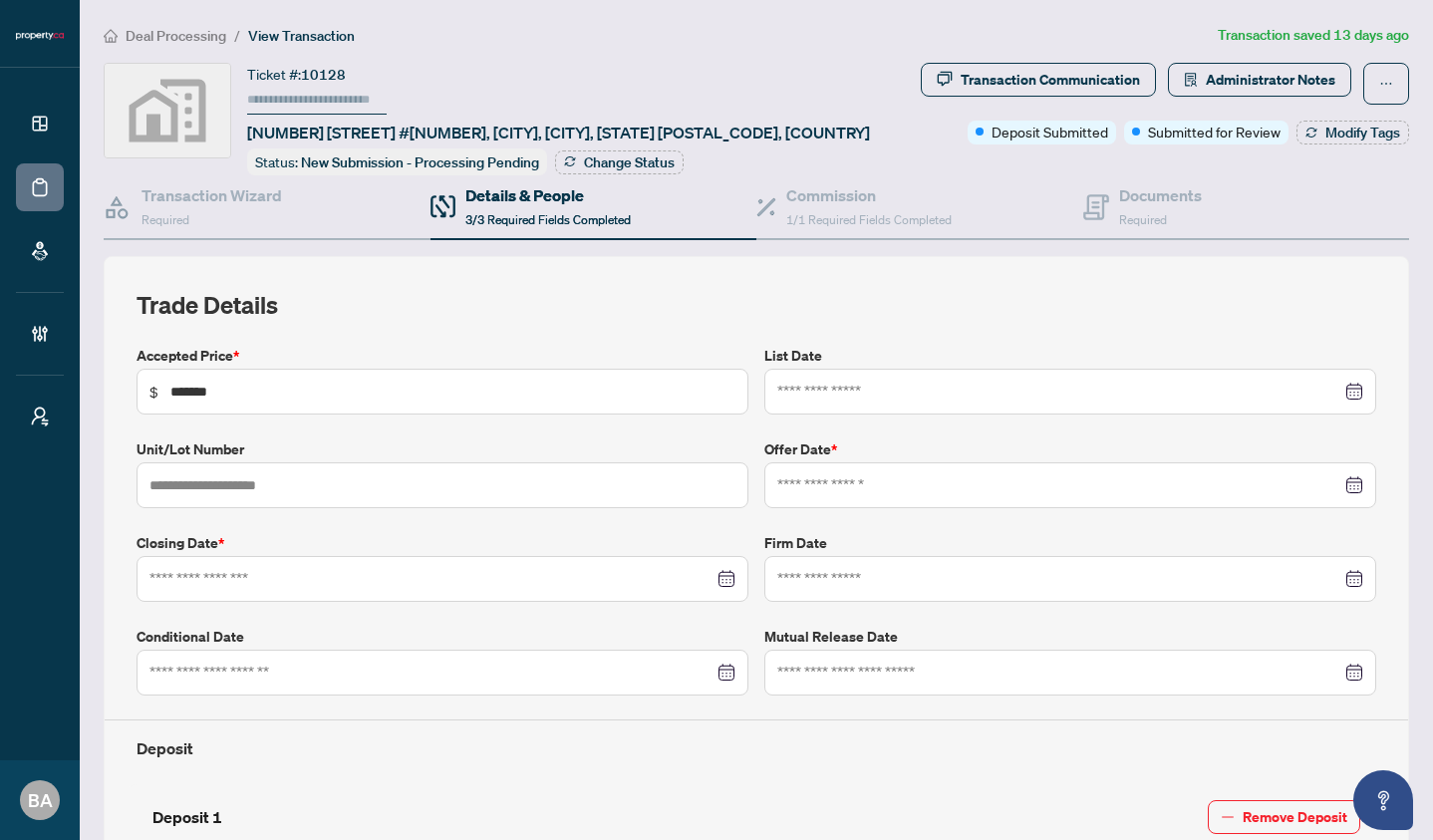 type on "**********" 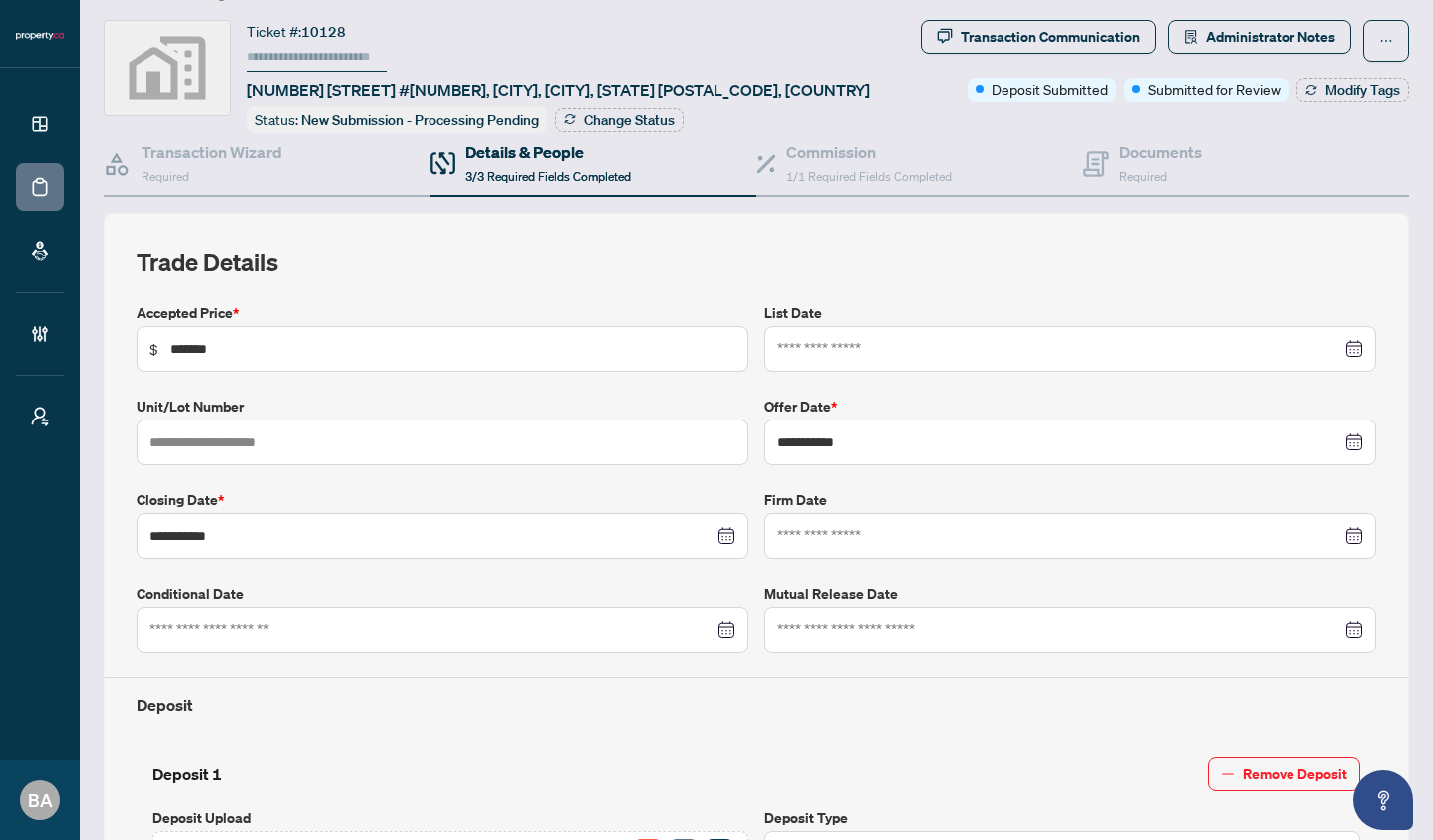 scroll, scrollTop: 0, scrollLeft: 0, axis: both 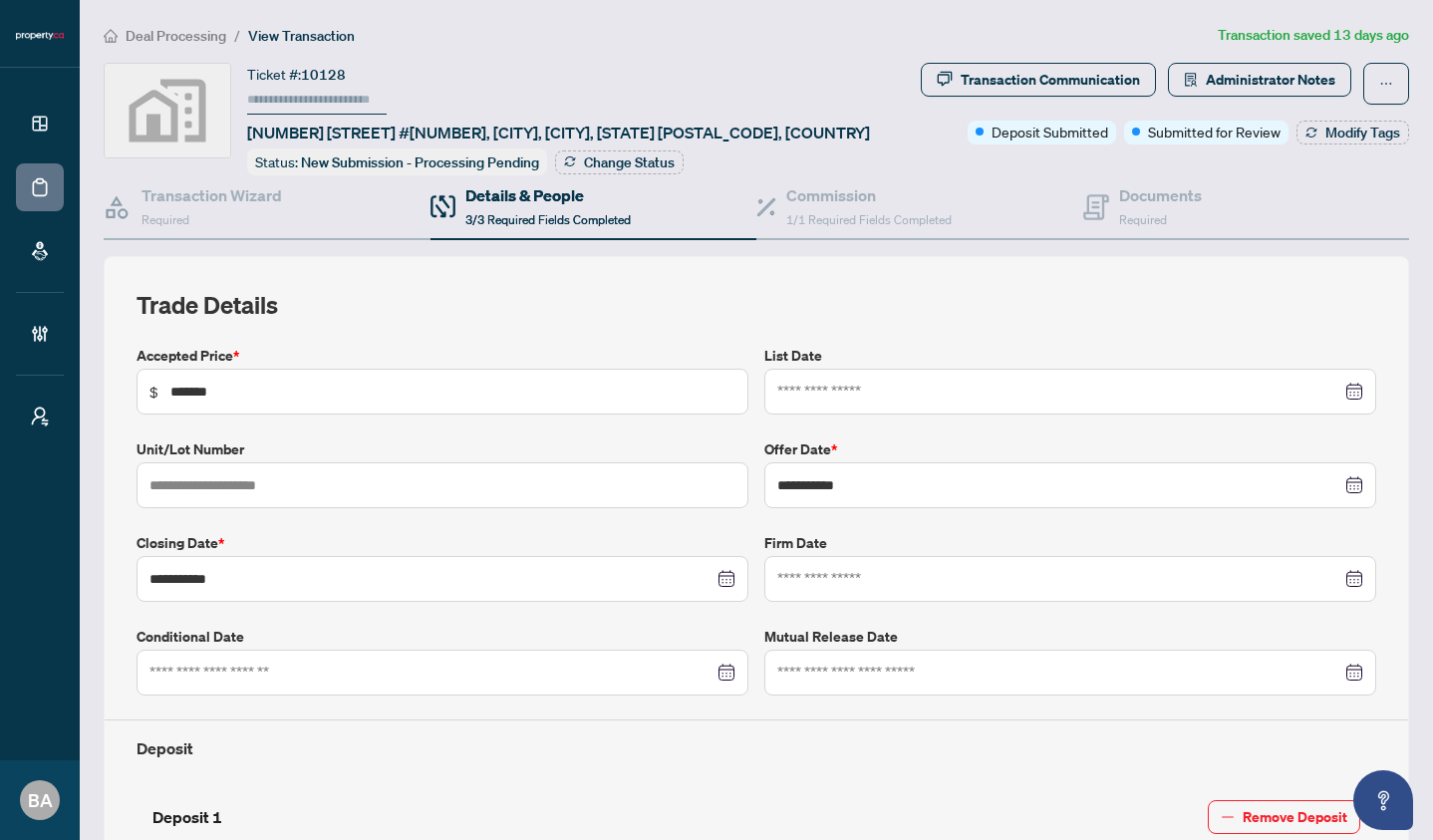 click on "10128" at bounding box center (323, 75) 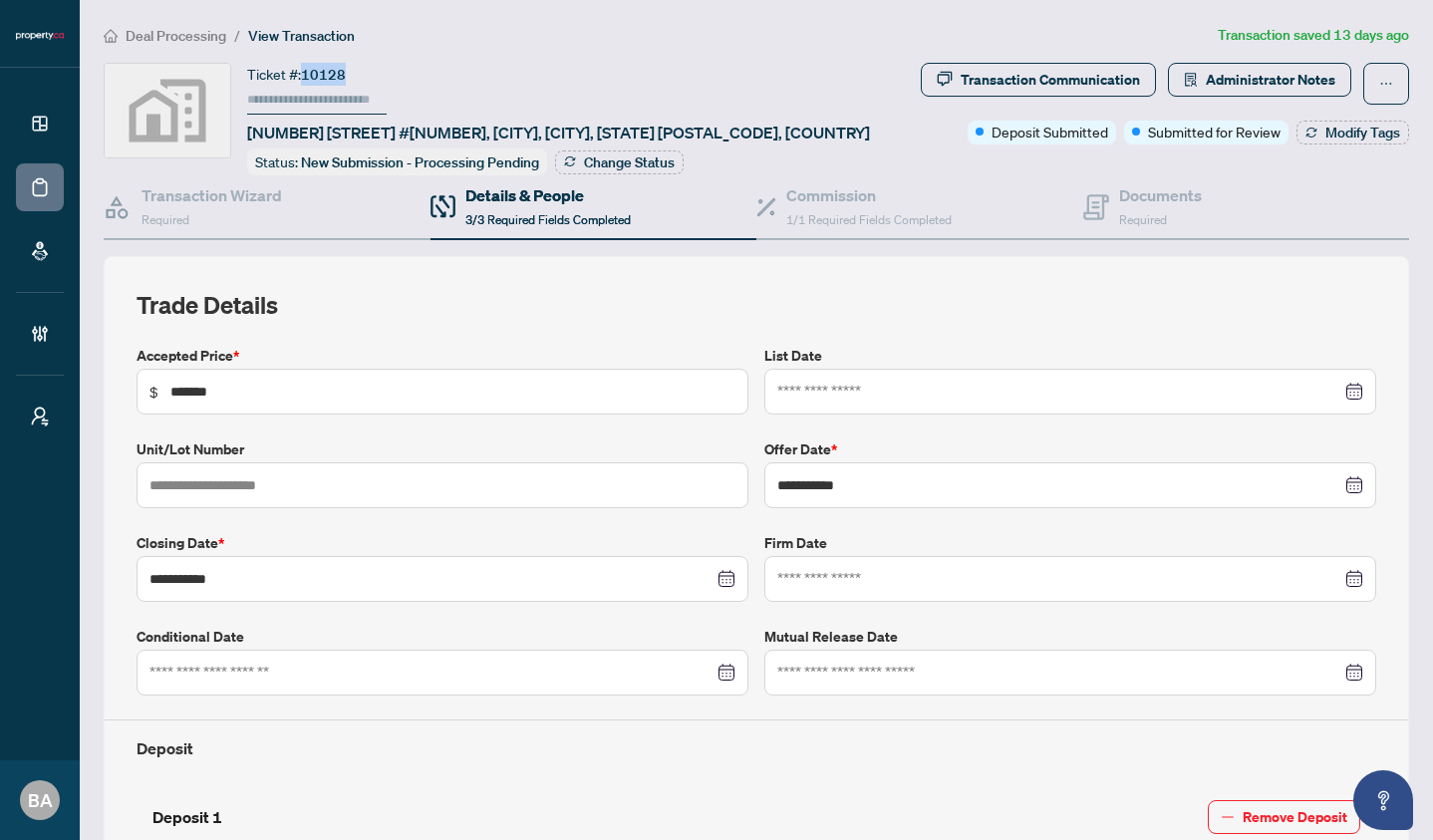 click on "10128" at bounding box center (323, 75) 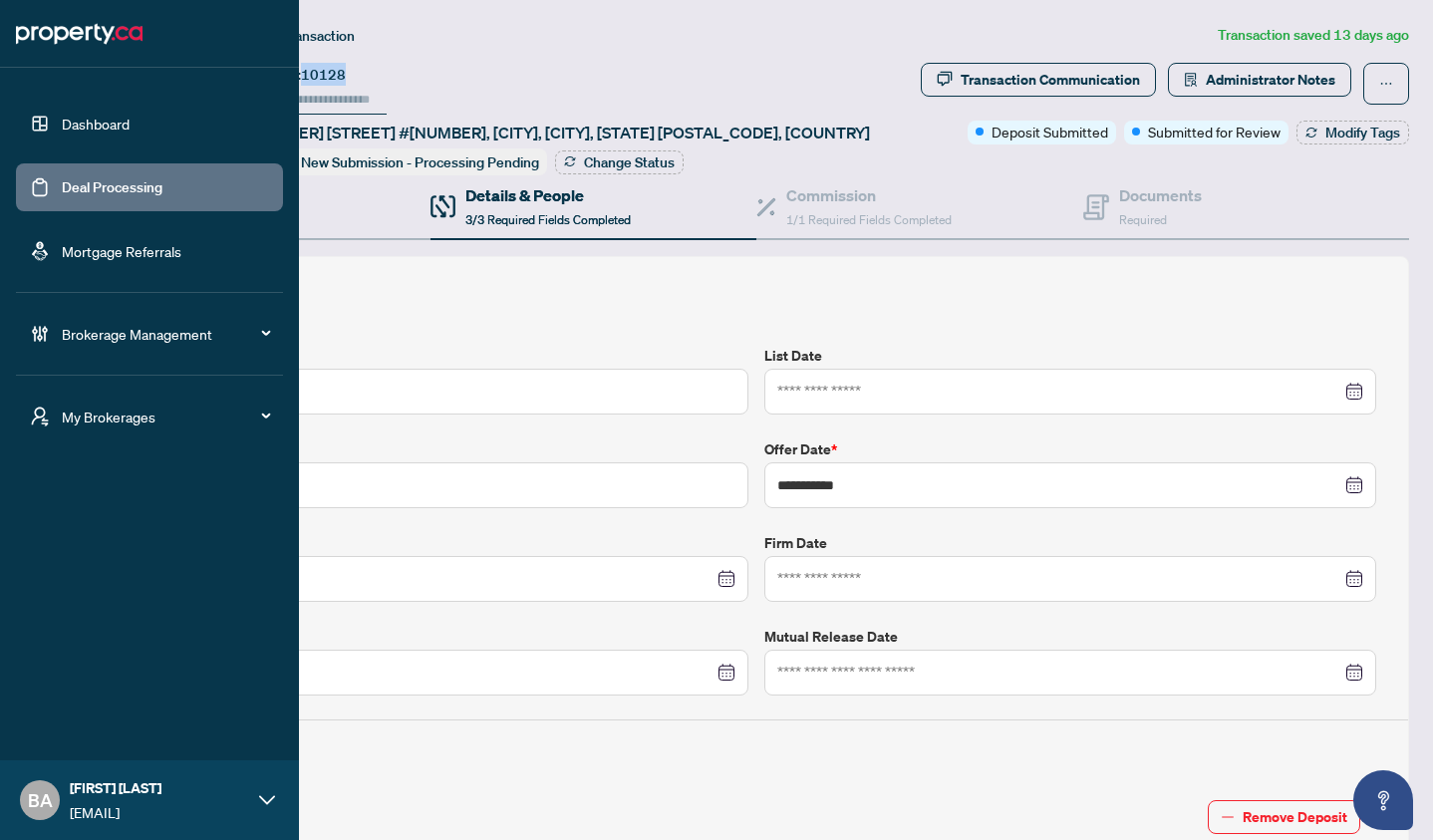 click on "Deal Processing" at bounding box center (112, 187) 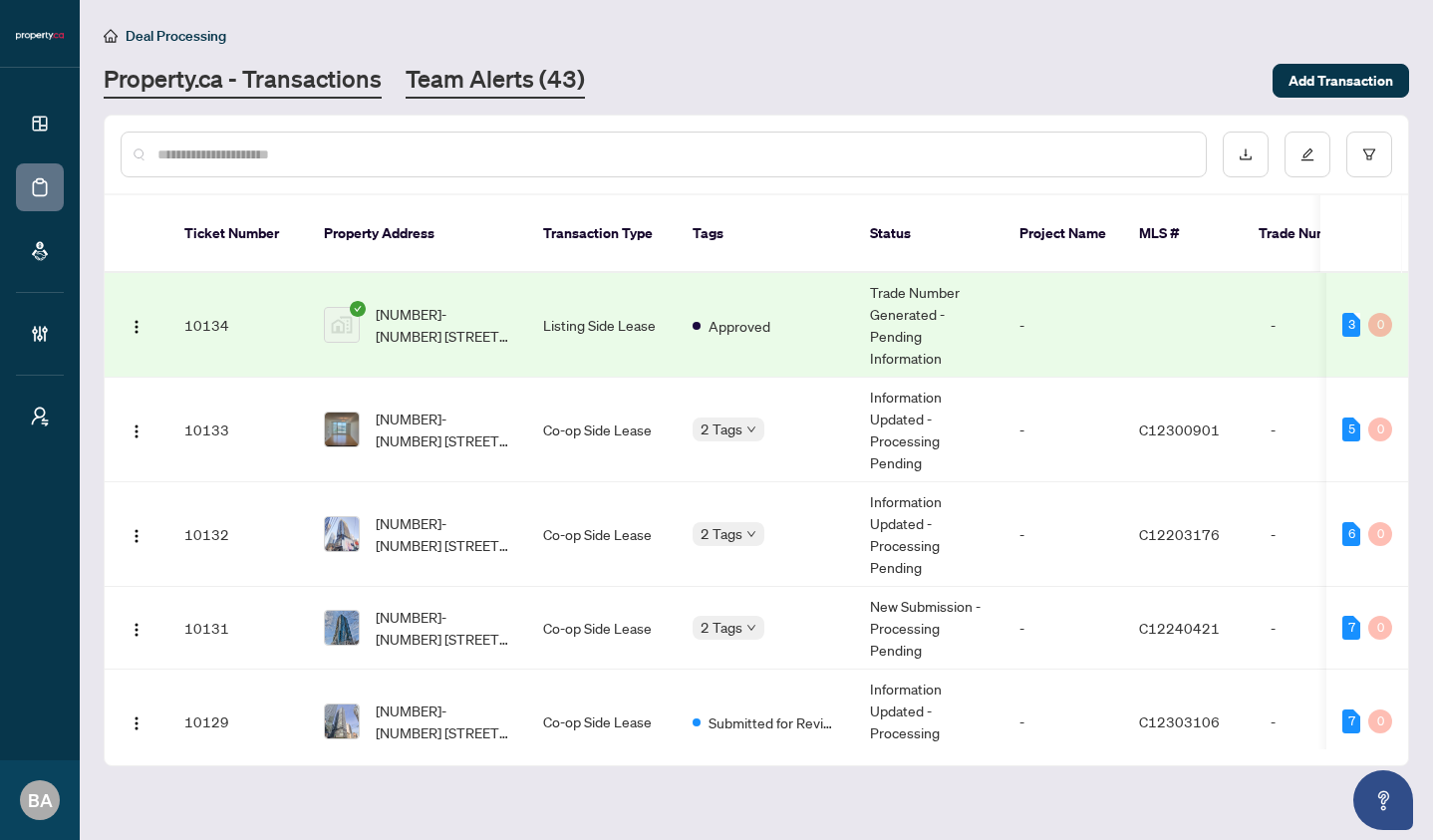 click on "Team Alerts   (43)" at bounding box center [495, 81] 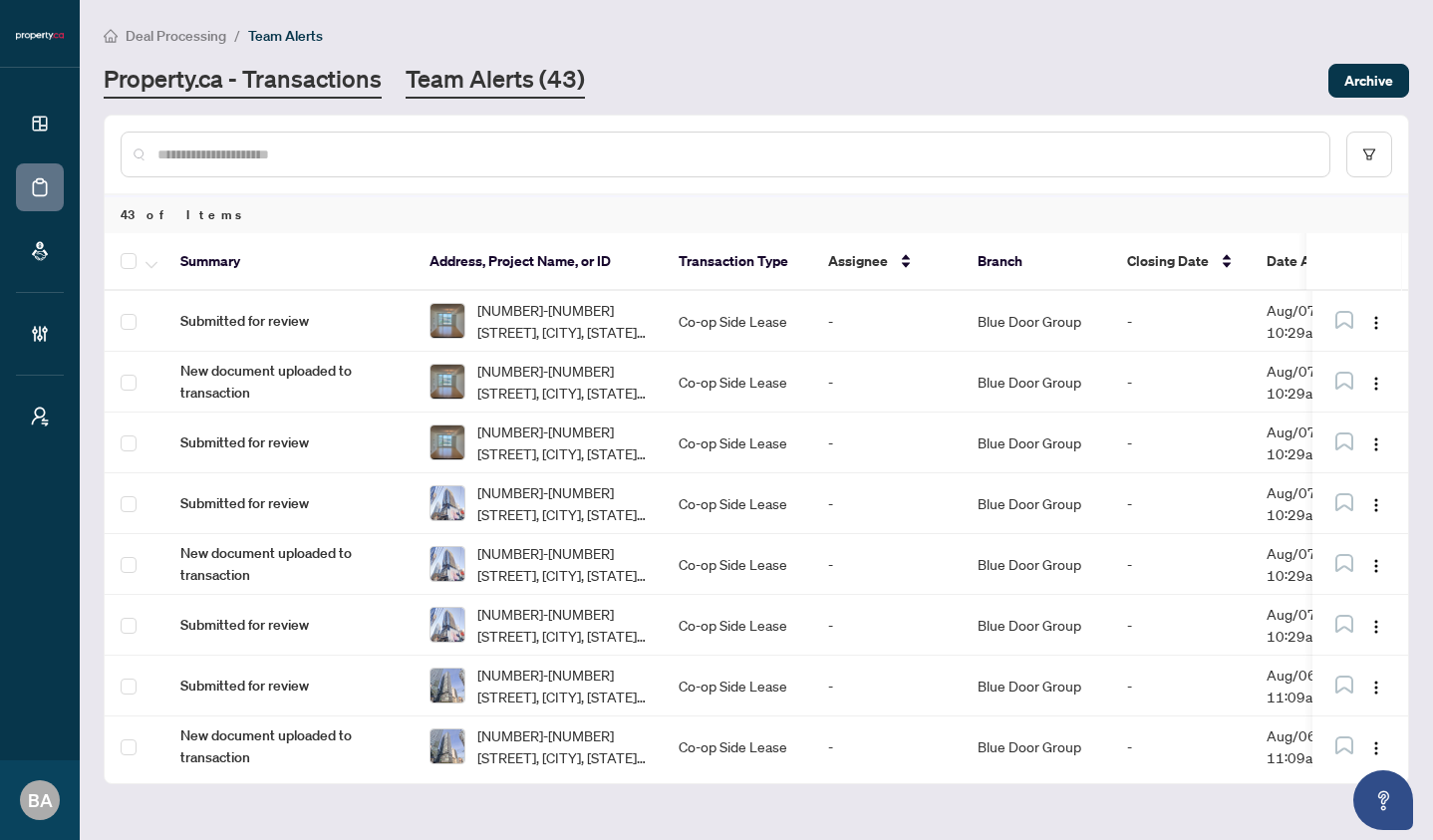 click on "Property.ca - Transactions" at bounding box center (242, 81) 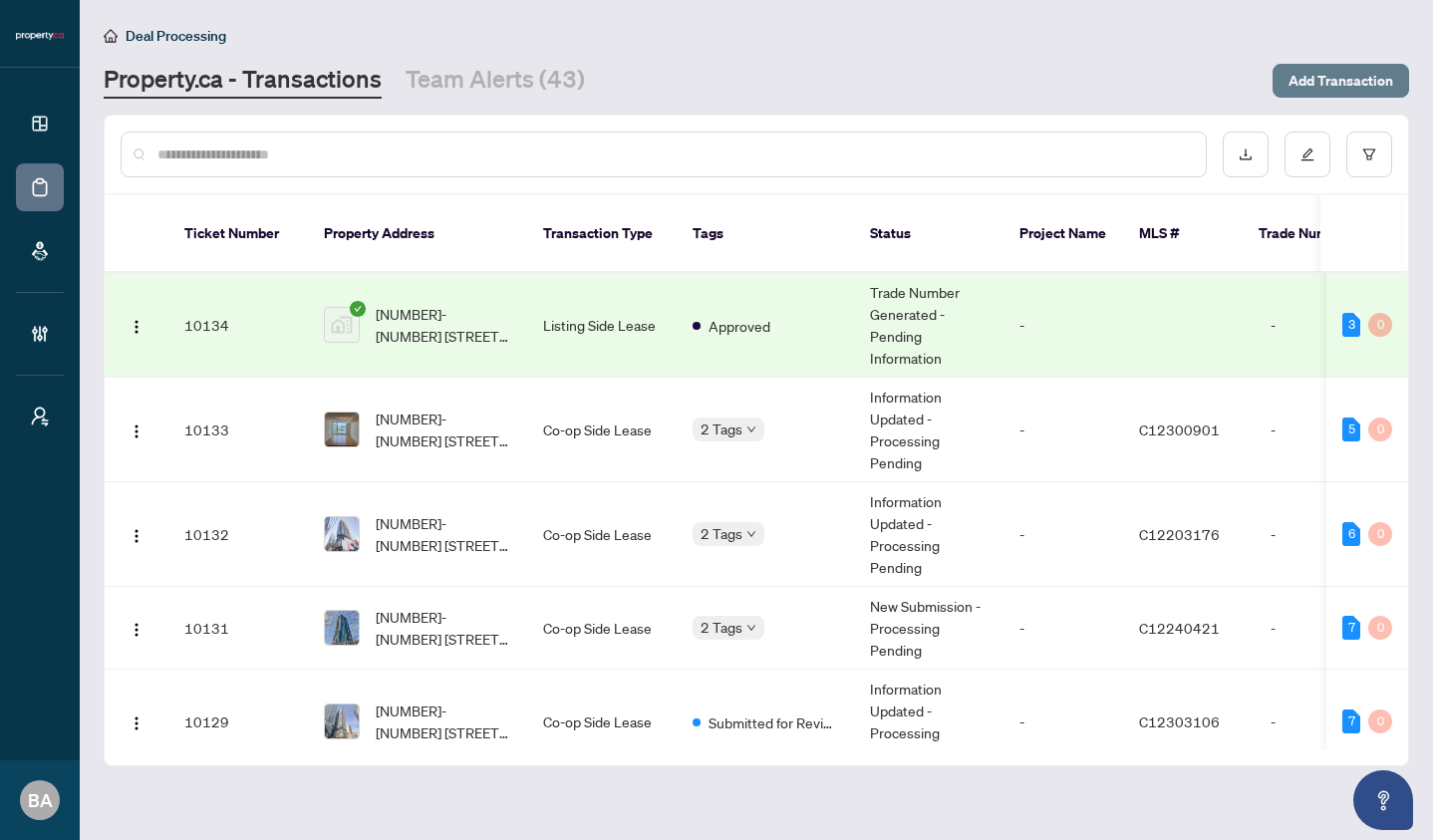 click on "Add Transaction" at bounding box center [1340, 81] 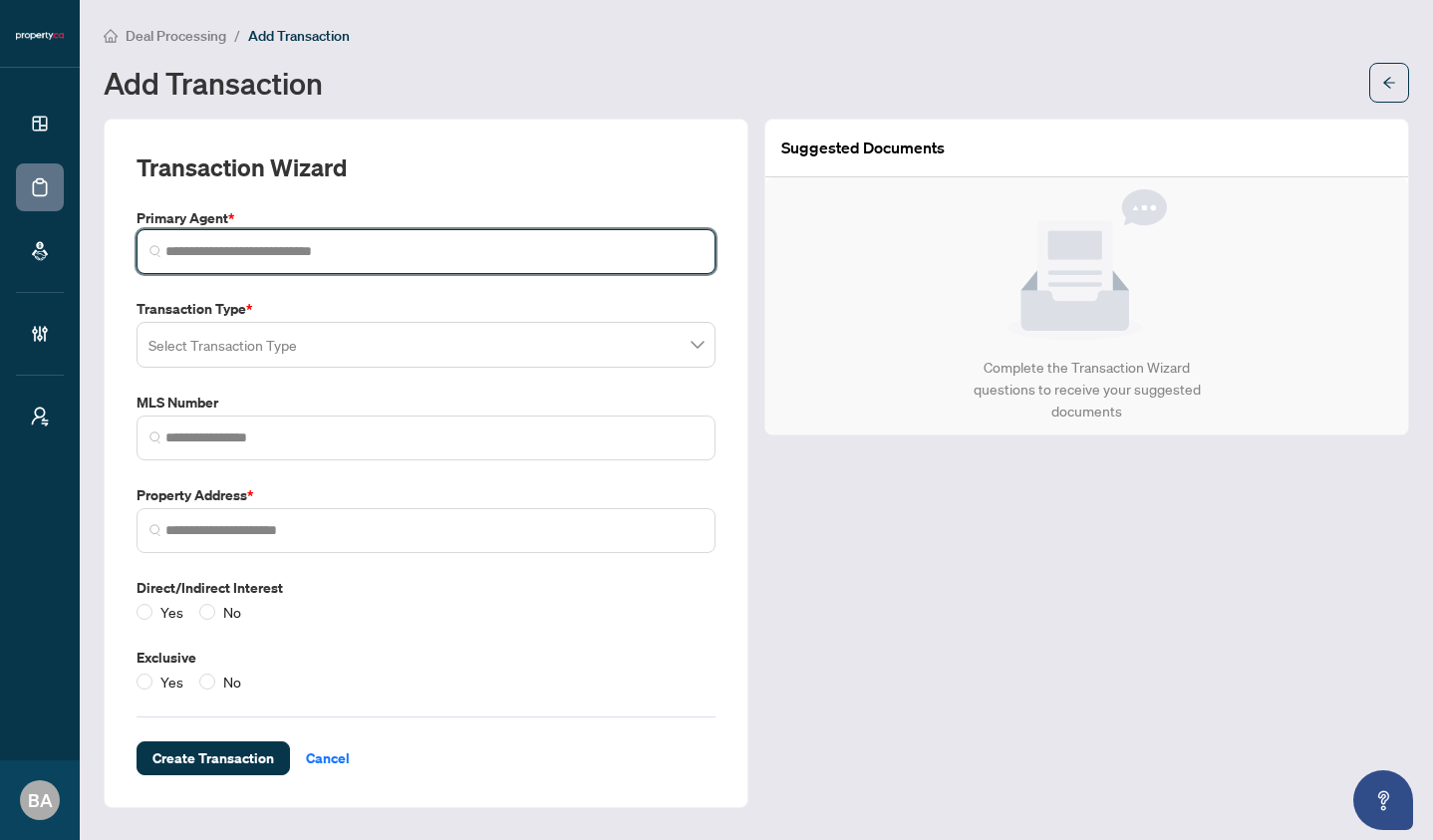 click at bounding box center (433, 251) 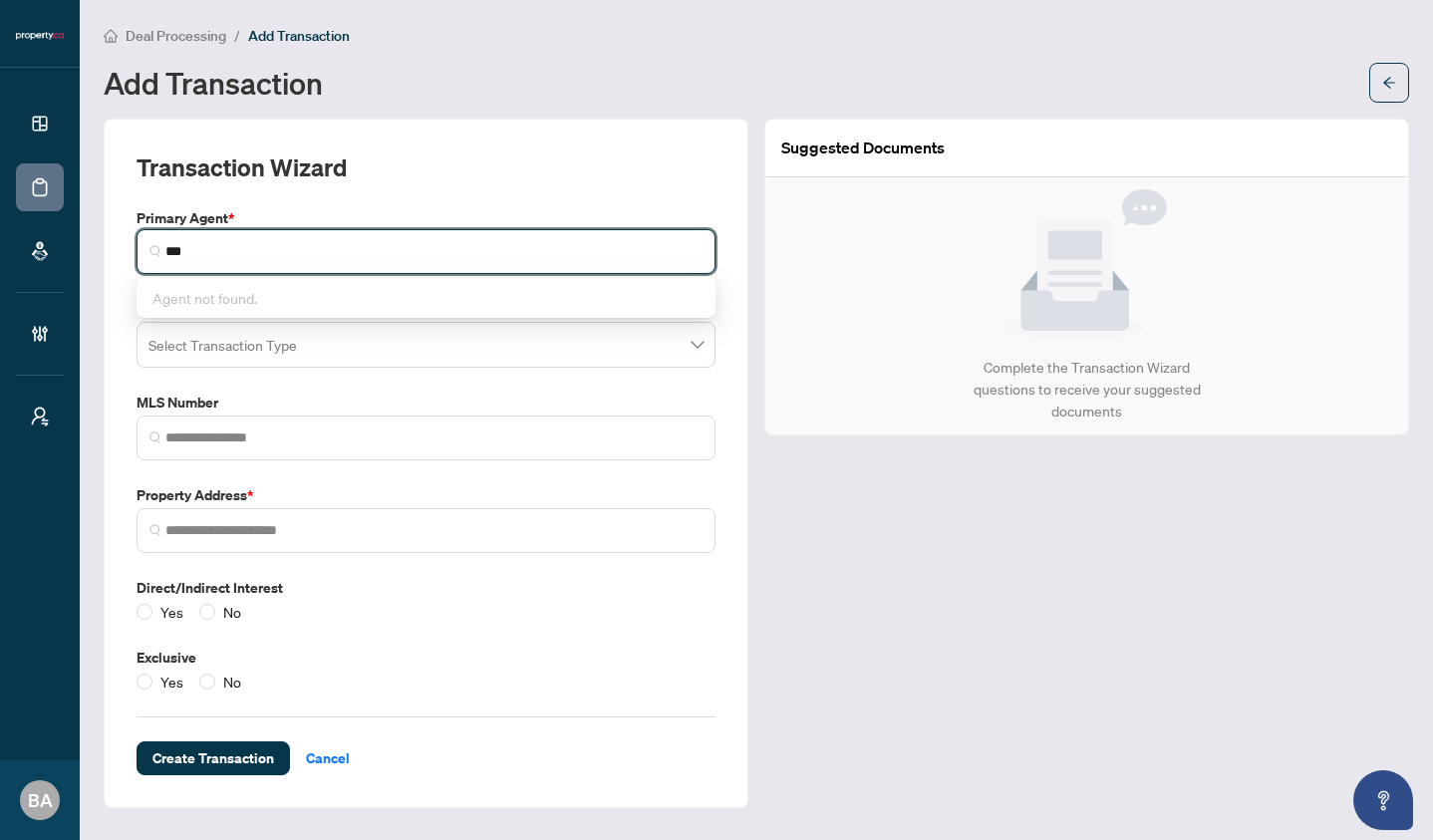 drag, startPoint x: 295, startPoint y: 257, endPoint x: 114, endPoint y: 253, distance: 181.04419 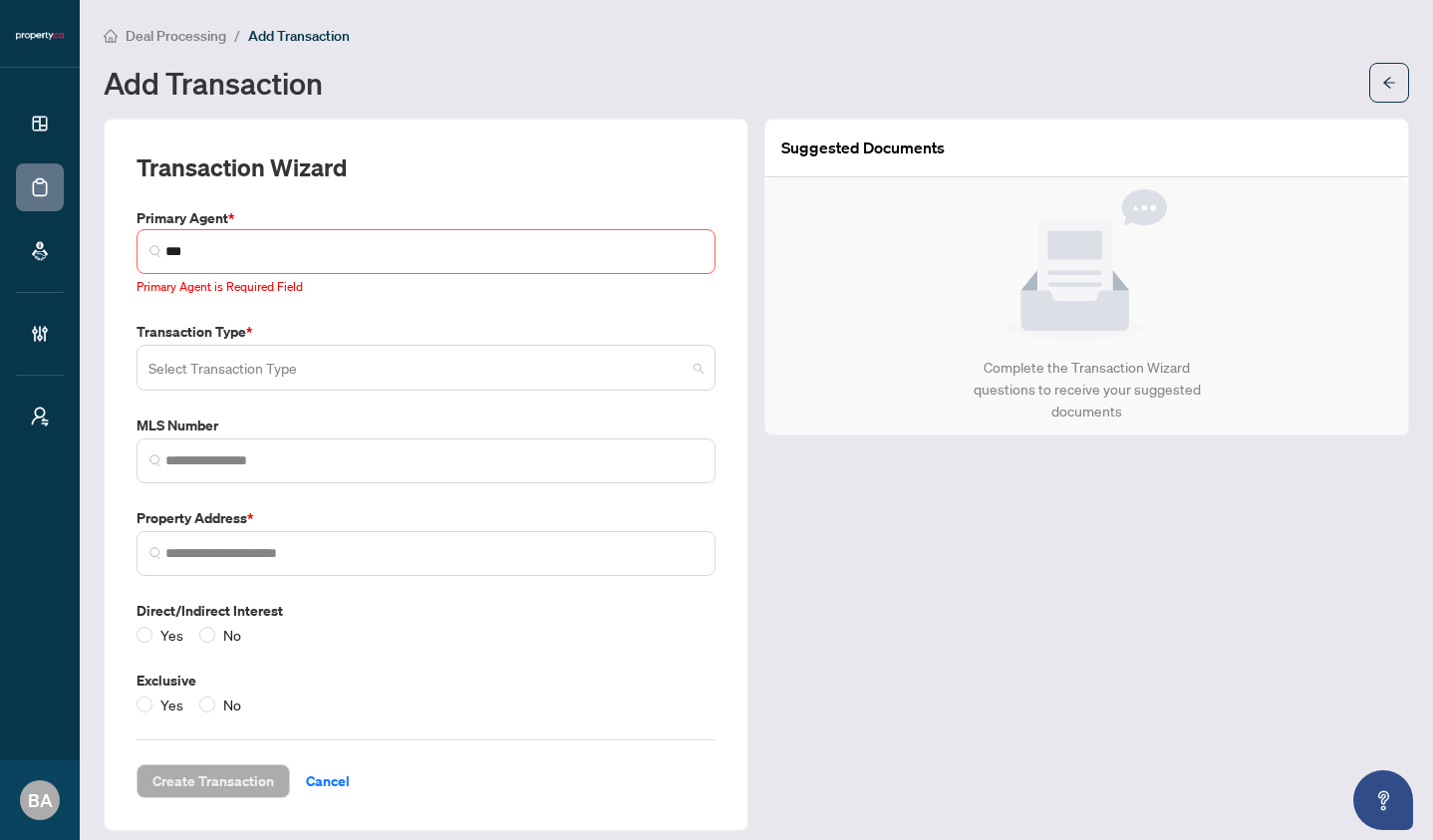 click at bounding box center [417, 371] 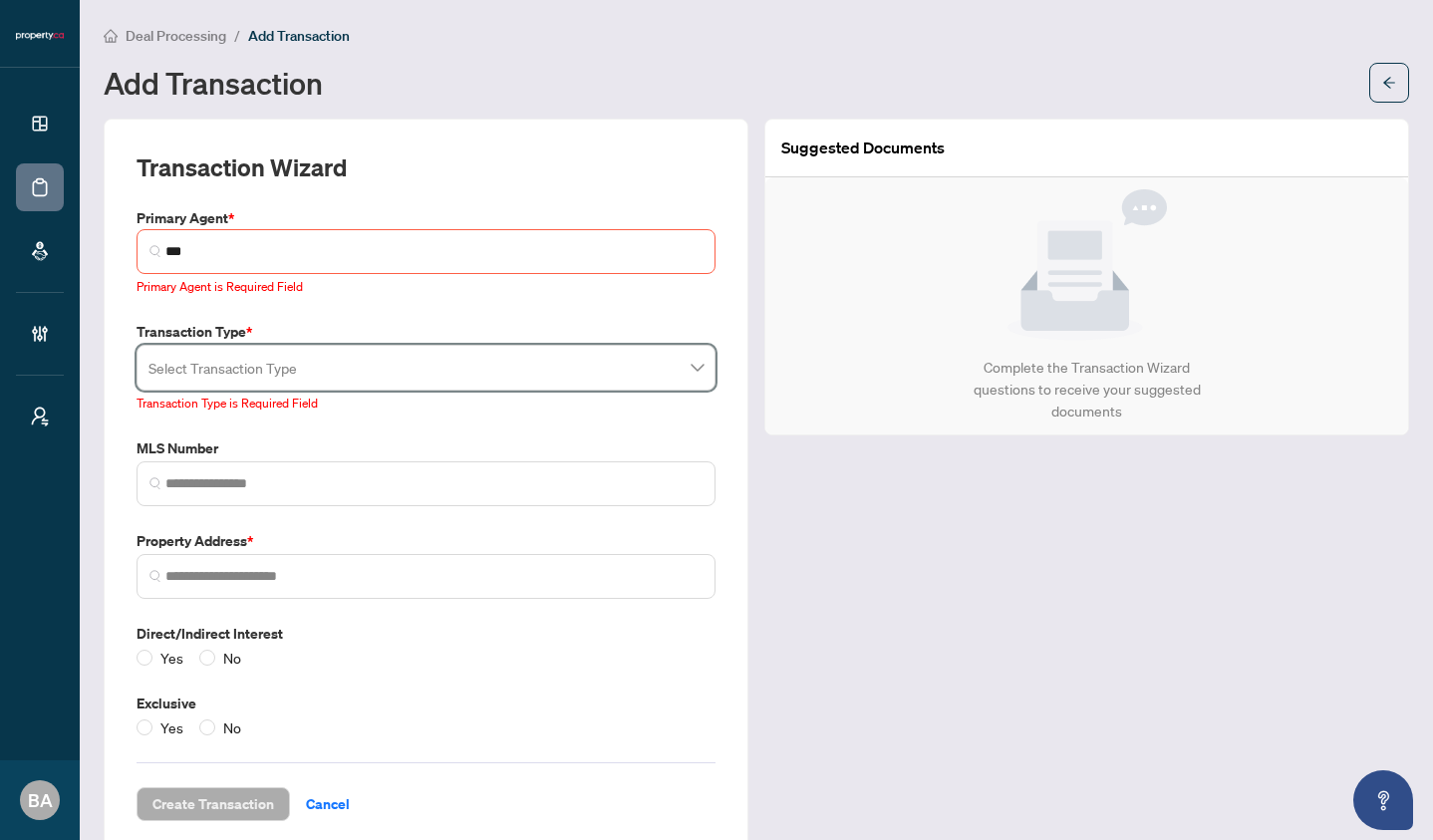 click on "*** Primary Agent is Required Field" at bounding box center [426, 263] 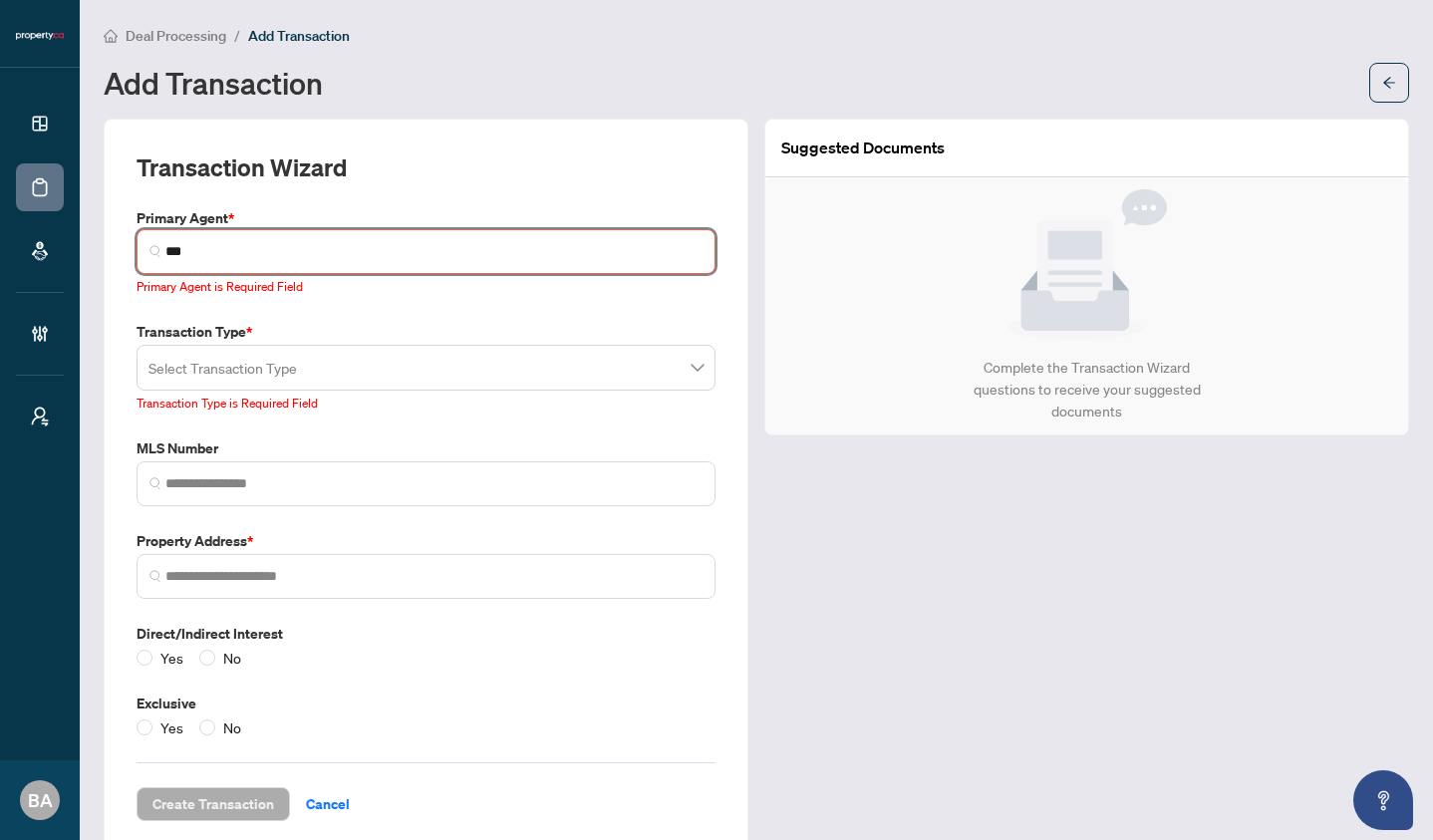 drag, startPoint x: 292, startPoint y: 253, endPoint x: 213, endPoint y: 257, distance: 79.101201 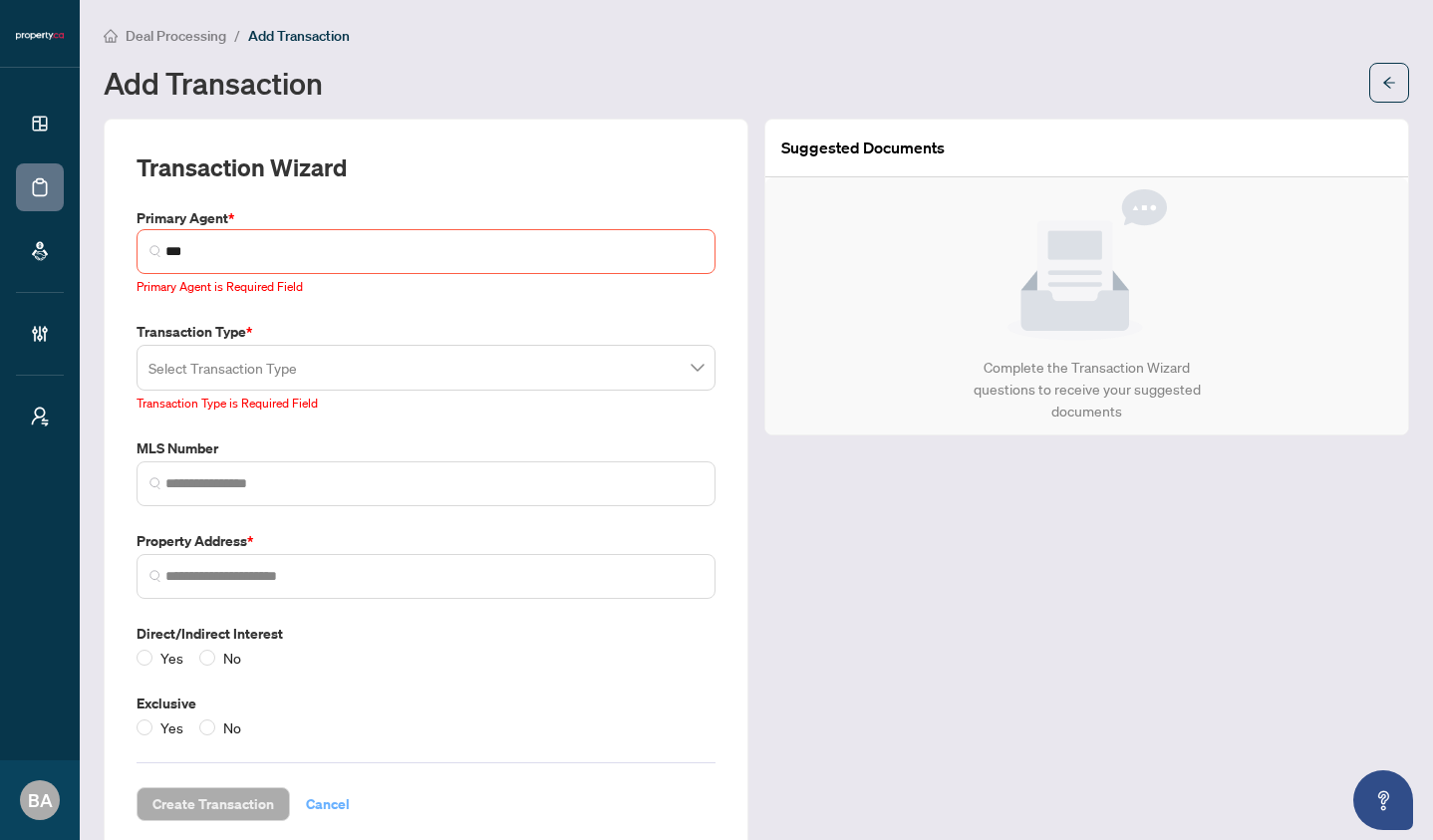 type 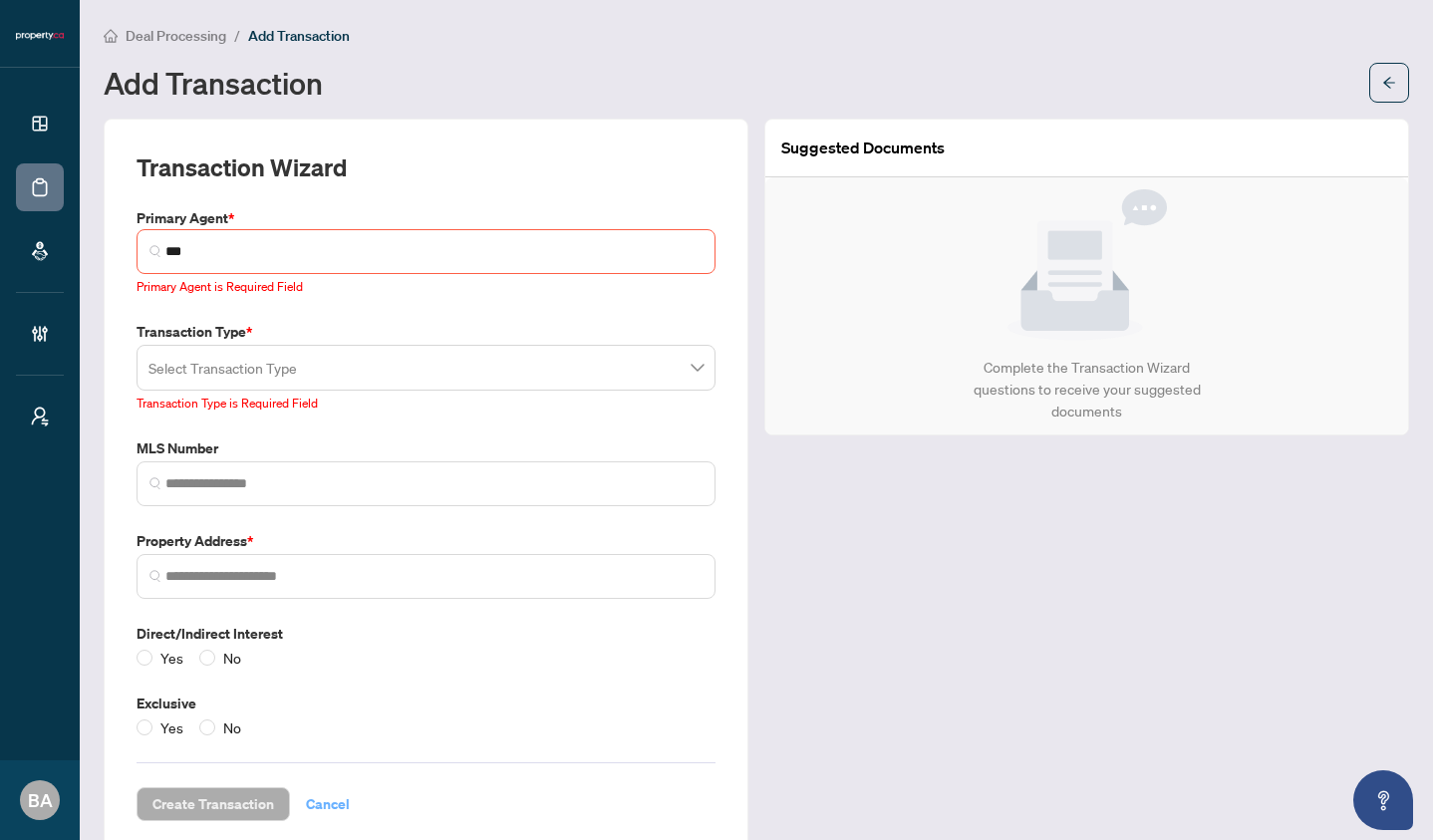 click on "Cancel" at bounding box center [328, 804] 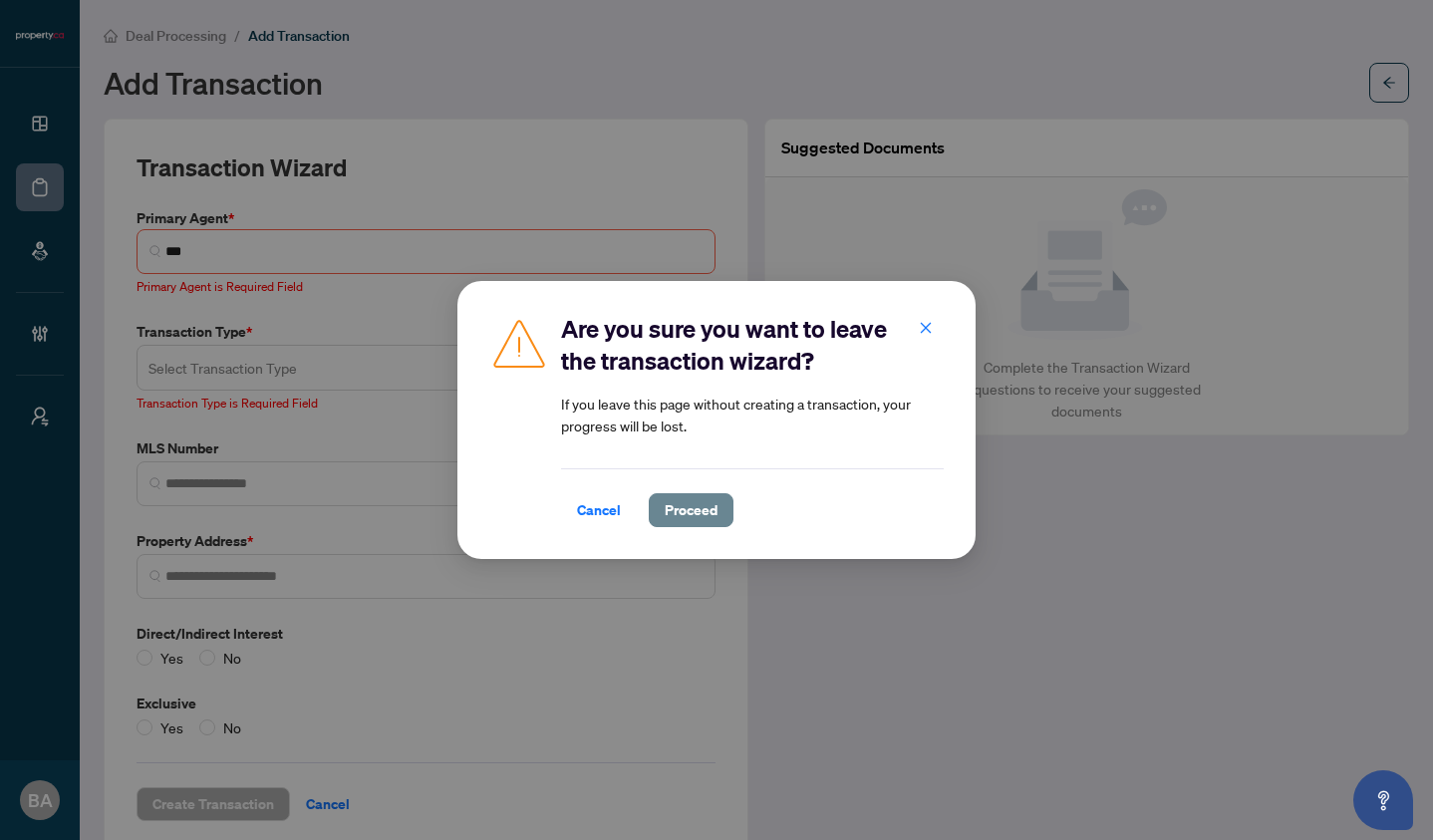 click on "Proceed" at bounding box center [691, 510] 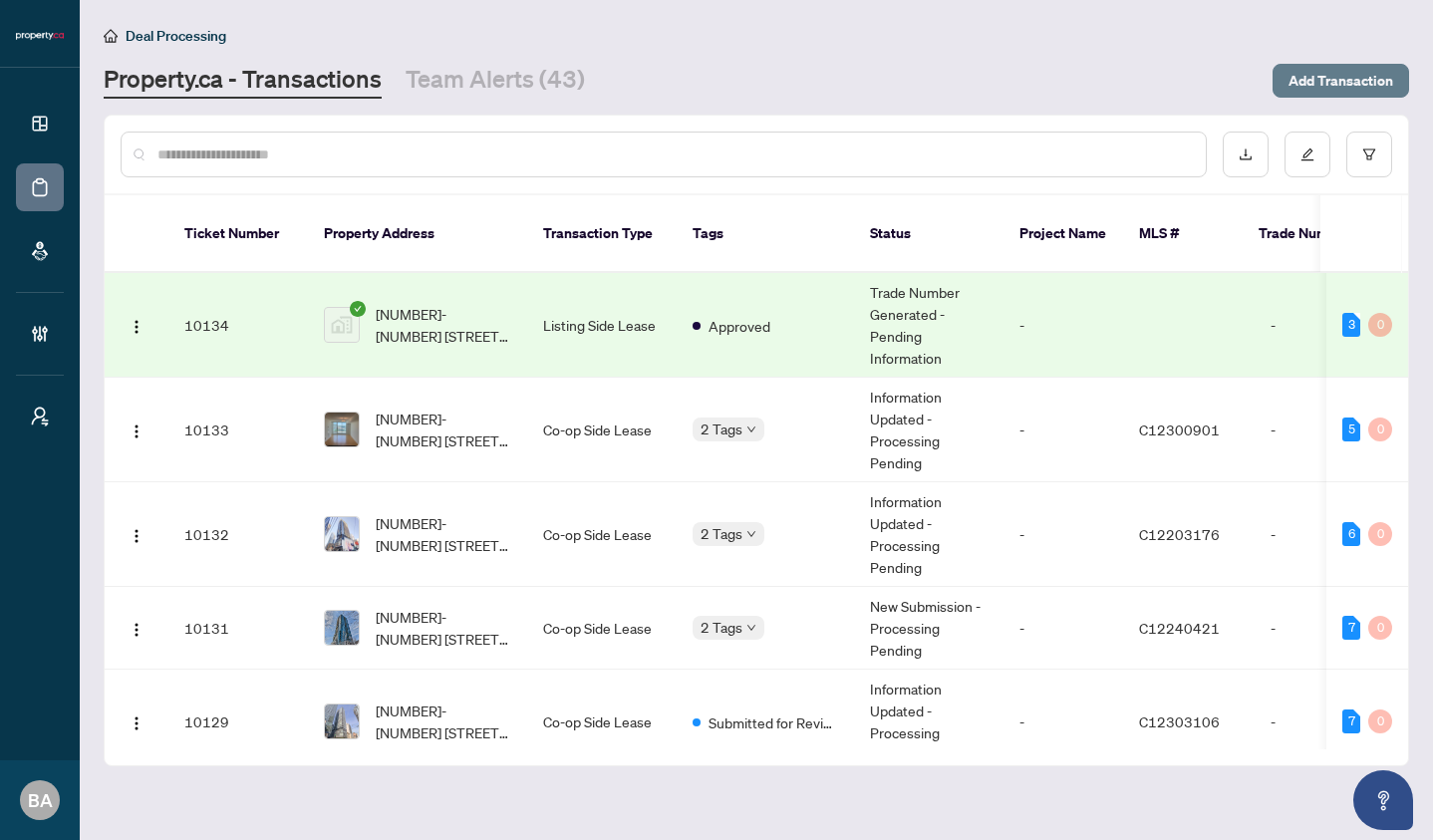 type 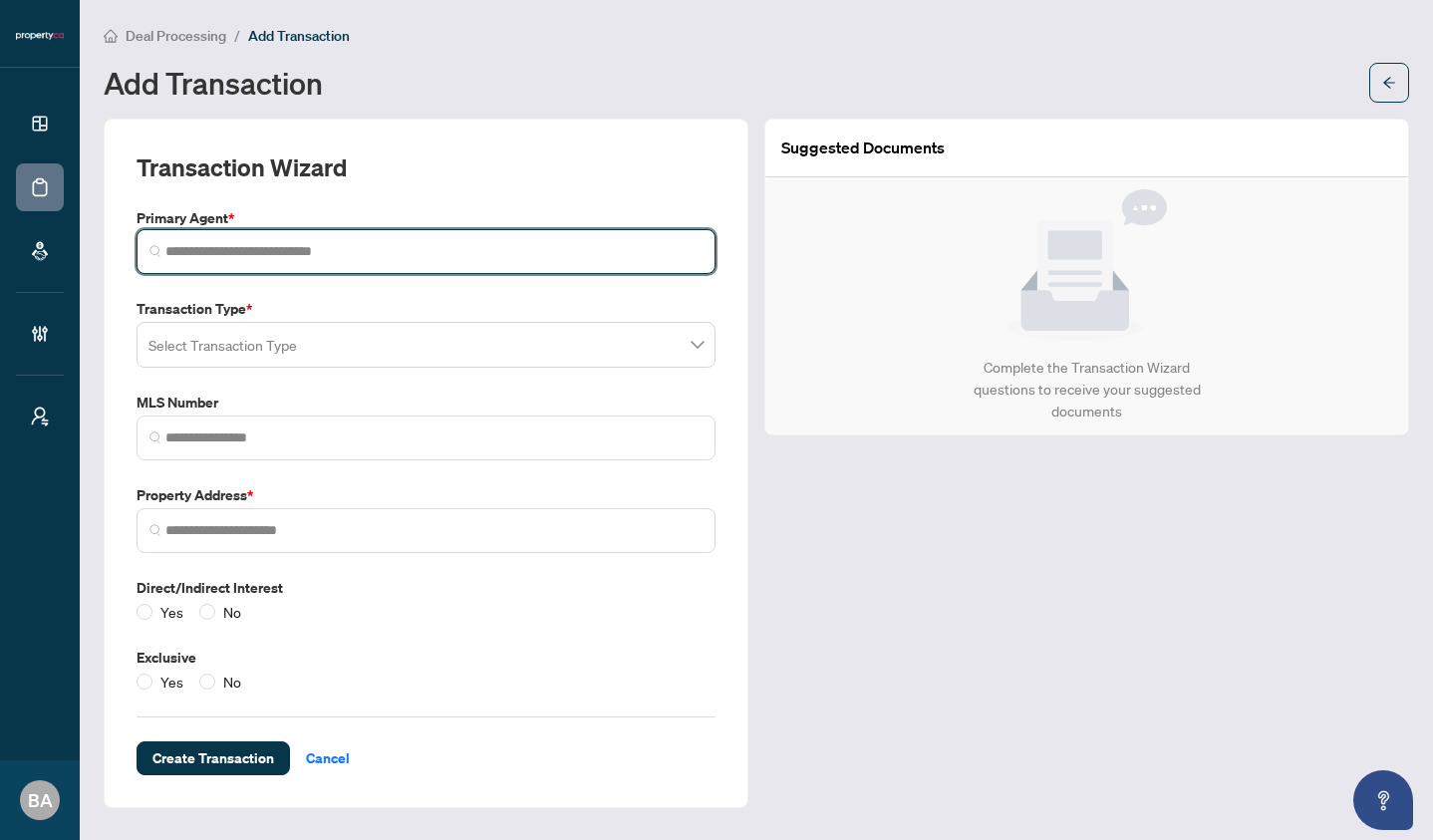 click at bounding box center [433, 251] 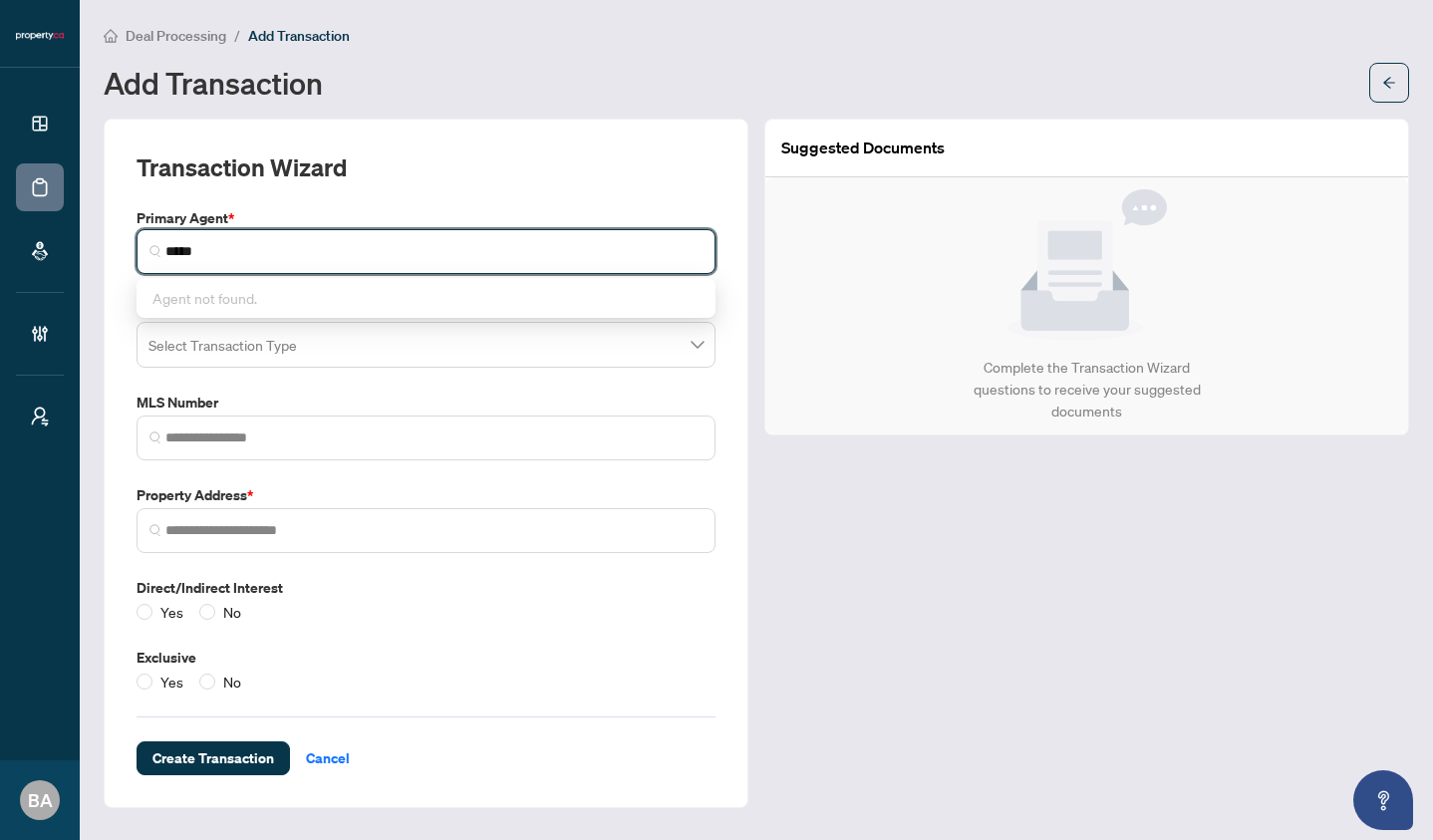 drag, startPoint x: 281, startPoint y: 256, endPoint x: 142, endPoint y: 254, distance: 139.01439 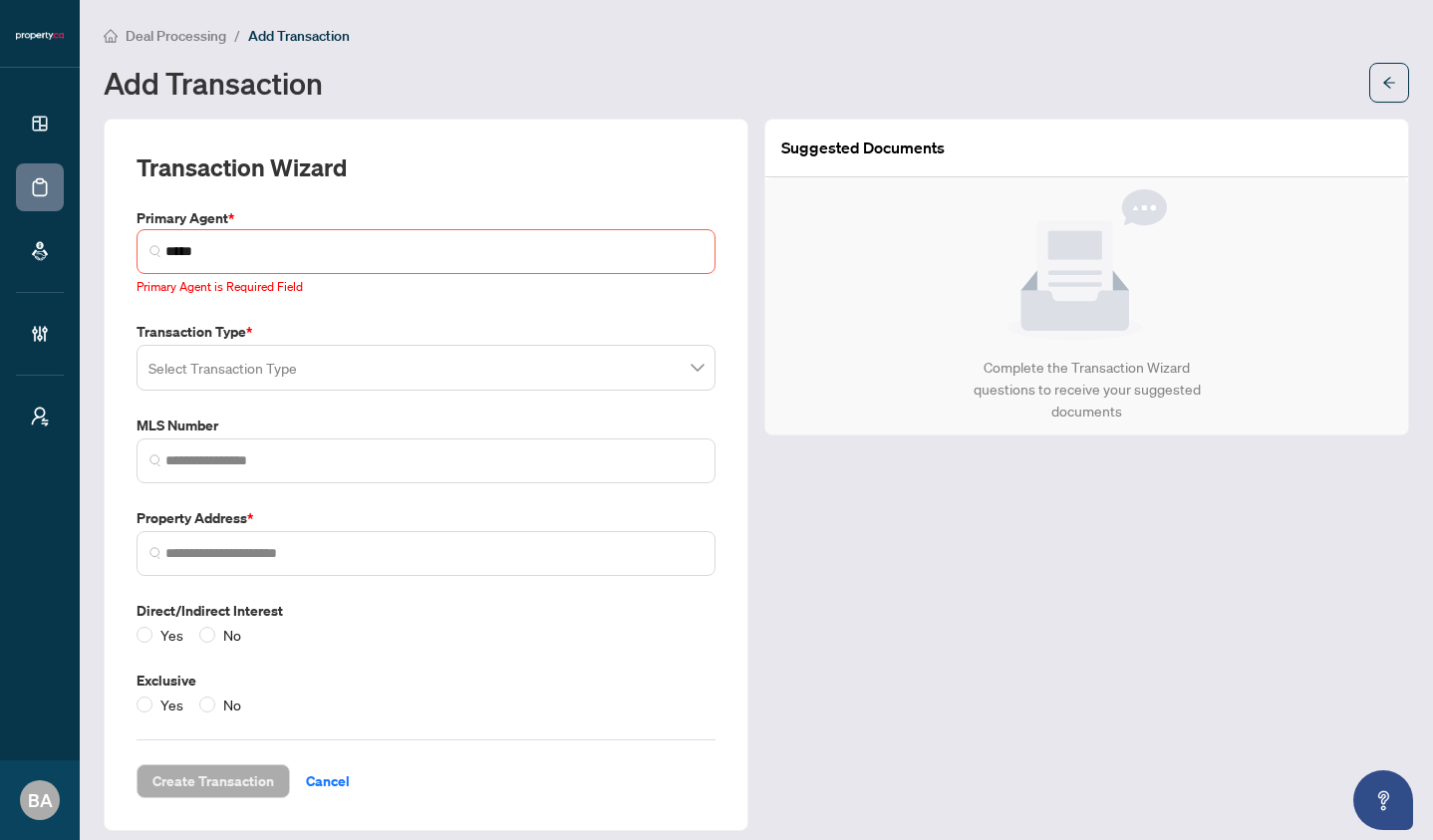 click on "Deal Processing / Add Transaction Add Transaction Transaction Wizard Primary Agent * gjohg ***** Primary Agent is Required Field Transaction Type * Select Transaction Type MLS Number Property Address * Direct/Indirect Interest Yes No Exclusive Yes No Create Transaction Cancel Suggested Documents Complete the Transaction Wizard questions to receive your suggested documents" at bounding box center (756, 420) 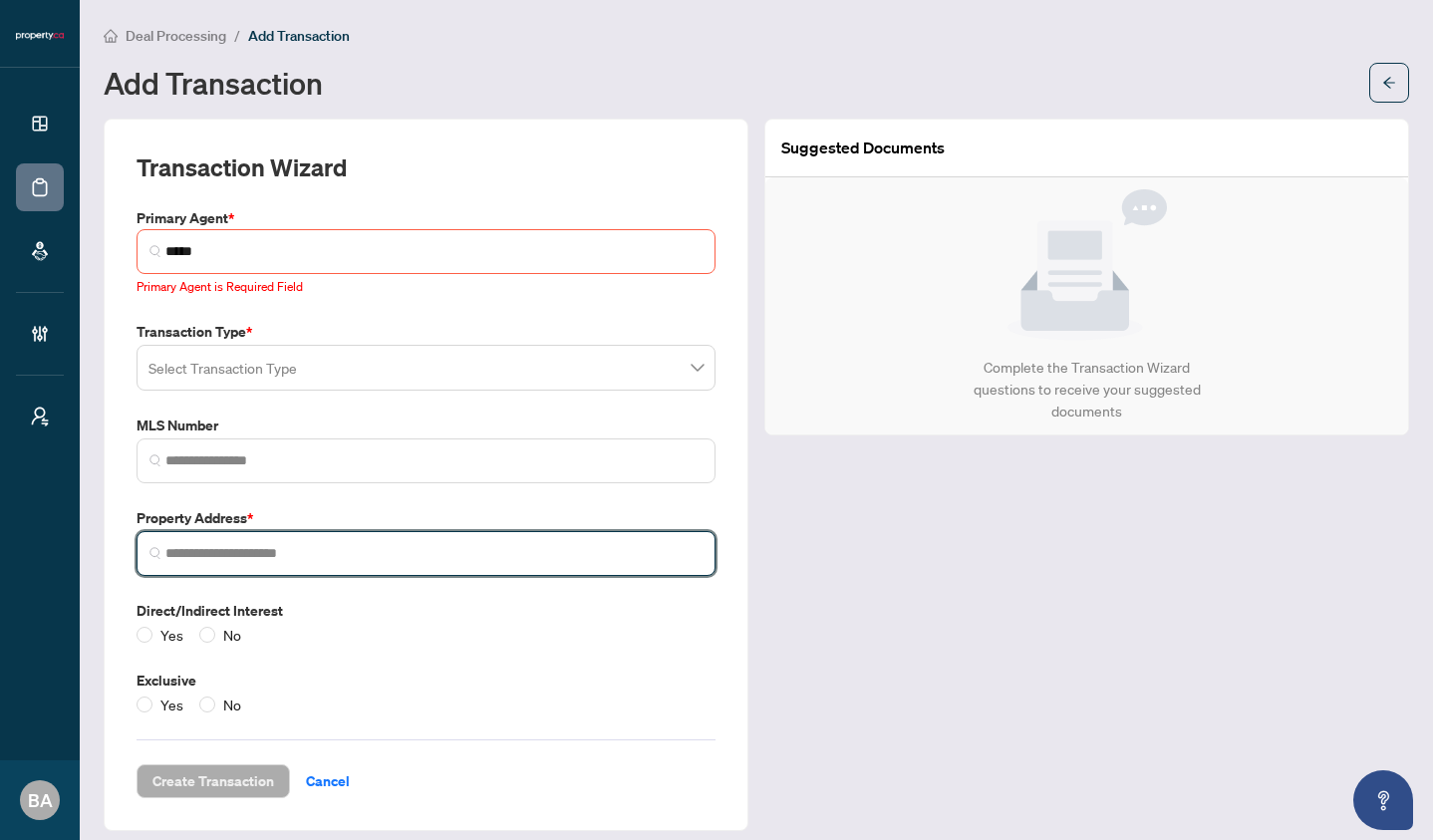 click at bounding box center [433, 553] 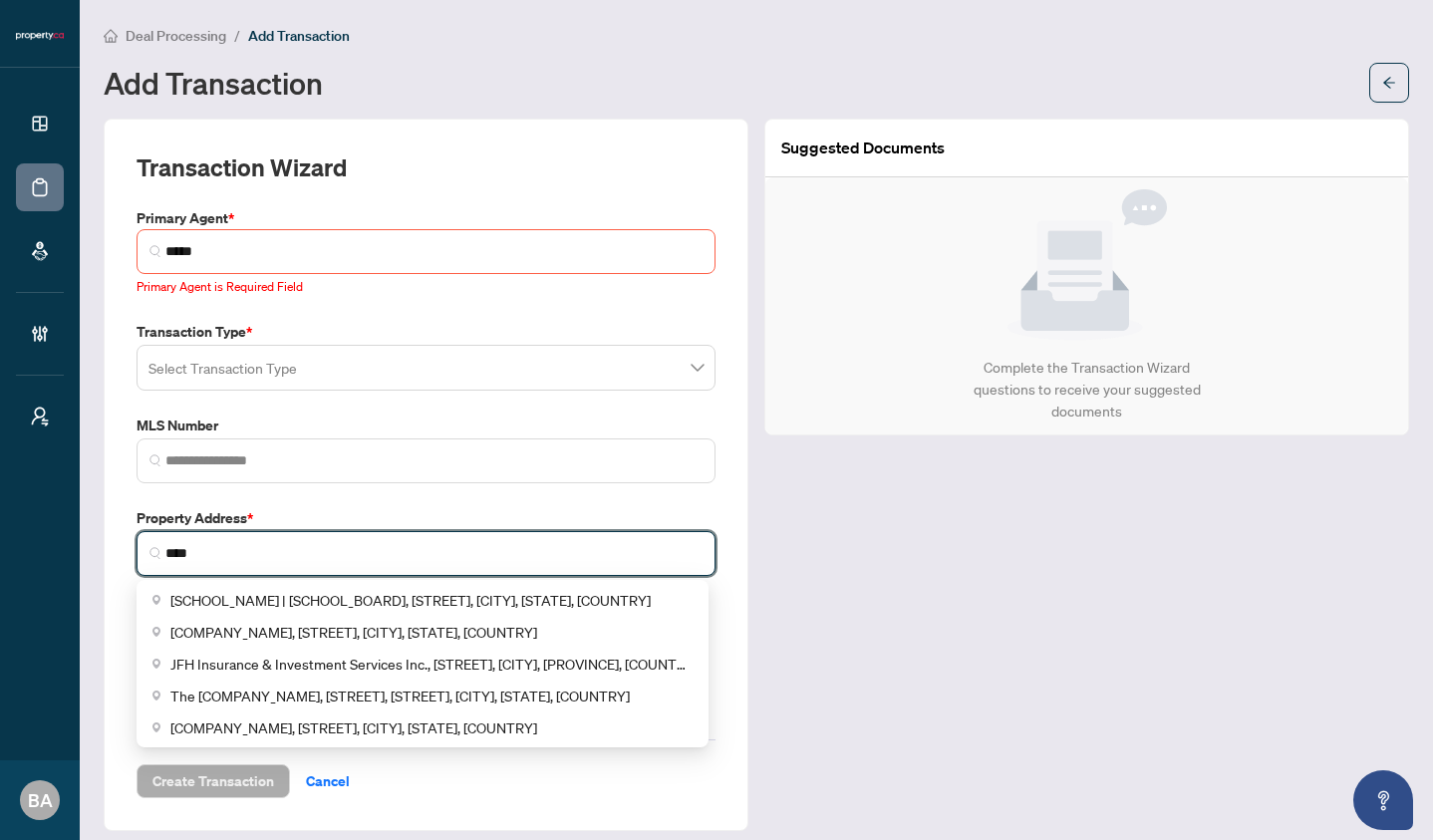 type on "***" 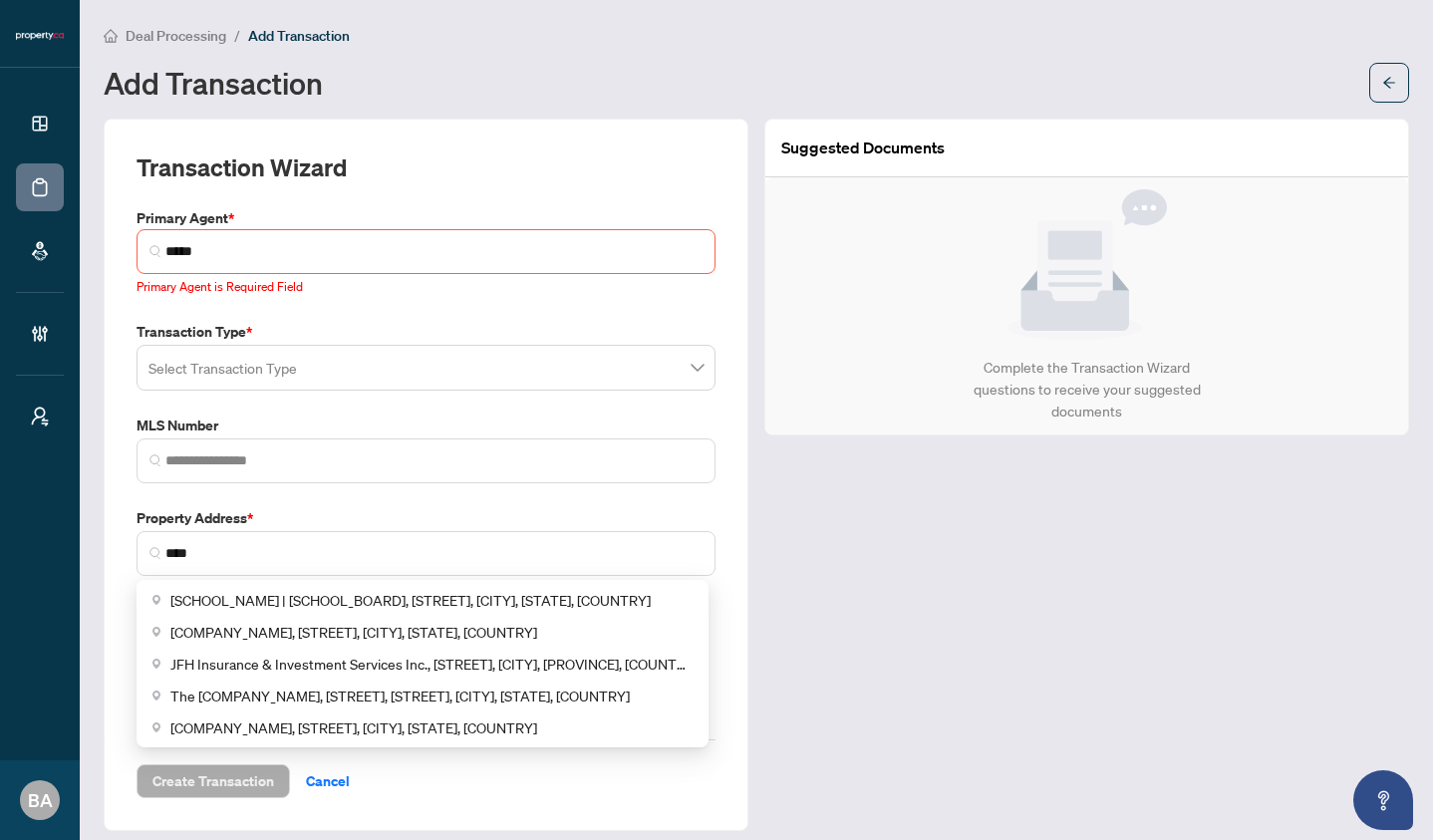 click on "Property Address *" at bounding box center (426, 518) 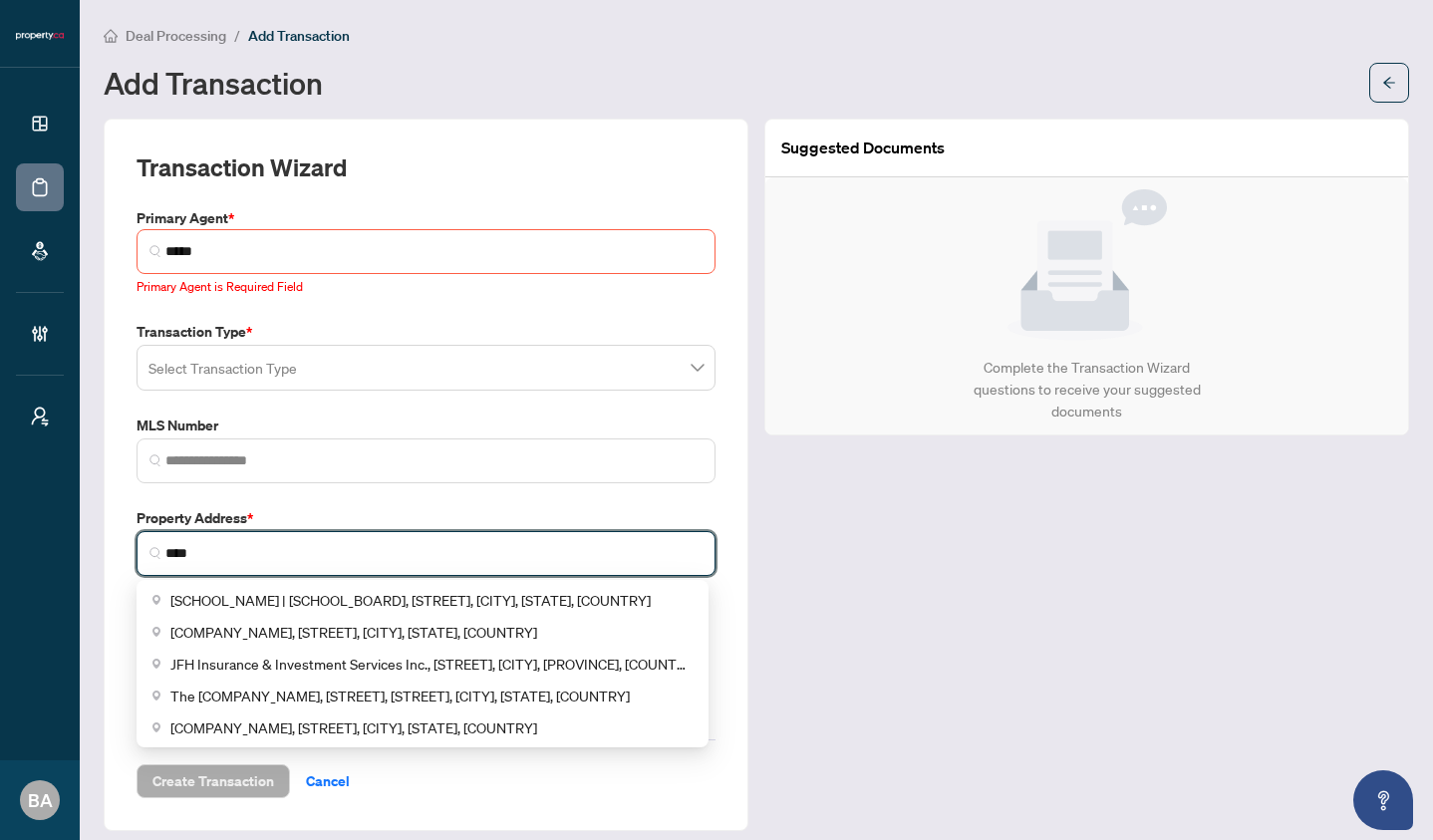 drag, startPoint x: 189, startPoint y: 554, endPoint x: 154, endPoint y: 554, distance: 35 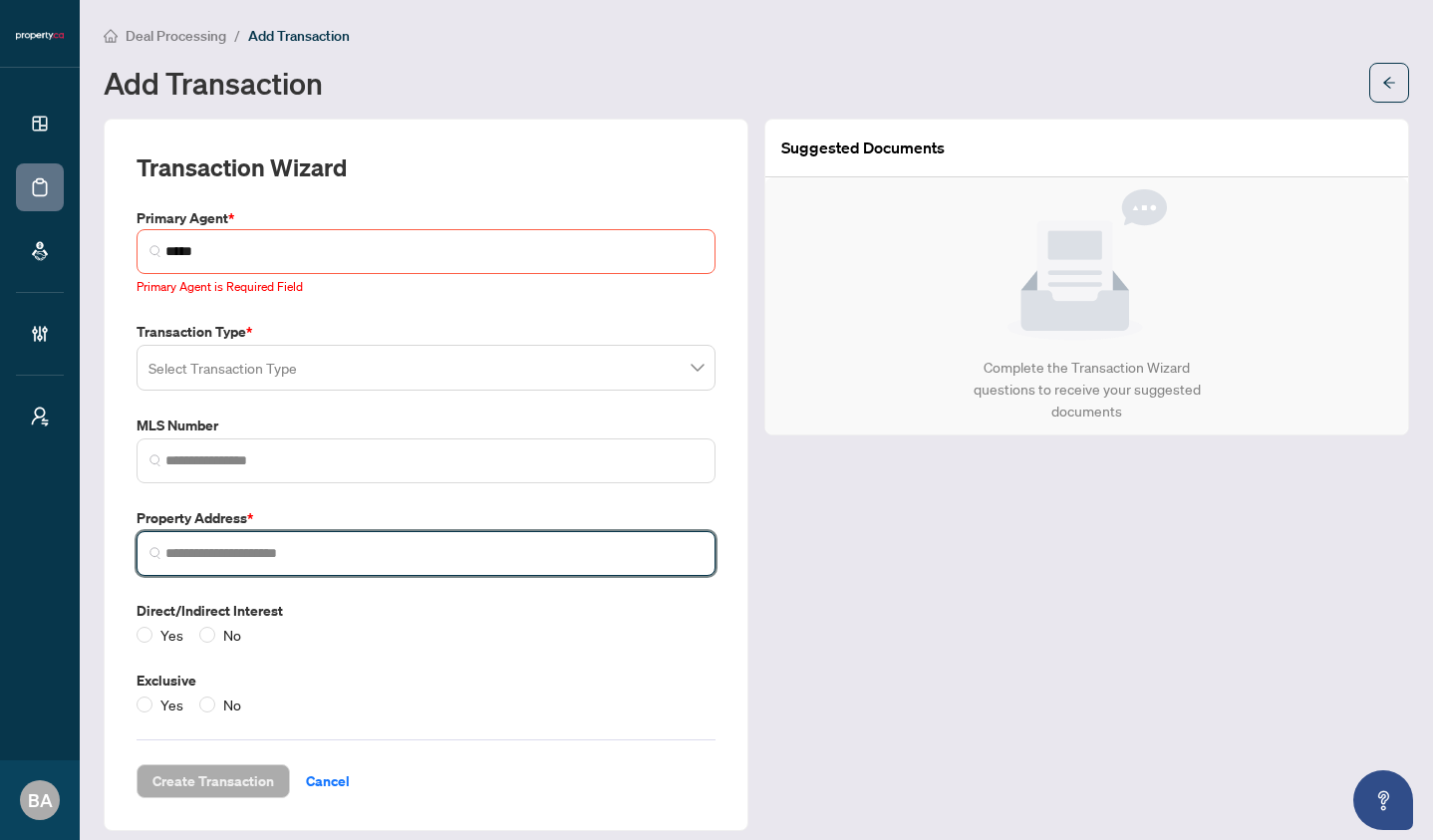 type 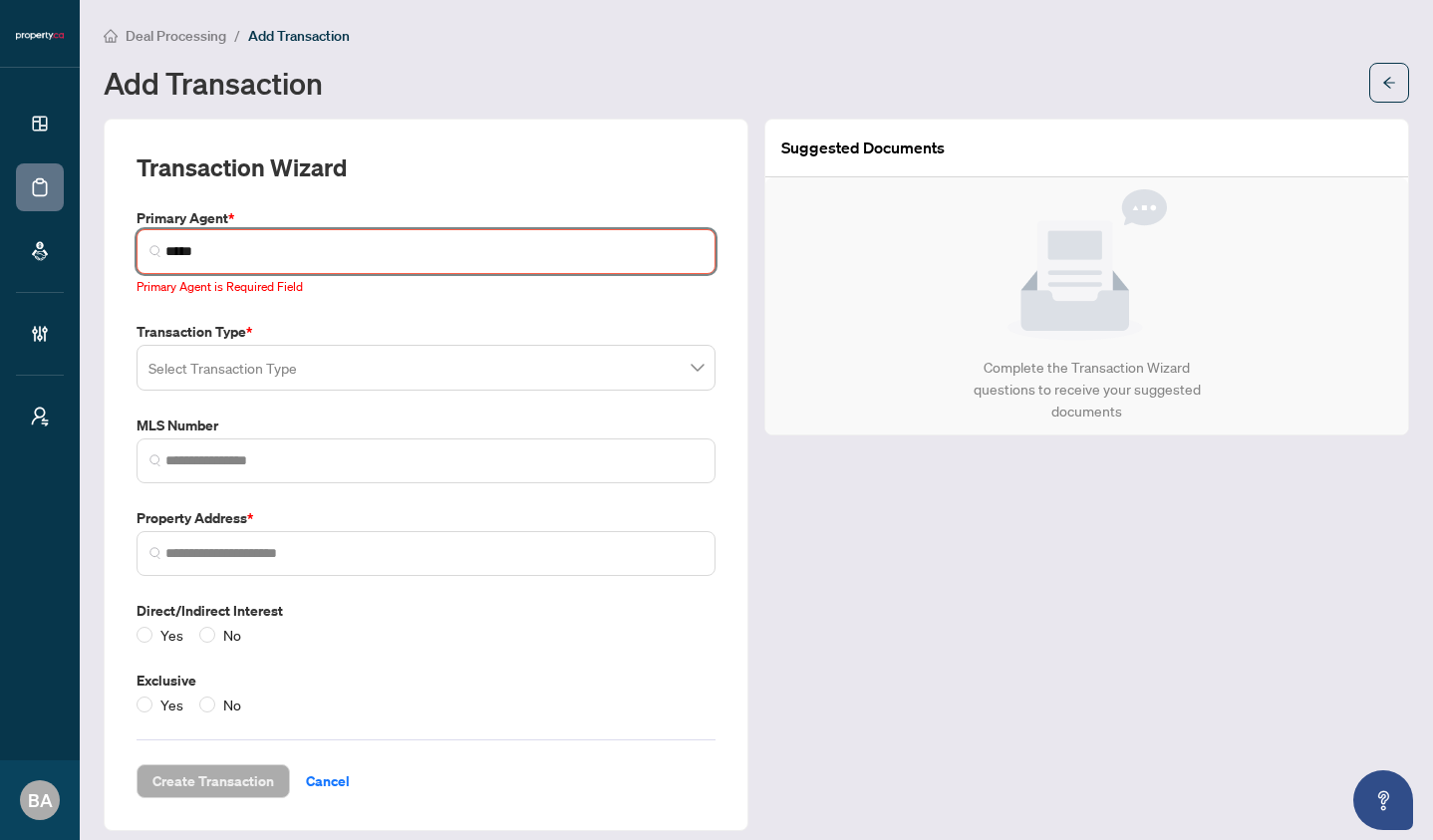 drag, startPoint x: 236, startPoint y: 254, endPoint x: 160, endPoint y: 252, distance: 76.02631 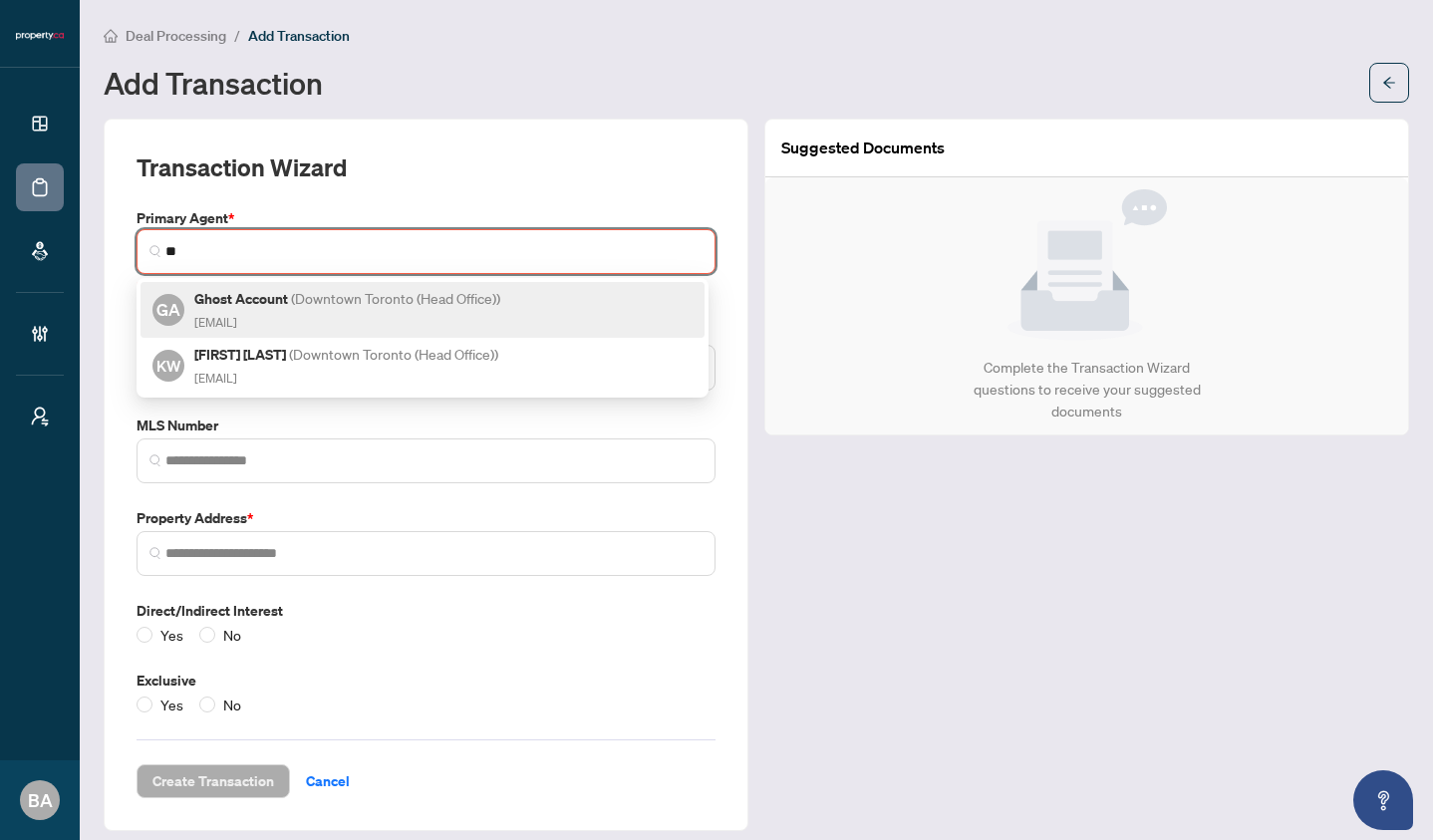 click on "Ghost Account   ( Downtown Toronto (Head Office) )   ghost@property.ca" at bounding box center (349, 310) 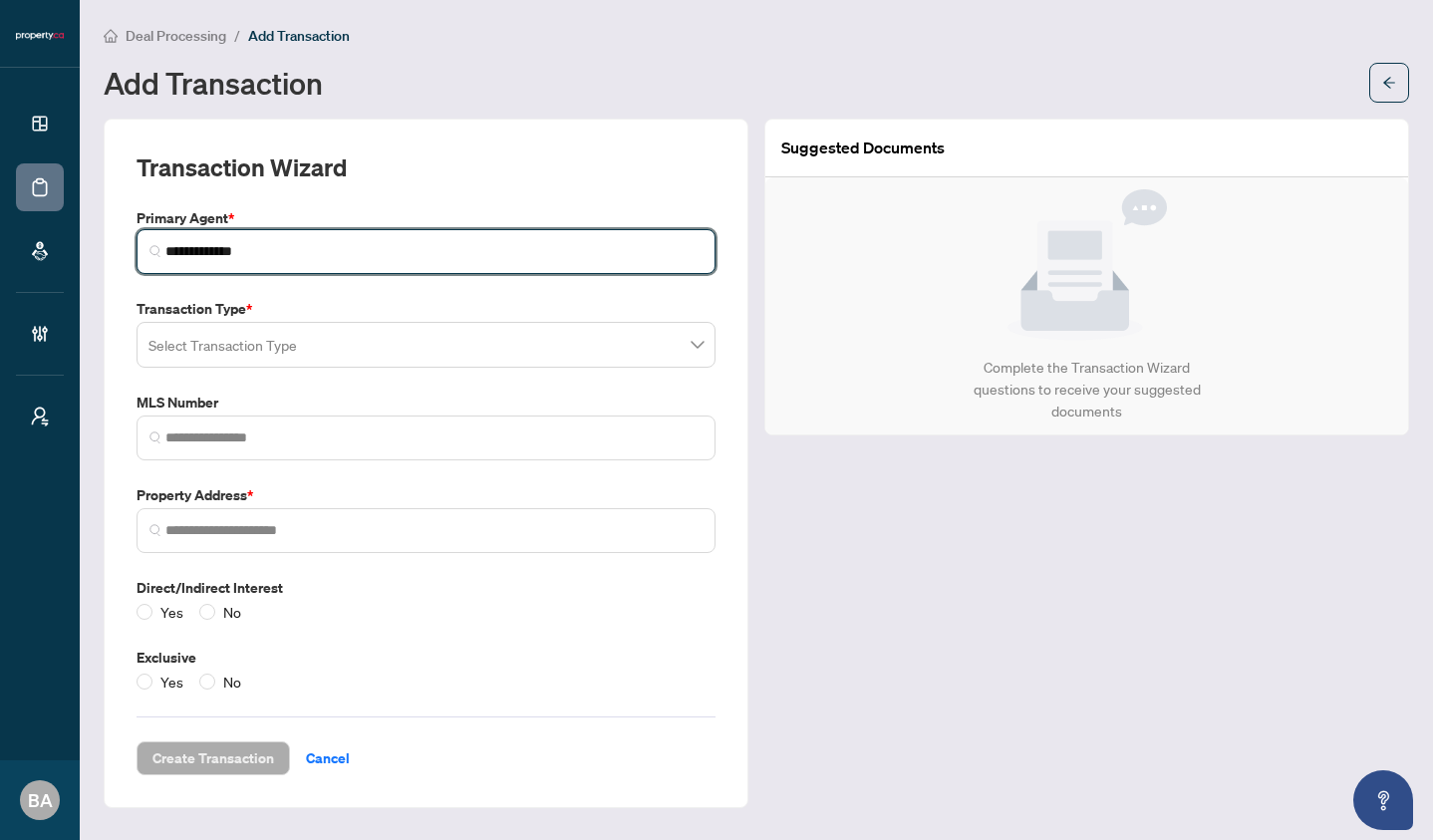type on "**********" 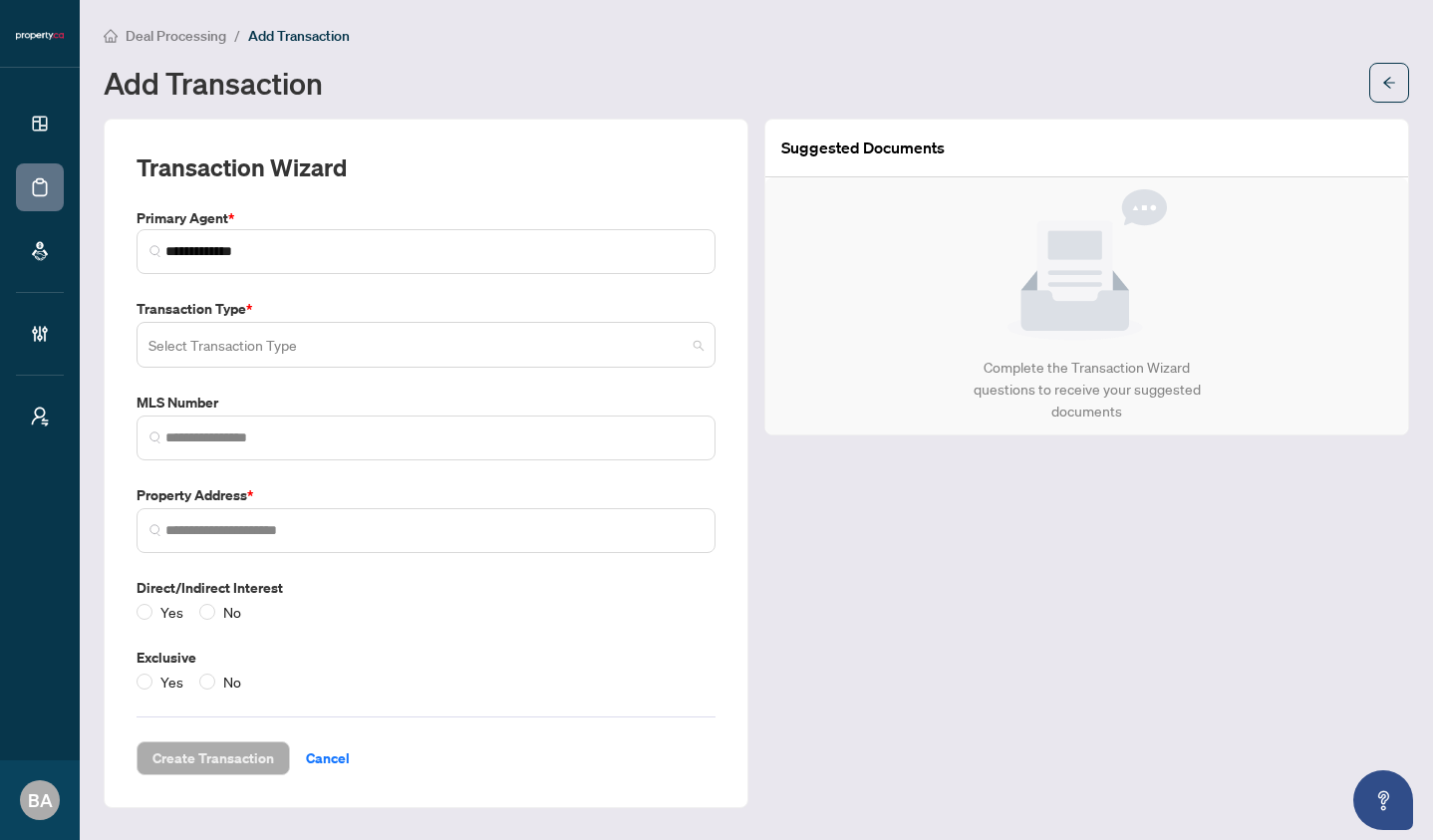 click at bounding box center [417, 348] 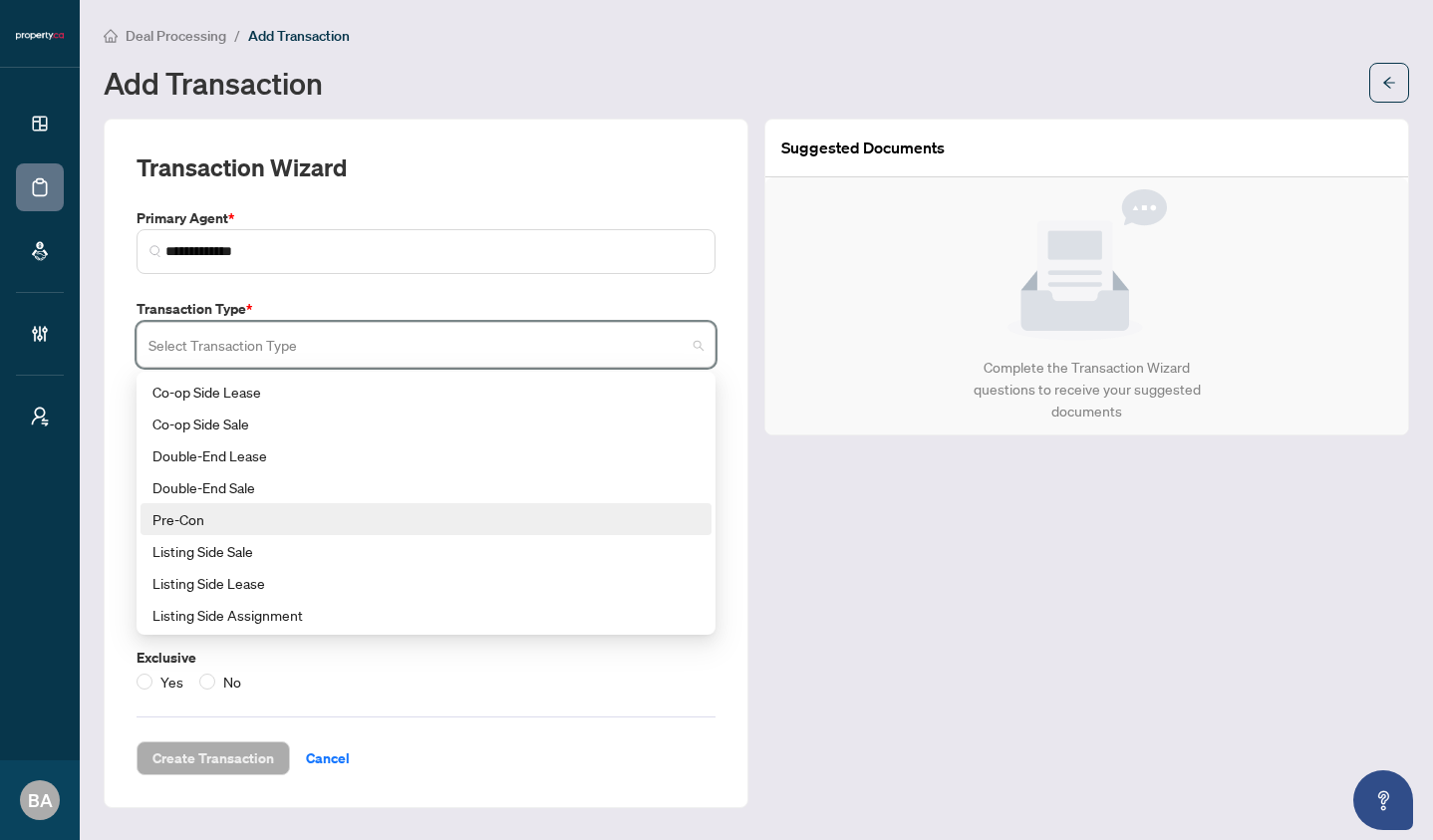 click on "Pre-Con" at bounding box center [426, 519] 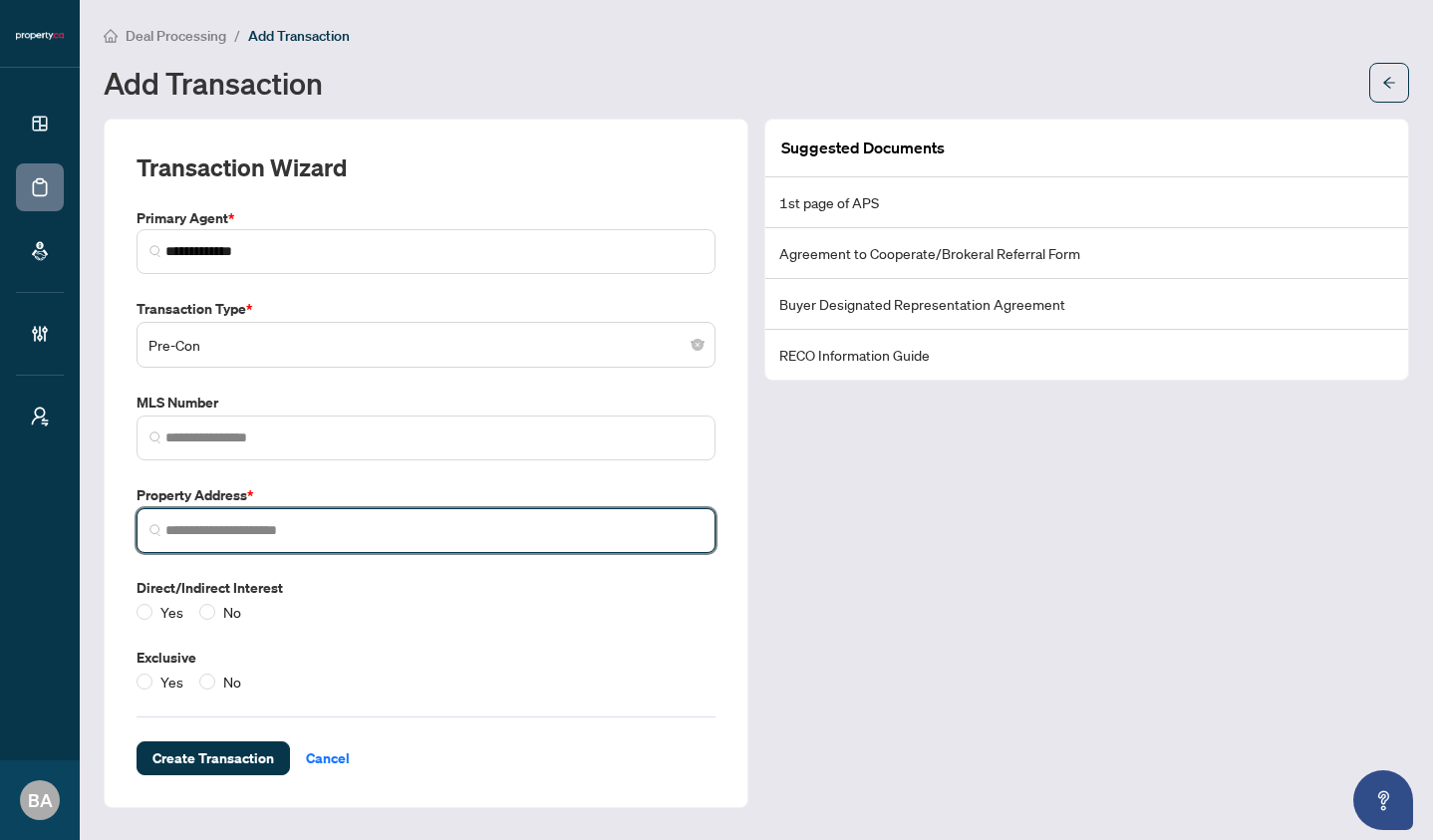 click at bounding box center (433, 530) 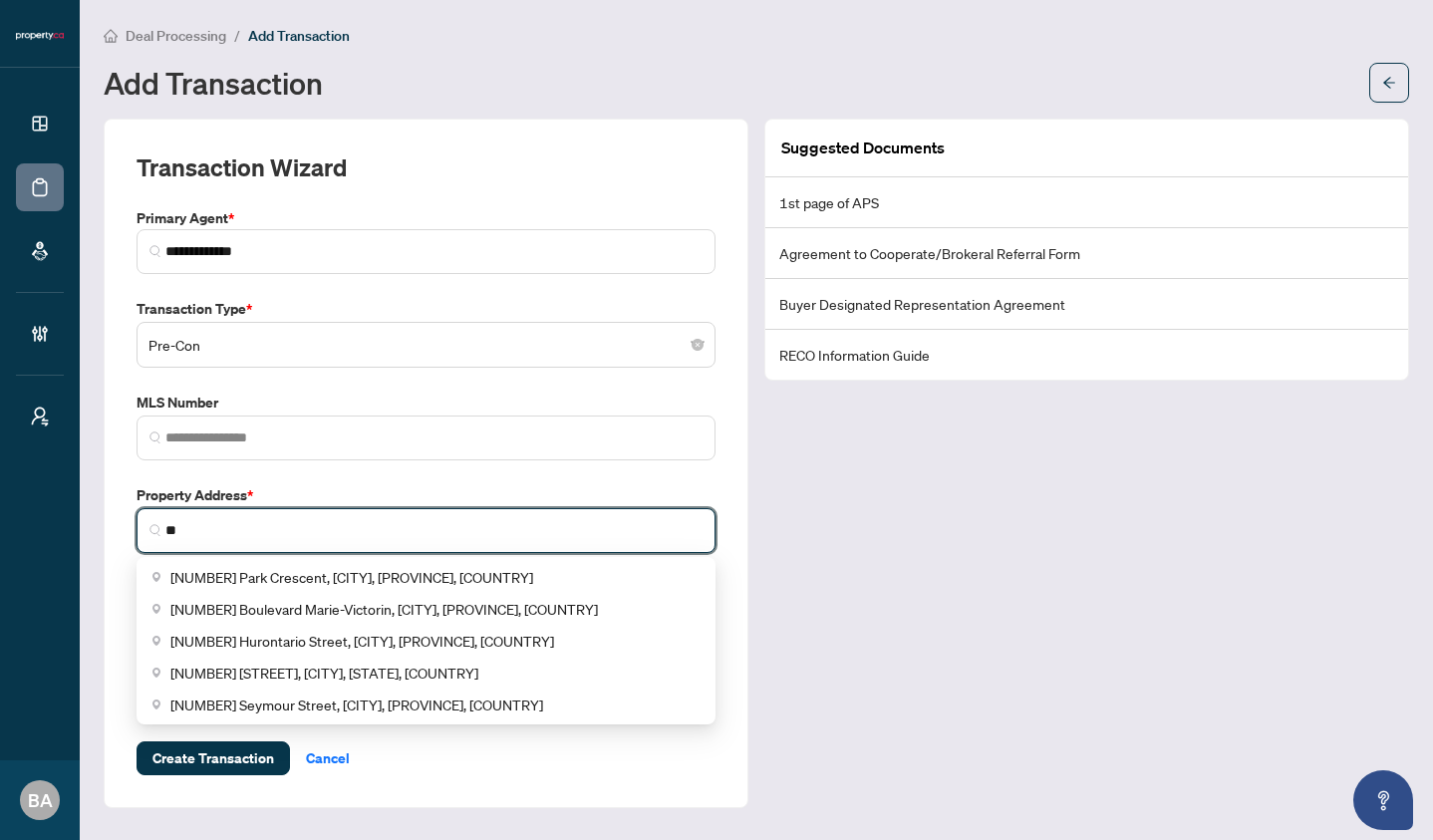 type on "*" 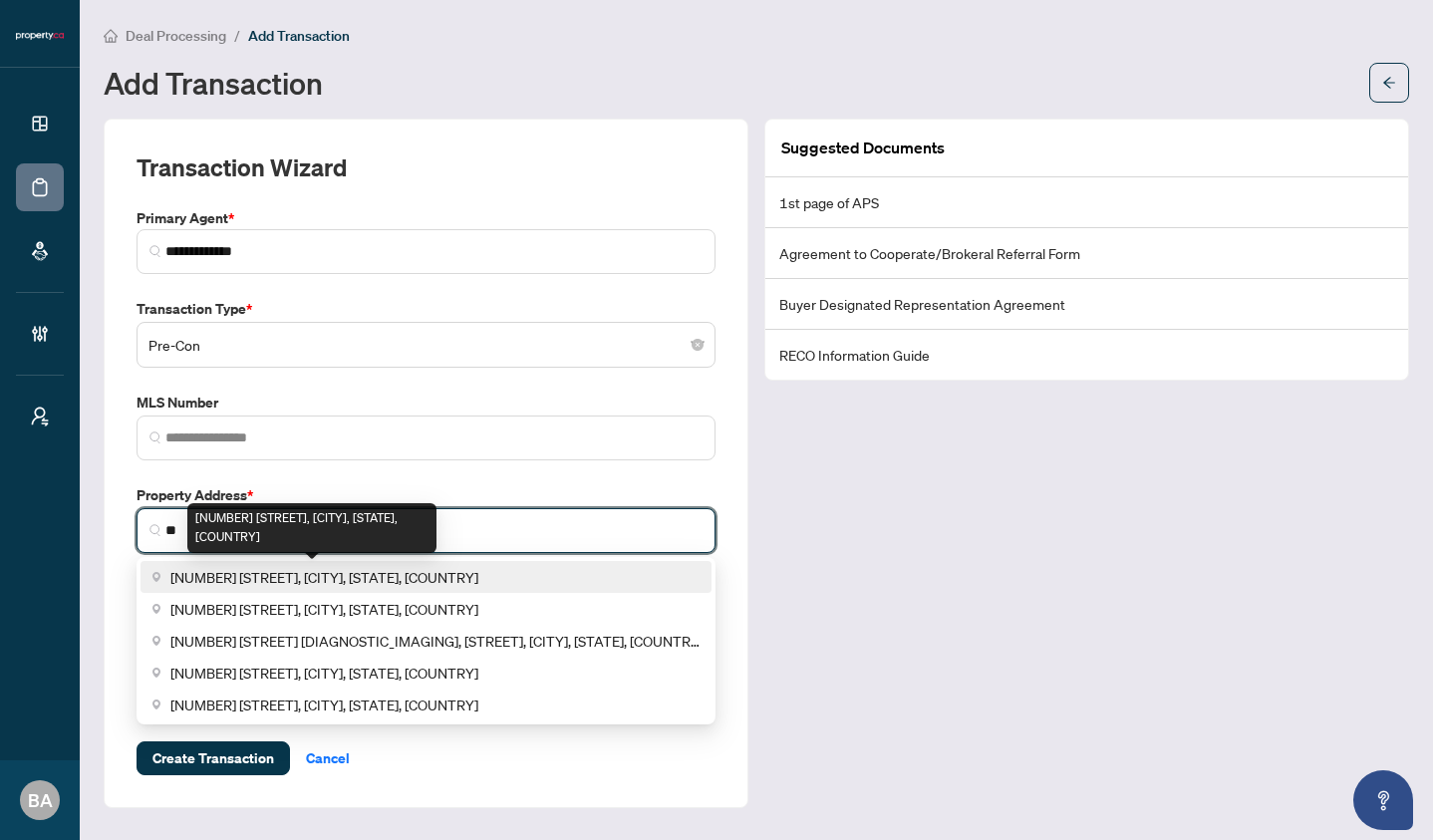 click on "1255 The Queensway, Etobicoke, ON, Canada" at bounding box center [324, 577] 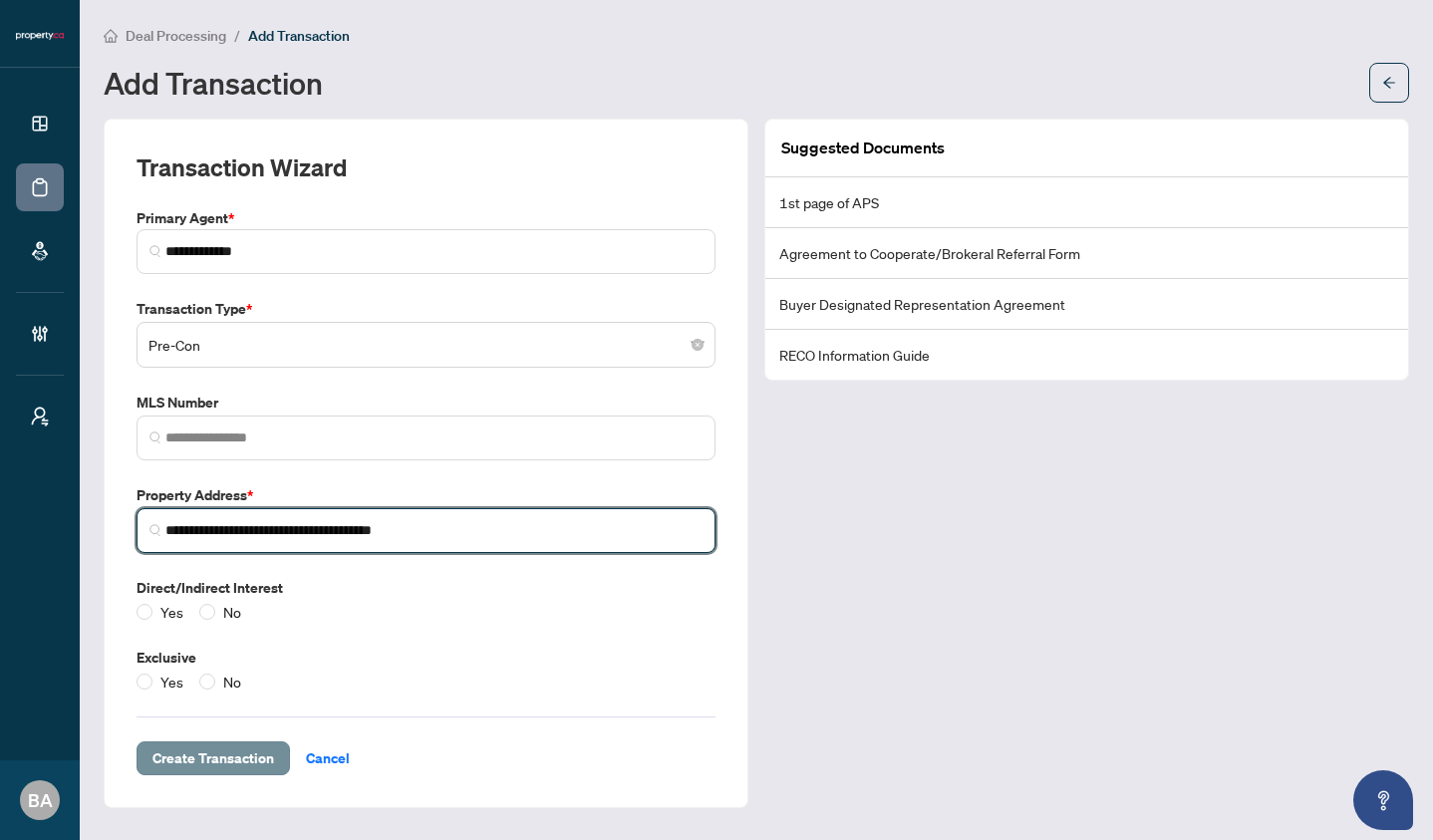 type on "**********" 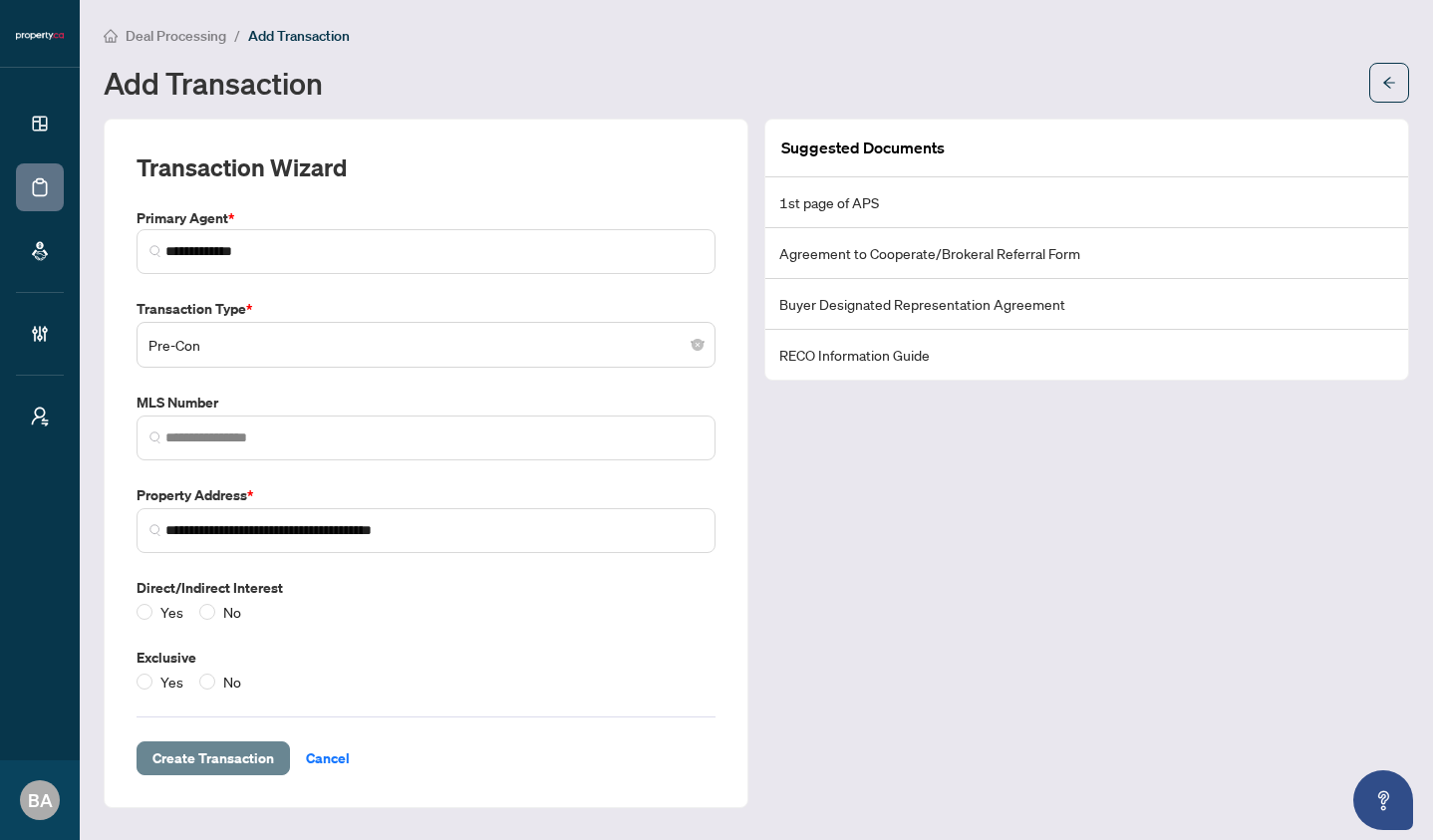 click on "Create Transaction" at bounding box center (213, 758) 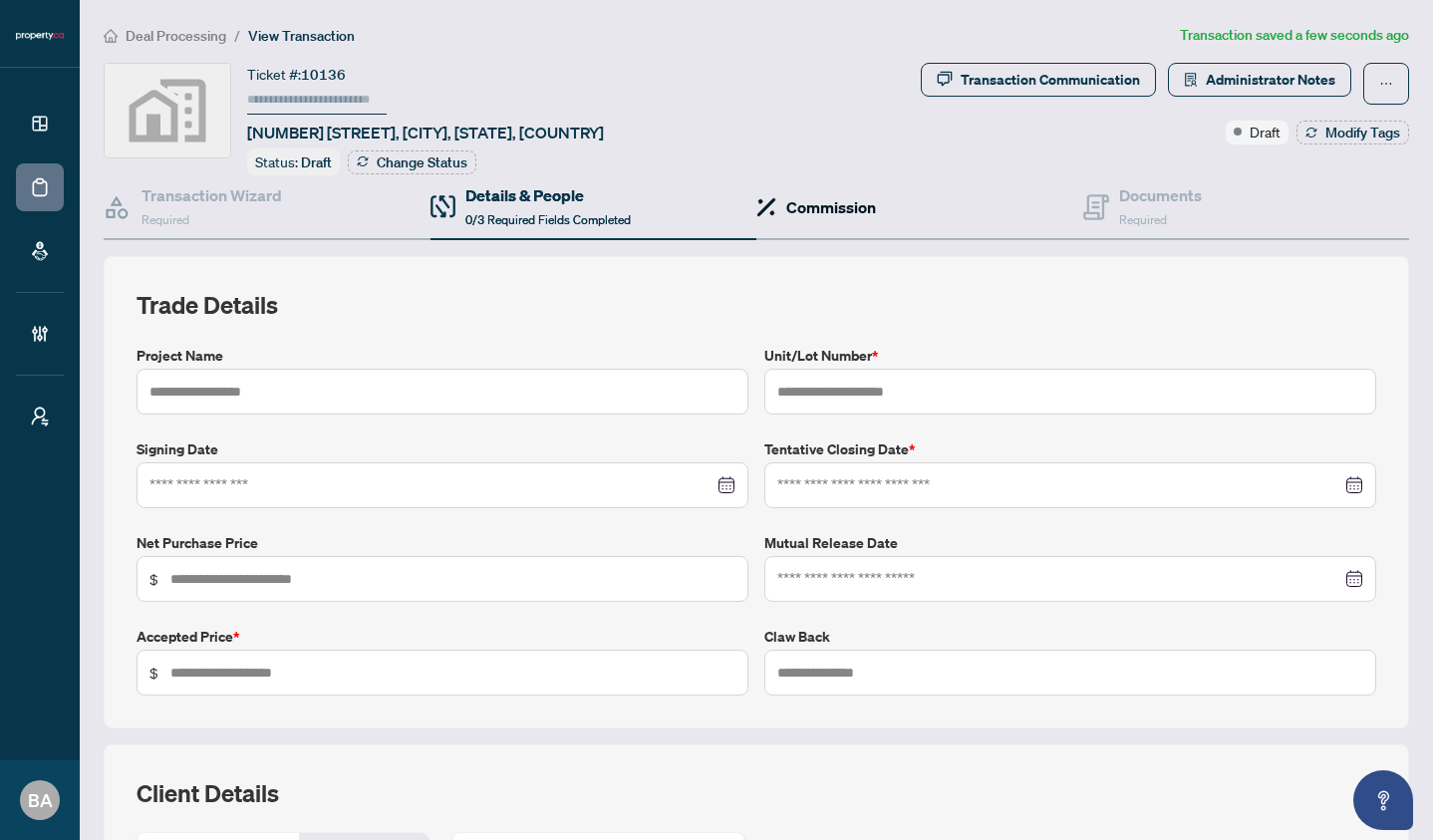 click on "Commission" at bounding box center [831, 207] 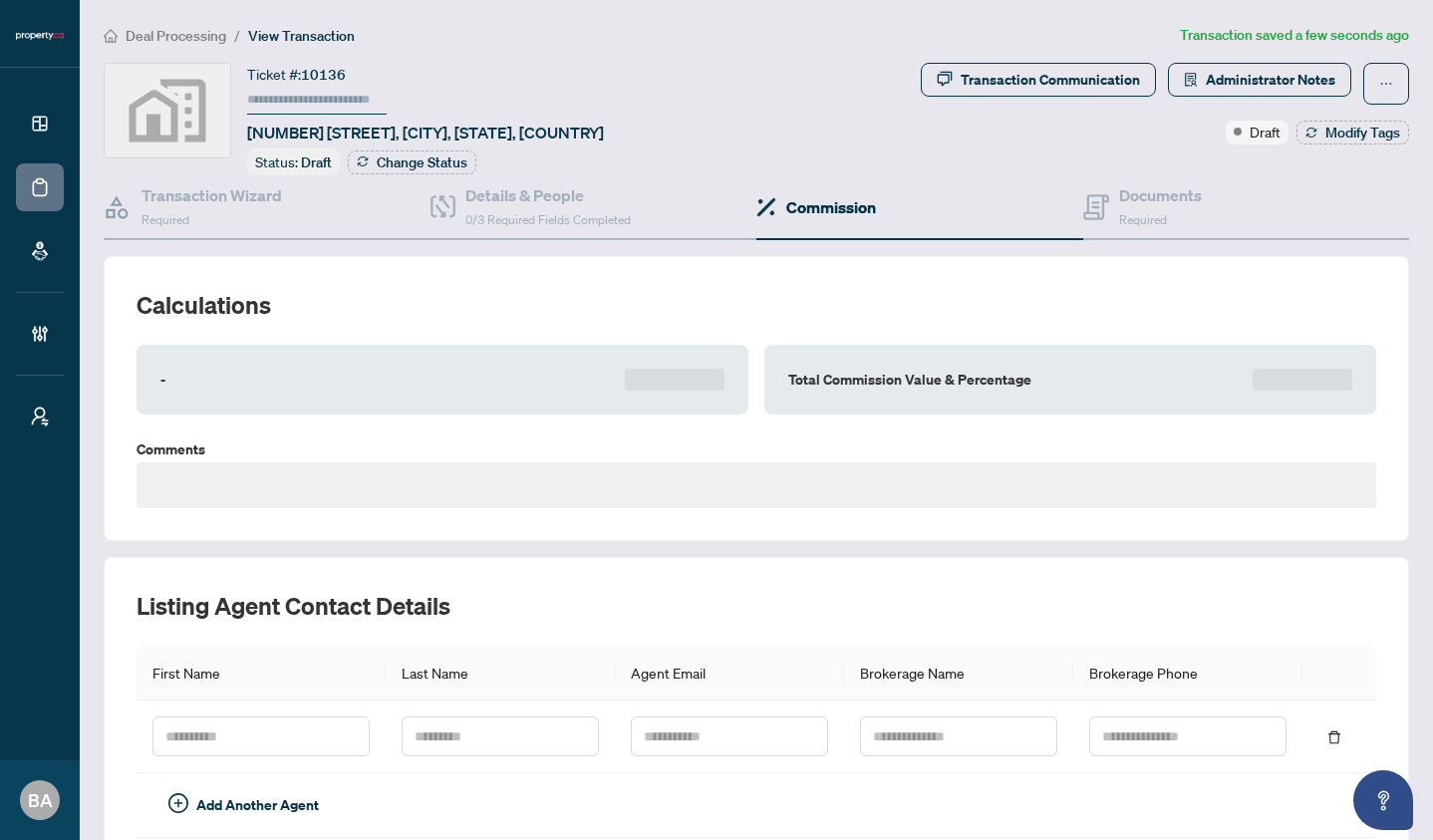 type on "**********" 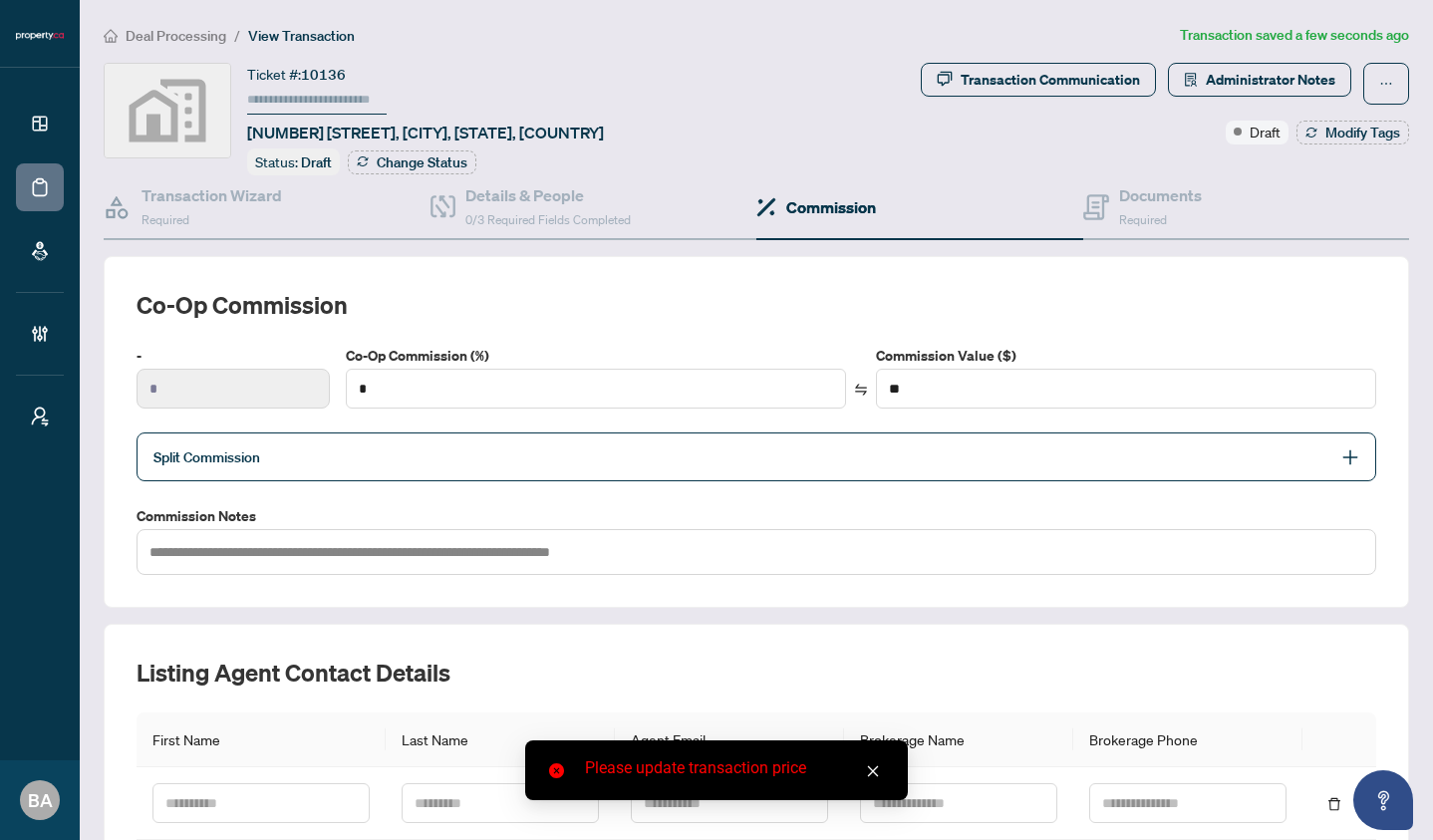 click 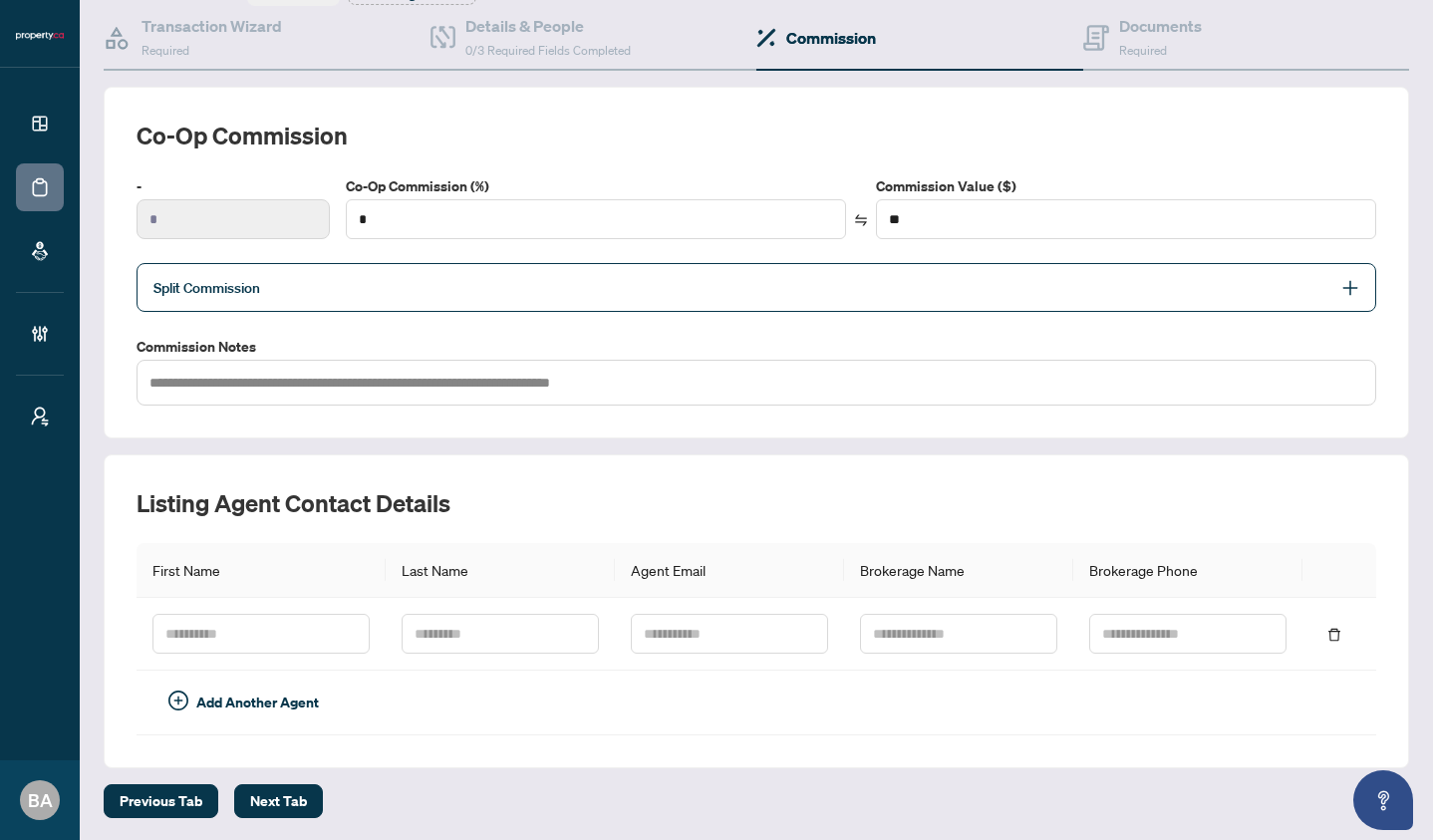 scroll, scrollTop: 150, scrollLeft: 0, axis: vertical 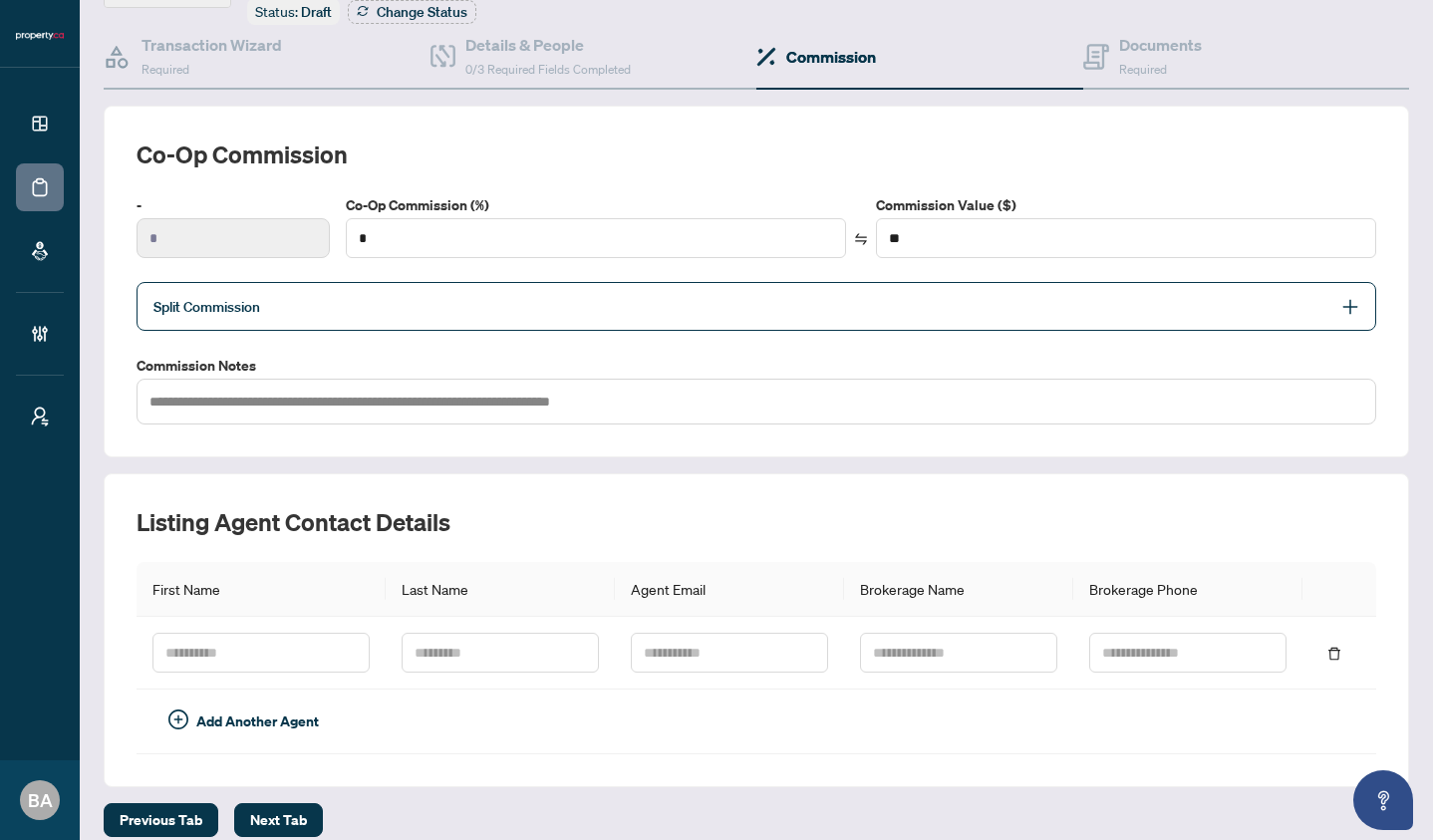 click on "Split Commission" at bounding box center [741, 306] 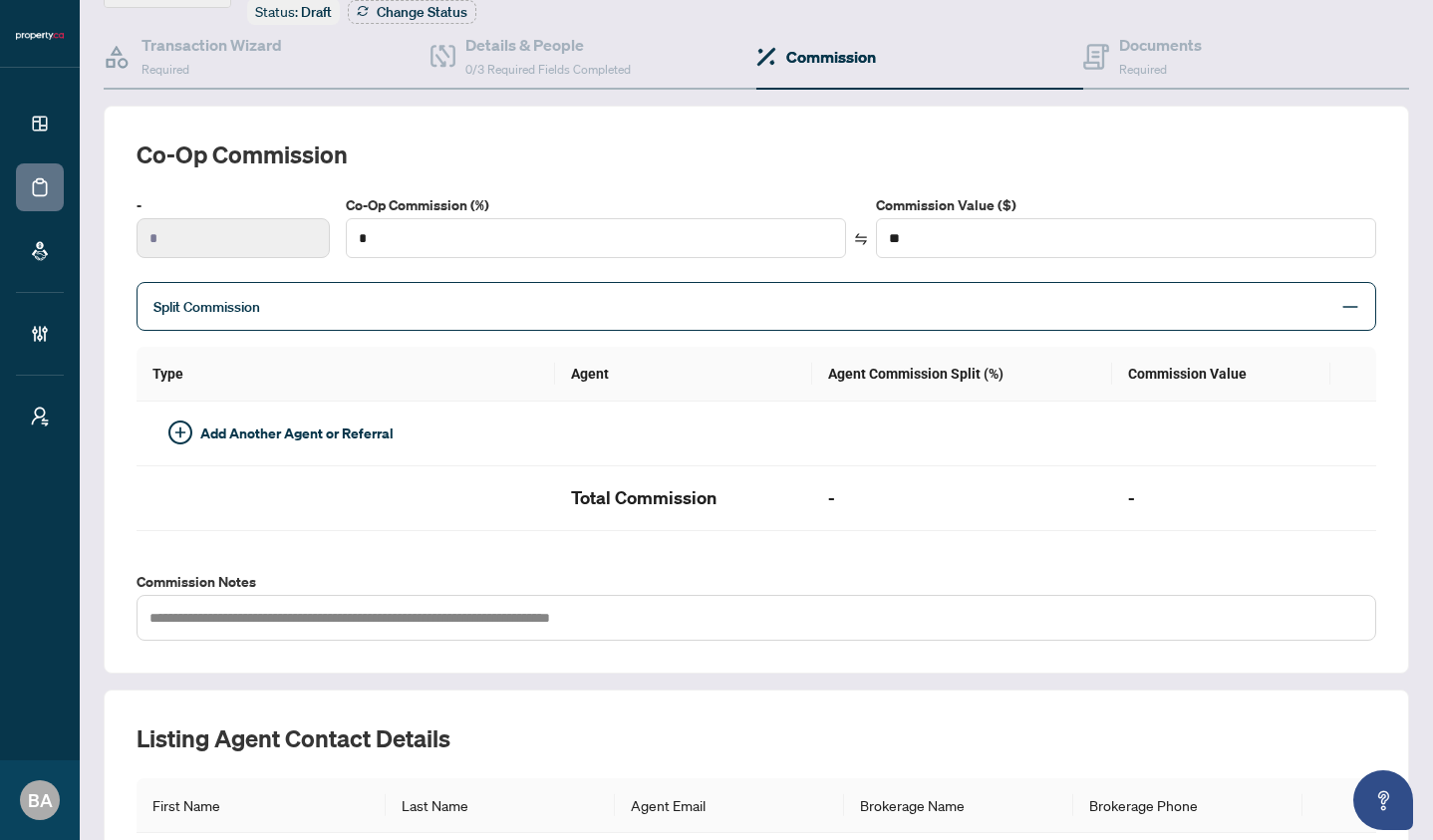 click on "Split Commission" at bounding box center [741, 306] 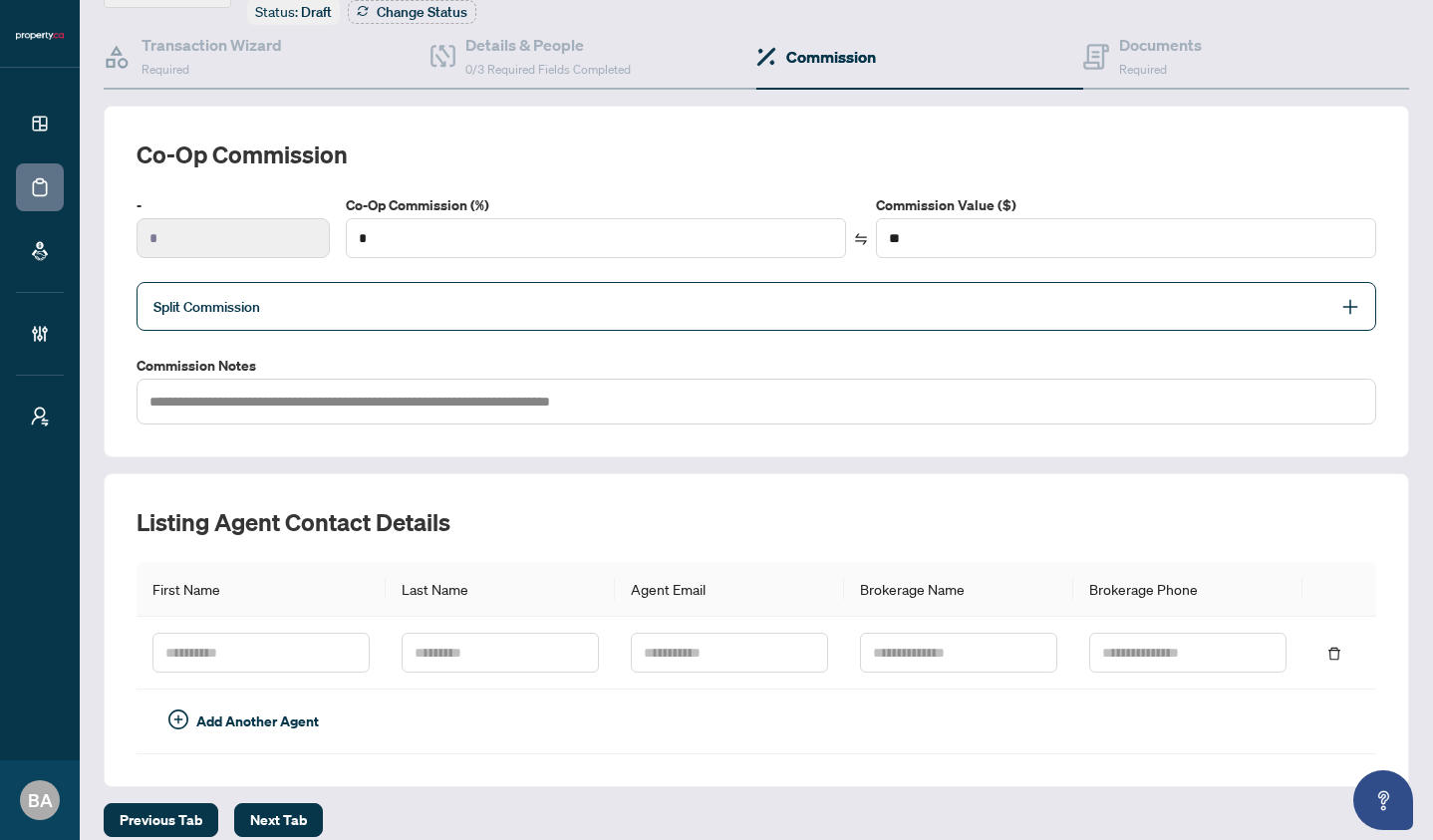 click on "Split Commission" at bounding box center [741, 306] 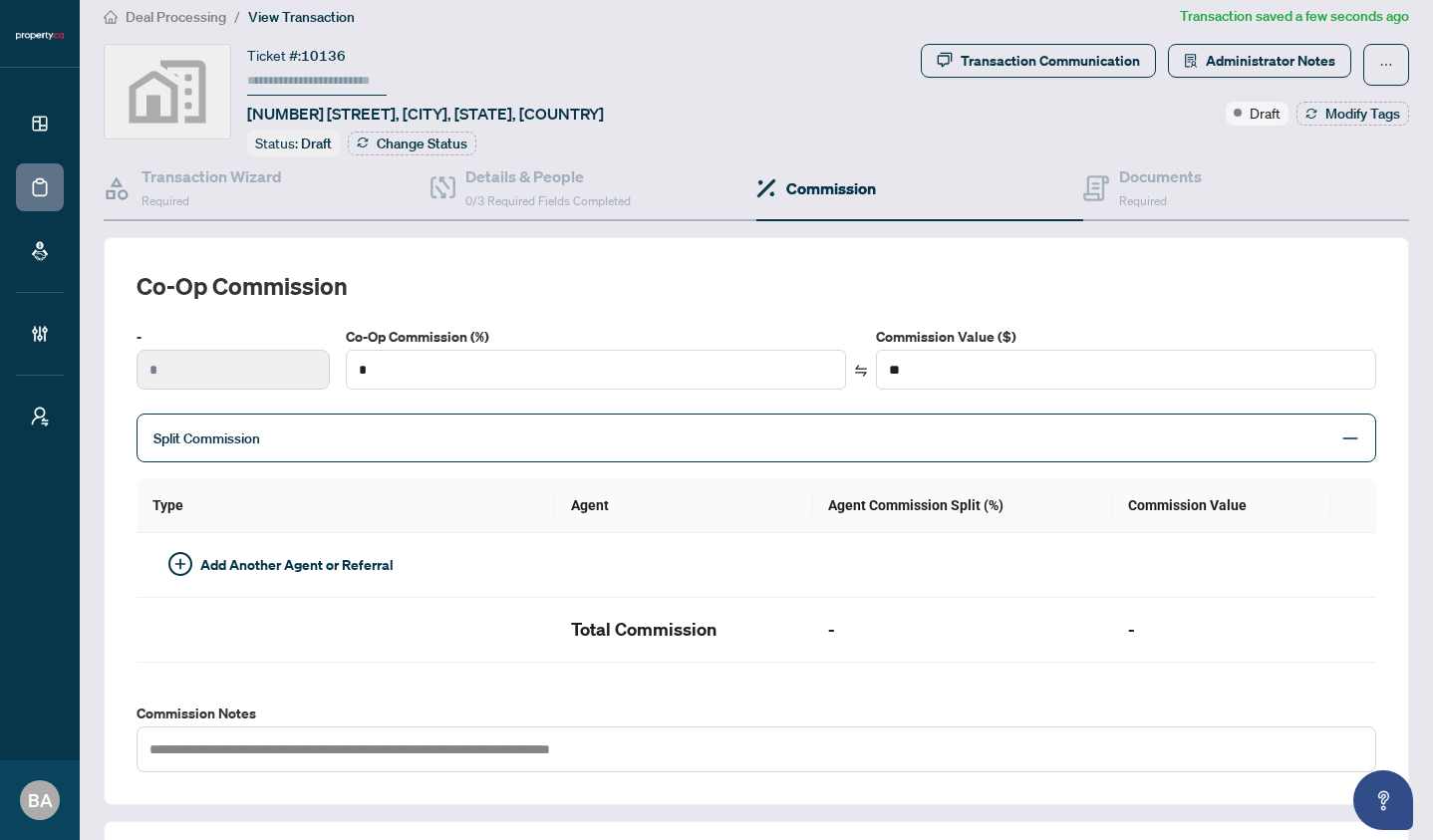 scroll, scrollTop: 0, scrollLeft: 0, axis: both 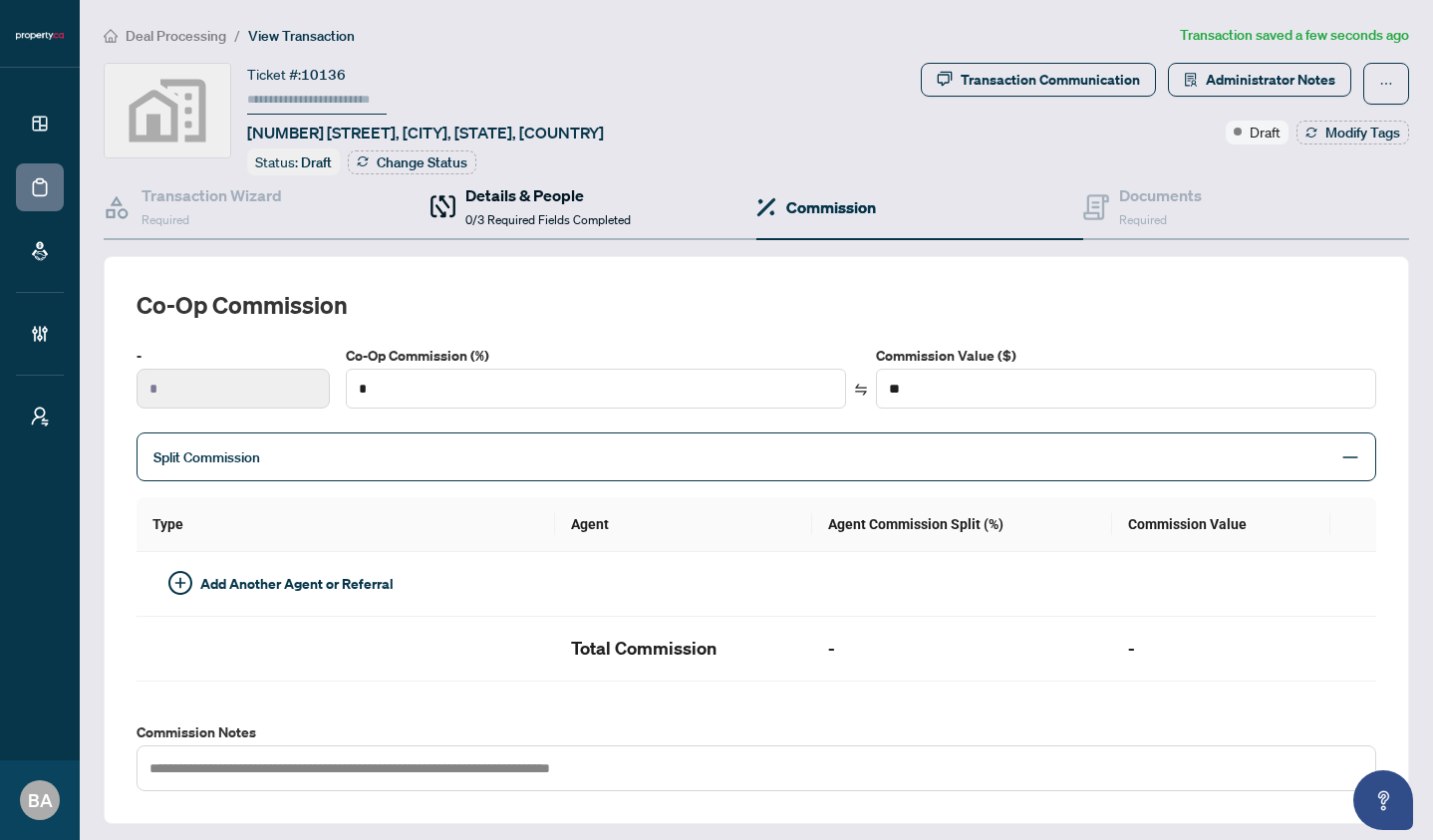 click on "Details & People 0/3 Required Fields Completed" at bounding box center [548, 206] 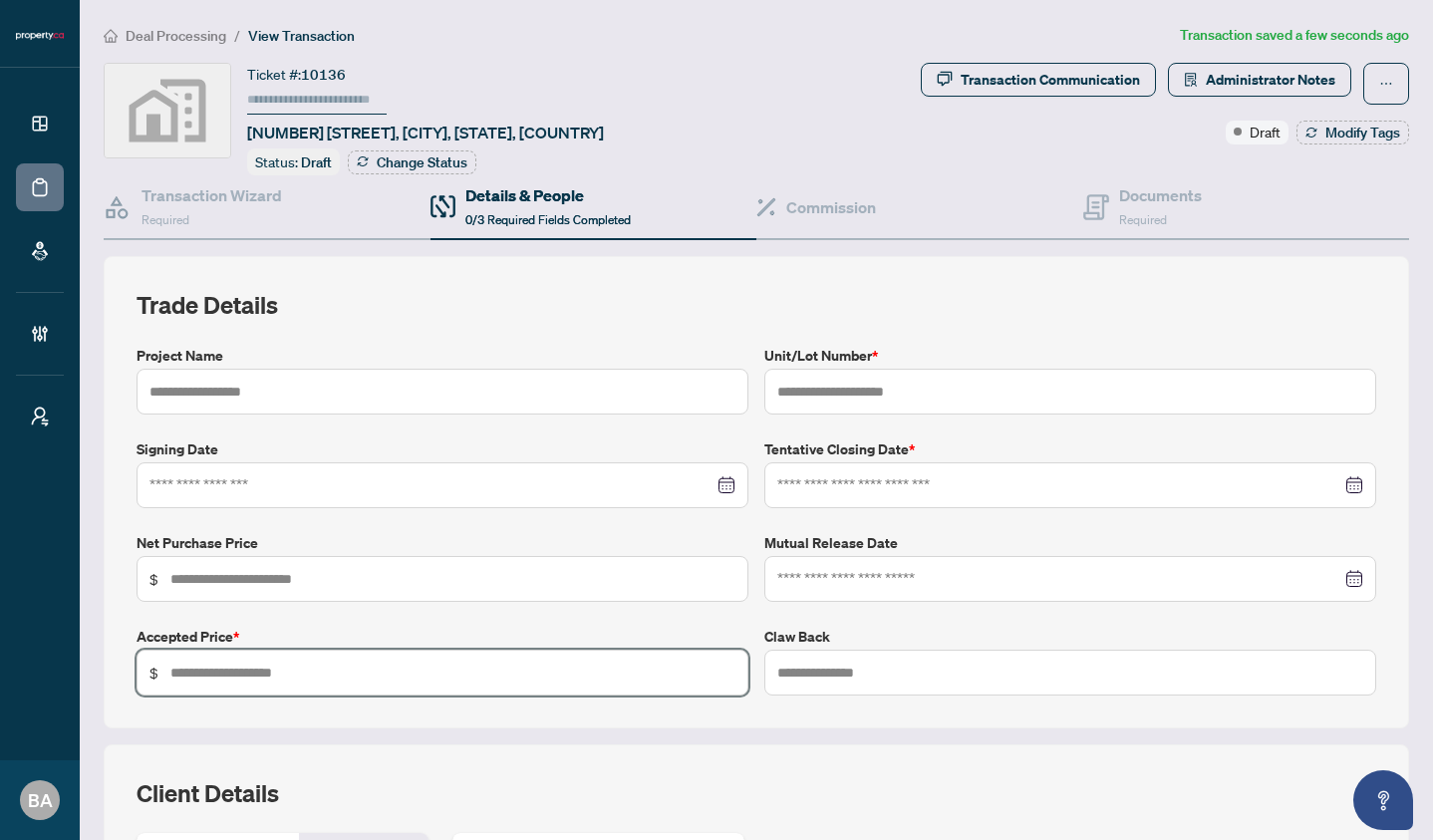 click at bounding box center (452, 673) 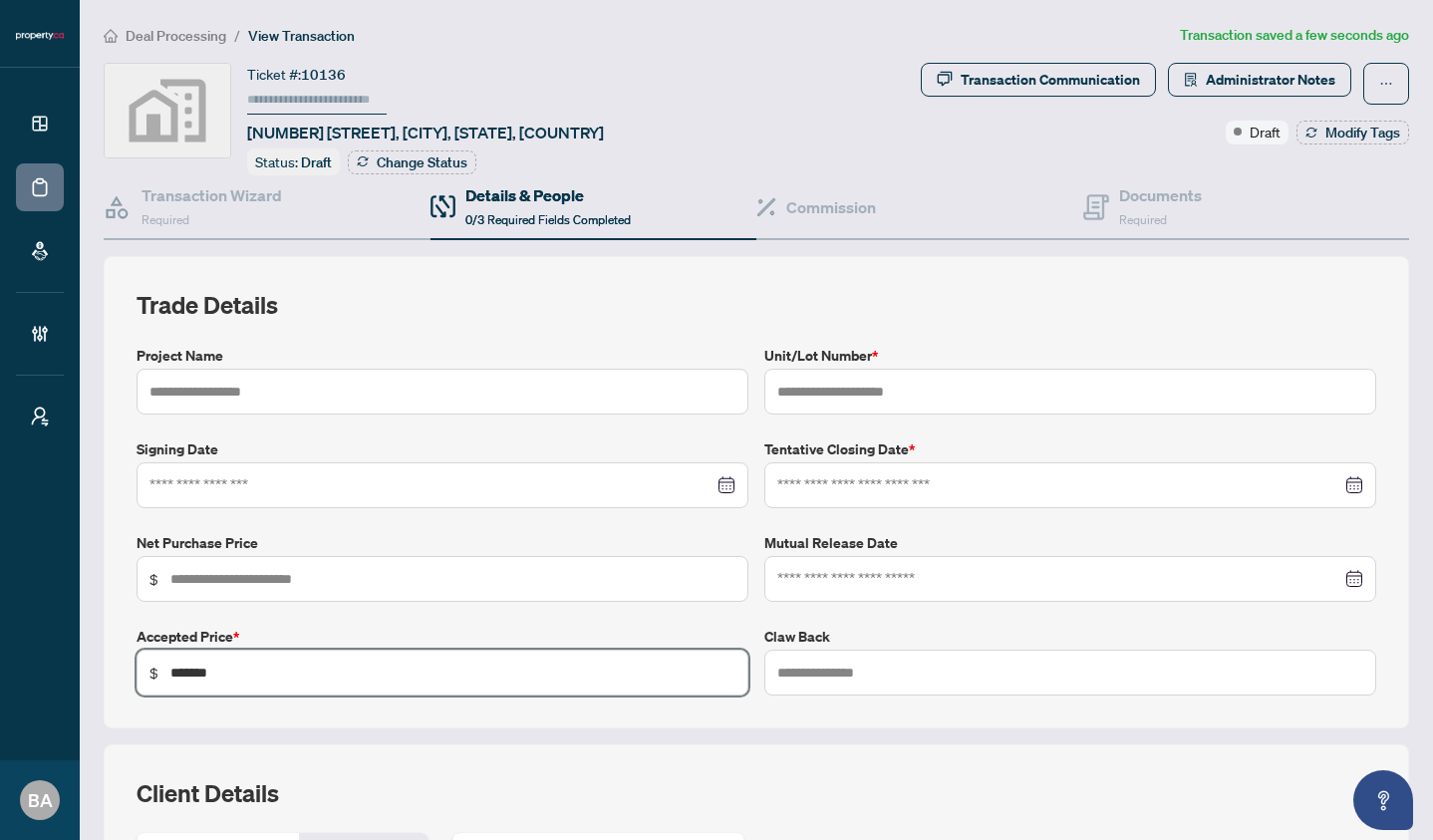 type on "*******" 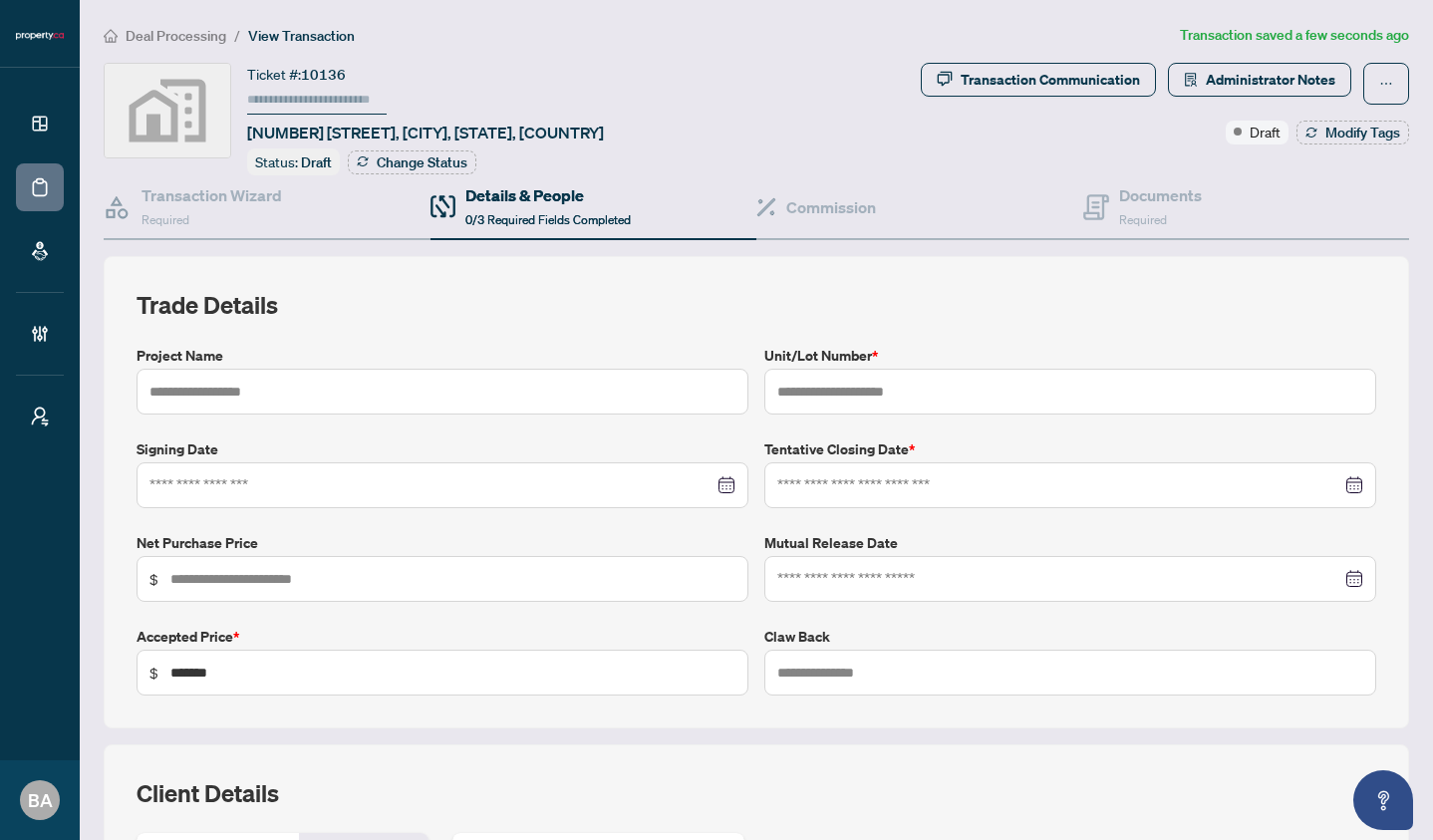 click on "Trade Details" at bounding box center [756, 305] 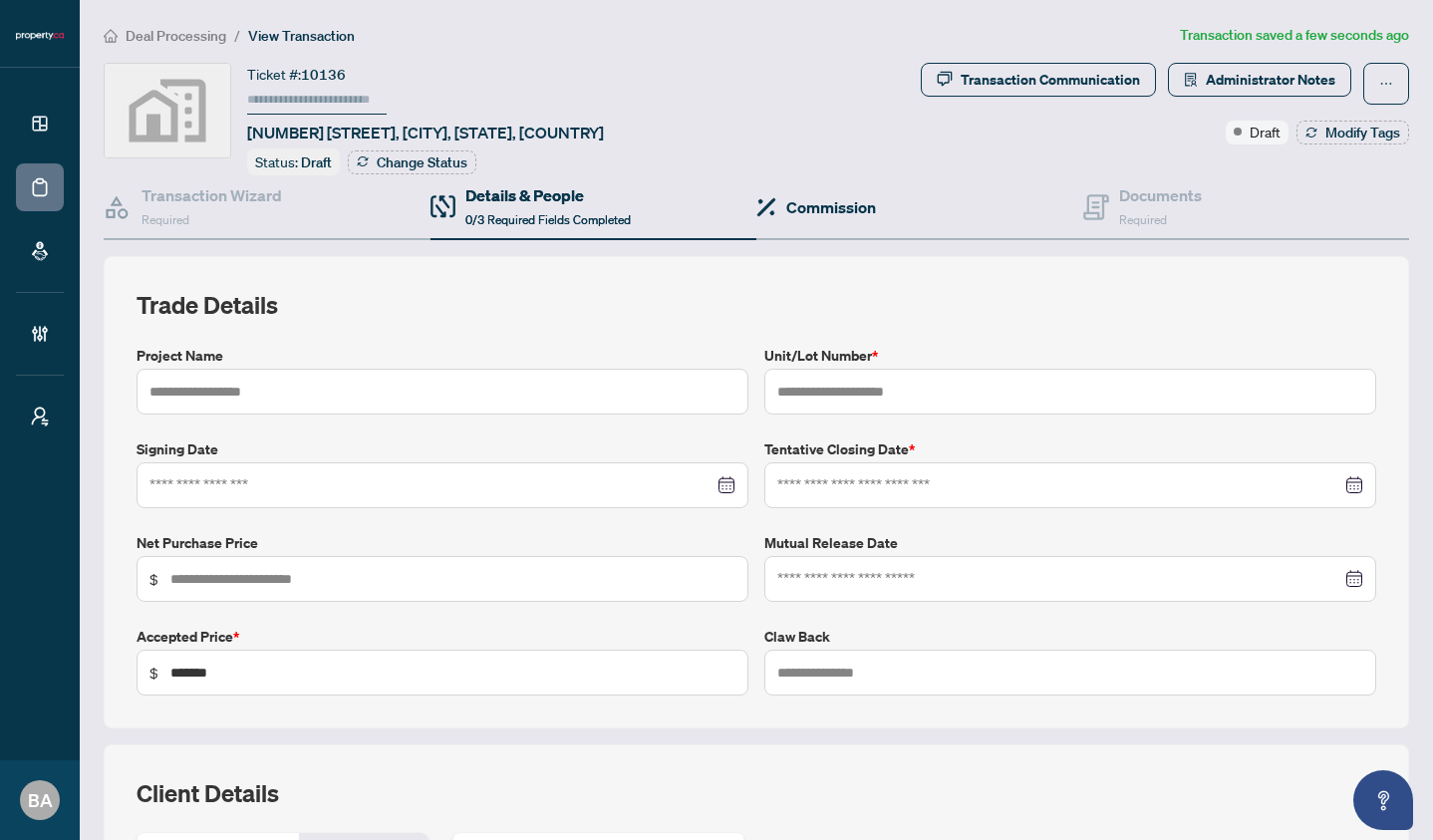 click on "Commission" at bounding box center [920, 207] 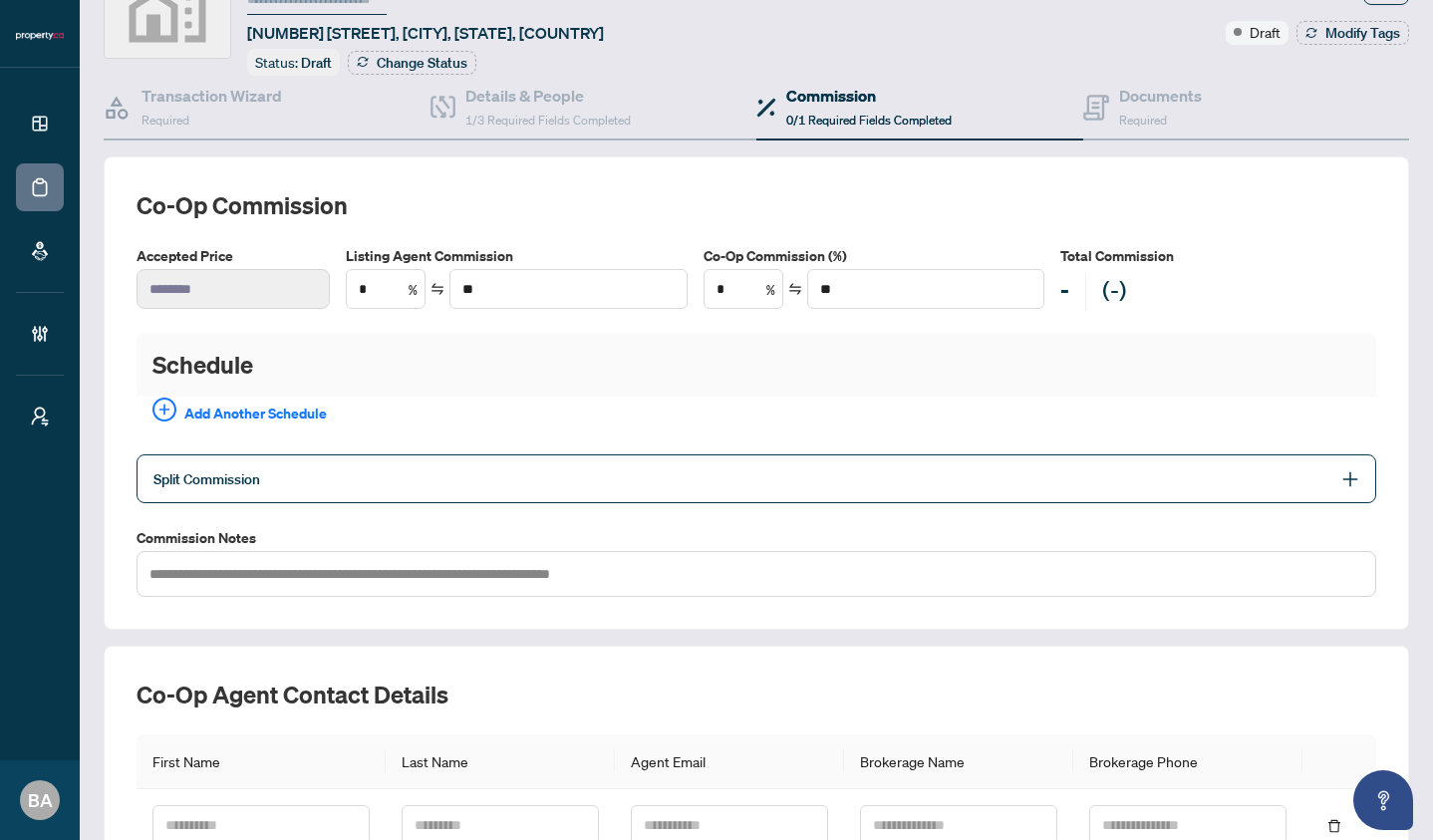 scroll, scrollTop: 117, scrollLeft: 0, axis: vertical 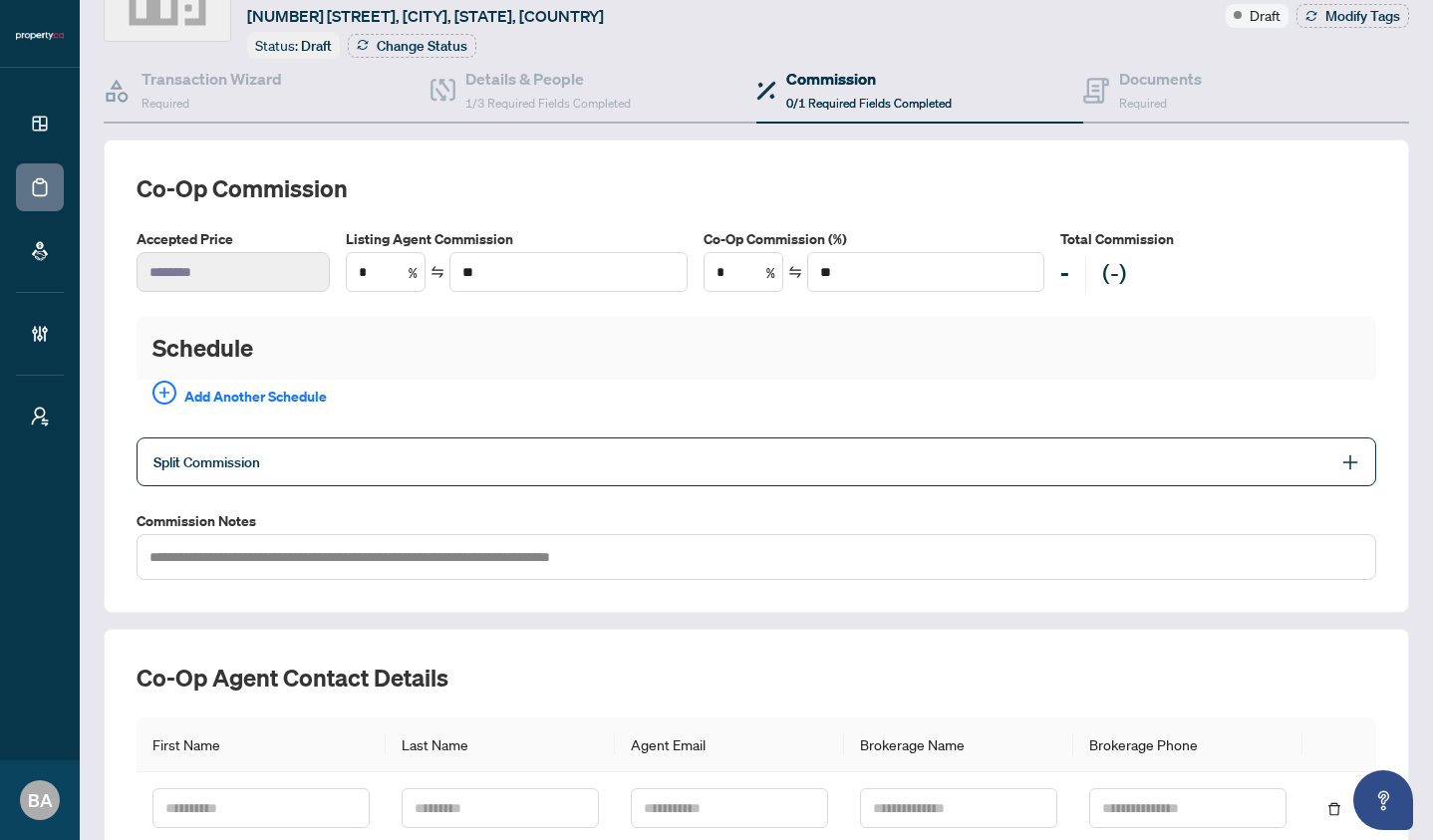 click on "Split Commission" at bounding box center (756, 461) 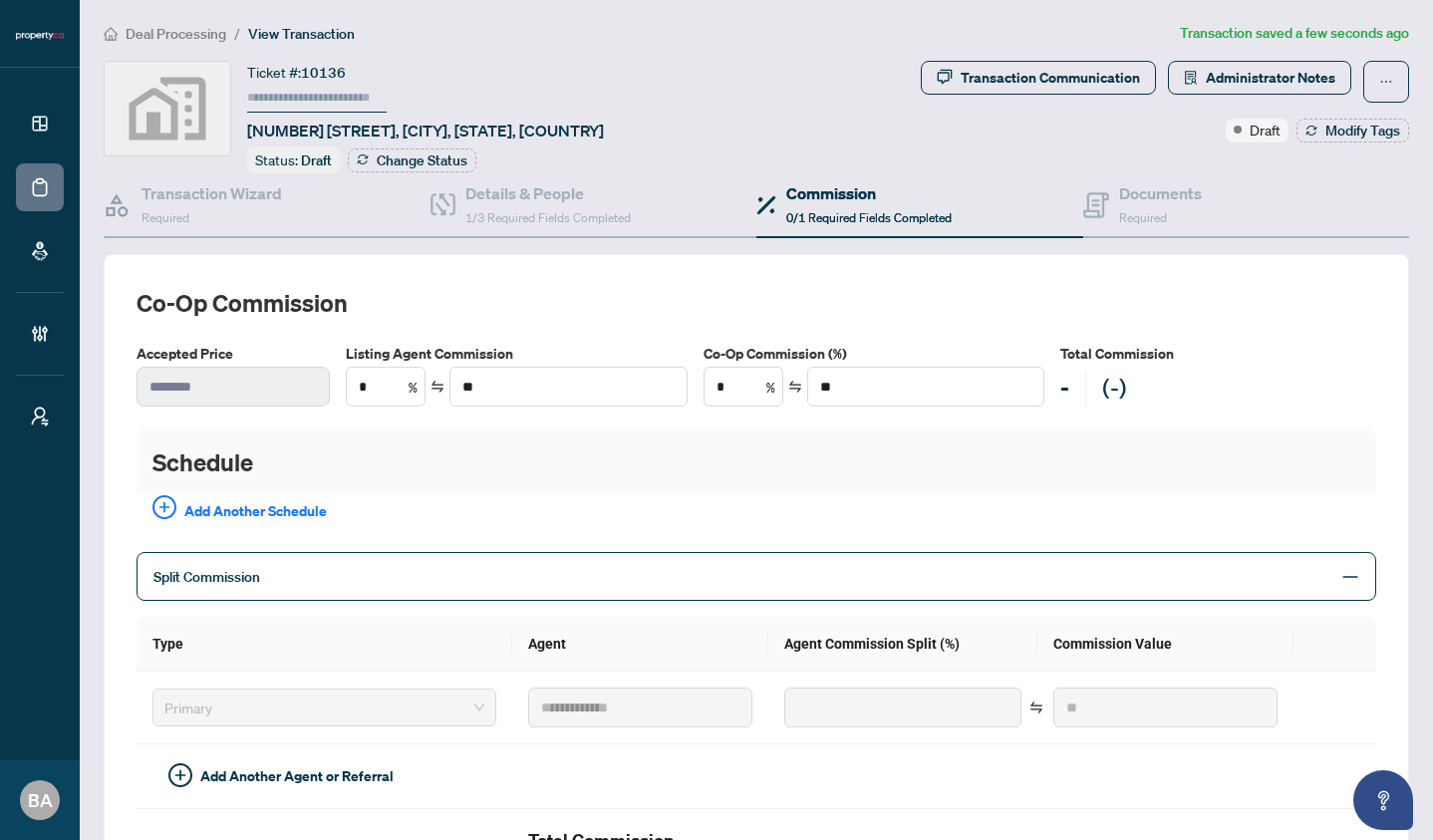 scroll, scrollTop: 0, scrollLeft: 0, axis: both 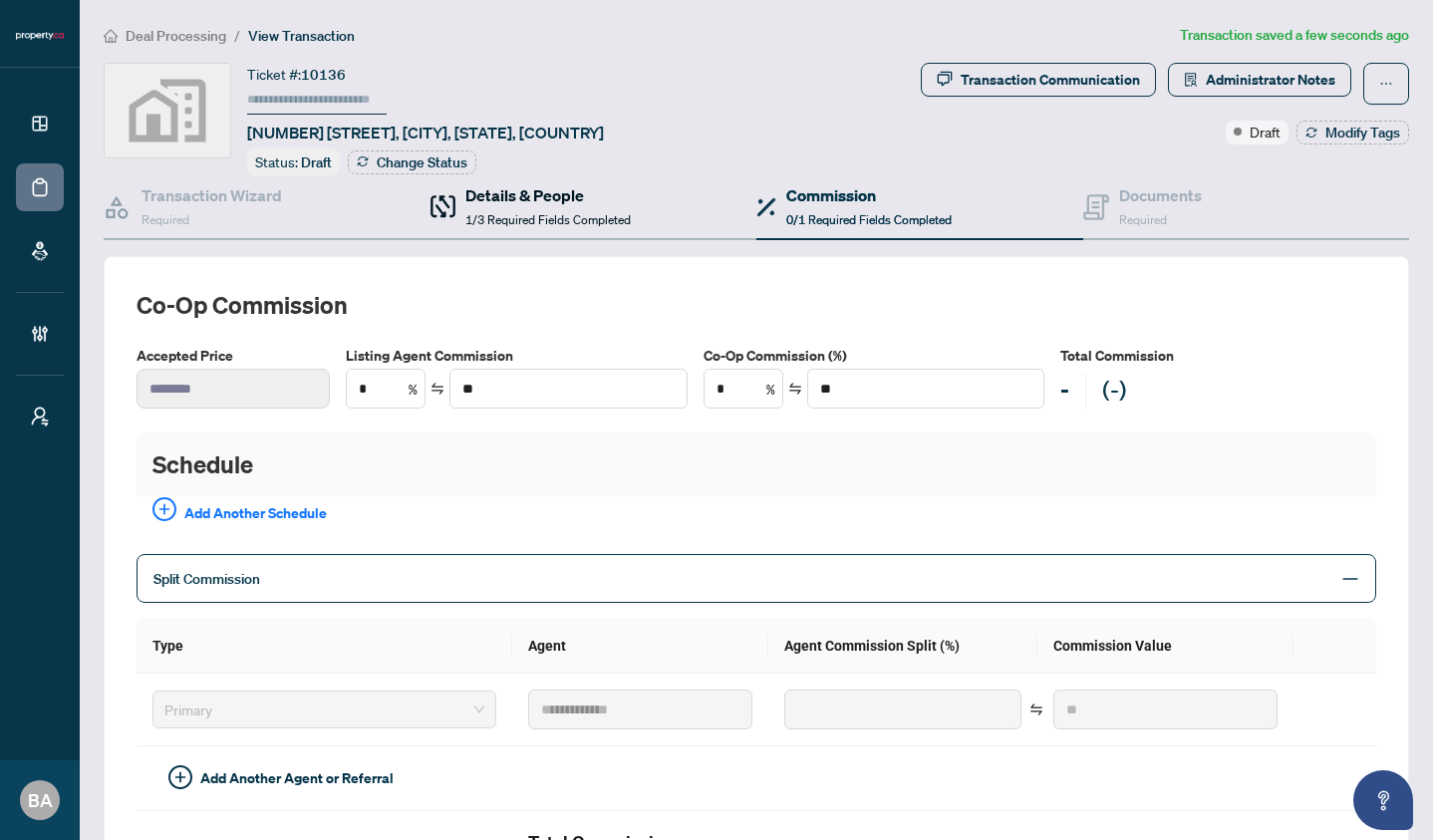 click on "1/3 Required Fields Completed" at bounding box center (548, 219) 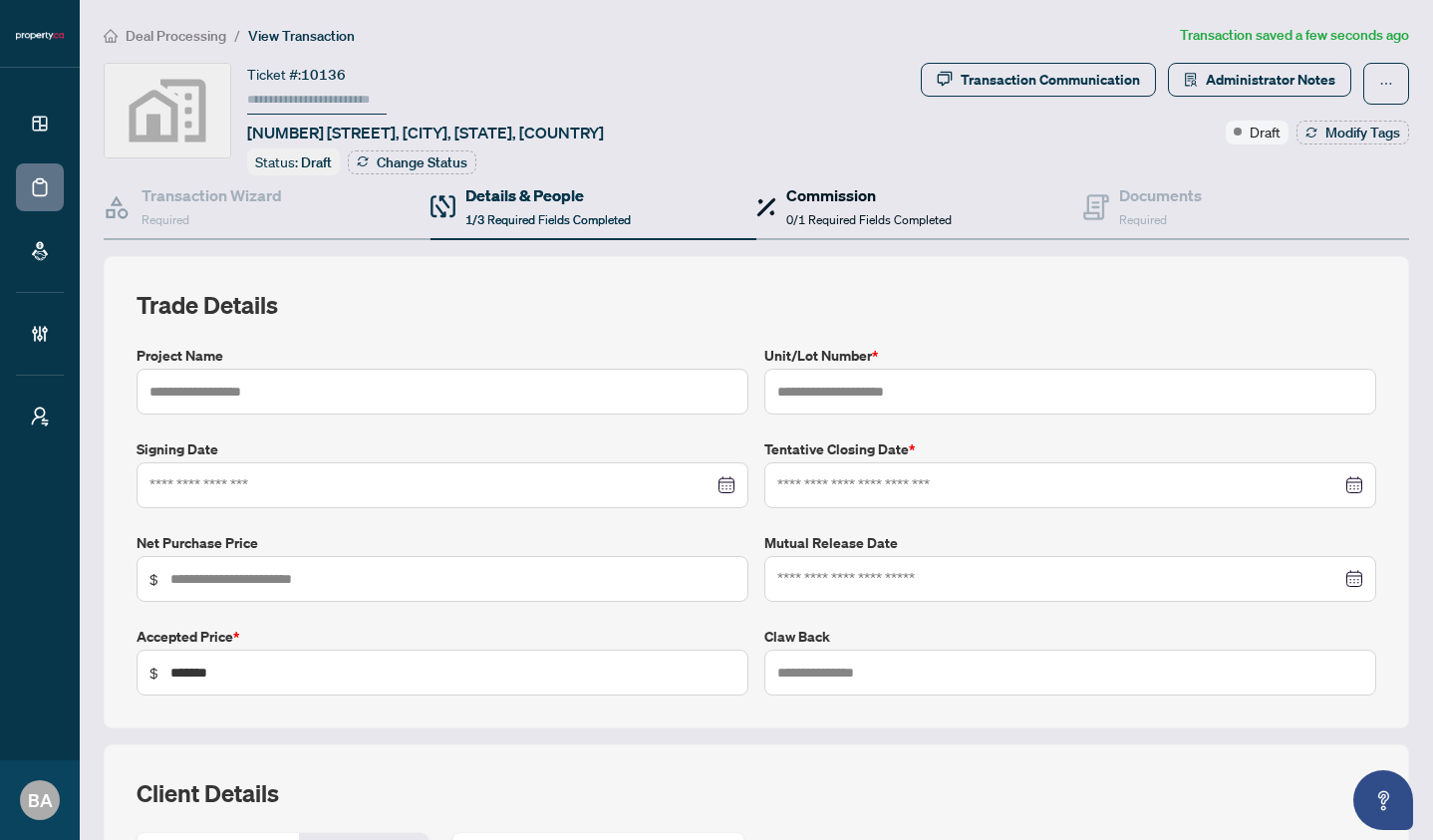 click on "Commission" at bounding box center [869, 195] 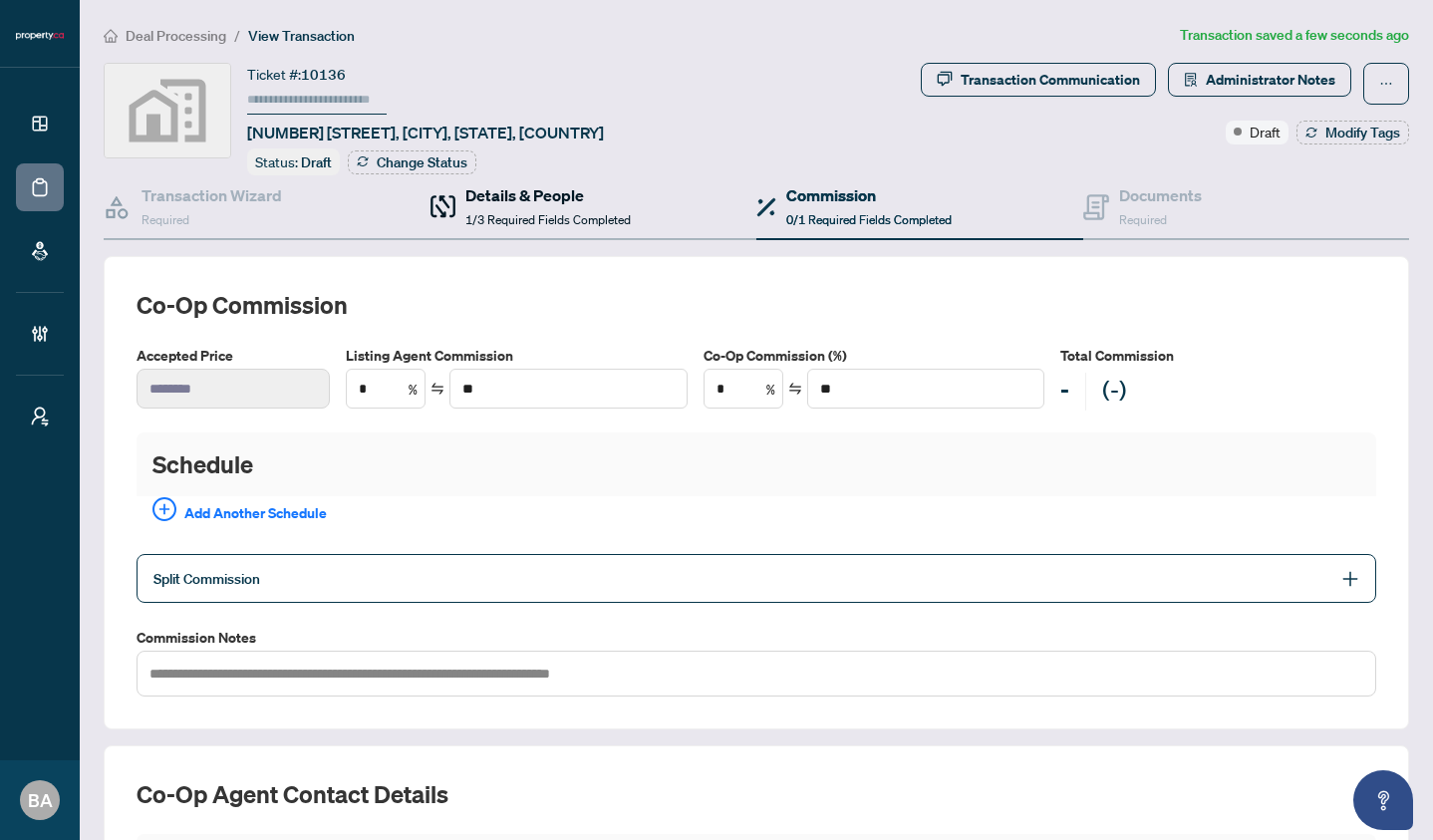 click on "Details & People" at bounding box center (548, 195) 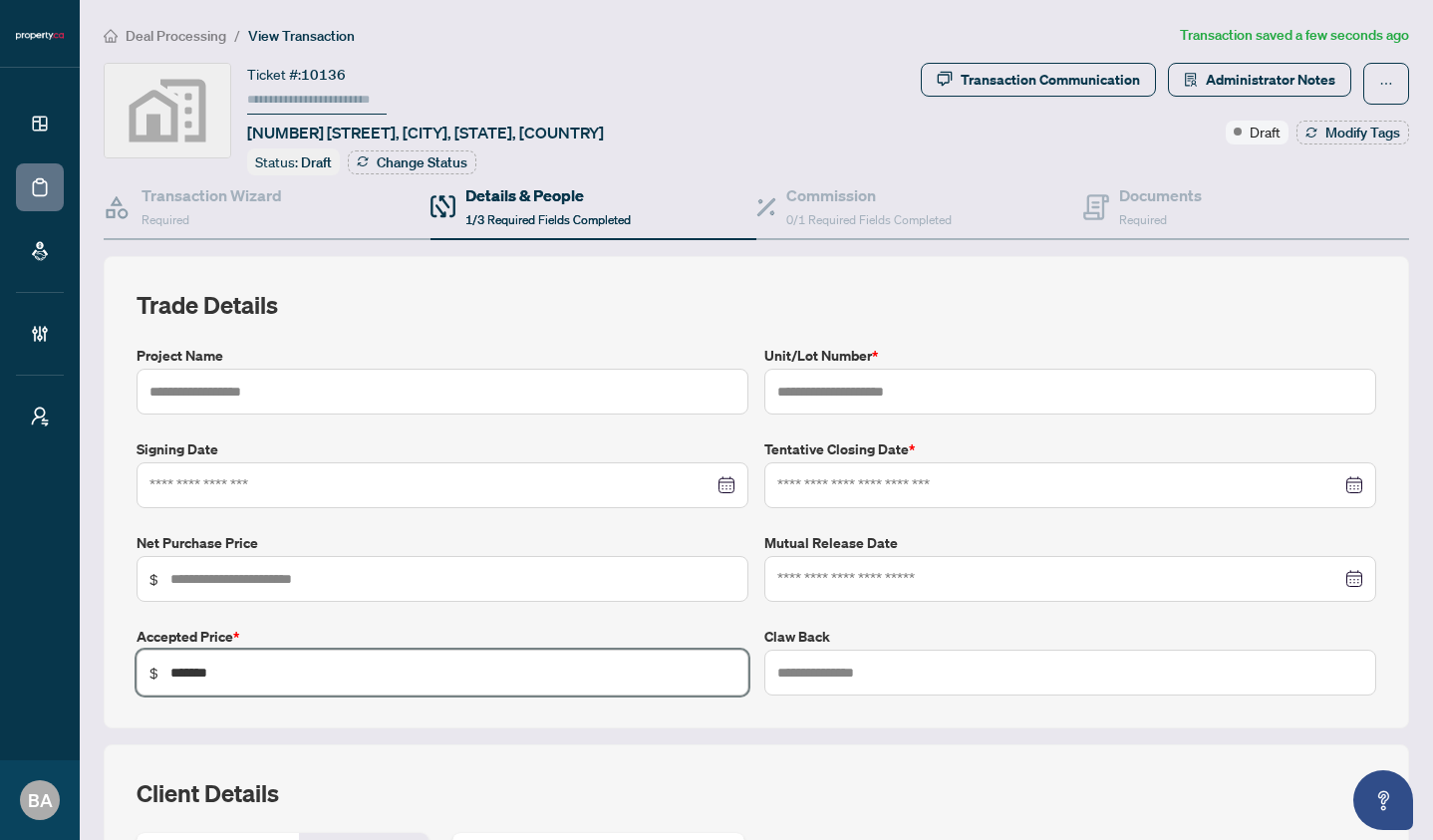 drag, startPoint x: 289, startPoint y: 672, endPoint x: 109, endPoint y: 657, distance: 180.62392 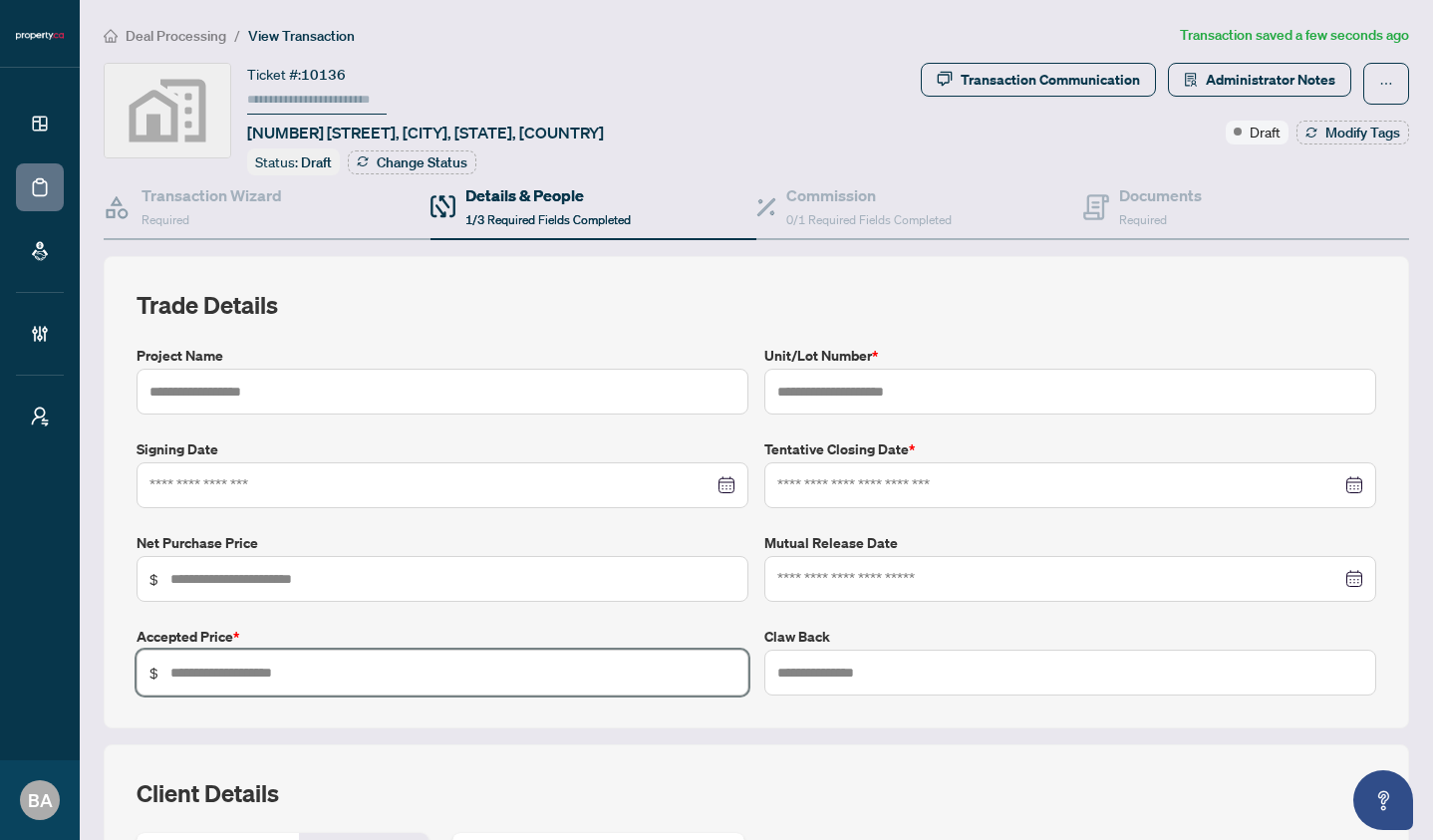 type 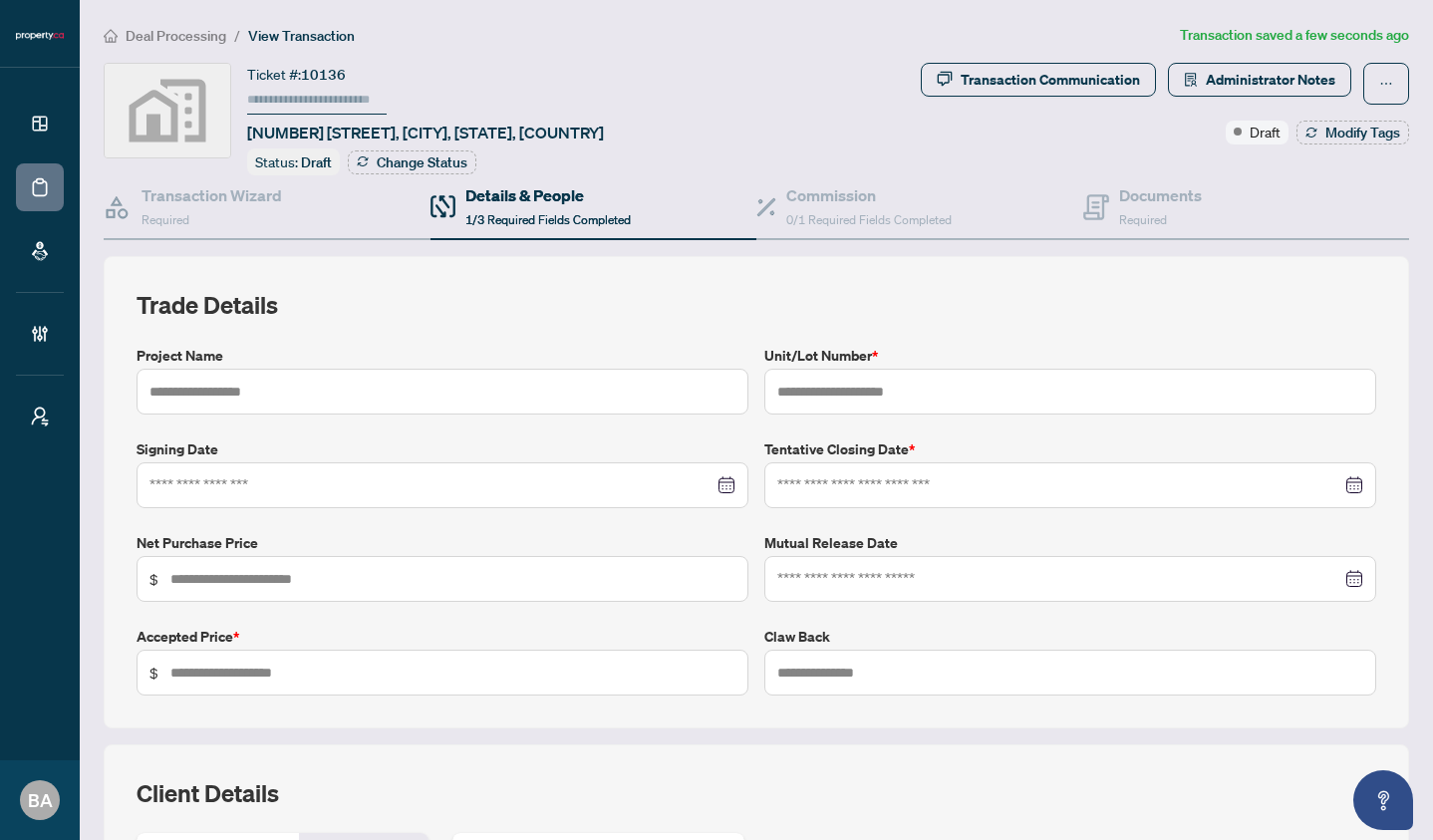 click on "Trade Details Project Name Unit/Lot Number * Signing Date Tentative Closing Date * Net Purchase Price $ Mutual Release Date Accepted Price * $ Claw Back" at bounding box center [756, 492] 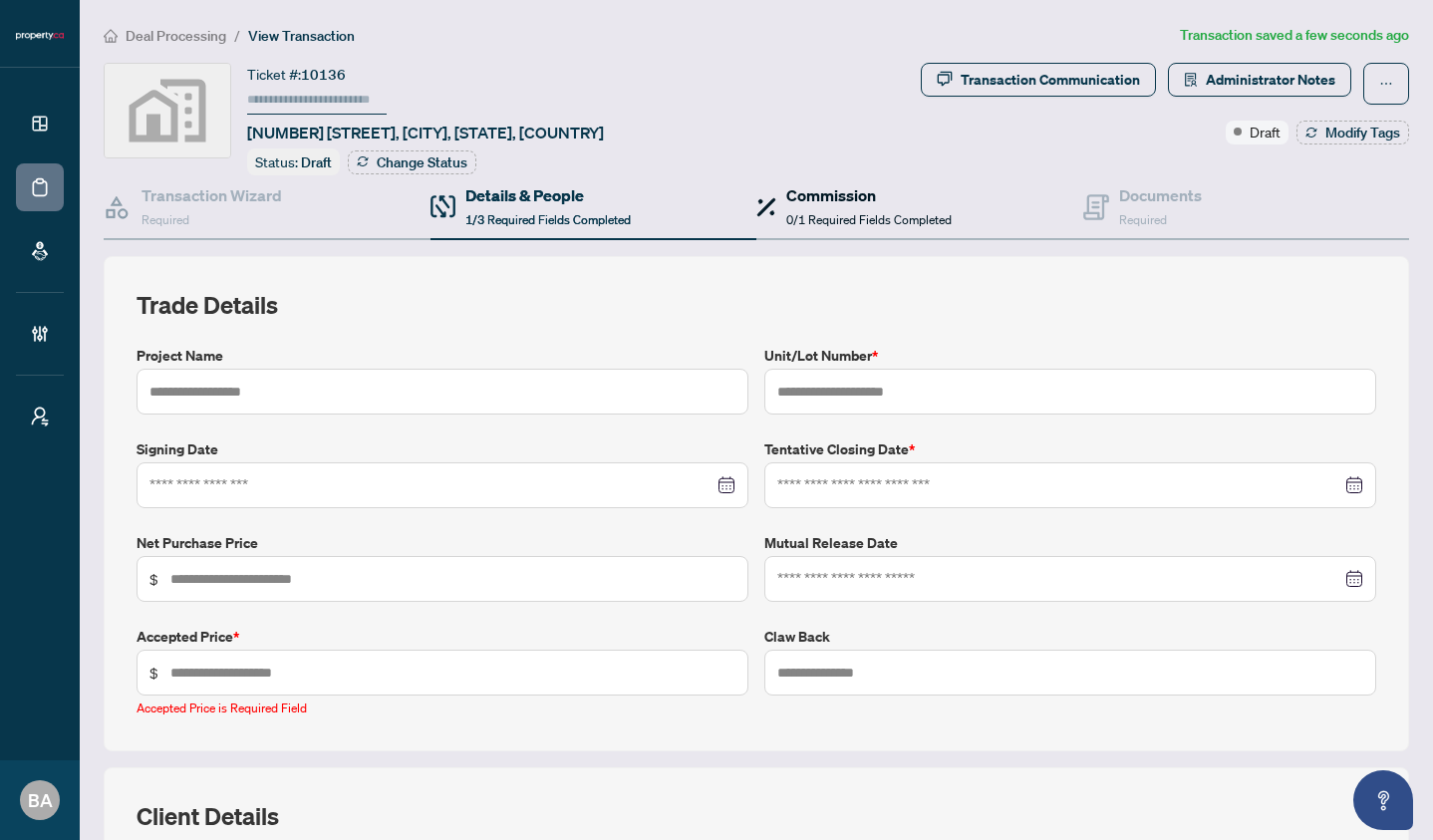 click on "Commission" at bounding box center [869, 195] 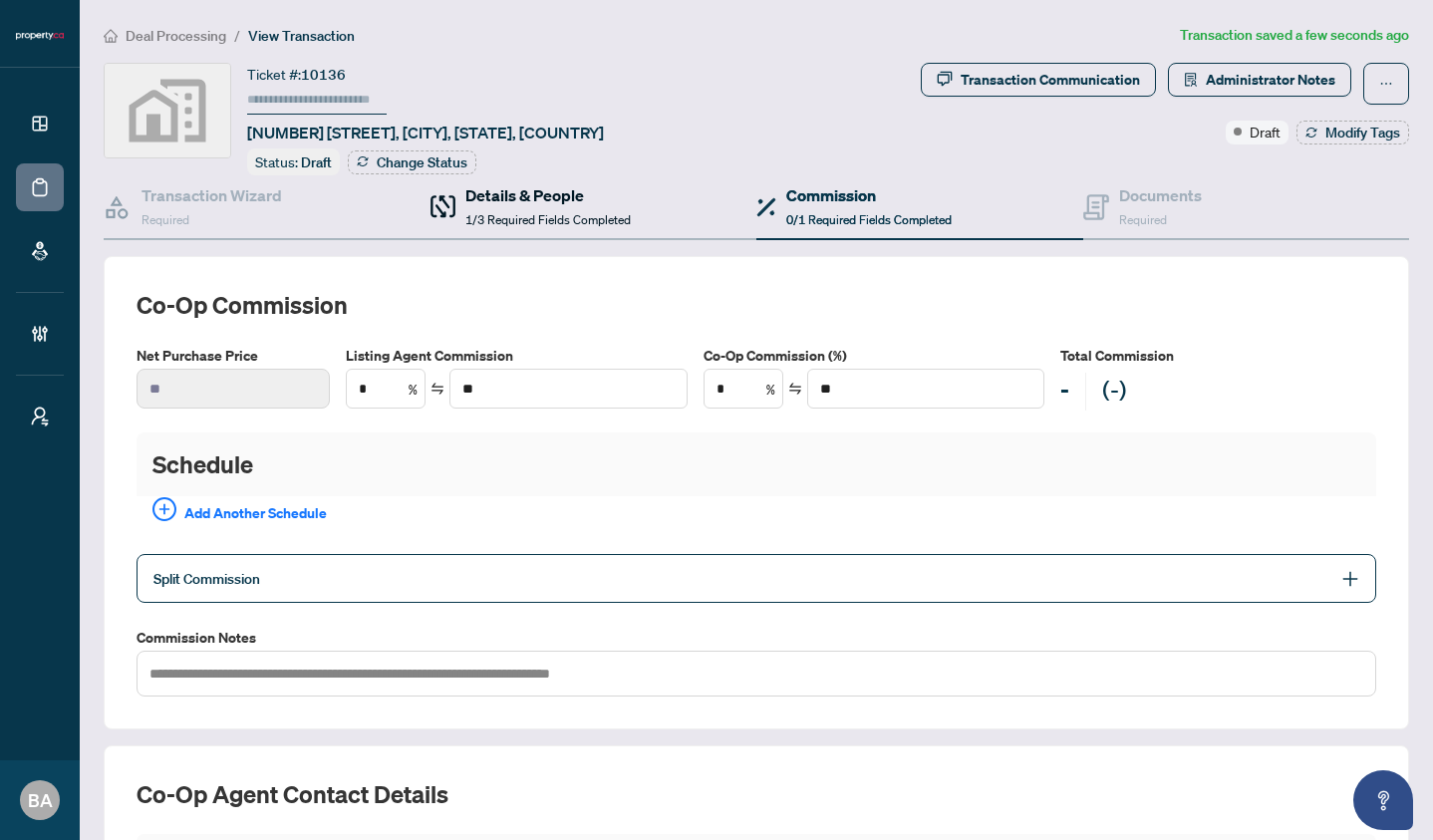 click on "Details & People 1/3 Required Fields Completed" at bounding box center [548, 206] 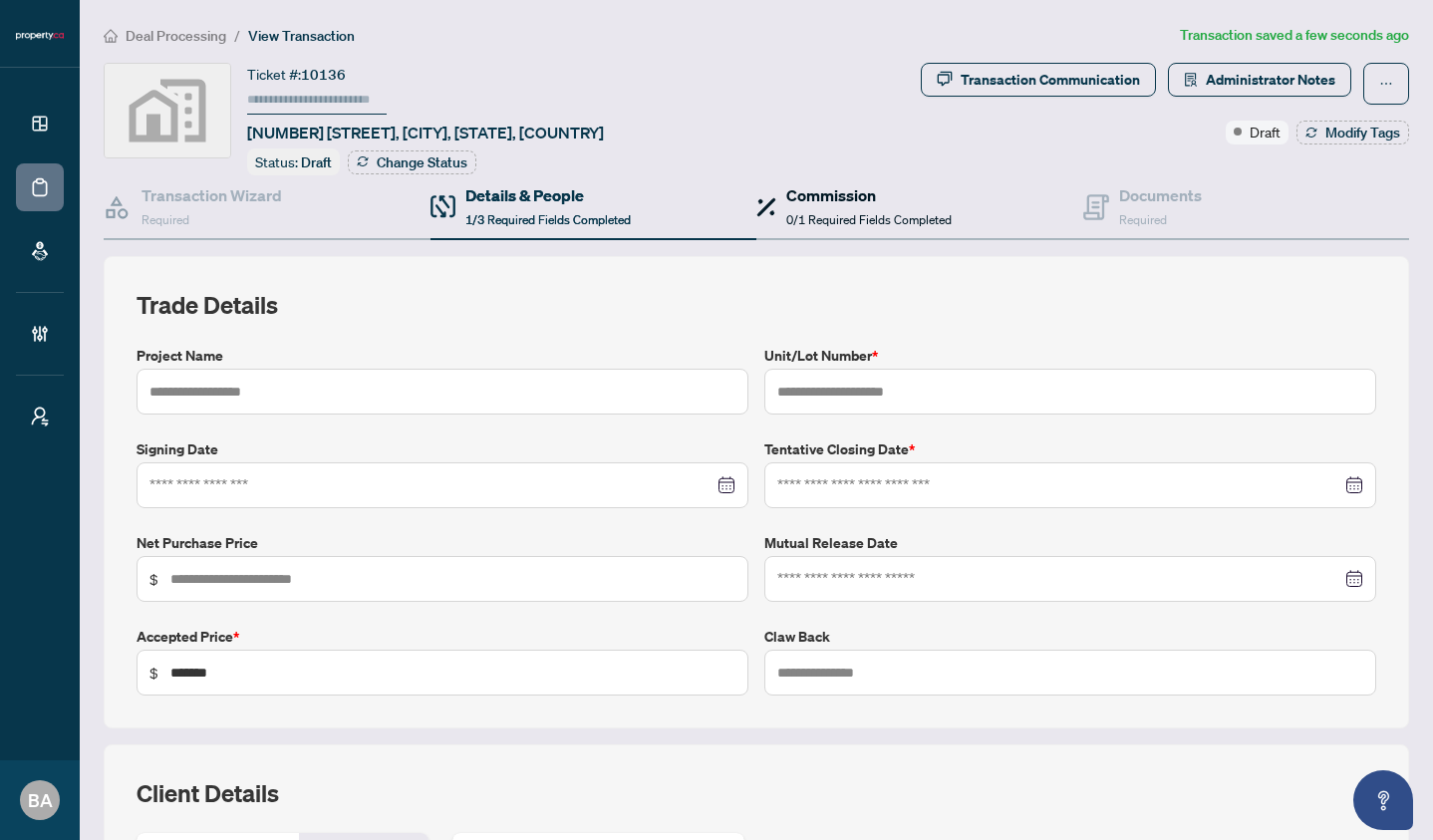 click on "0/1 Required Fields Completed" at bounding box center [869, 219] 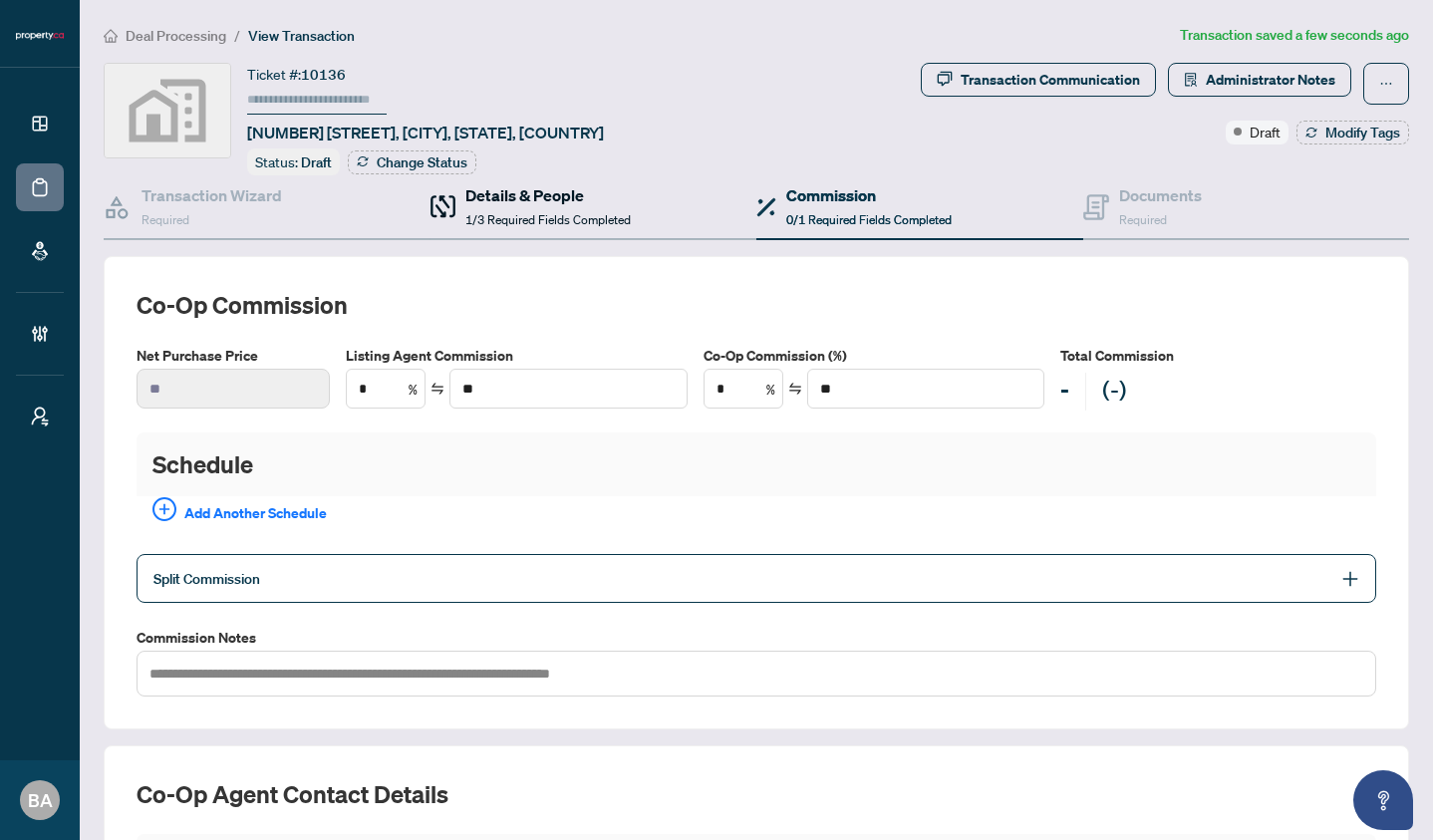 click on "1/3 Required Fields Completed" at bounding box center [548, 219] 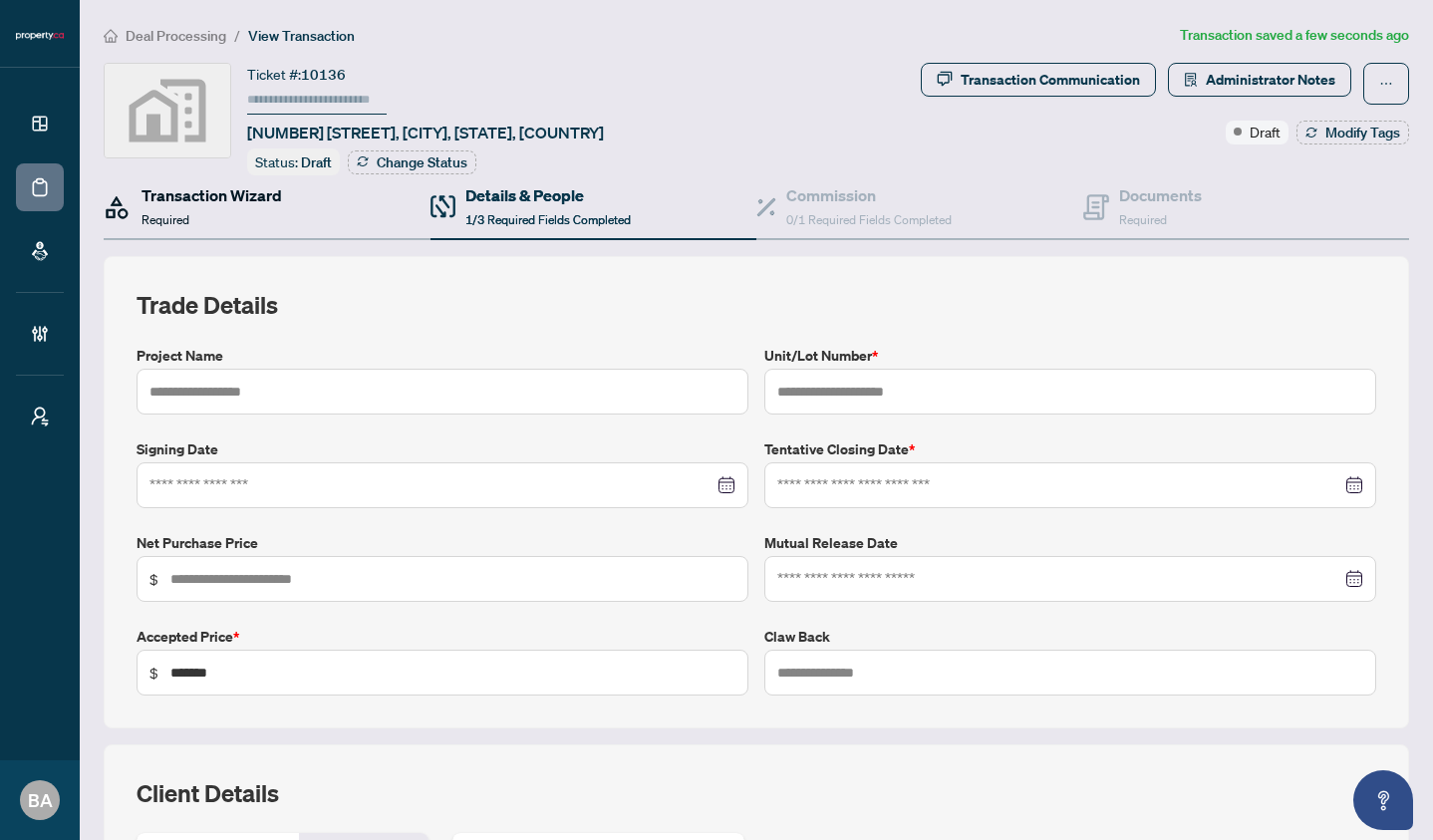 click on "Transaction Wizard Required" at bounding box center [211, 206] 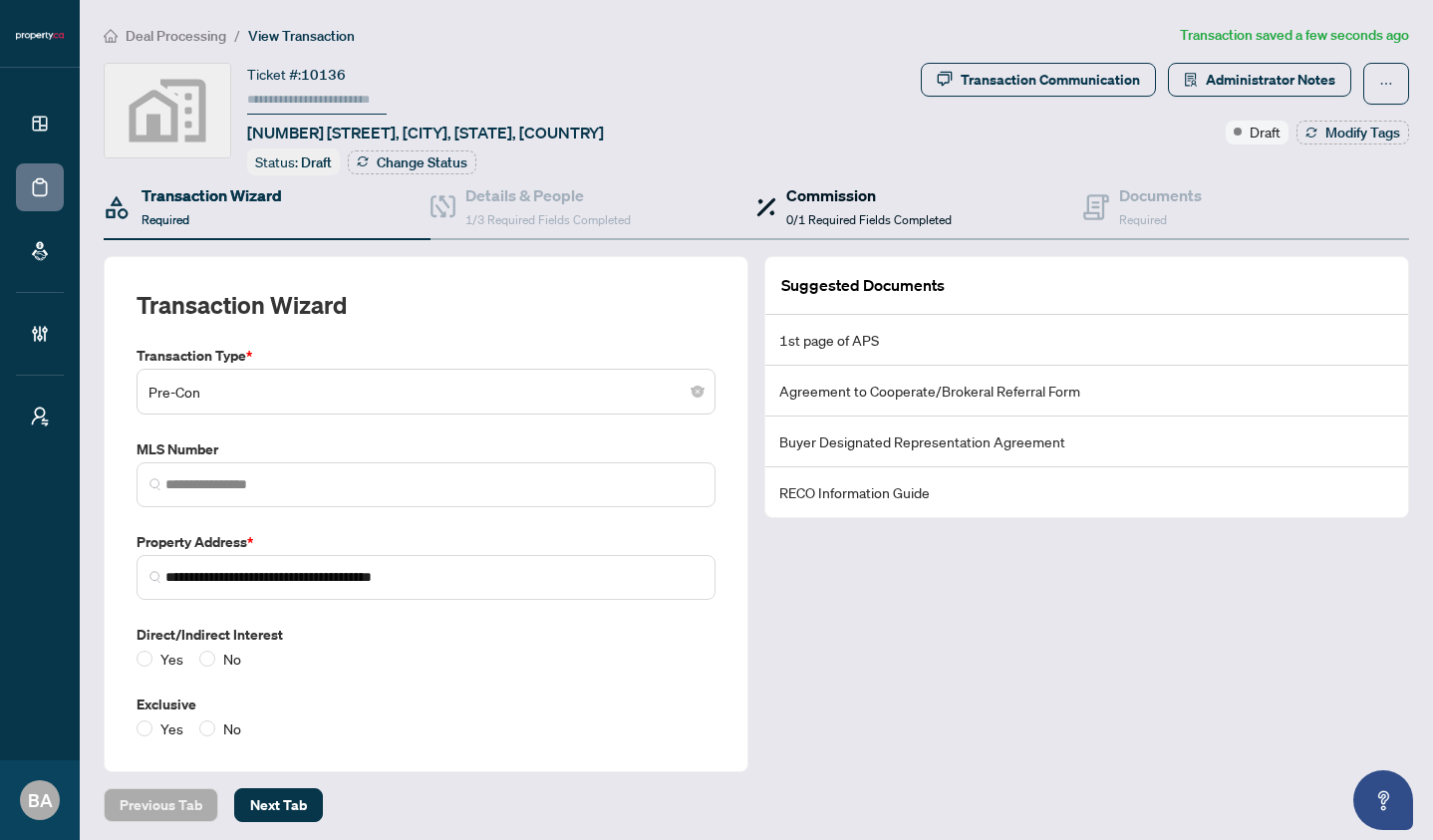 click on "Commission" at bounding box center [869, 195] 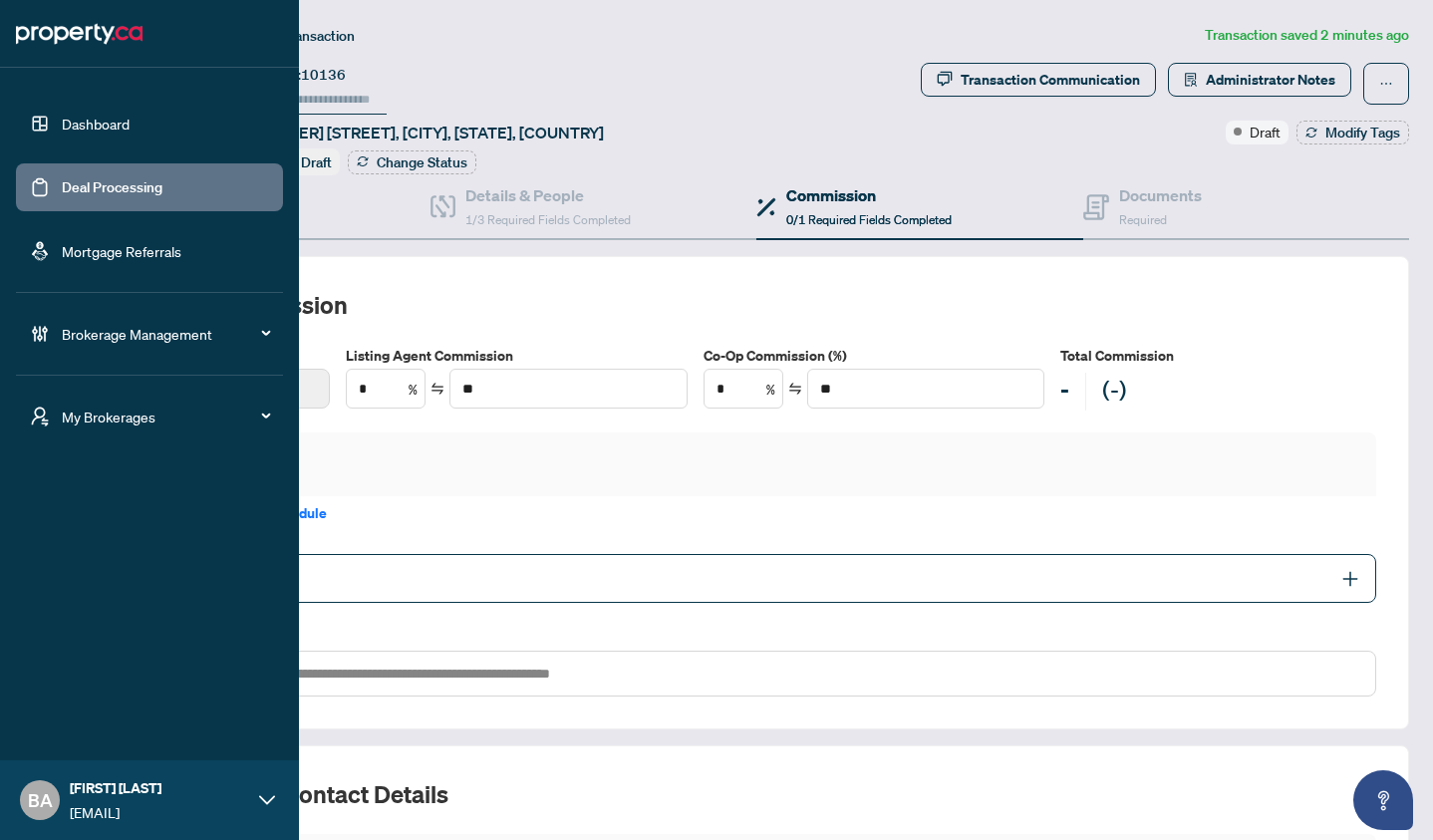 click on "Deal Processing" at bounding box center (112, 187) 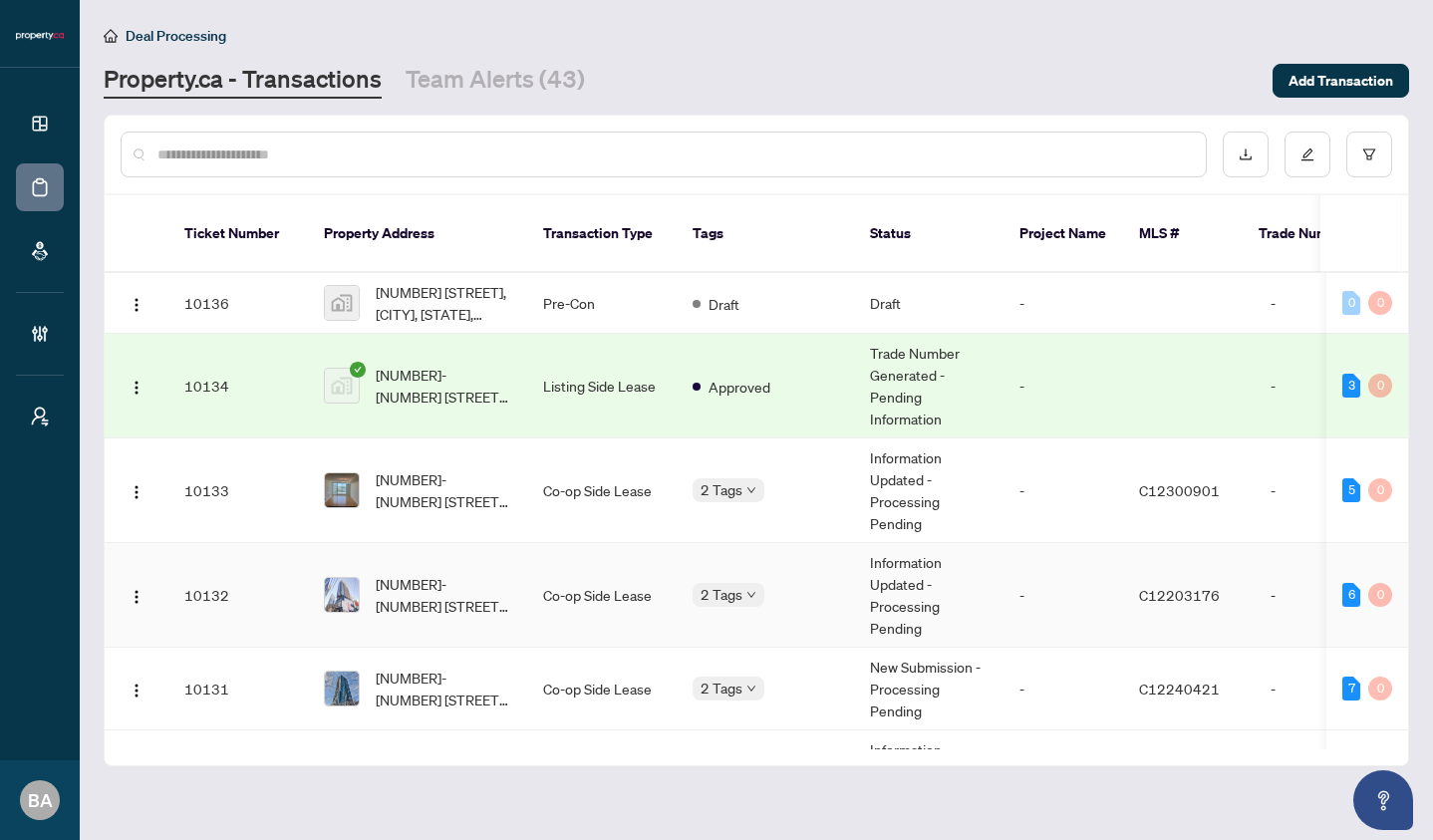 click on "[NUMBER]-[NUMBER] [STREET], [CITY], [STATE] [POSTAL_CODE], [COUNTRY]" at bounding box center (443, 595) 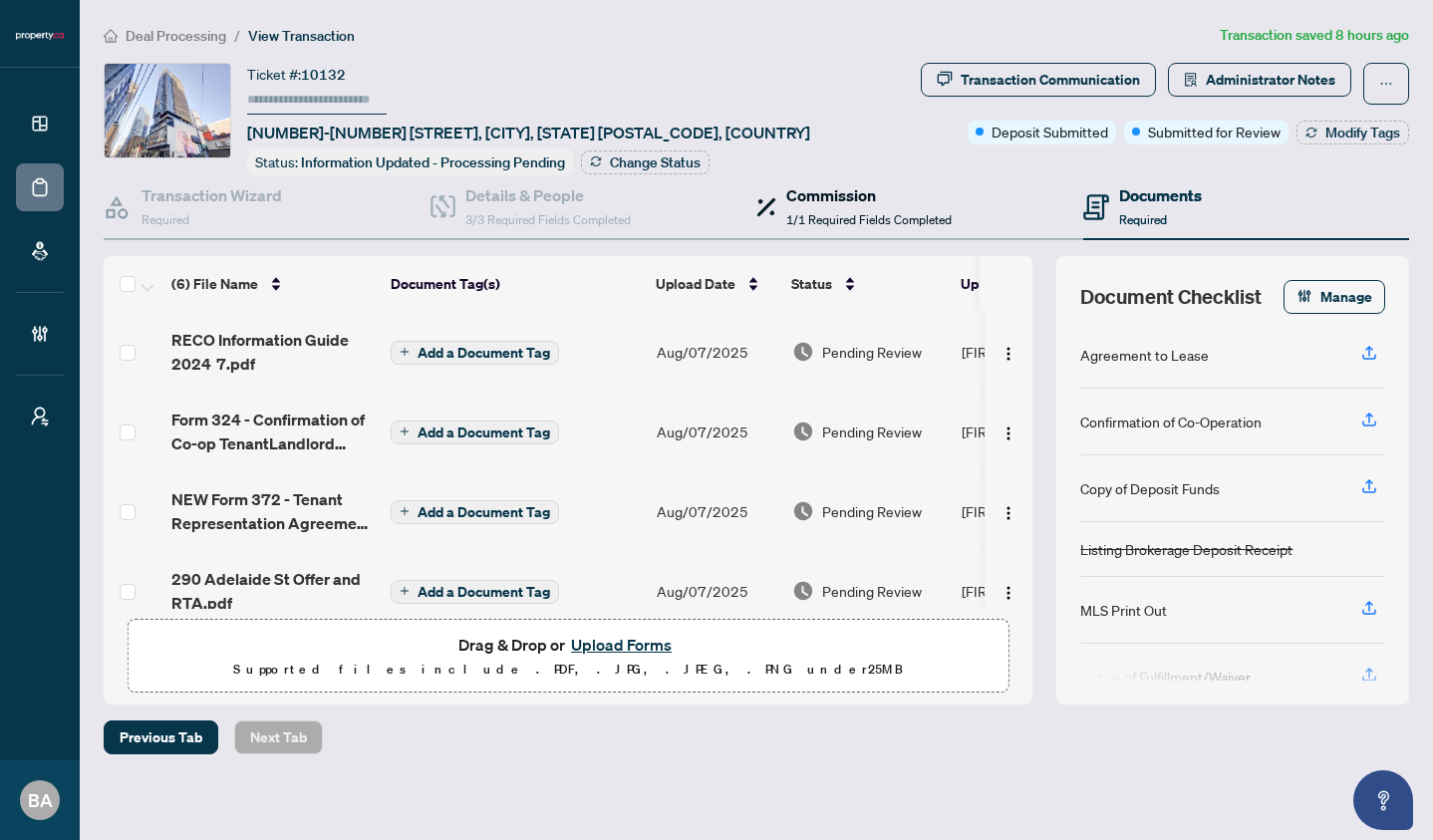 click on "1/1 Required Fields Completed" at bounding box center [869, 219] 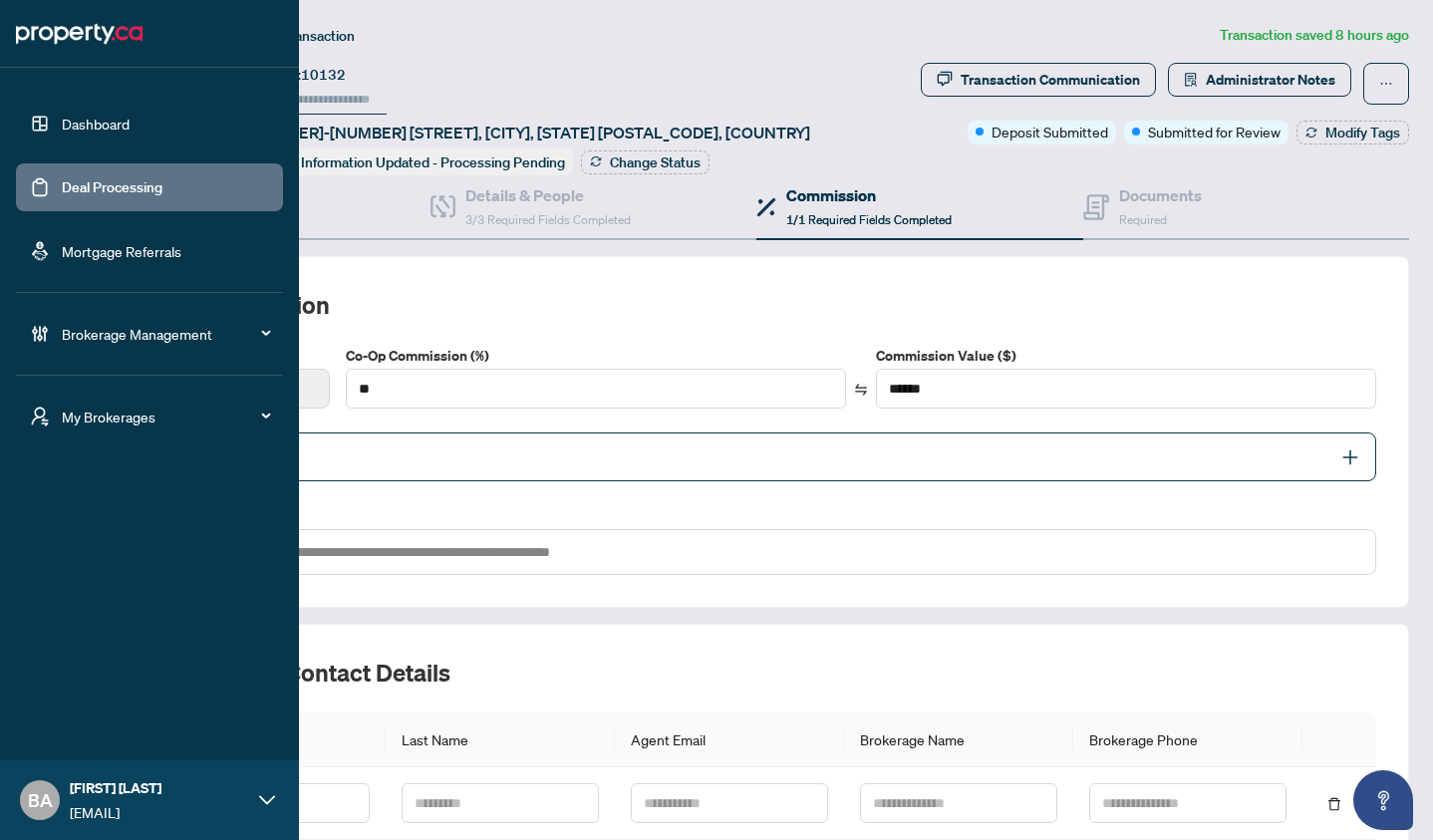 click on "Deal Processing" at bounding box center (112, 187) 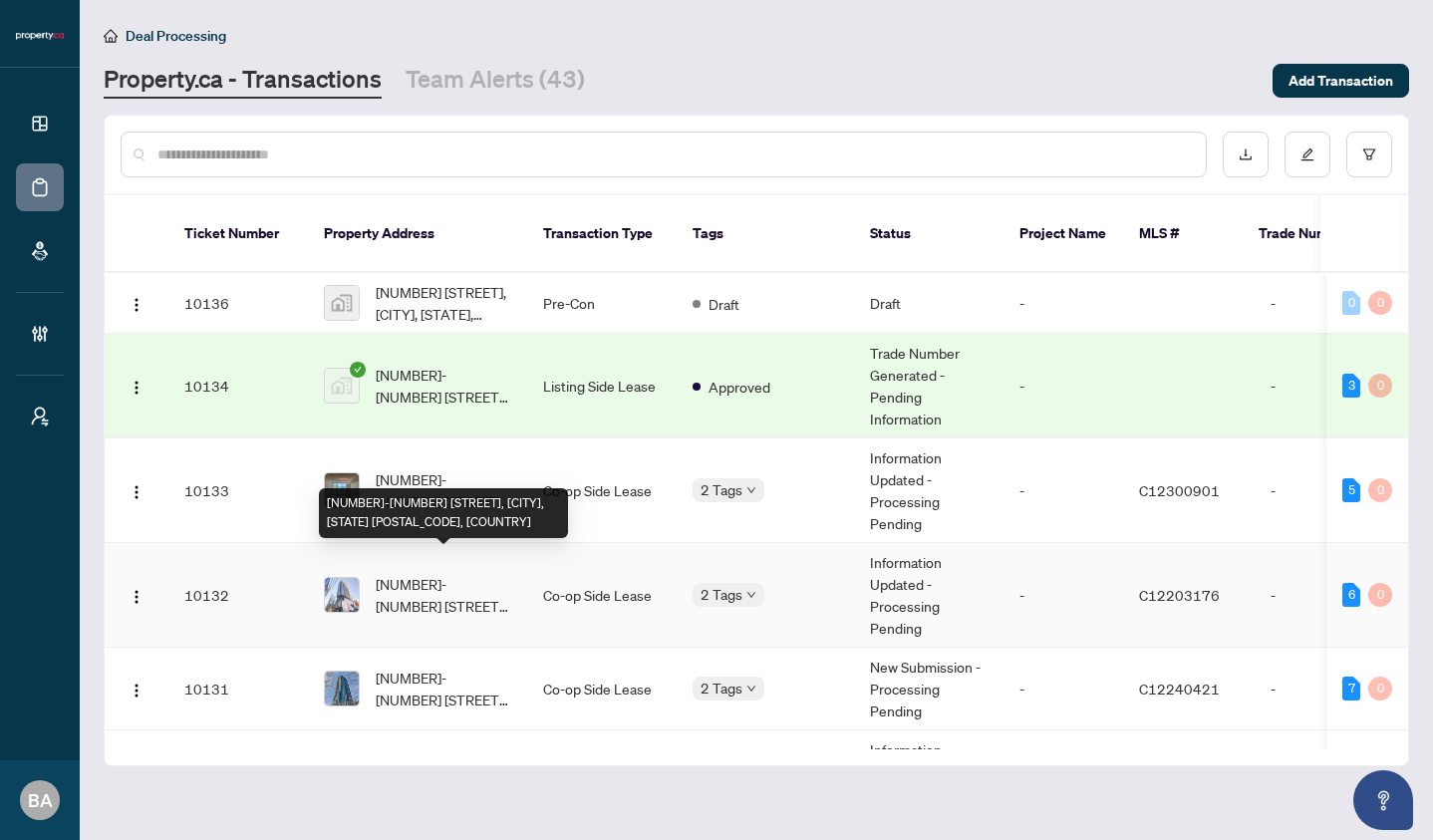 click on "[NUMBER]-[NUMBER] [STREET], [CITY], [STATE] [POSTAL_CODE], [COUNTRY]" at bounding box center (443, 595) 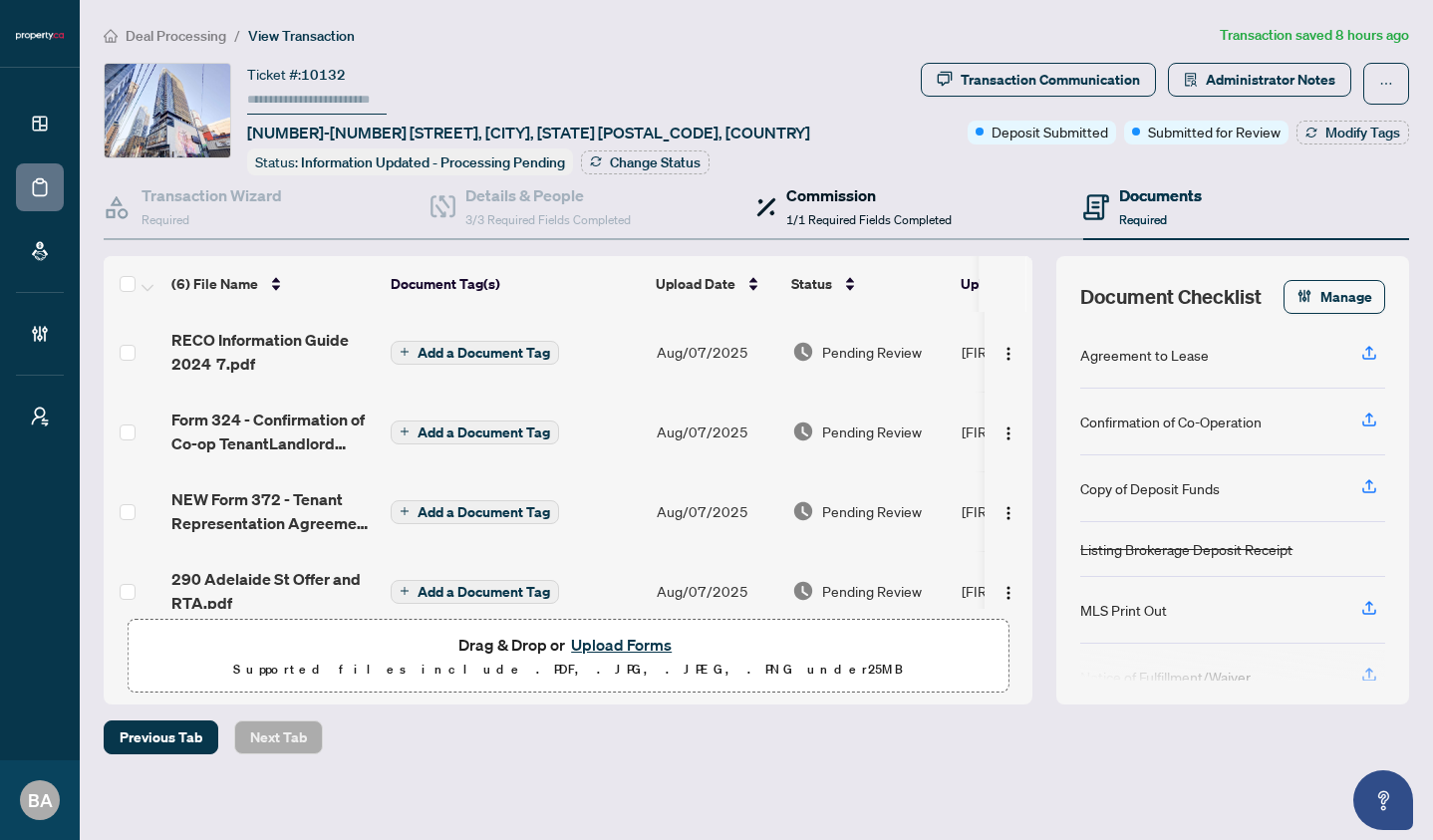 click on "1/1 Required Fields Completed" at bounding box center (869, 219) 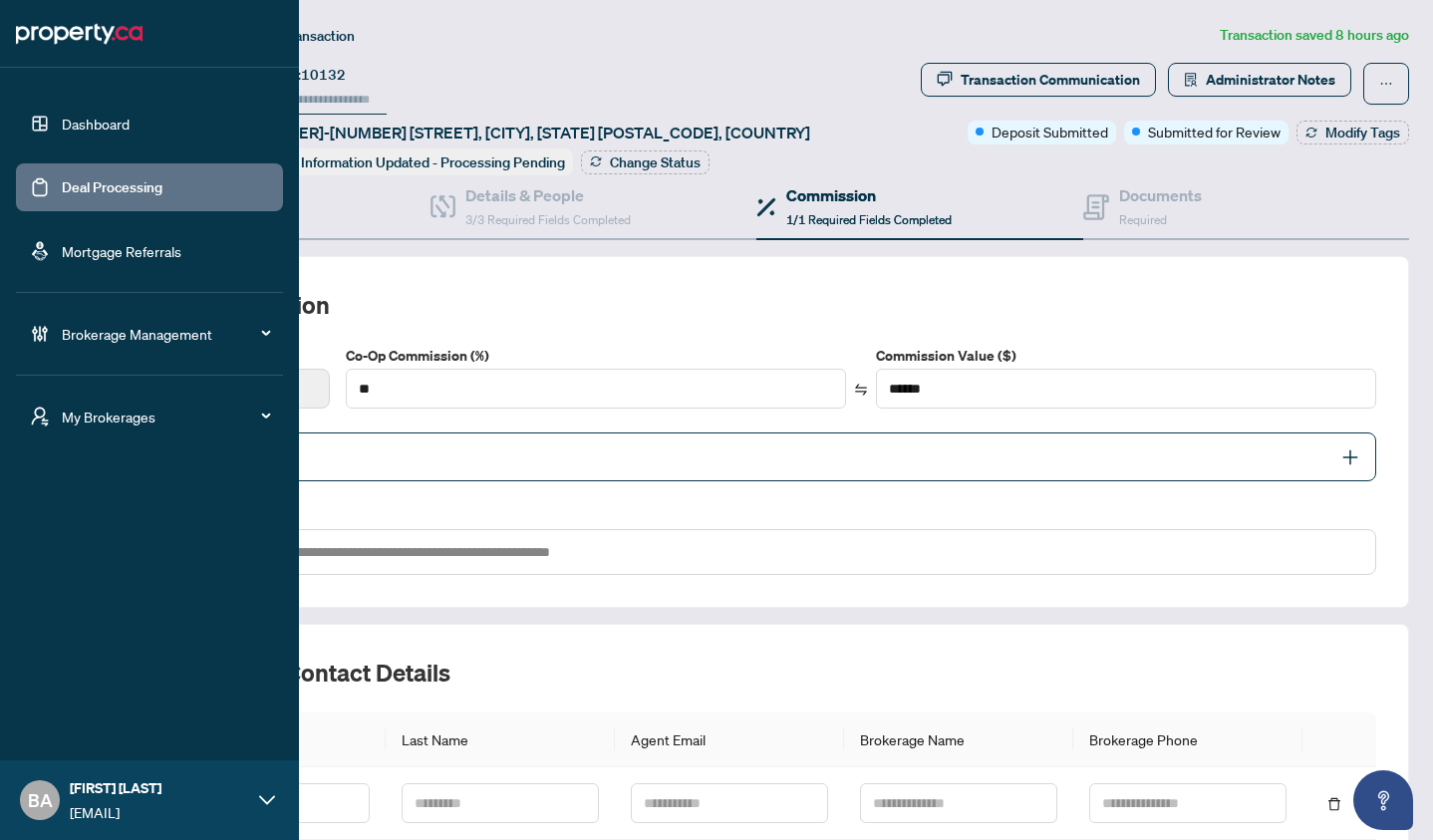 click on "Deal Processing" at bounding box center [112, 187] 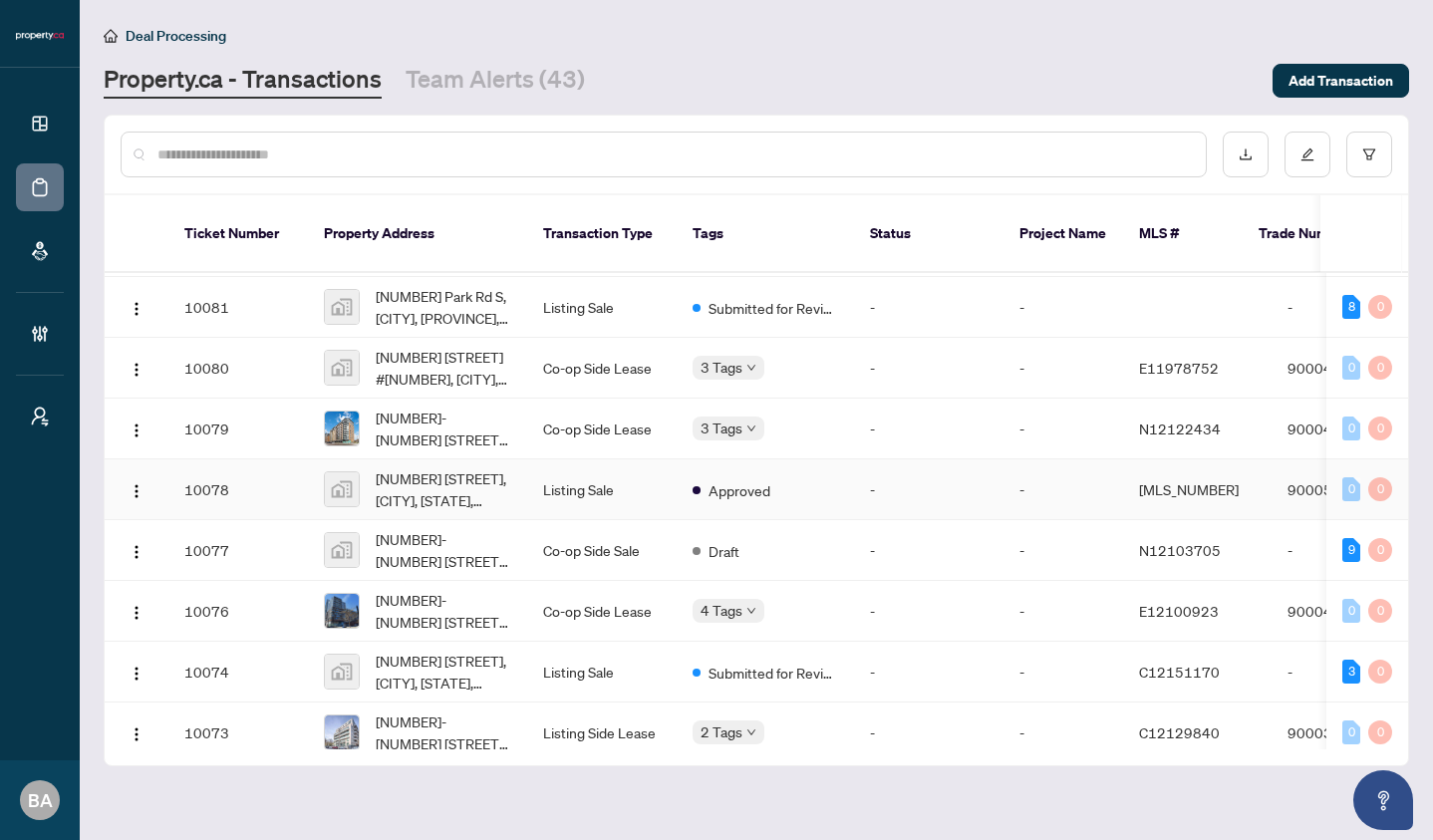 scroll, scrollTop: 4011, scrollLeft: 0, axis: vertical 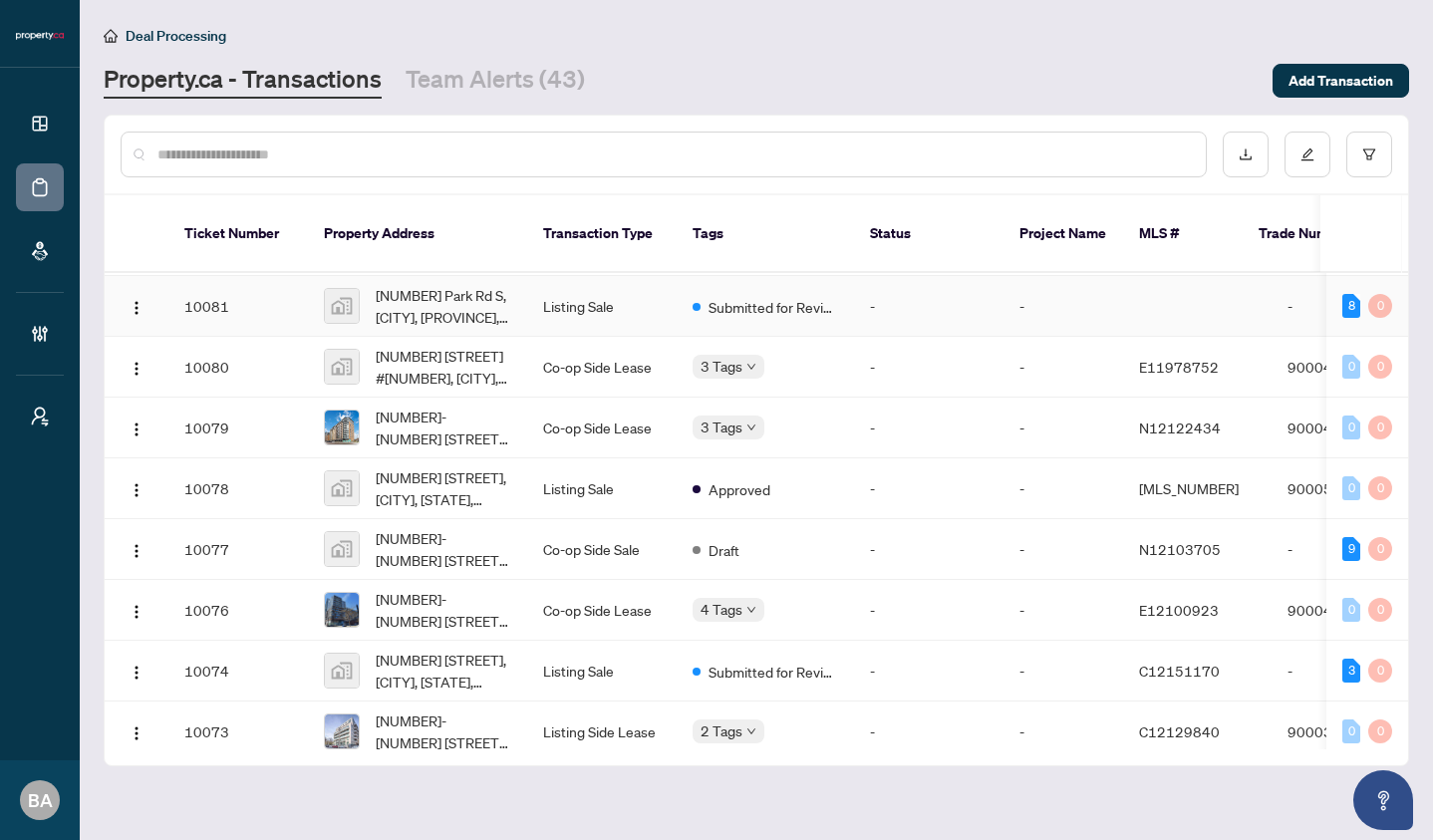 click on "Listing Sale" at bounding box center [602, 306] 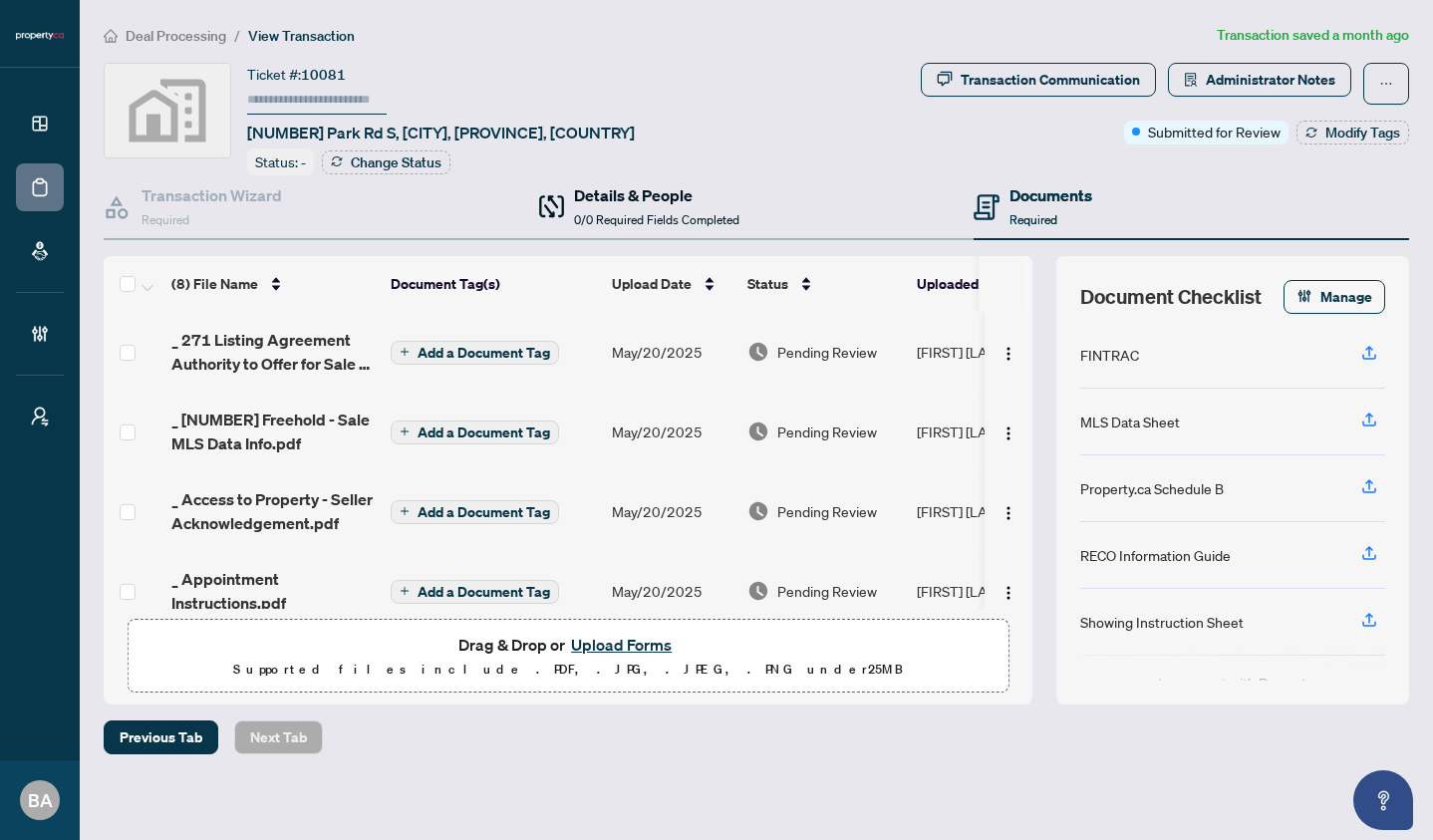 click on "Details & People 0/0 Required Fields Completed" at bounding box center [657, 206] 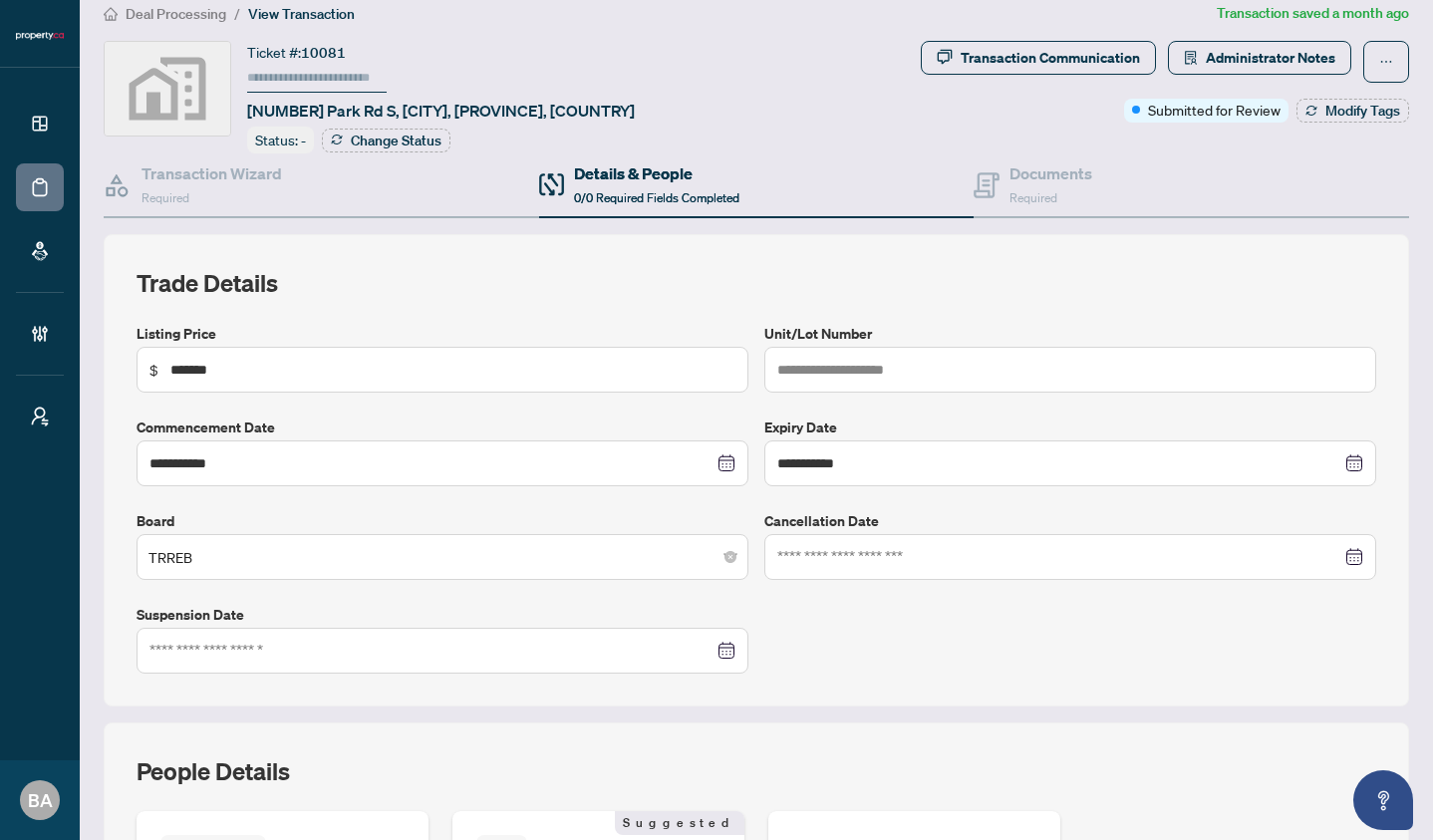 scroll, scrollTop: 0, scrollLeft: 0, axis: both 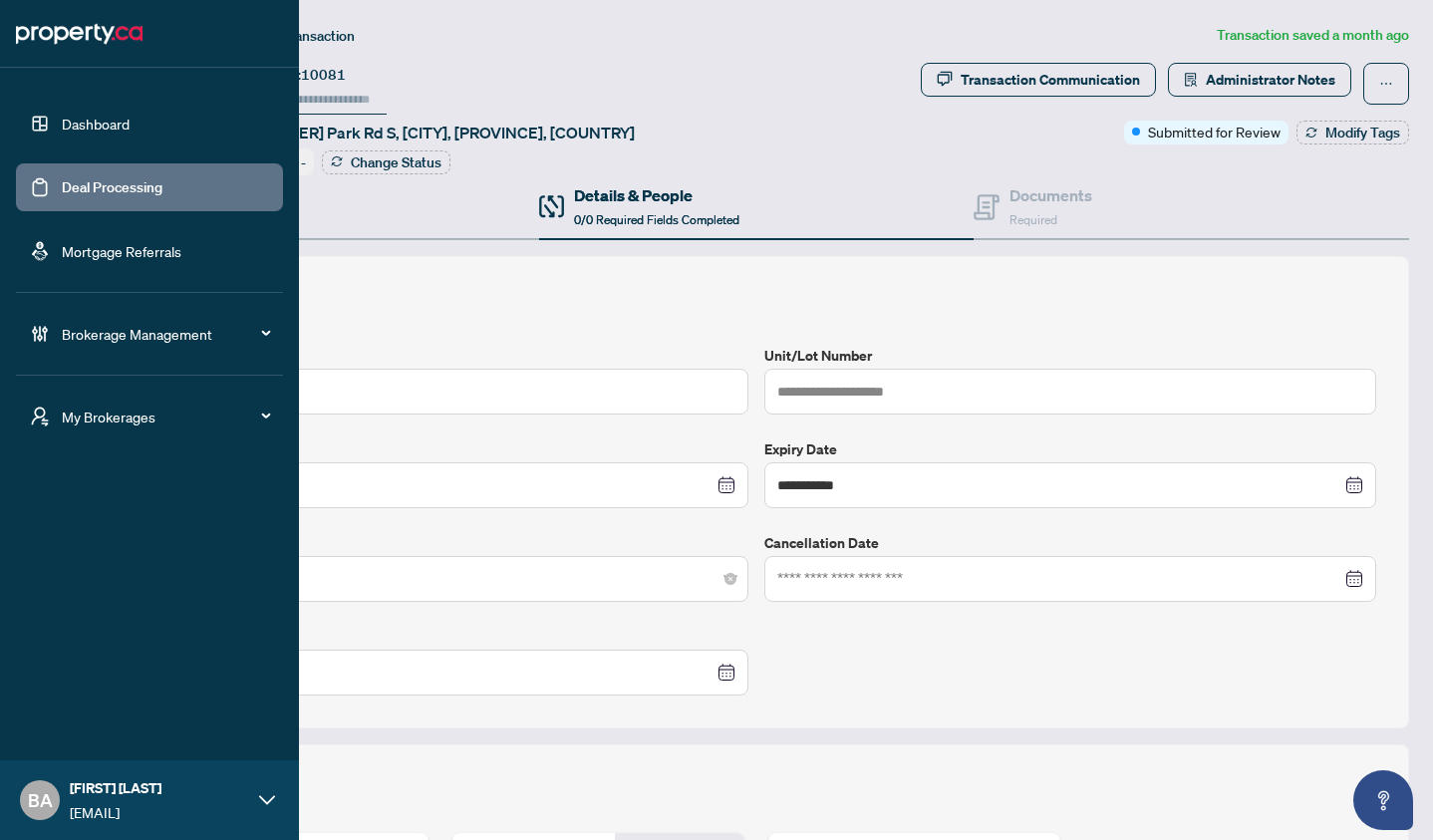 click on "Deal Processing" at bounding box center (112, 187) 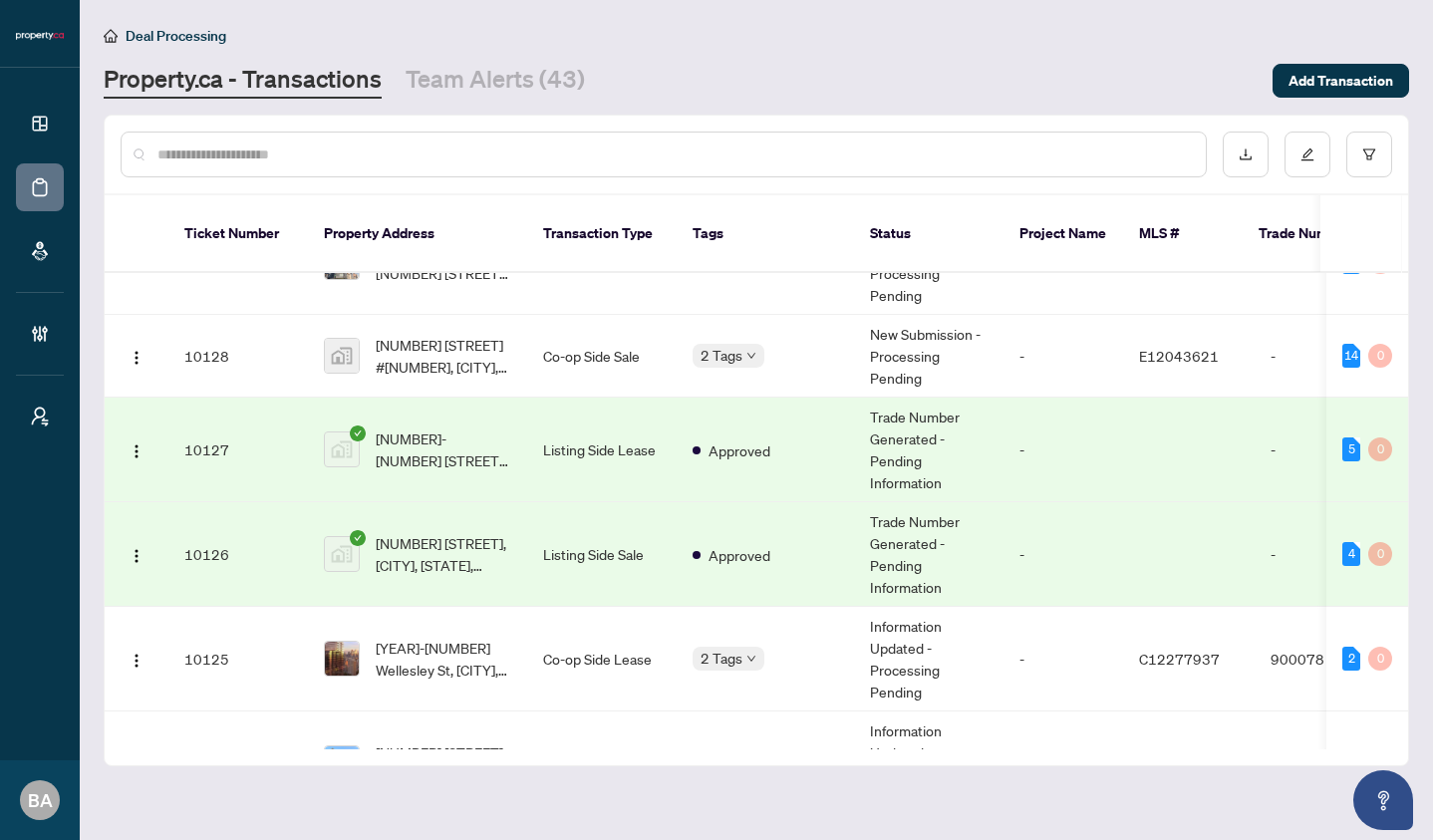 scroll, scrollTop: 536, scrollLeft: 0, axis: vertical 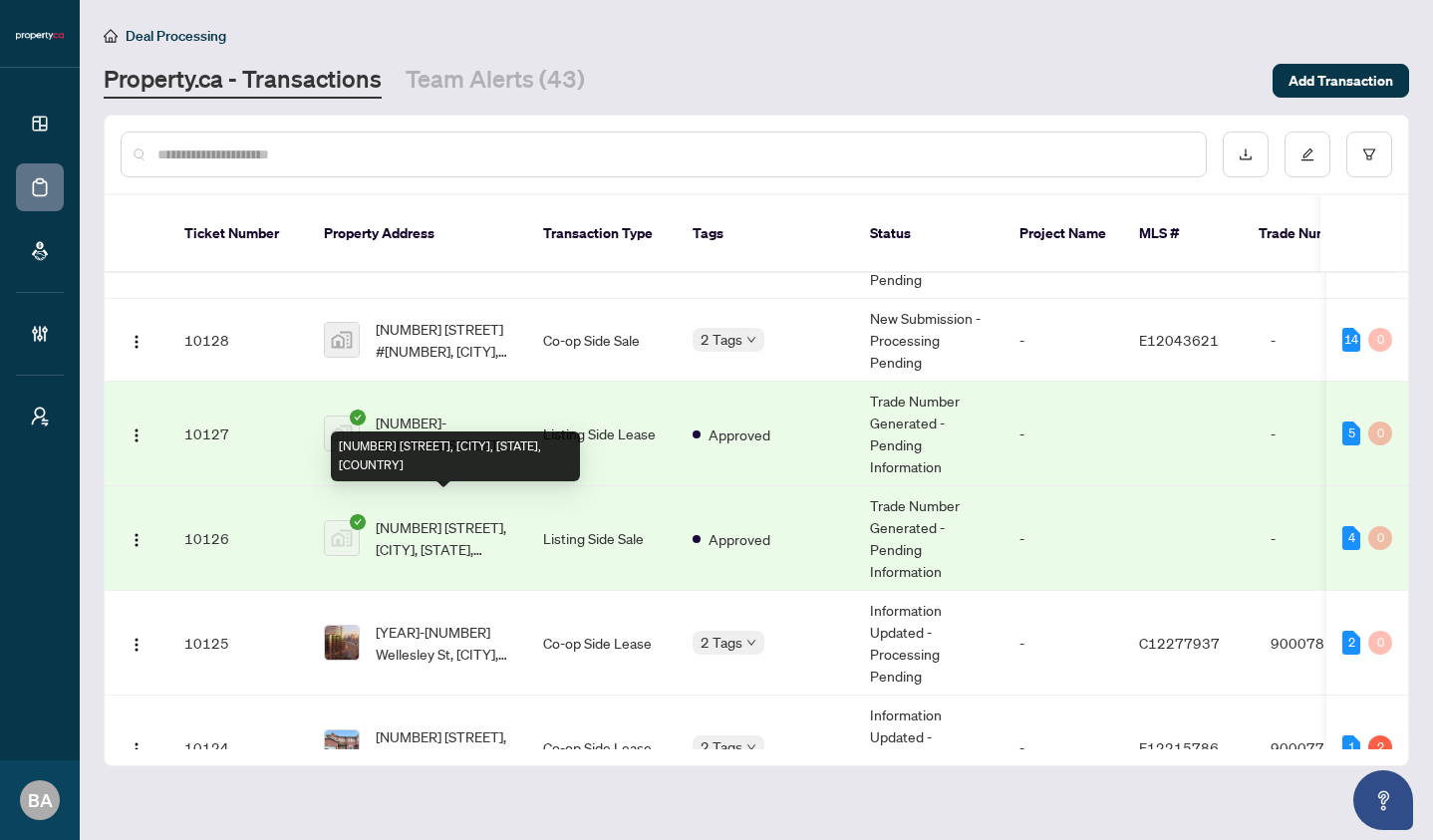 click on "[NUMBER] [STREET], [CITY], [STATE], [COUNTRY]" at bounding box center [443, 538] 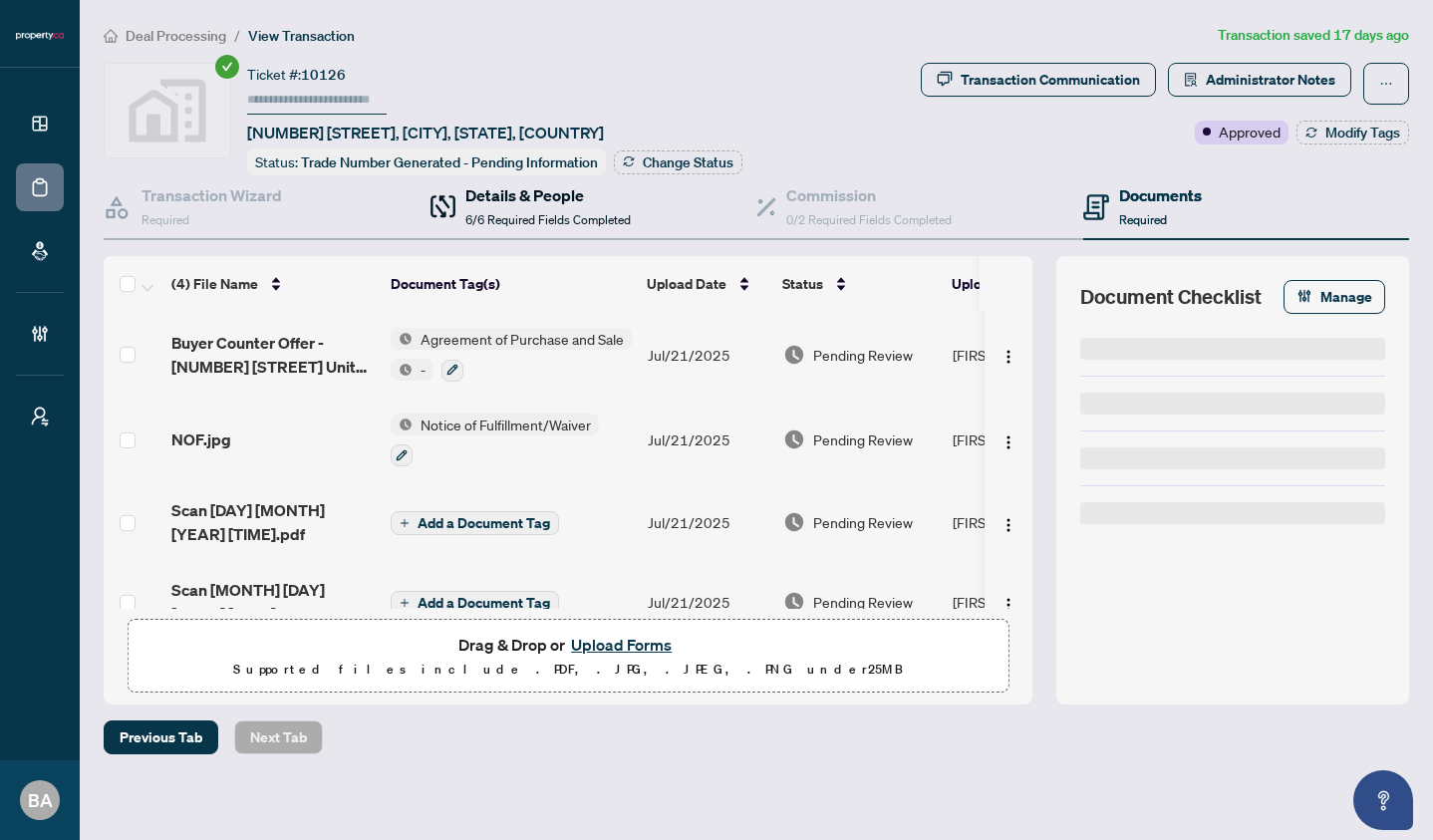 click on "6/6 Required Fields Completed" at bounding box center (548, 219) 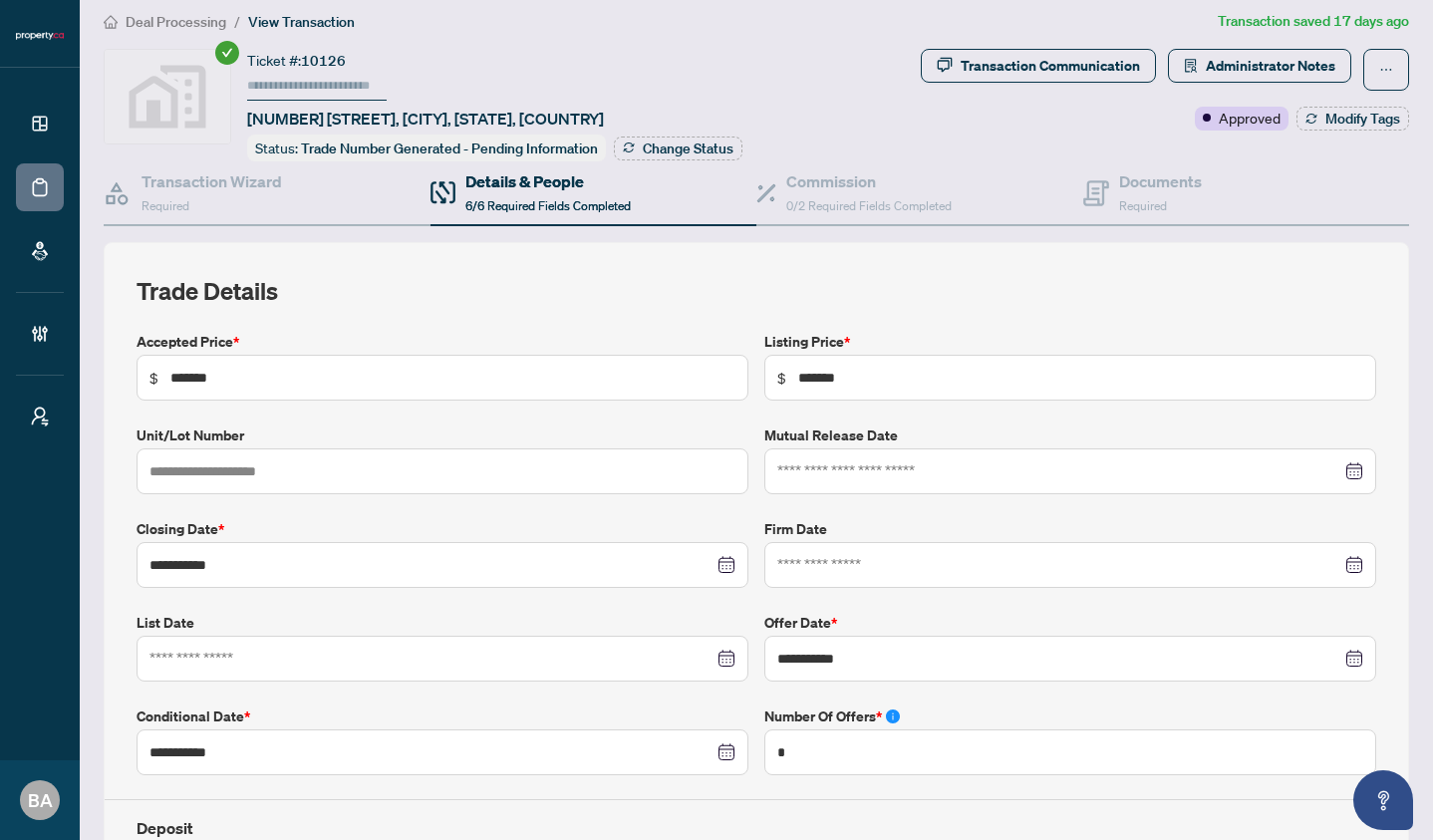 scroll, scrollTop: 0, scrollLeft: 0, axis: both 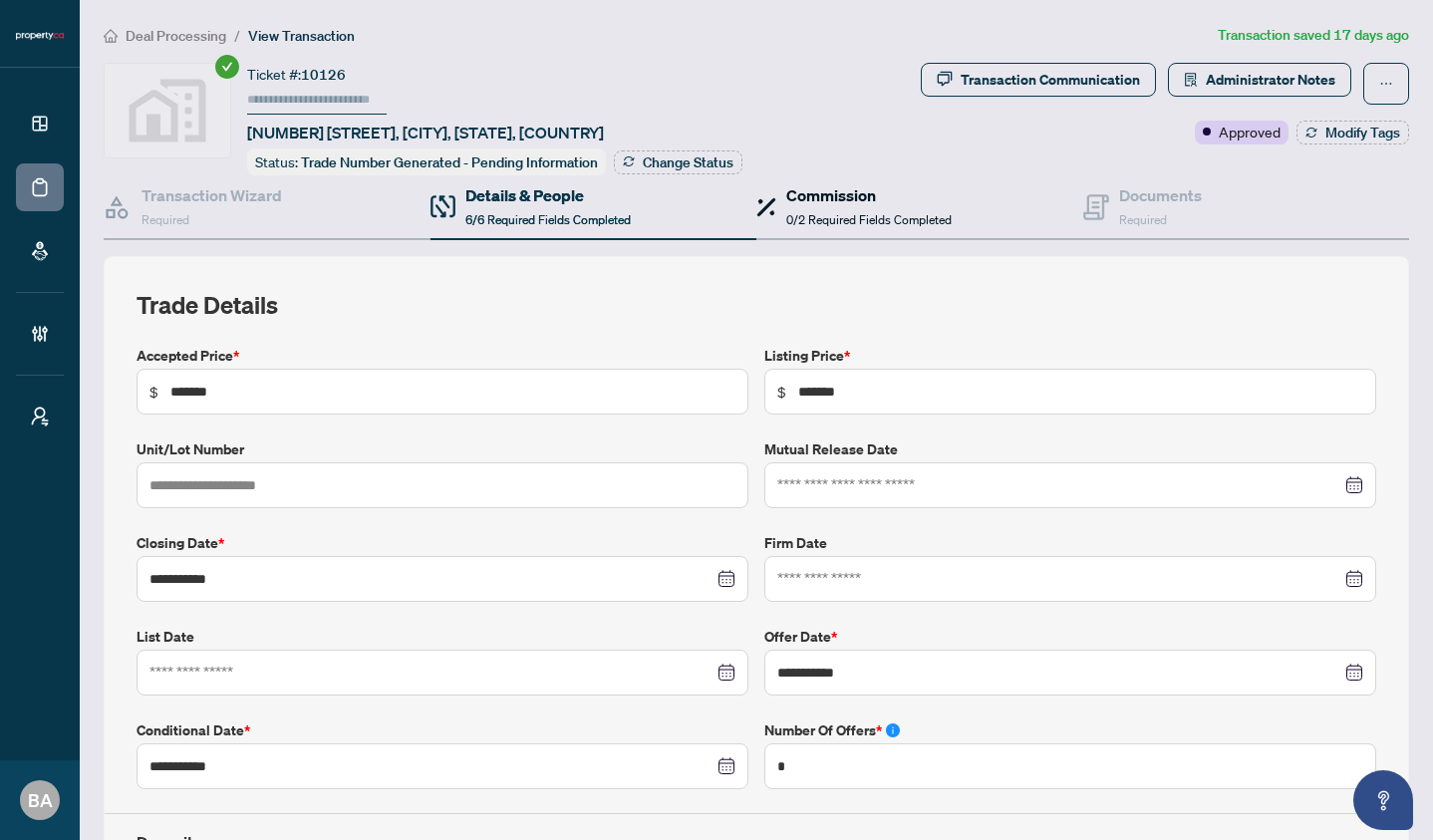 click on "Commission 0/2 Required Fields Completed" at bounding box center [869, 206] 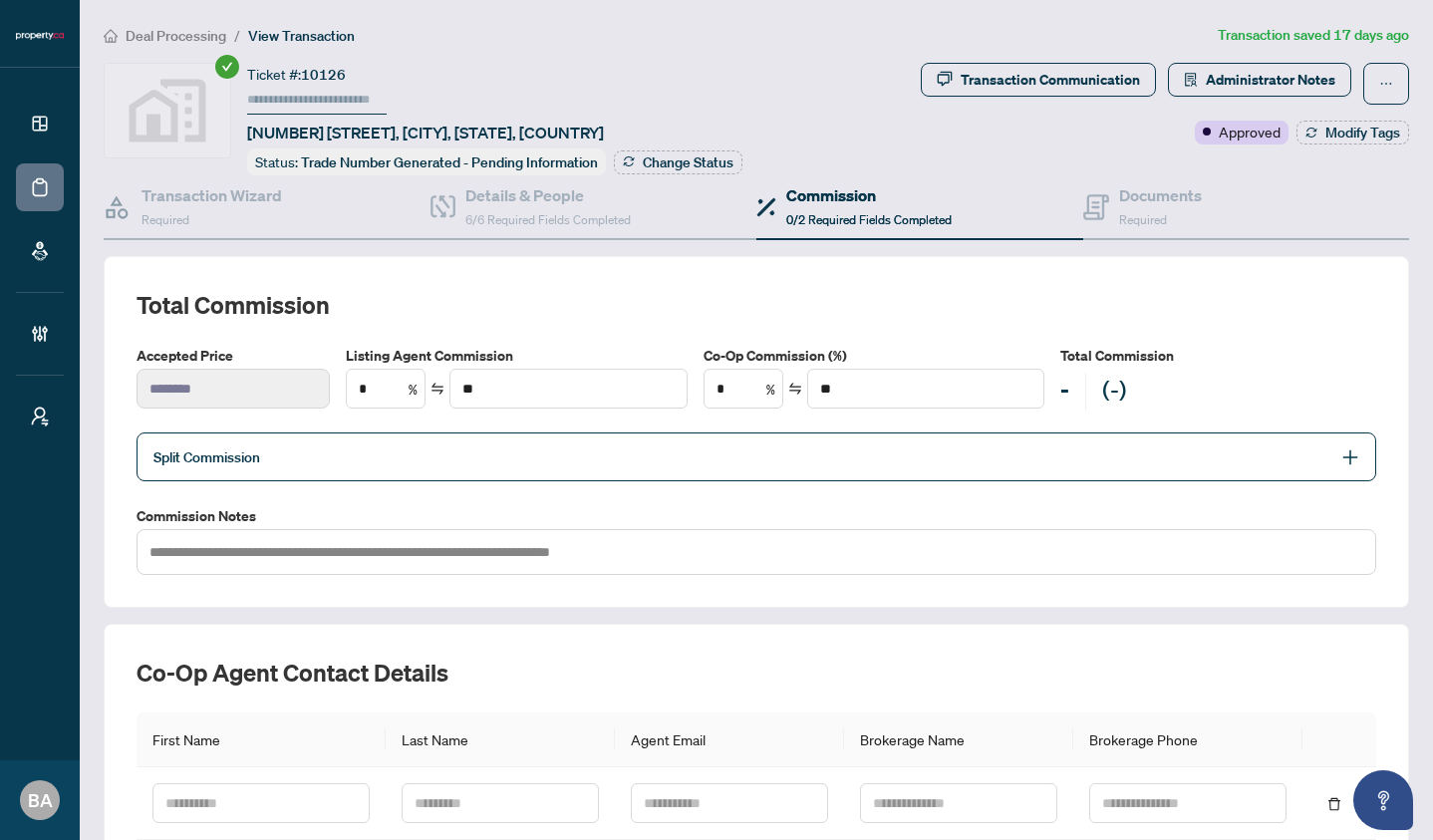 click on "Split Commission" at bounding box center [741, 456] 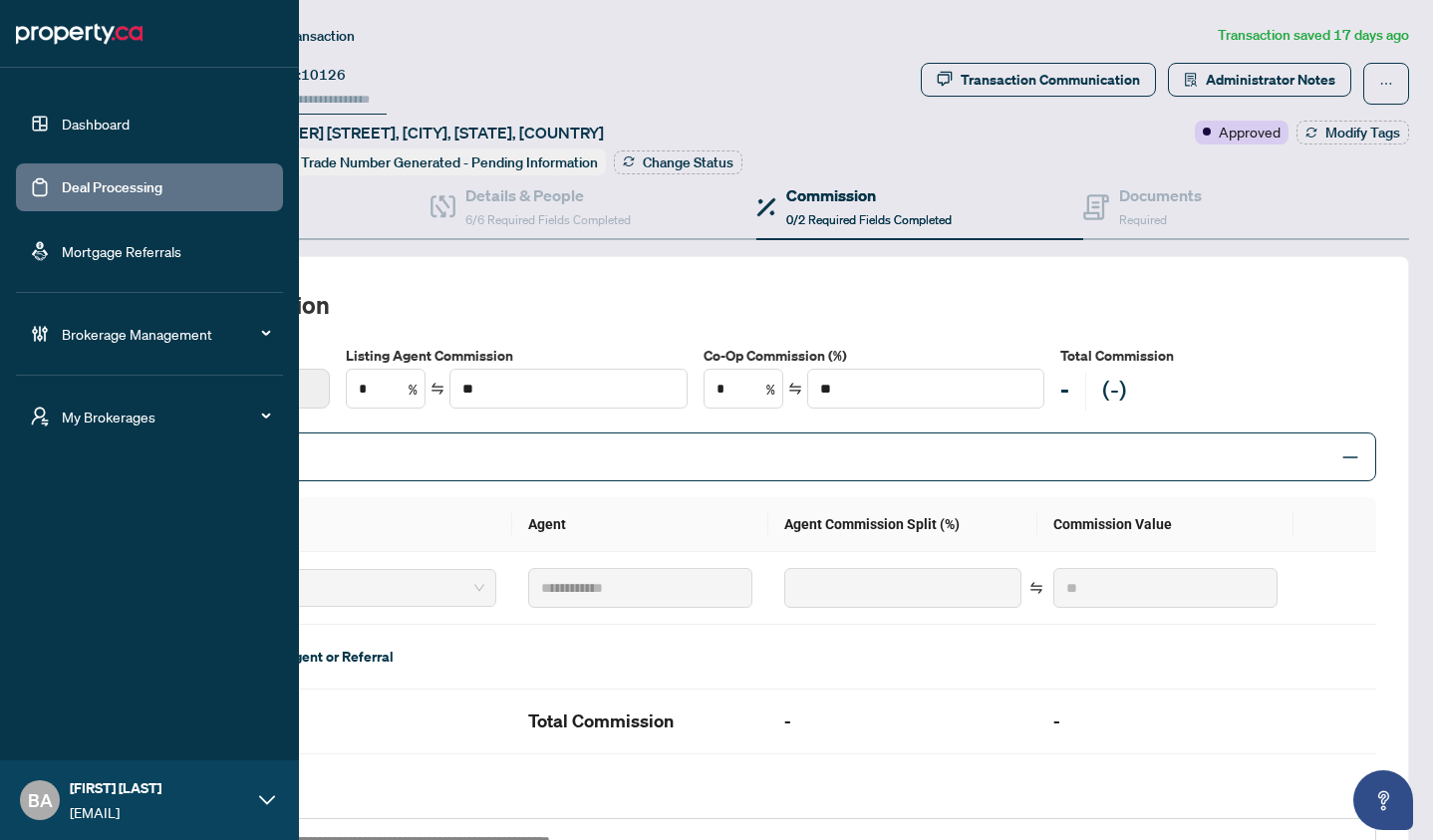 click on "Dashboard" at bounding box center (96, 124) 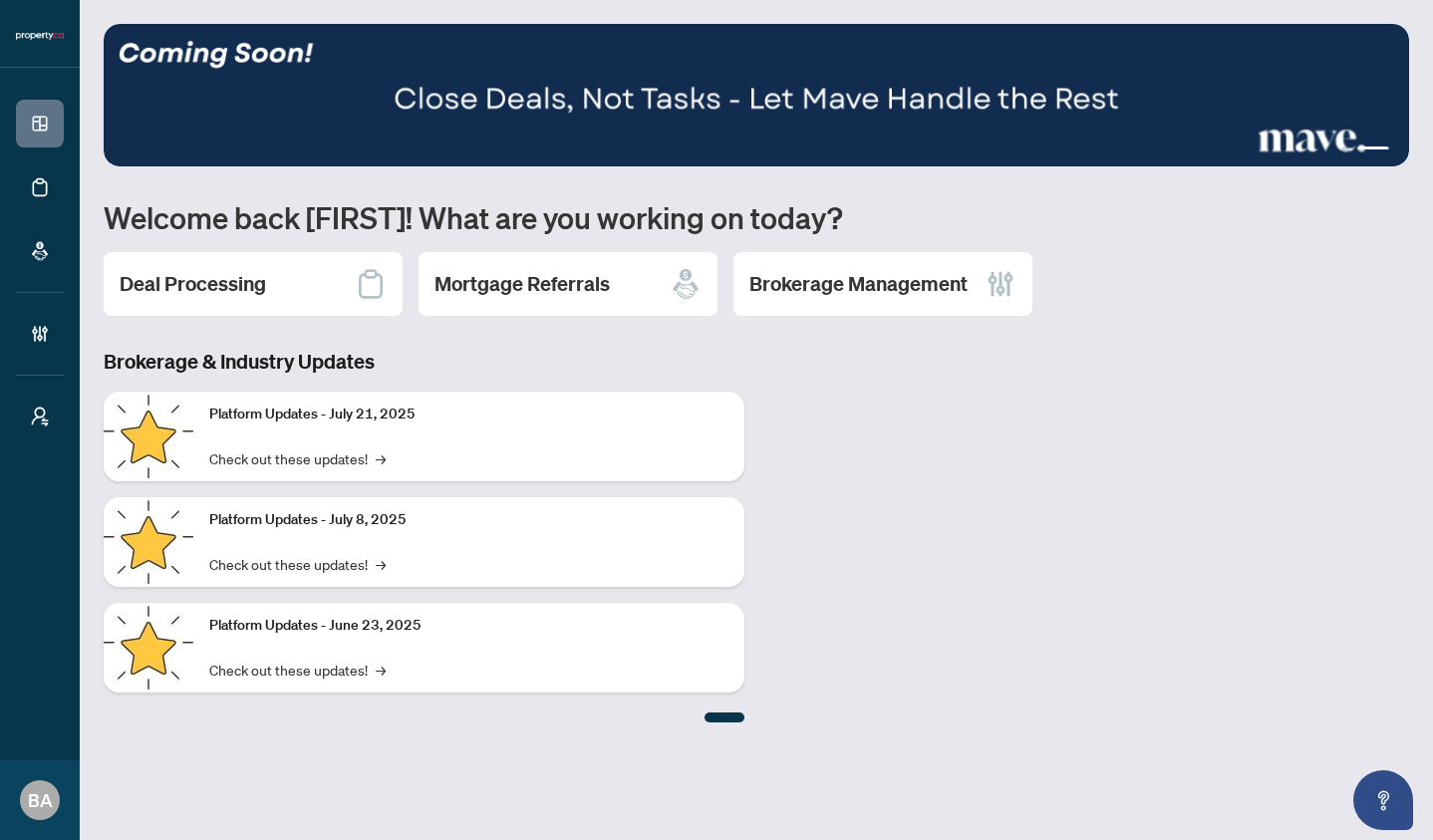 drag, startPoint x: 780, startPoint y: 73, endPoint x: 329, endPoint y: 89, distance: 451.28372 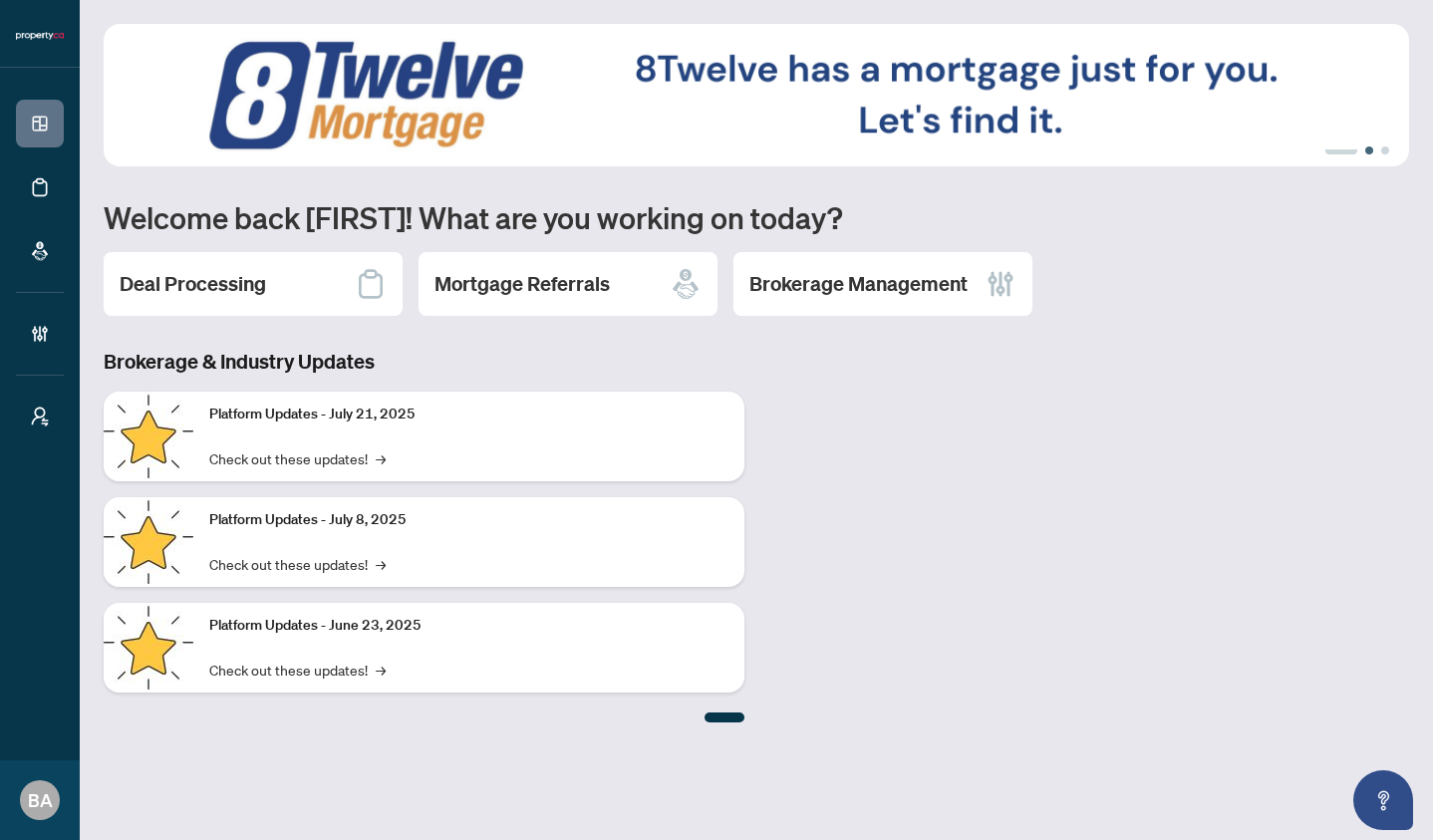 click on "2" at bounding box center (1369, 150) 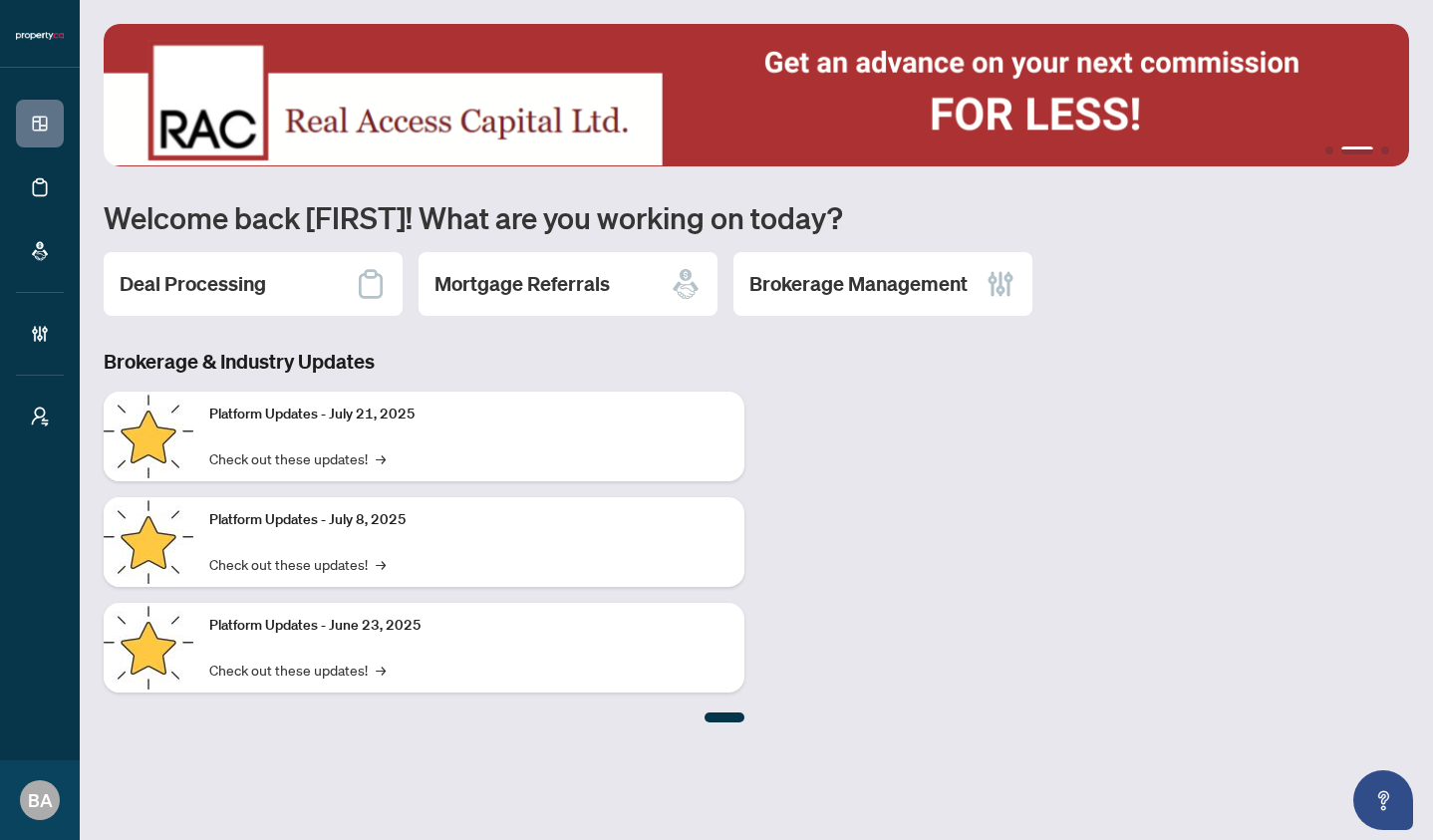 click at bounding box center [756, 95] 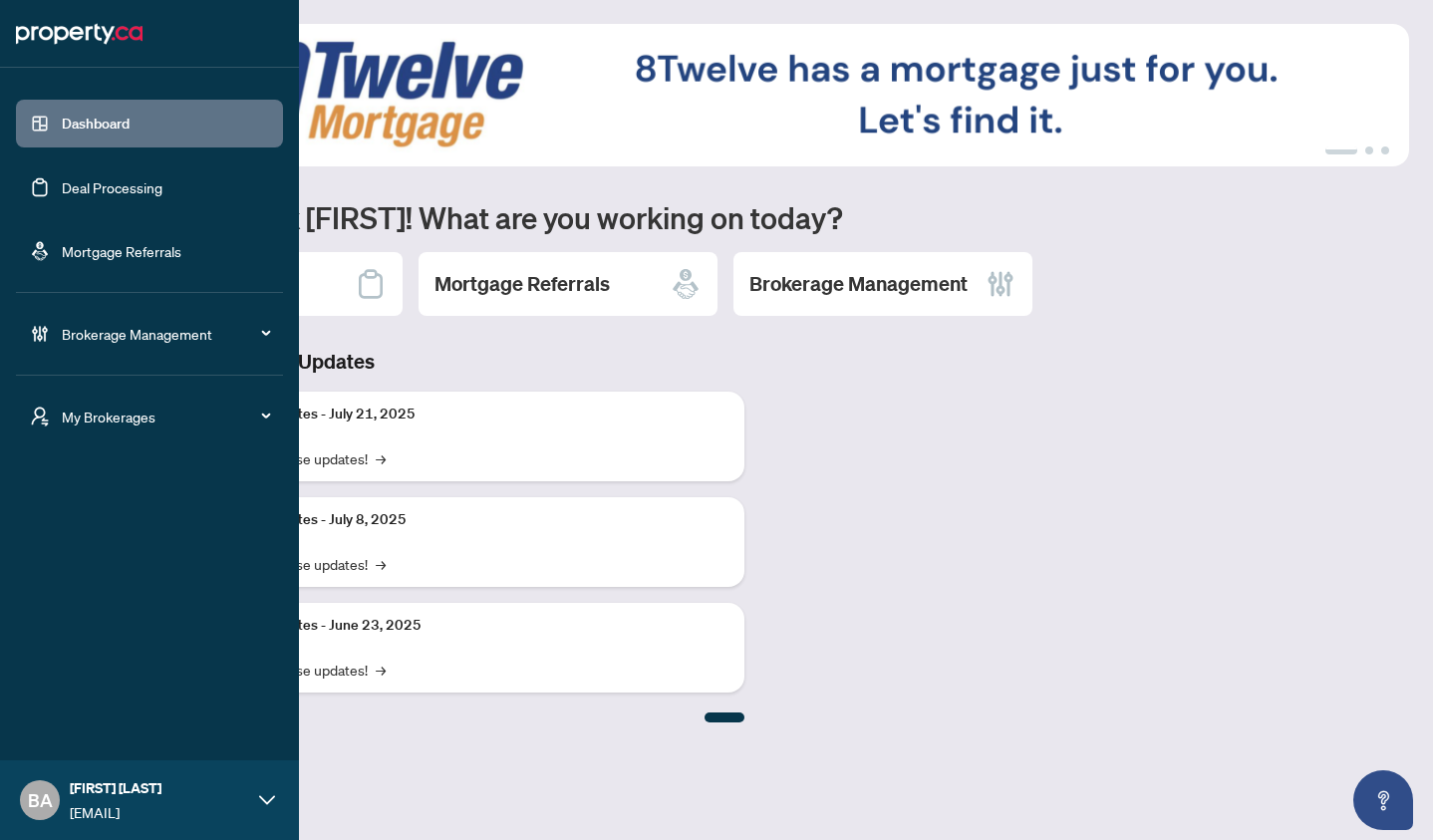 click on "Deal Processing" at bounding box center [112, 187] 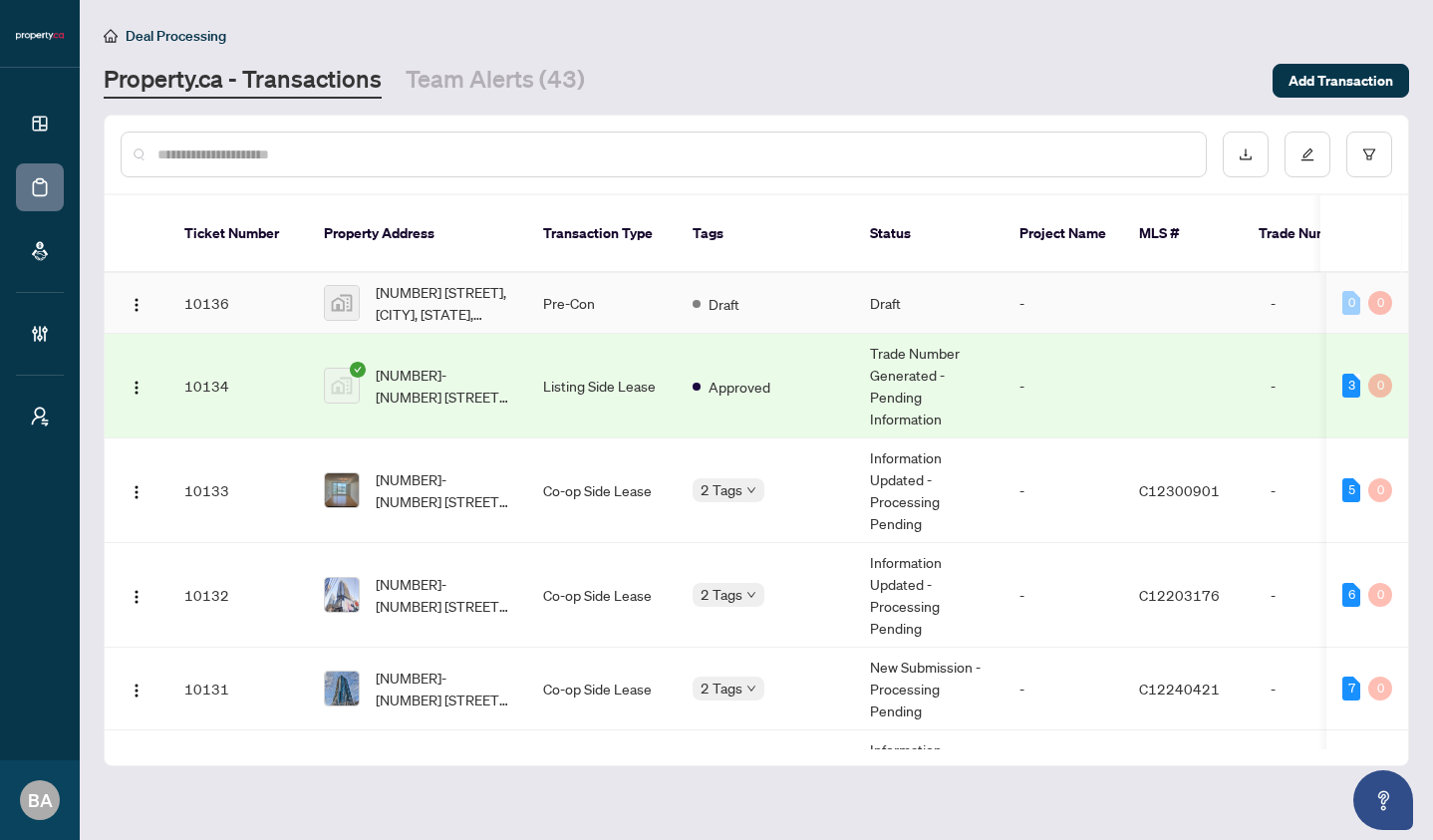 scroll, scrollTop: 0, scrollLeft: 21, axis: horizontal 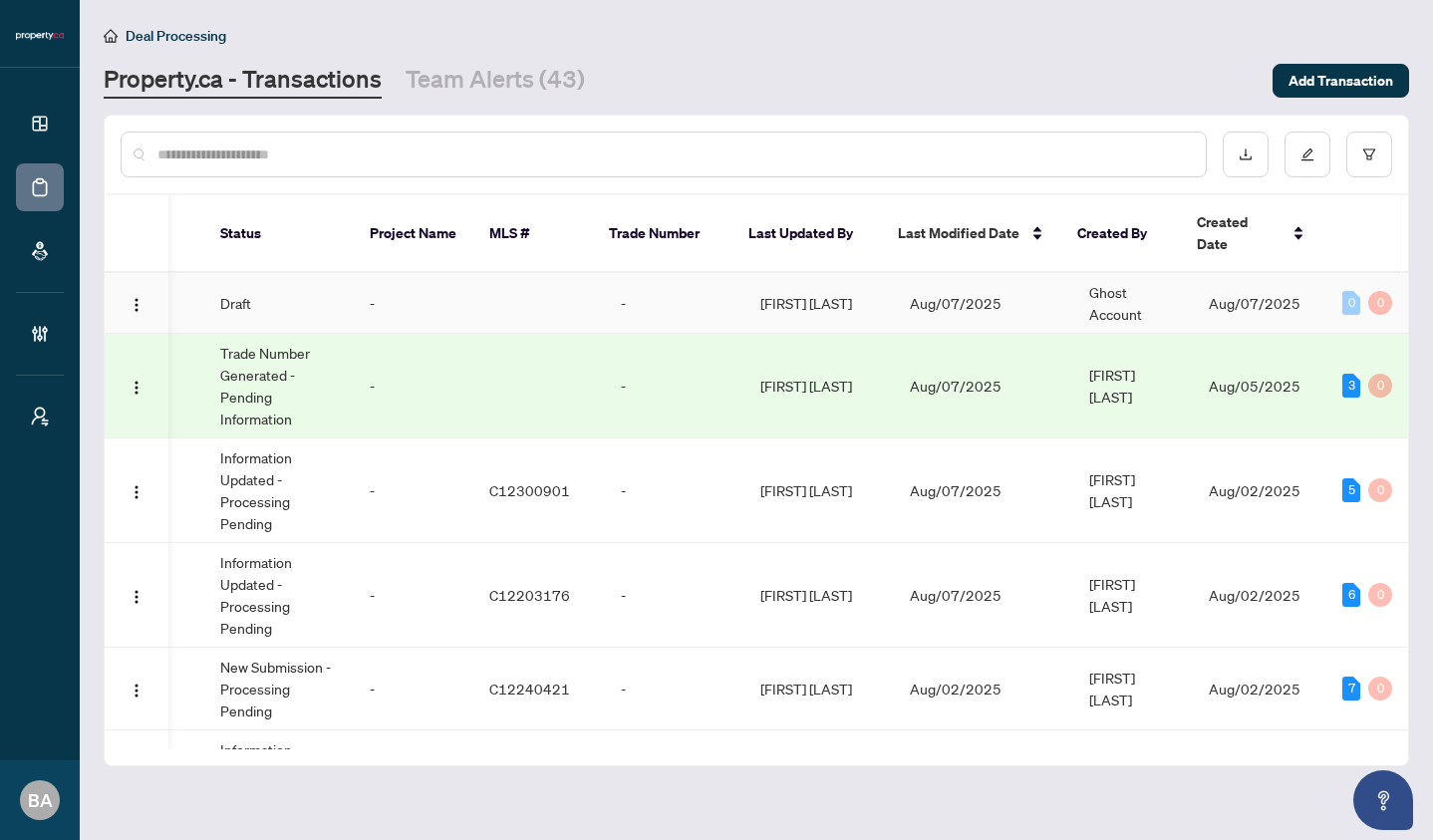 click on "-" at bounding box center [675, 303] 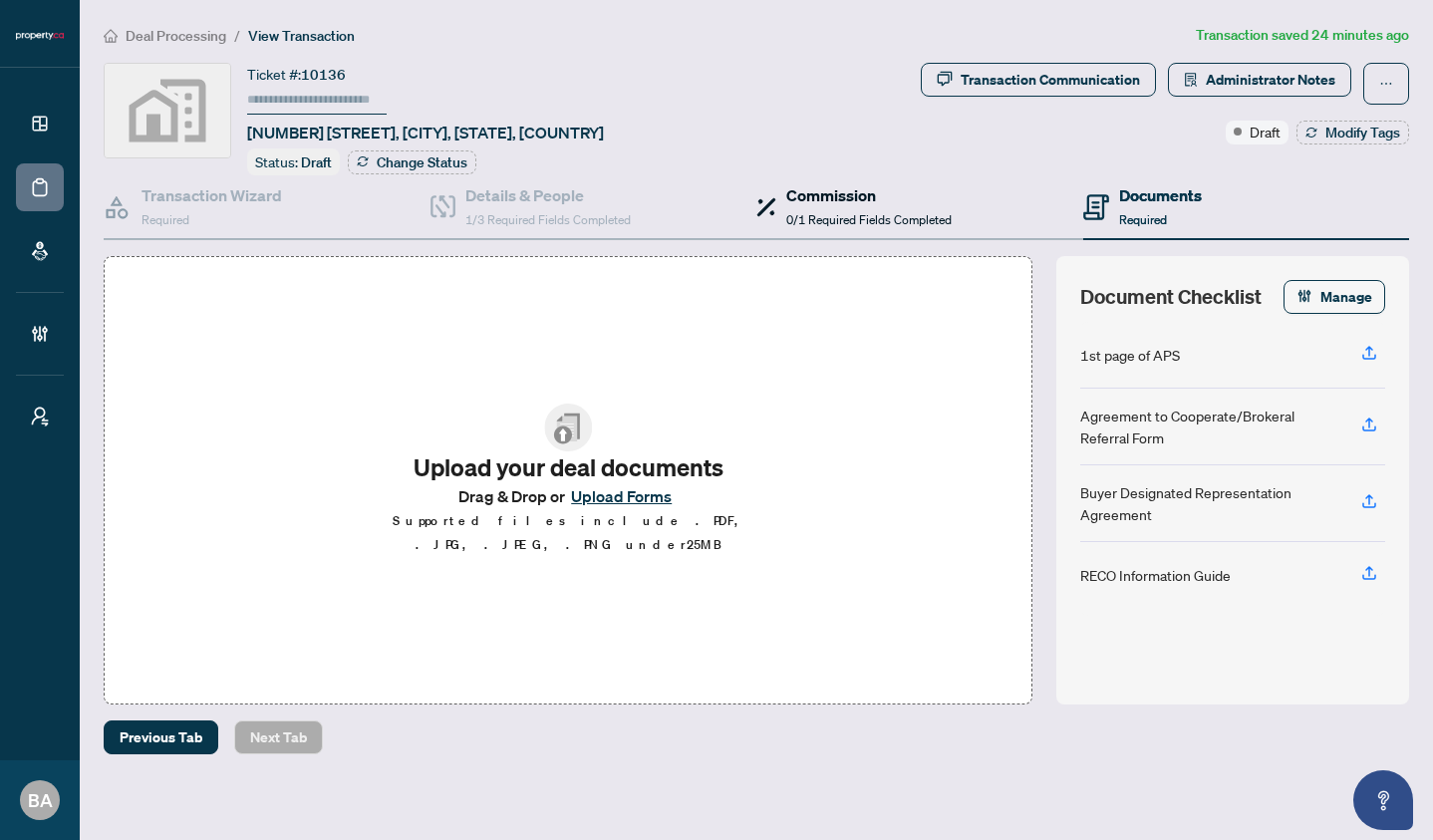 click on "0/1 Required Fields Completed" at bounding box center [869, 219] 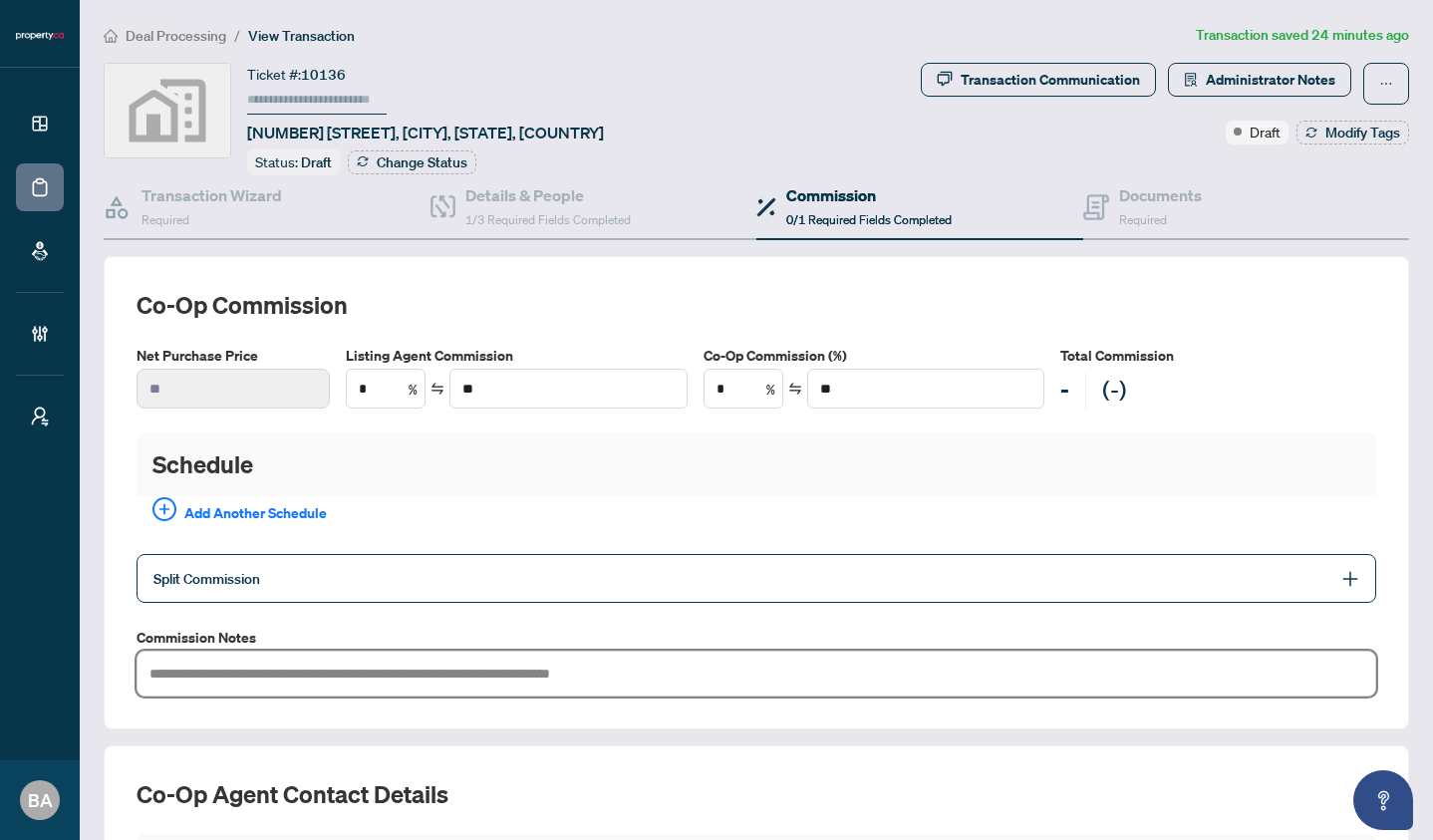 click at bounding box center [756, 674] 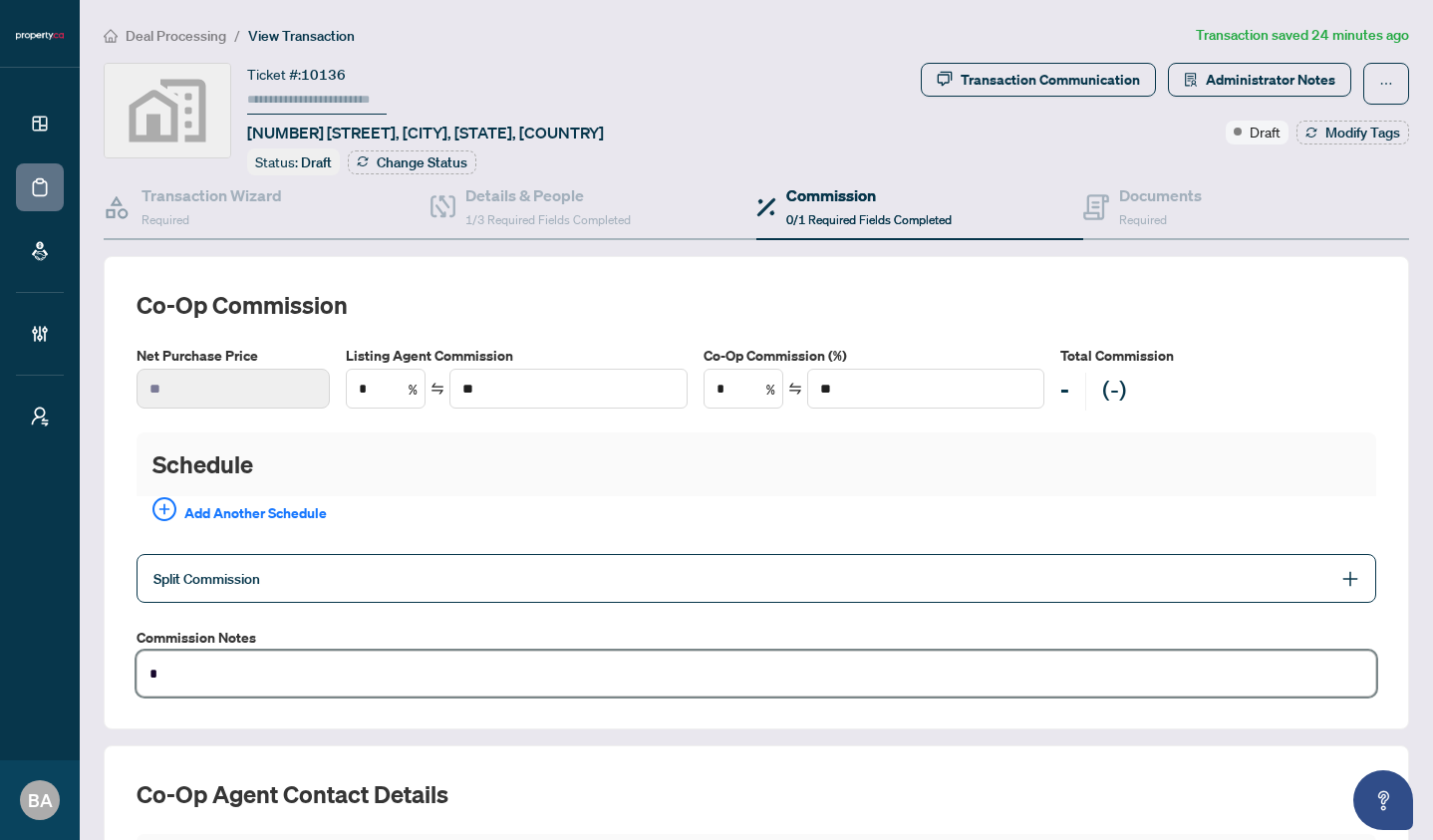 type on "*" 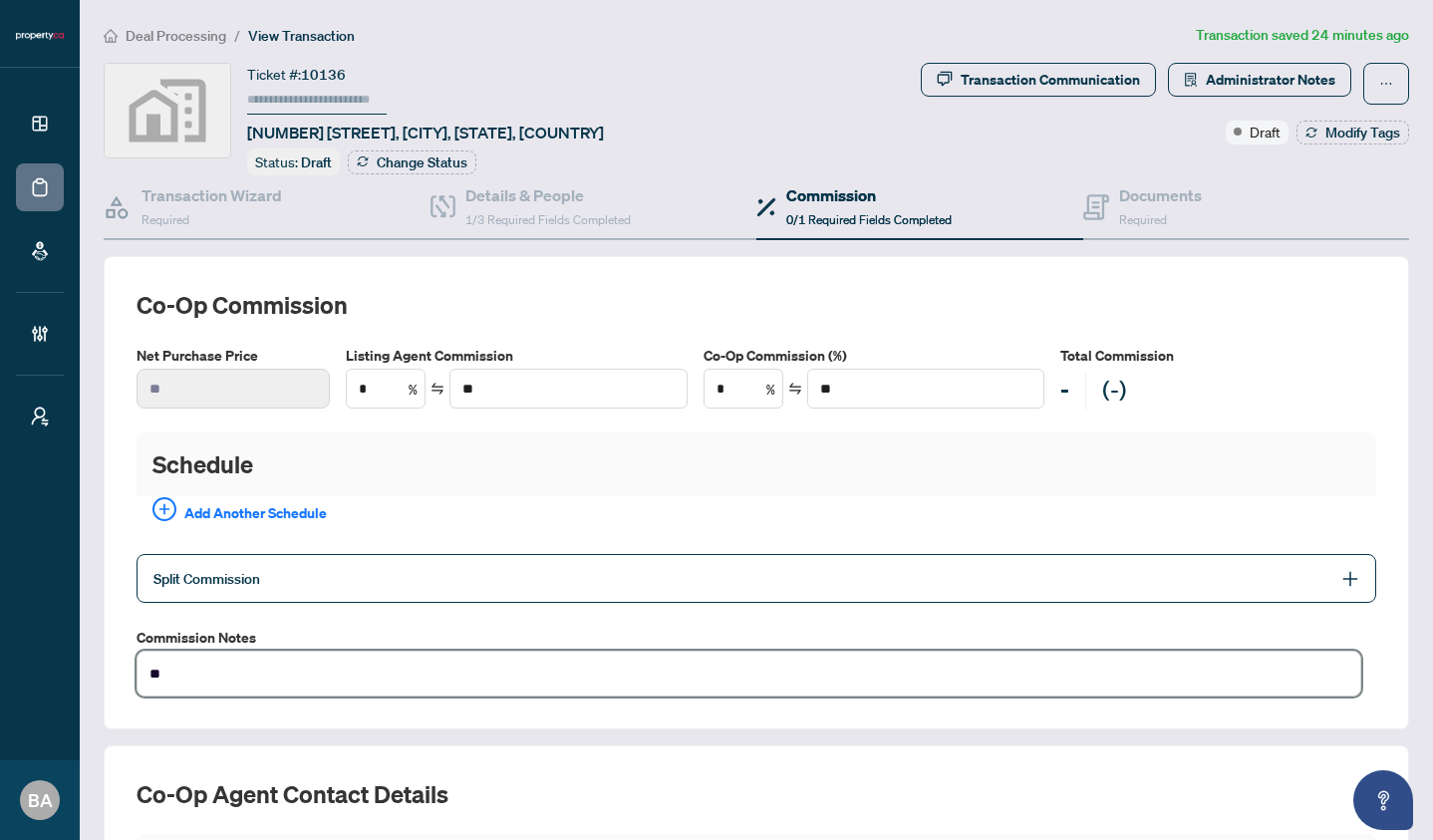 type on "***" 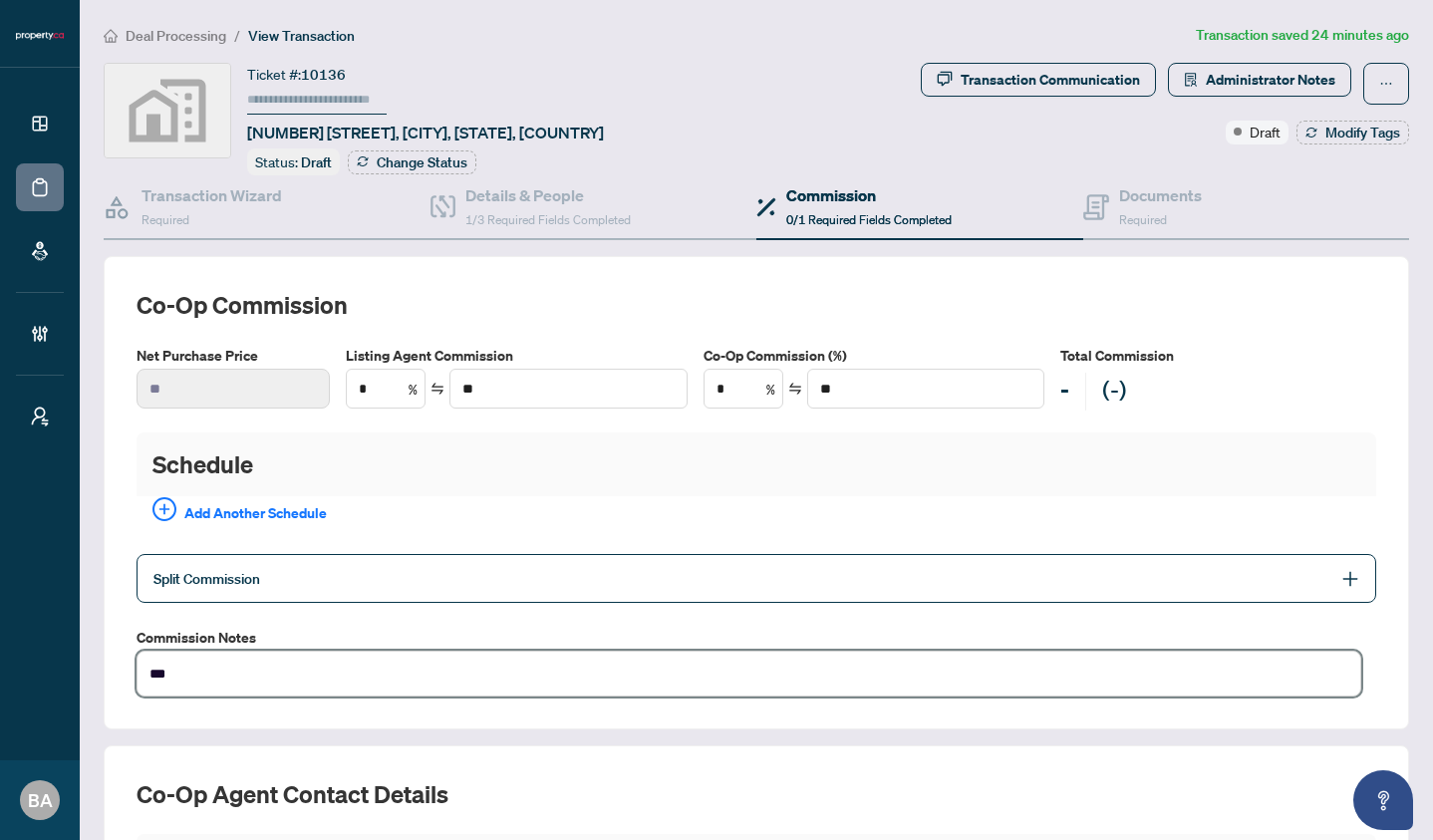 type on "****" 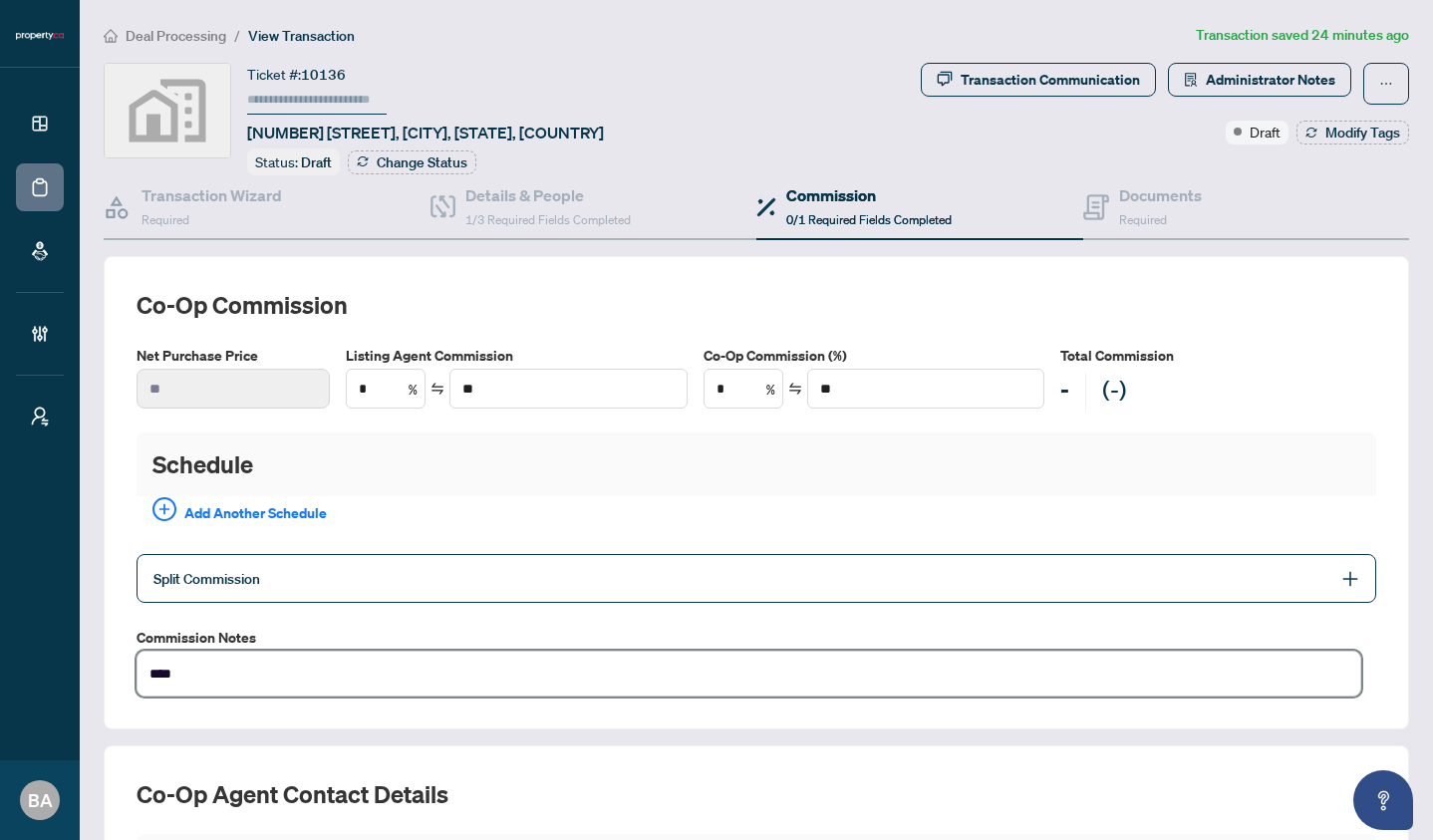 type on "****" 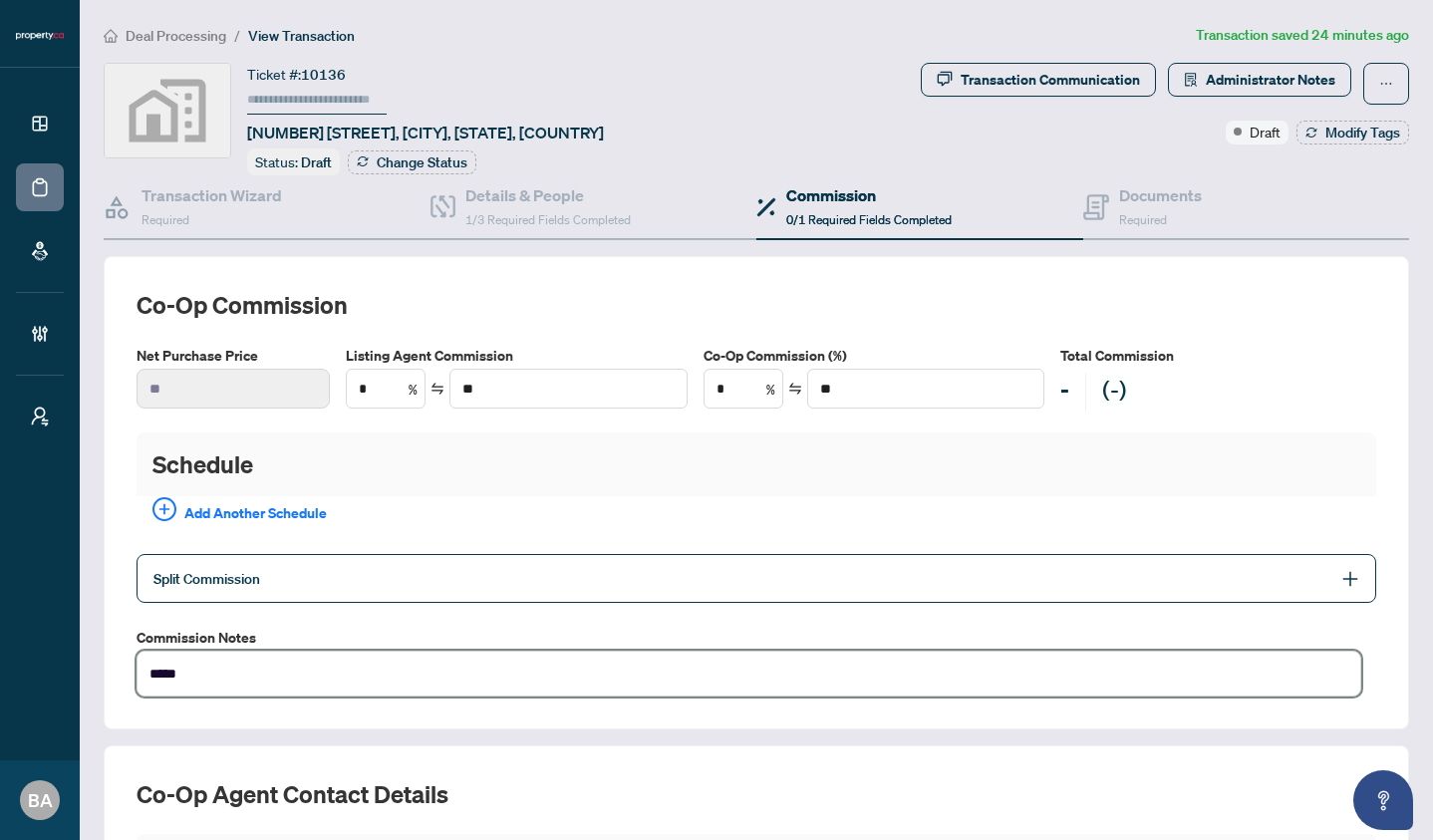 type on "******" 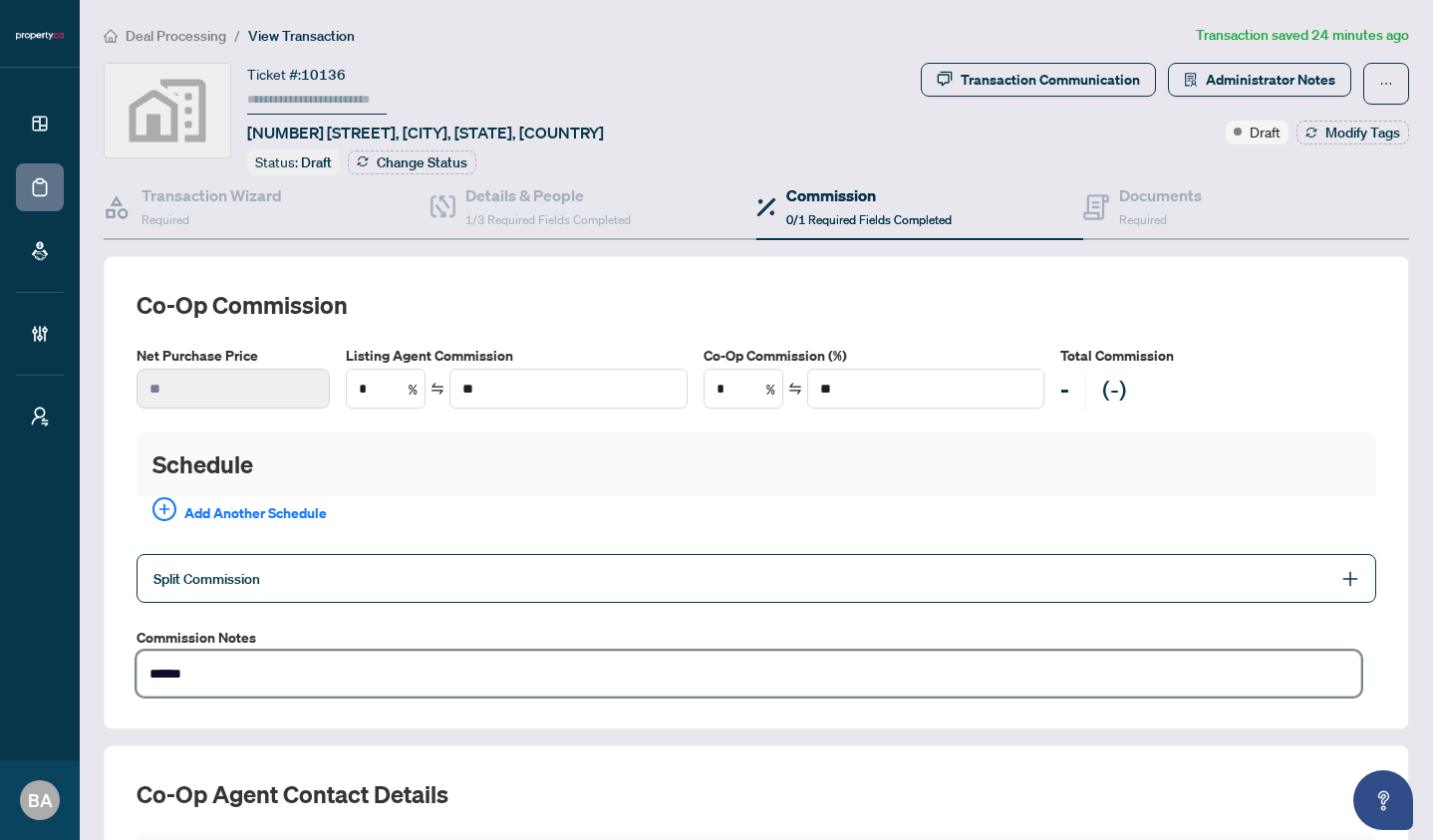 type on "*******" 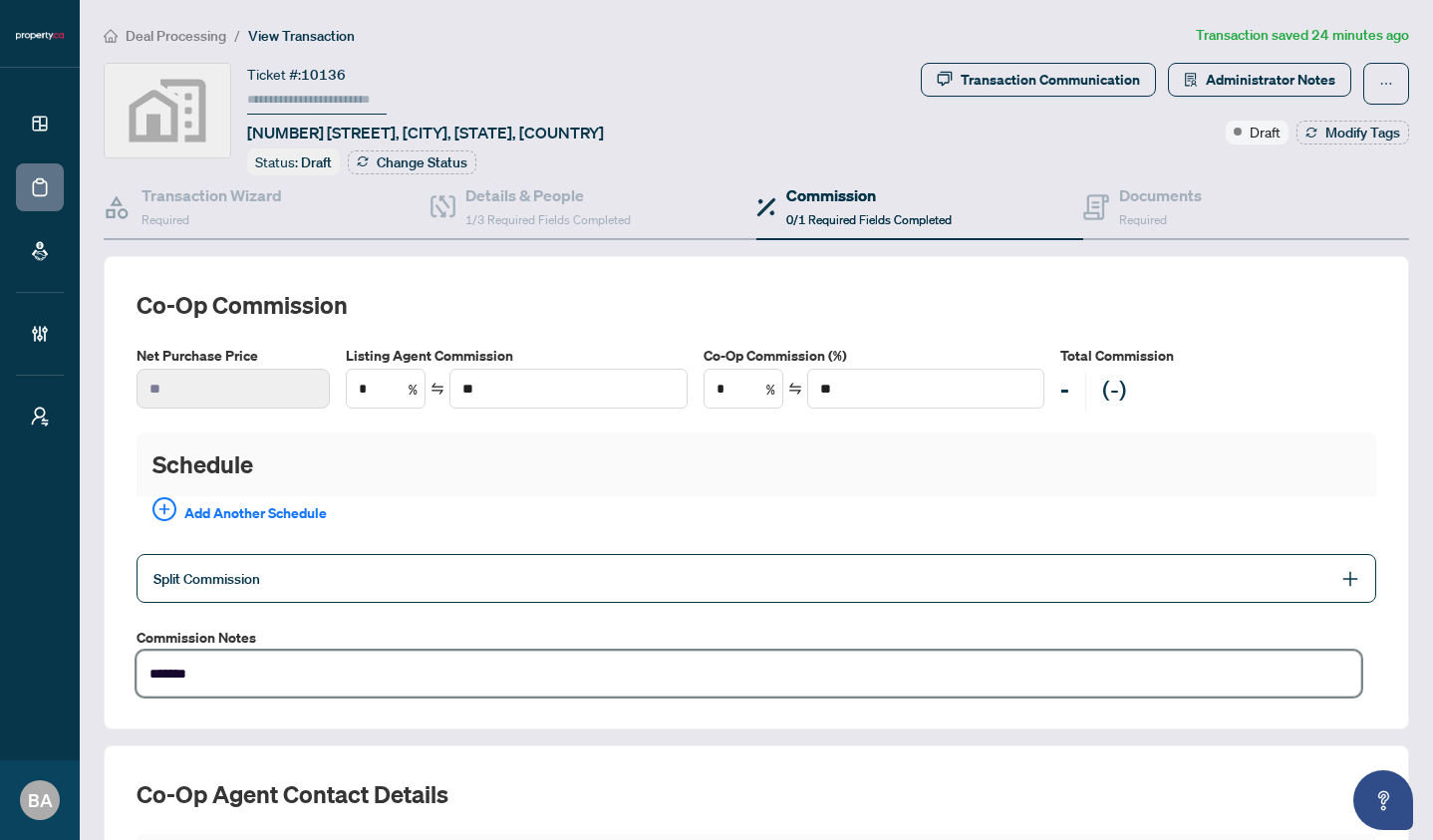 type on "********" 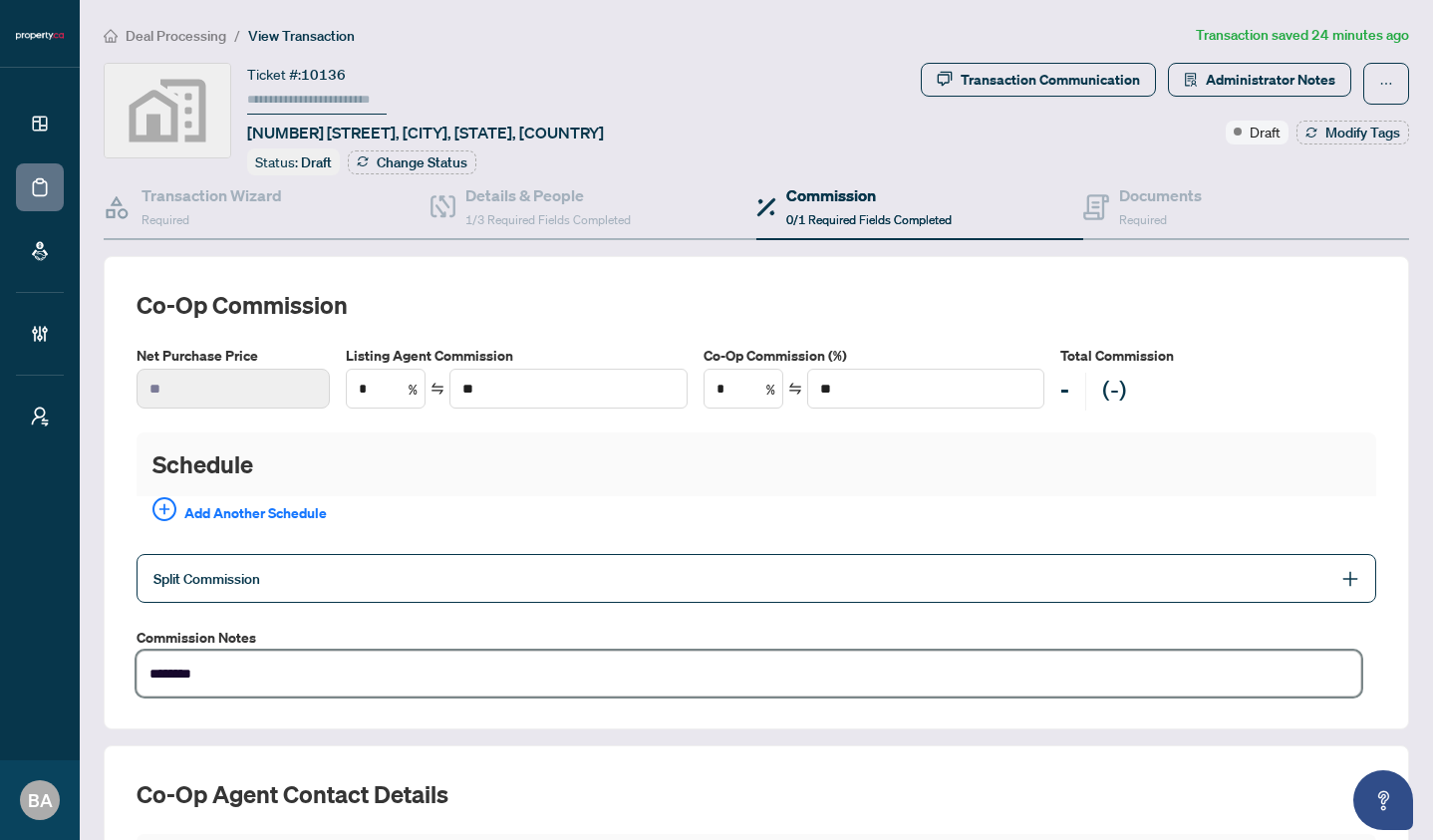 type on "*********" 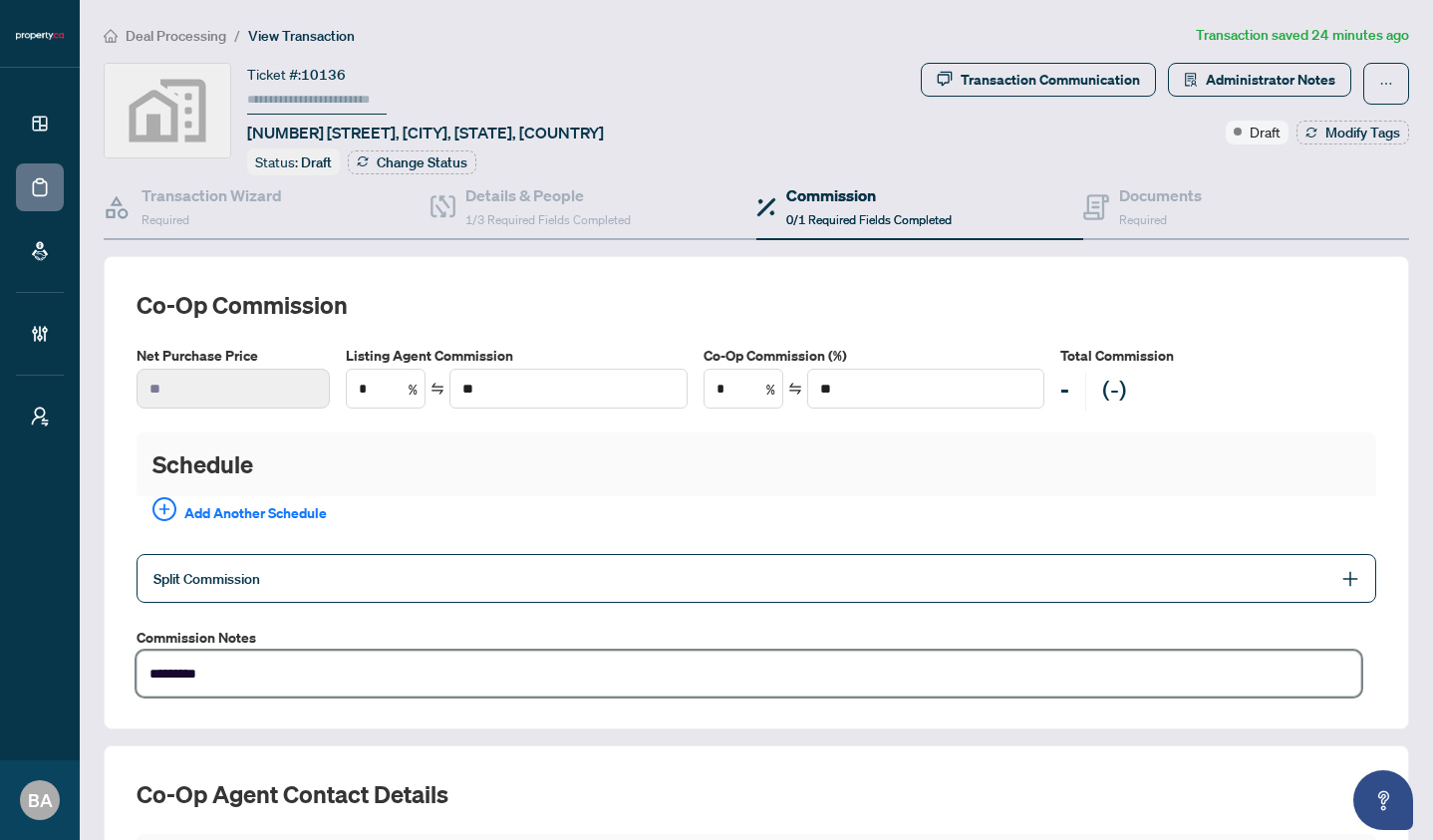 type on "*********" 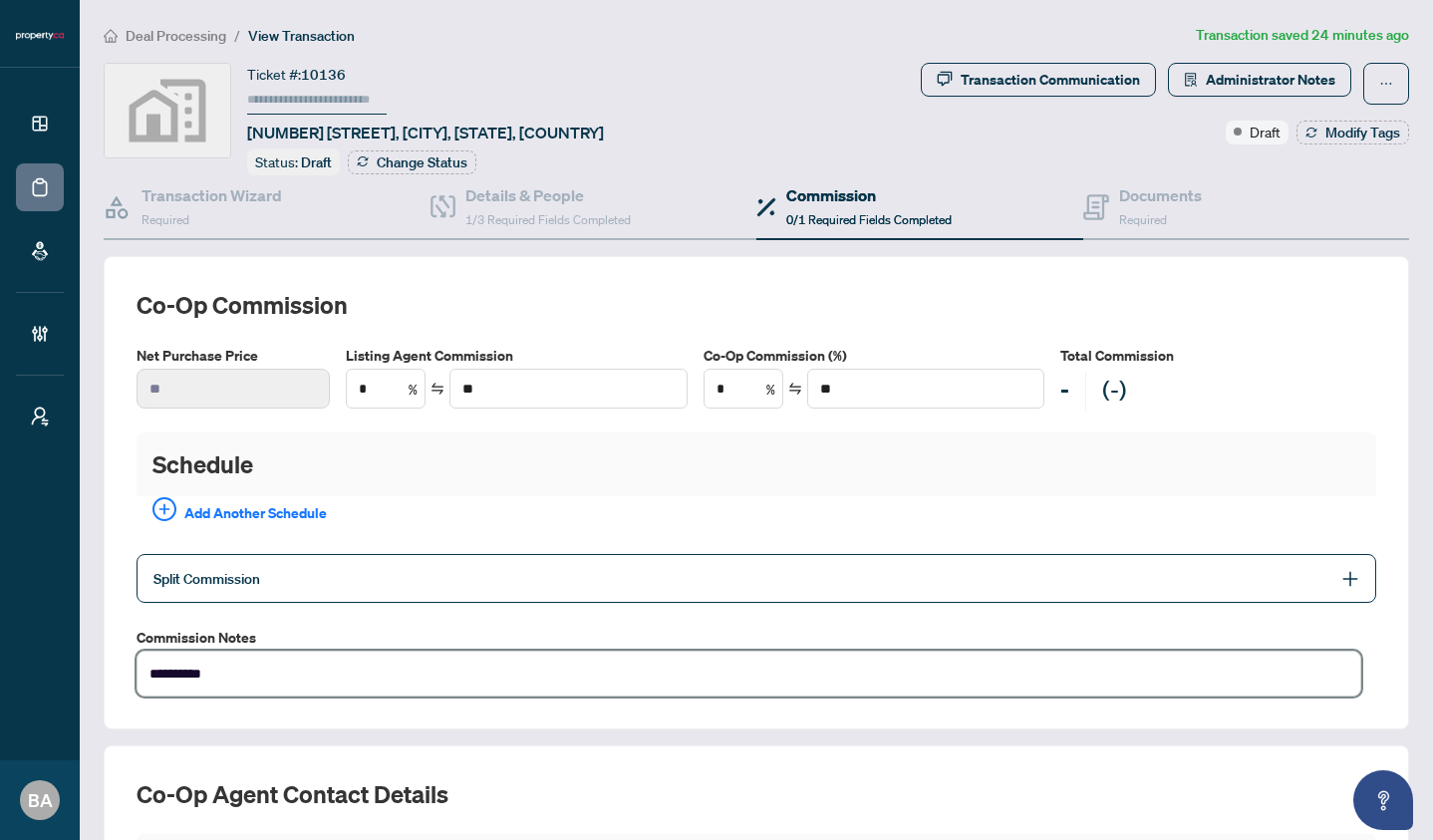 type on "**********" 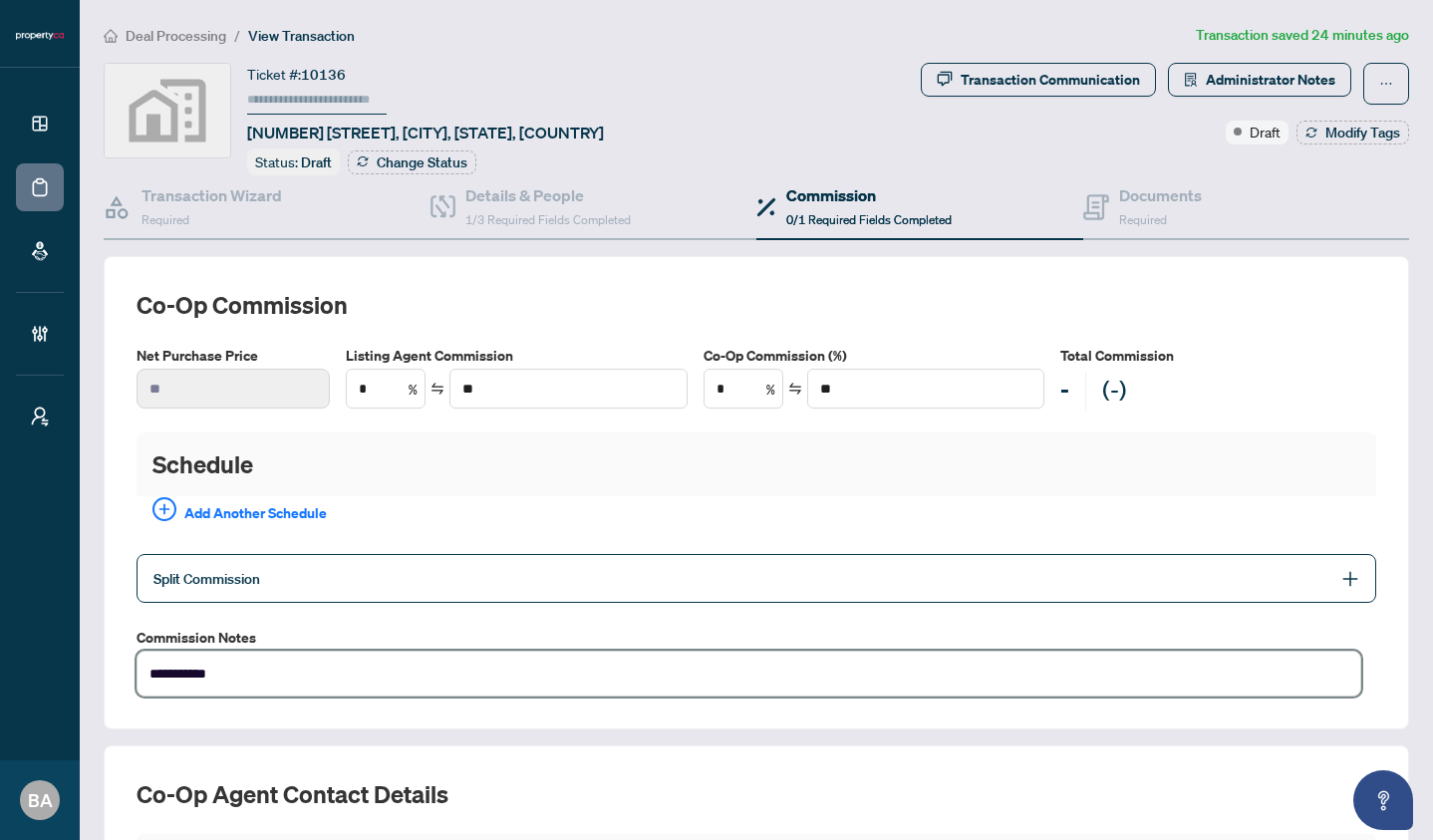 type on "**********" 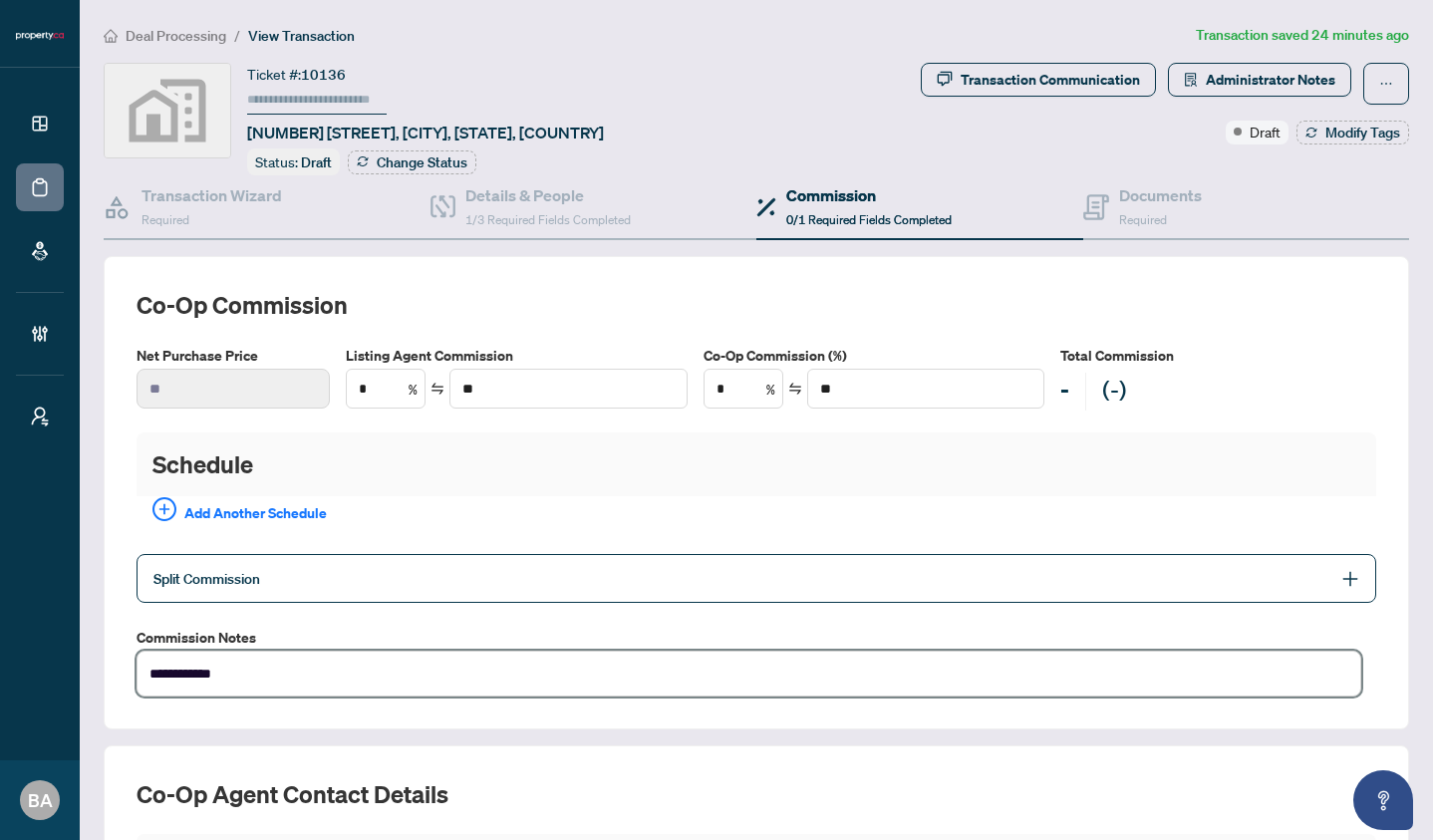 type on "**********" 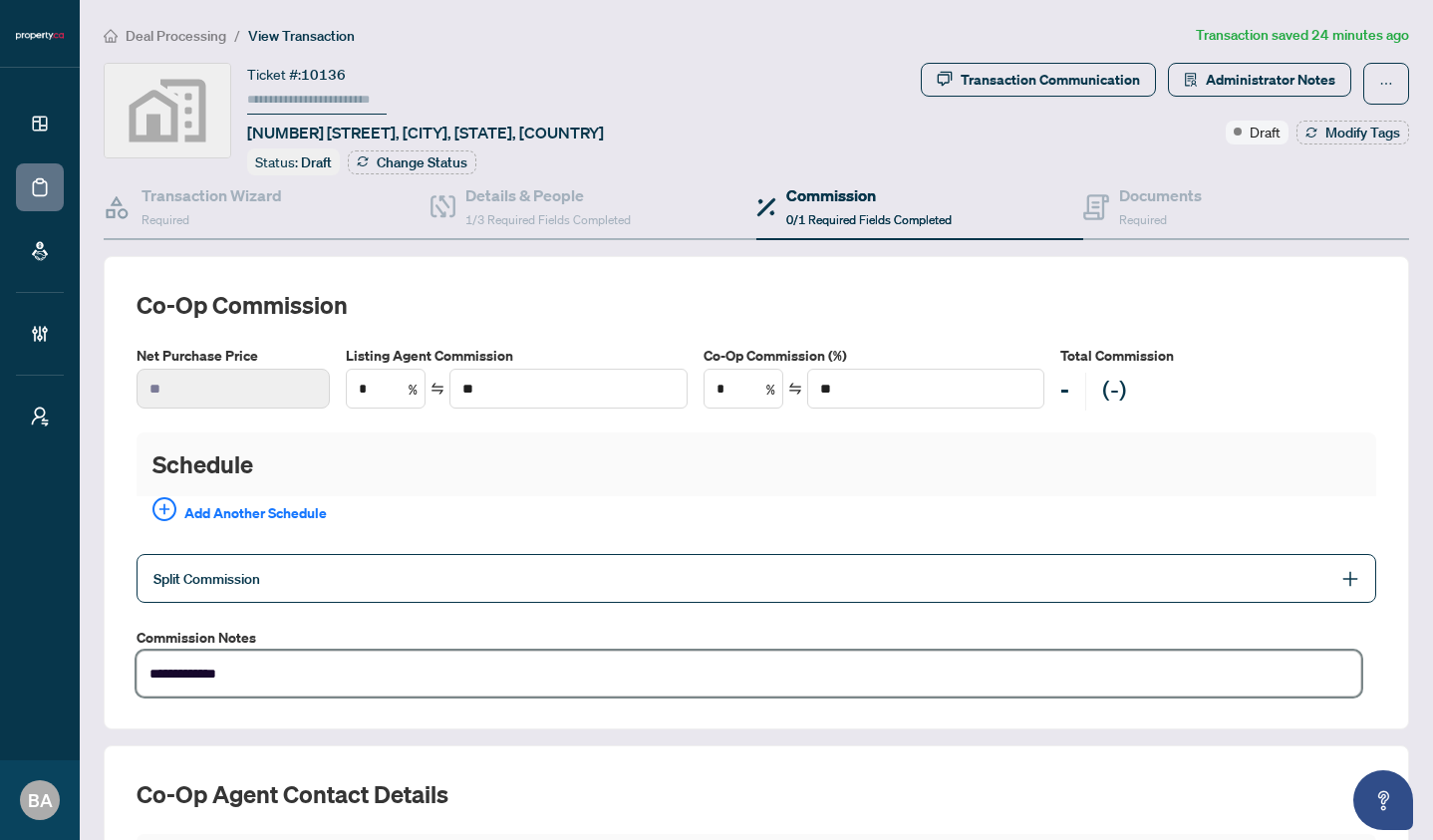 type on "**********" 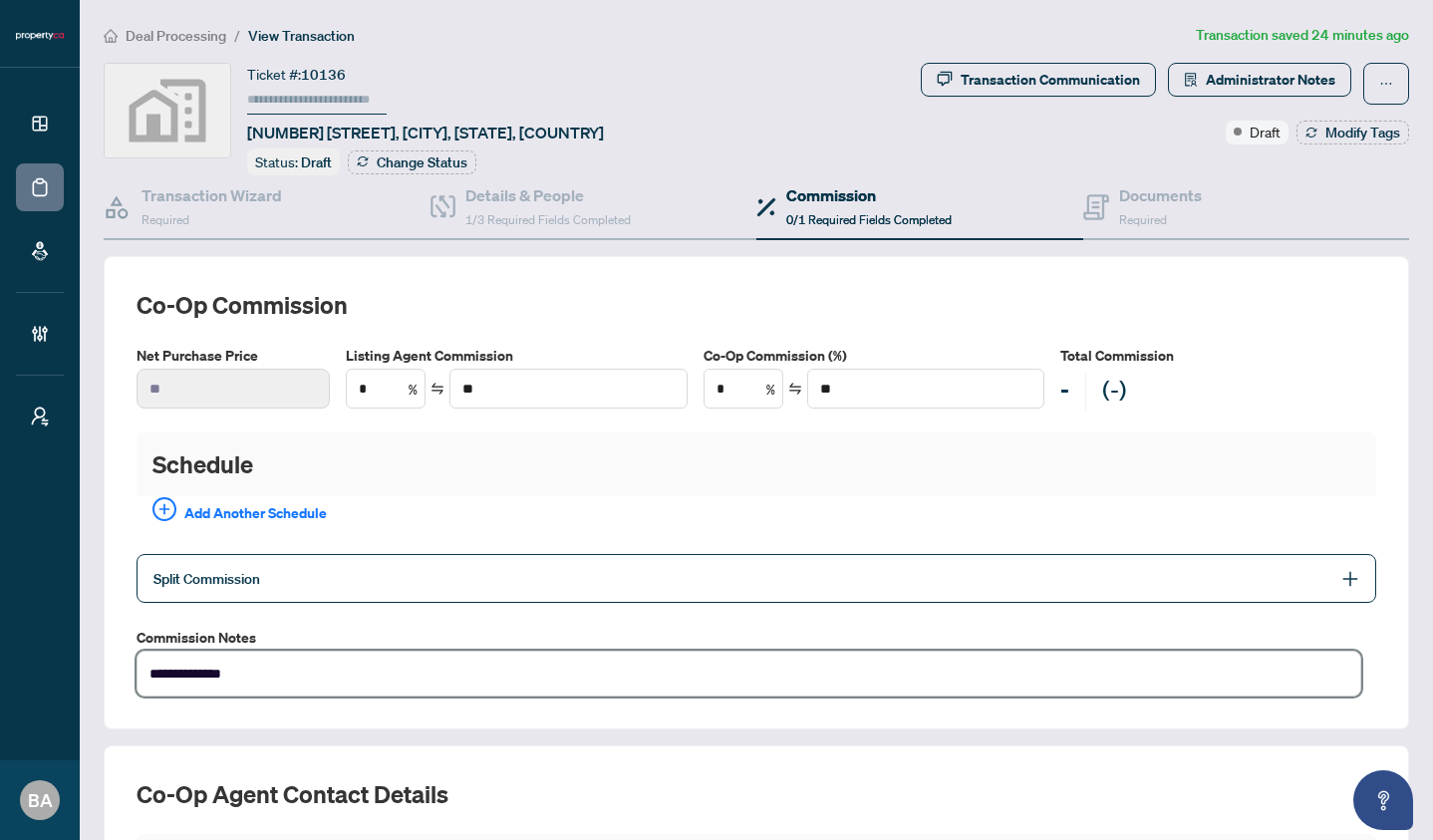 type on "**********" 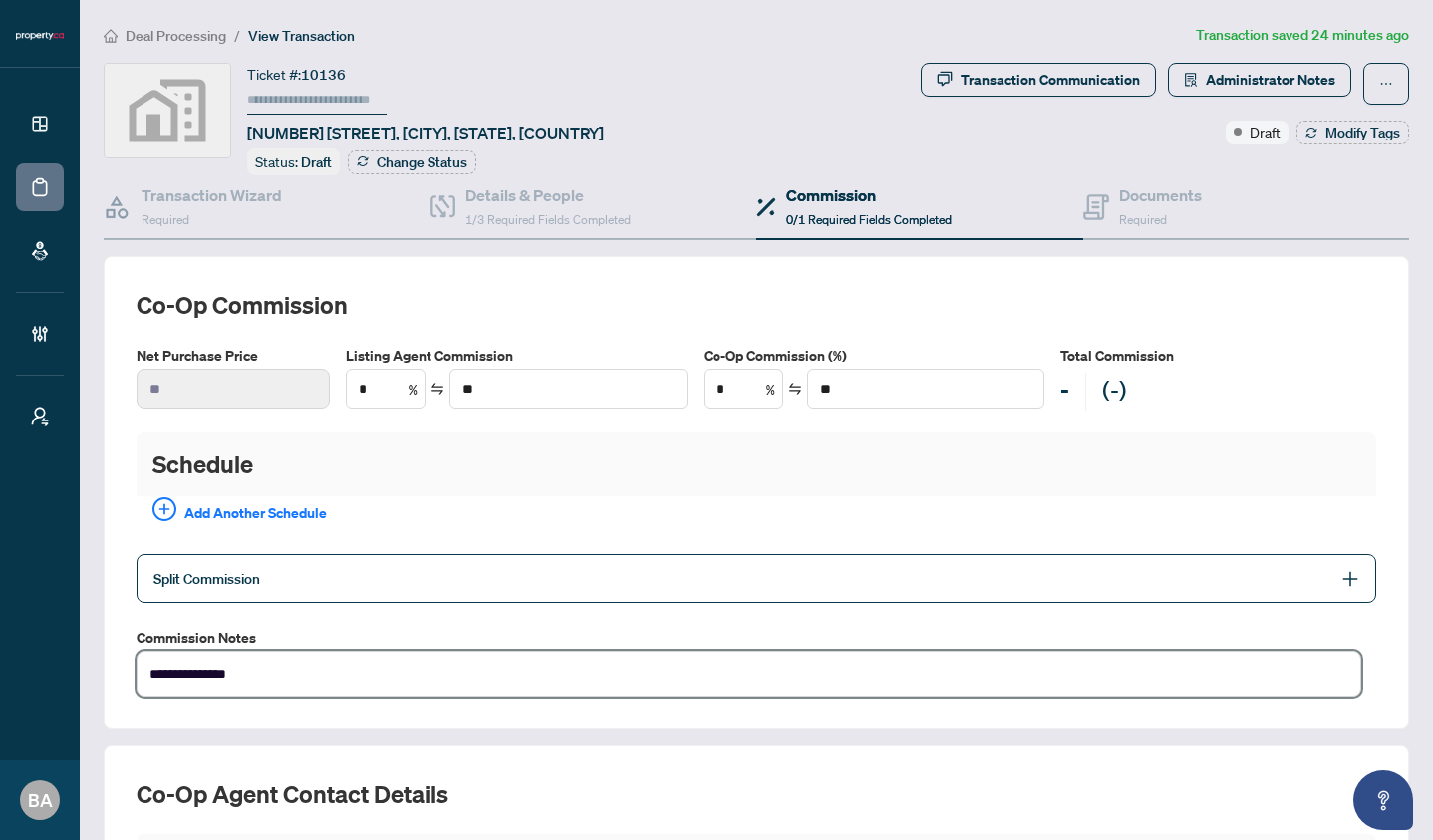 type on "**********" 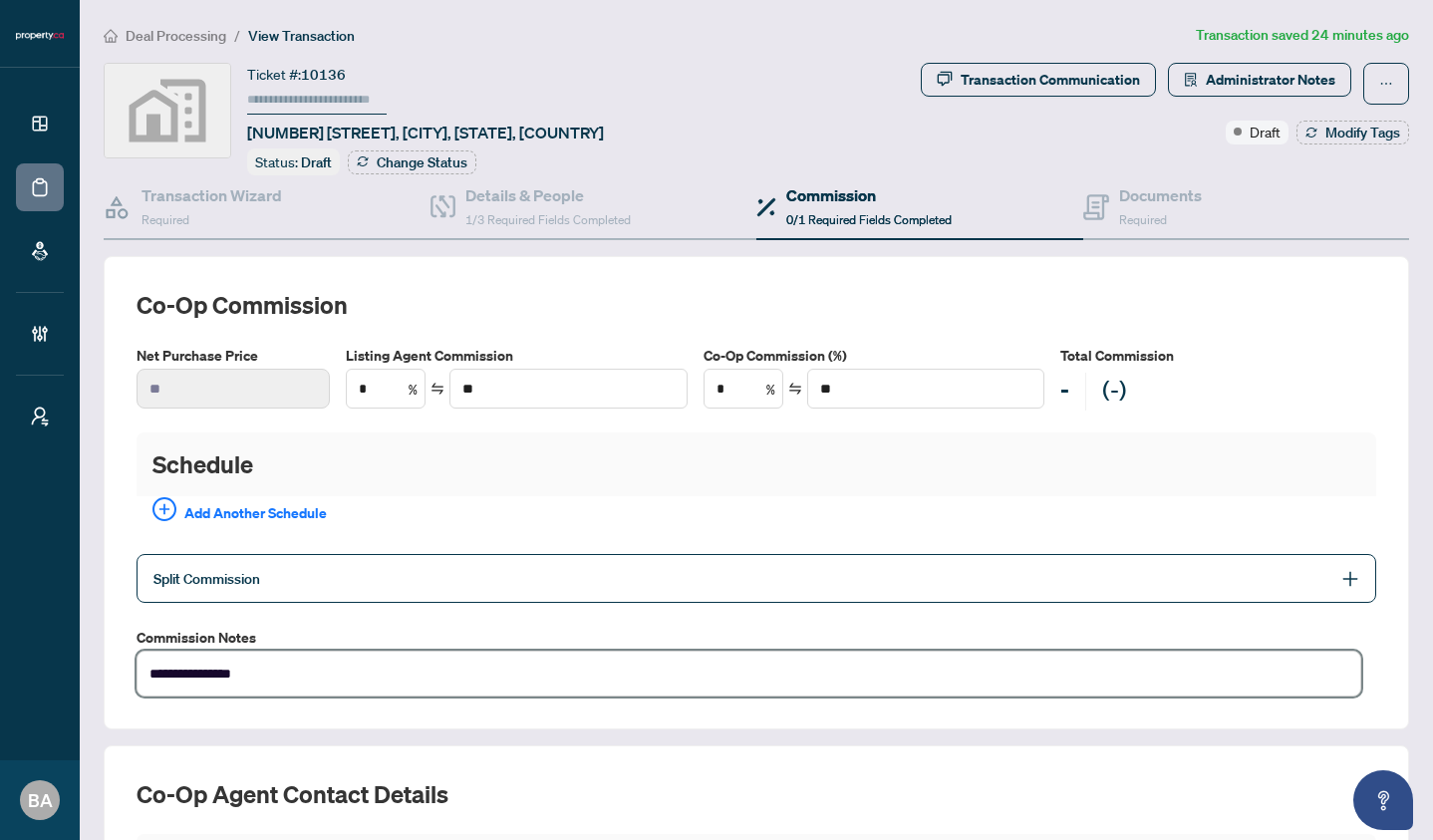type on "**********" 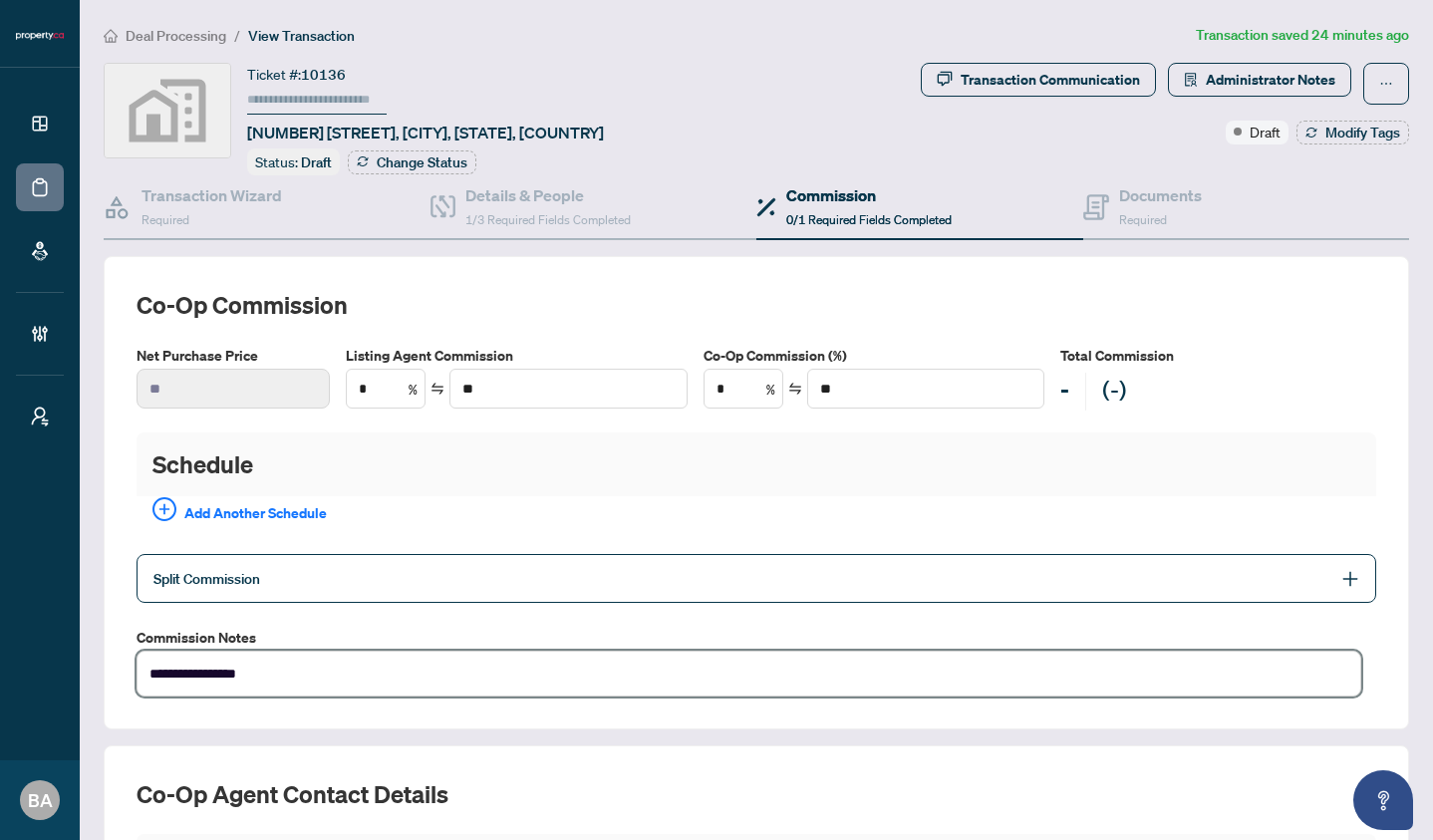 type on "**********" 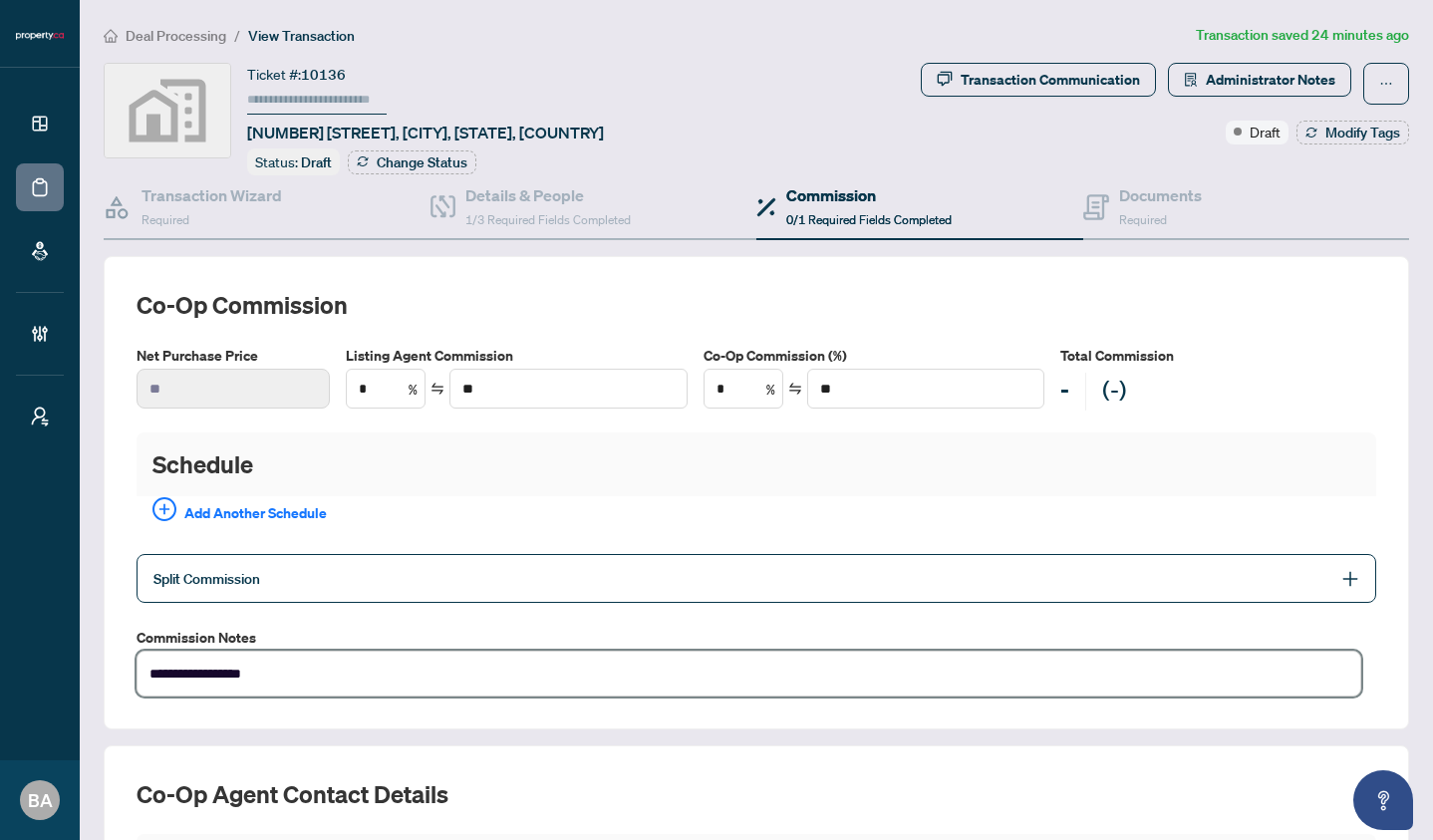 type on "**********" 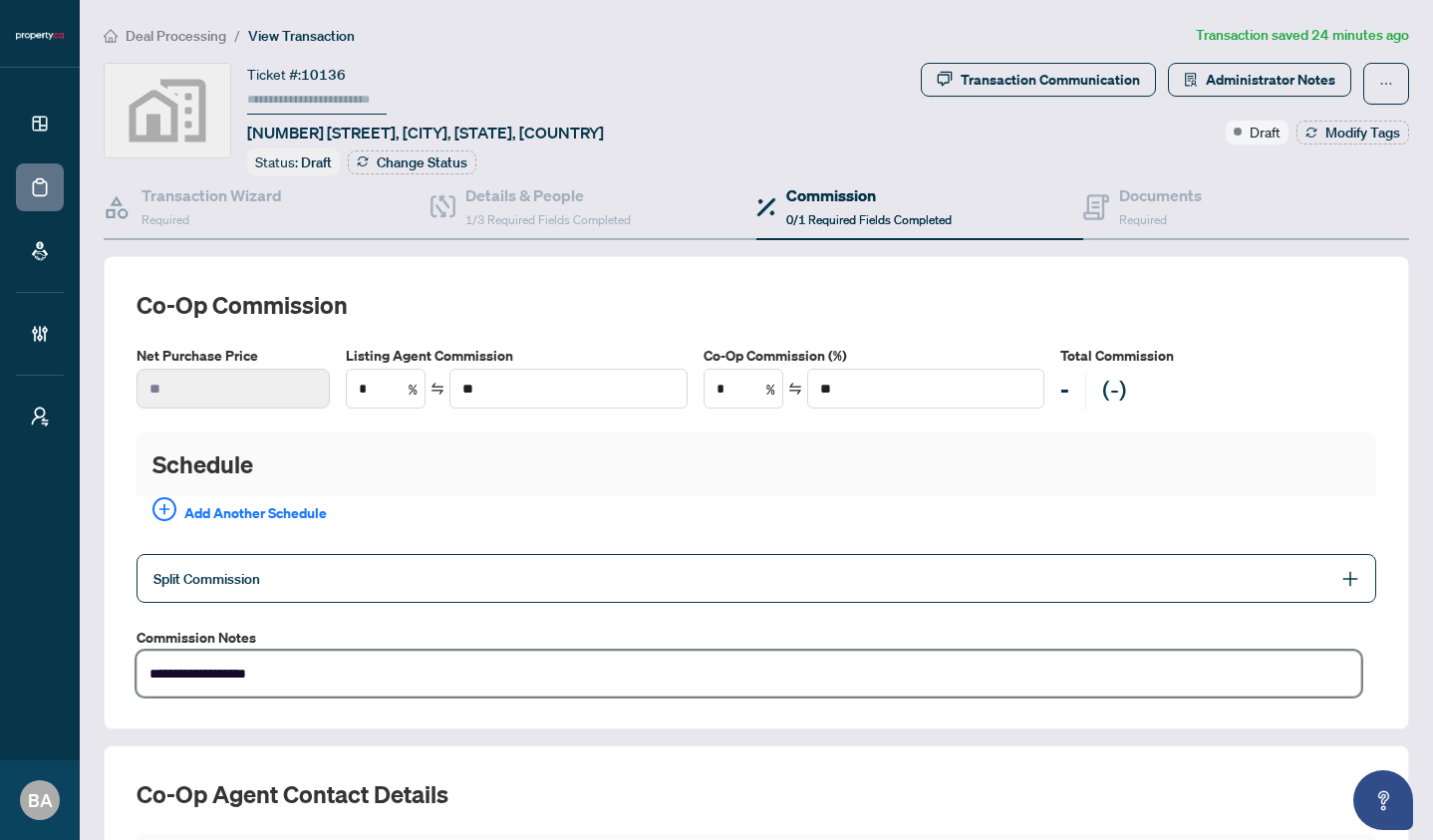 type on "**********" 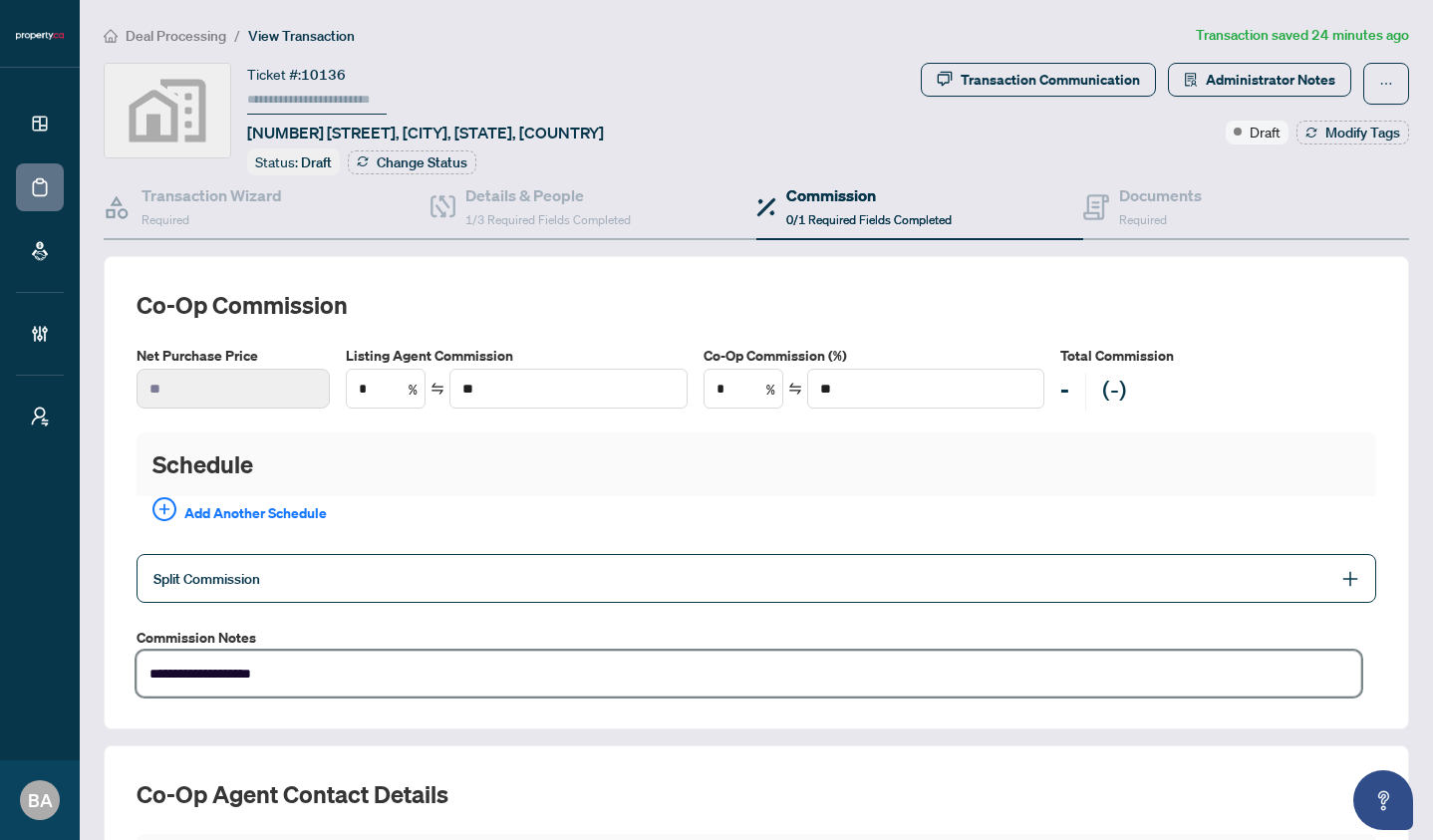 type on "**********" 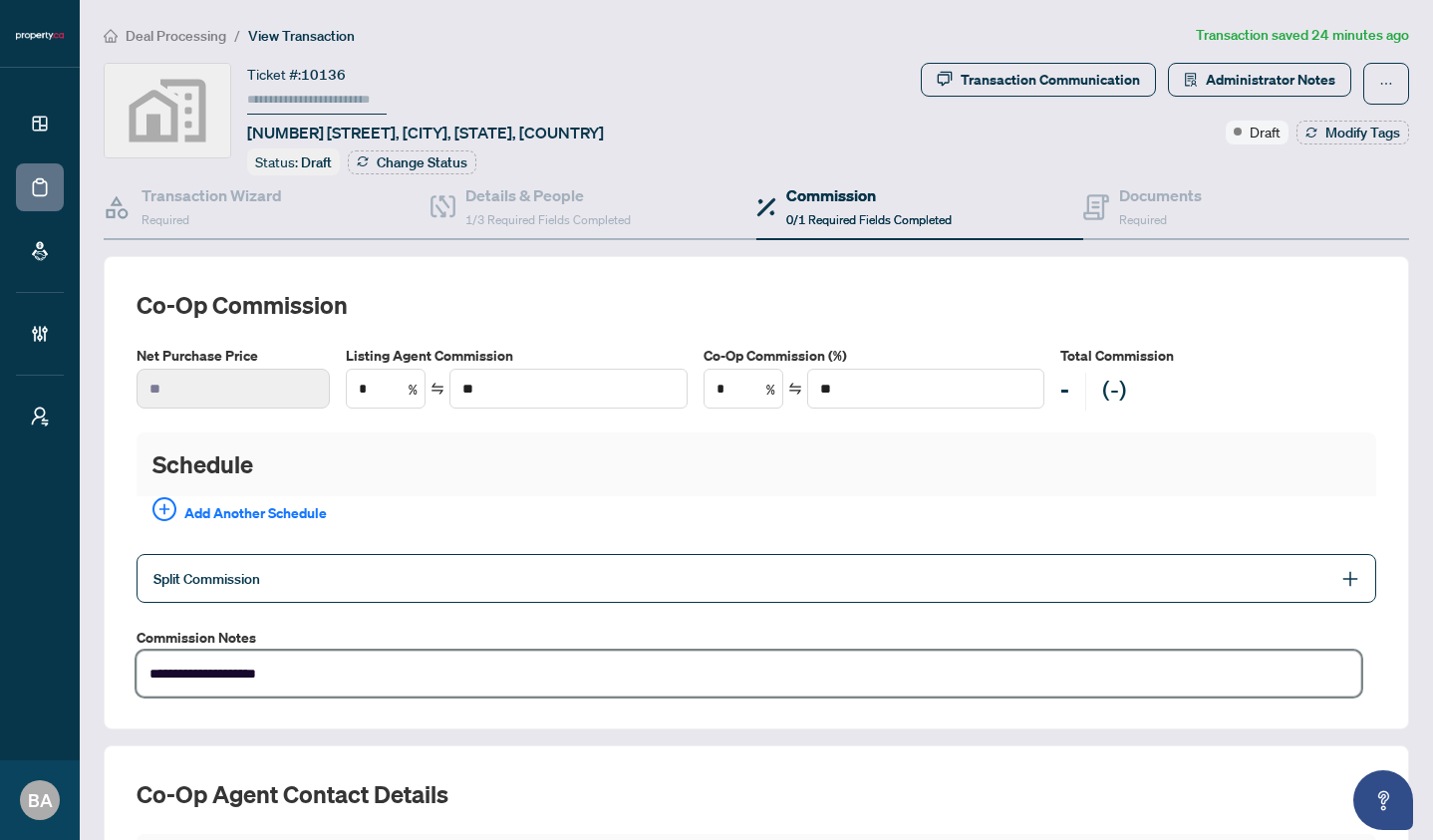 type on "**********" 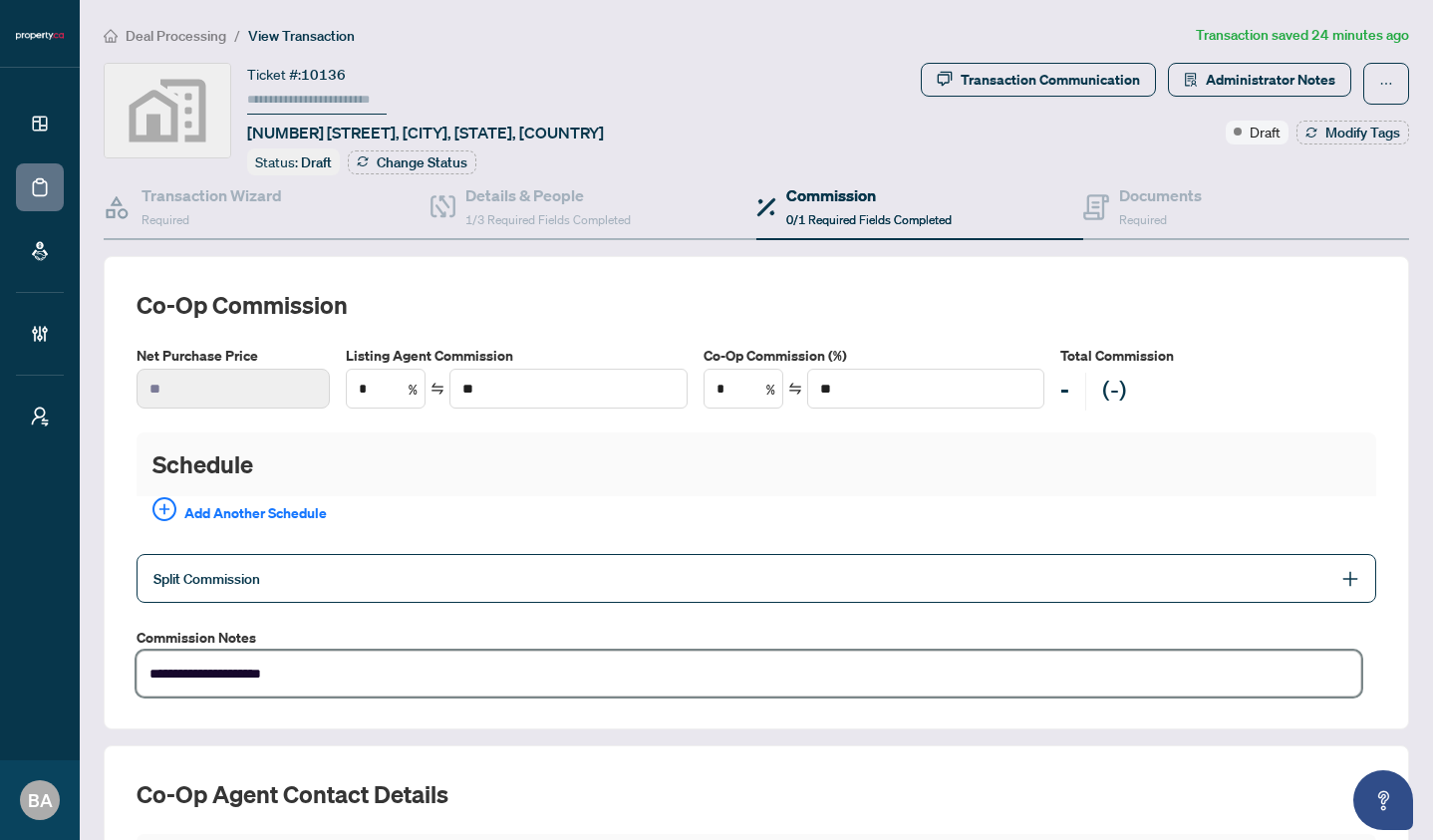 type on "**********" 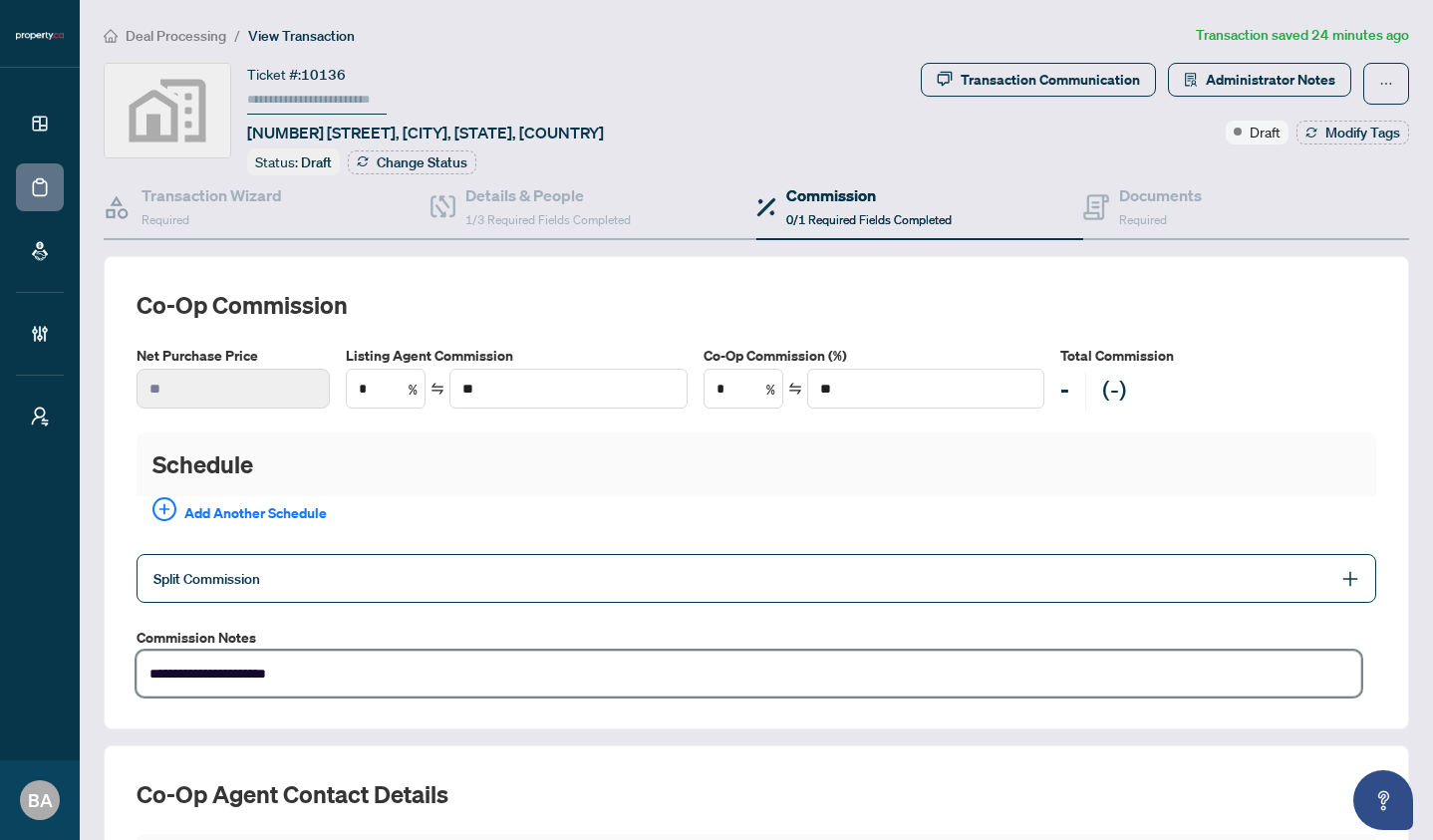 type on "**********" 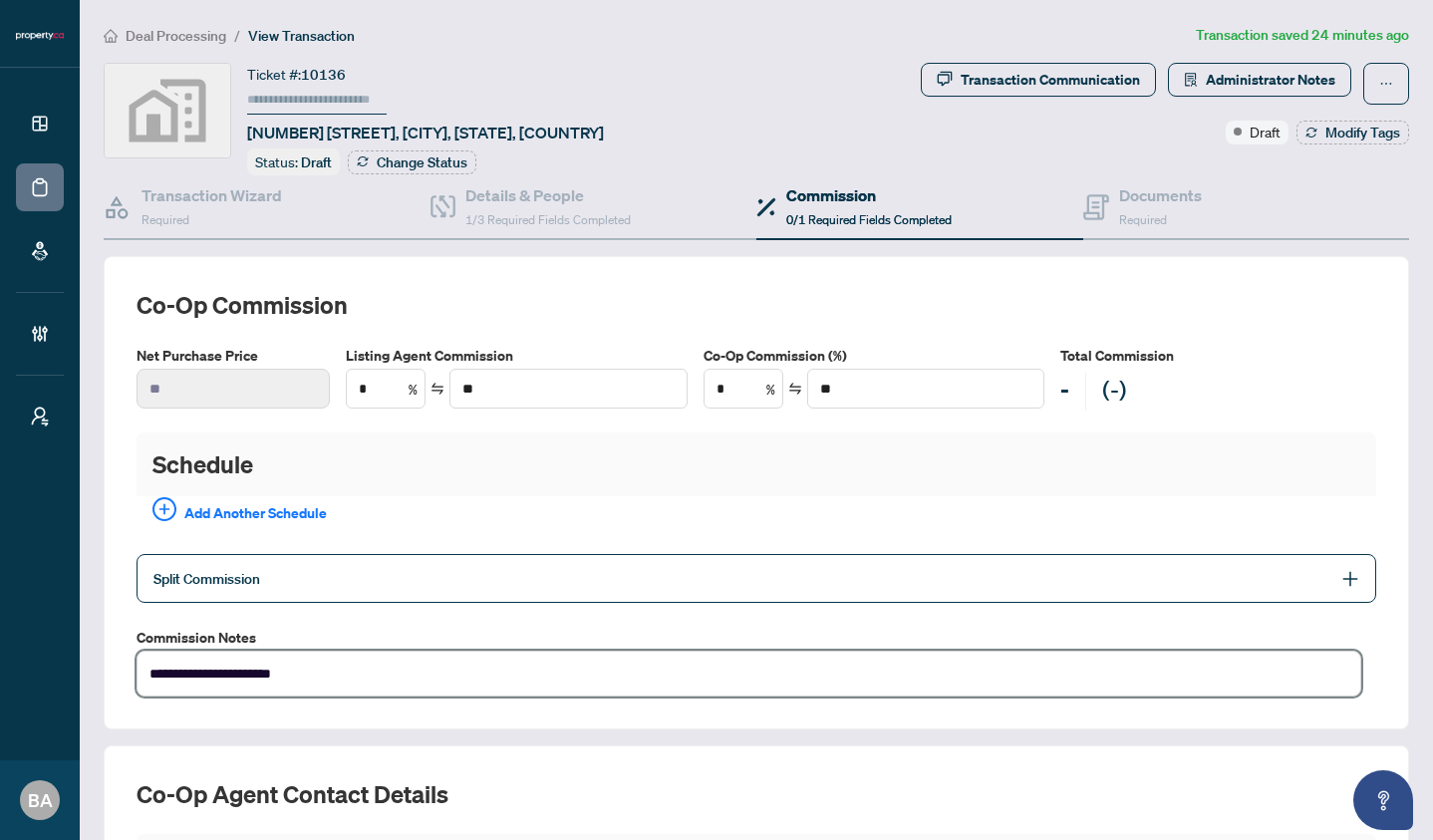 type on "**********" 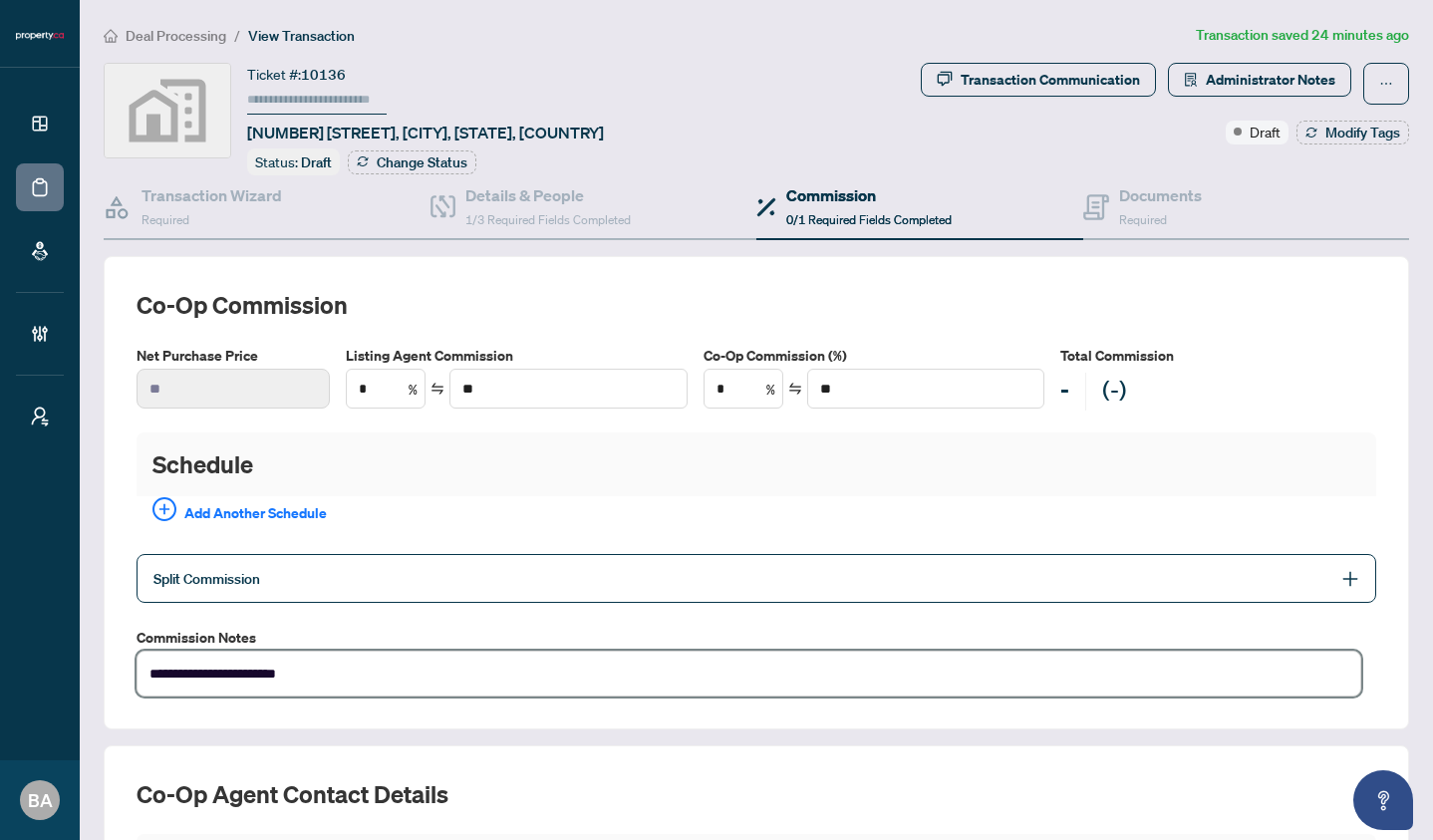 type on "**********" 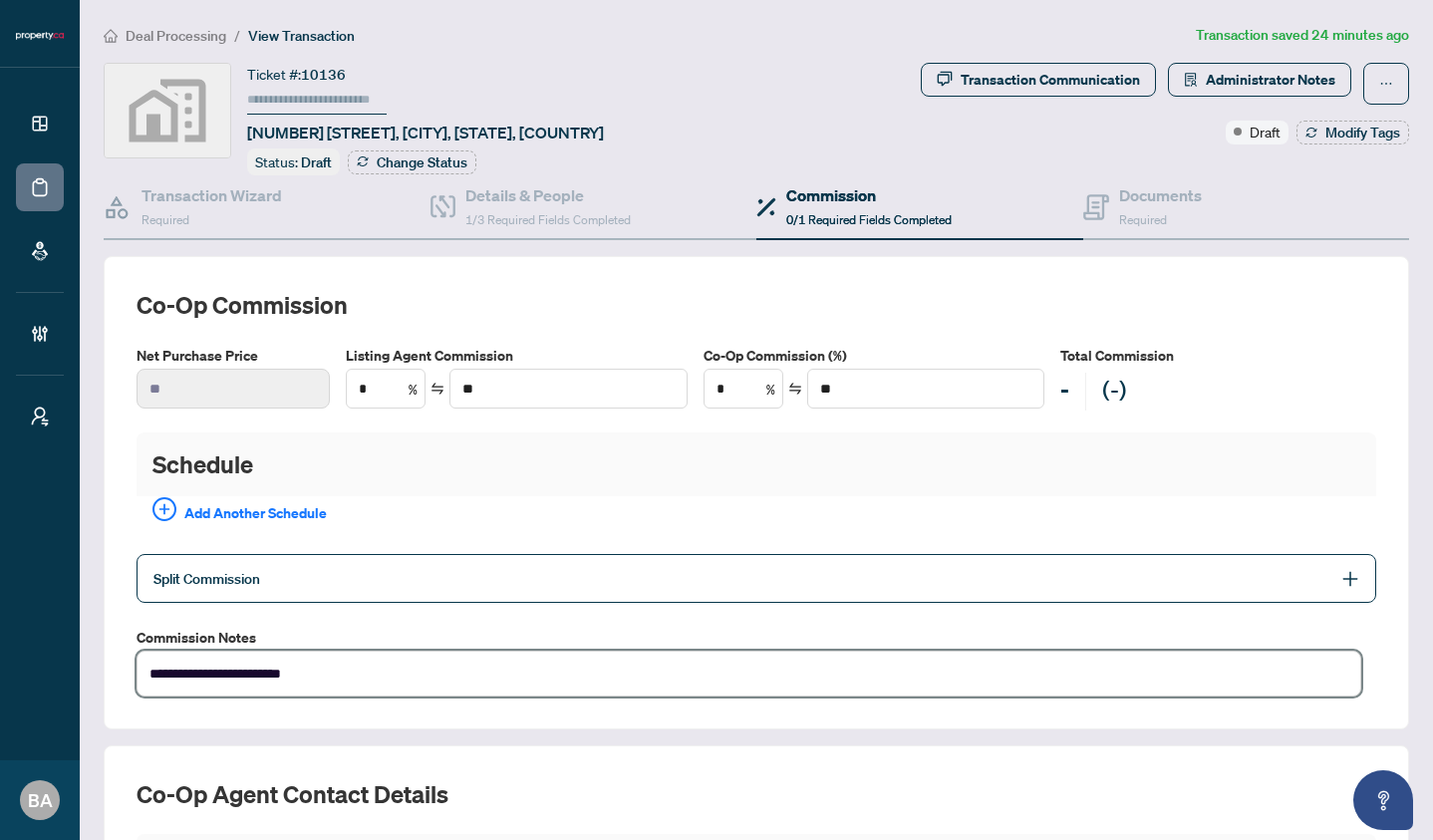 type on "**********" 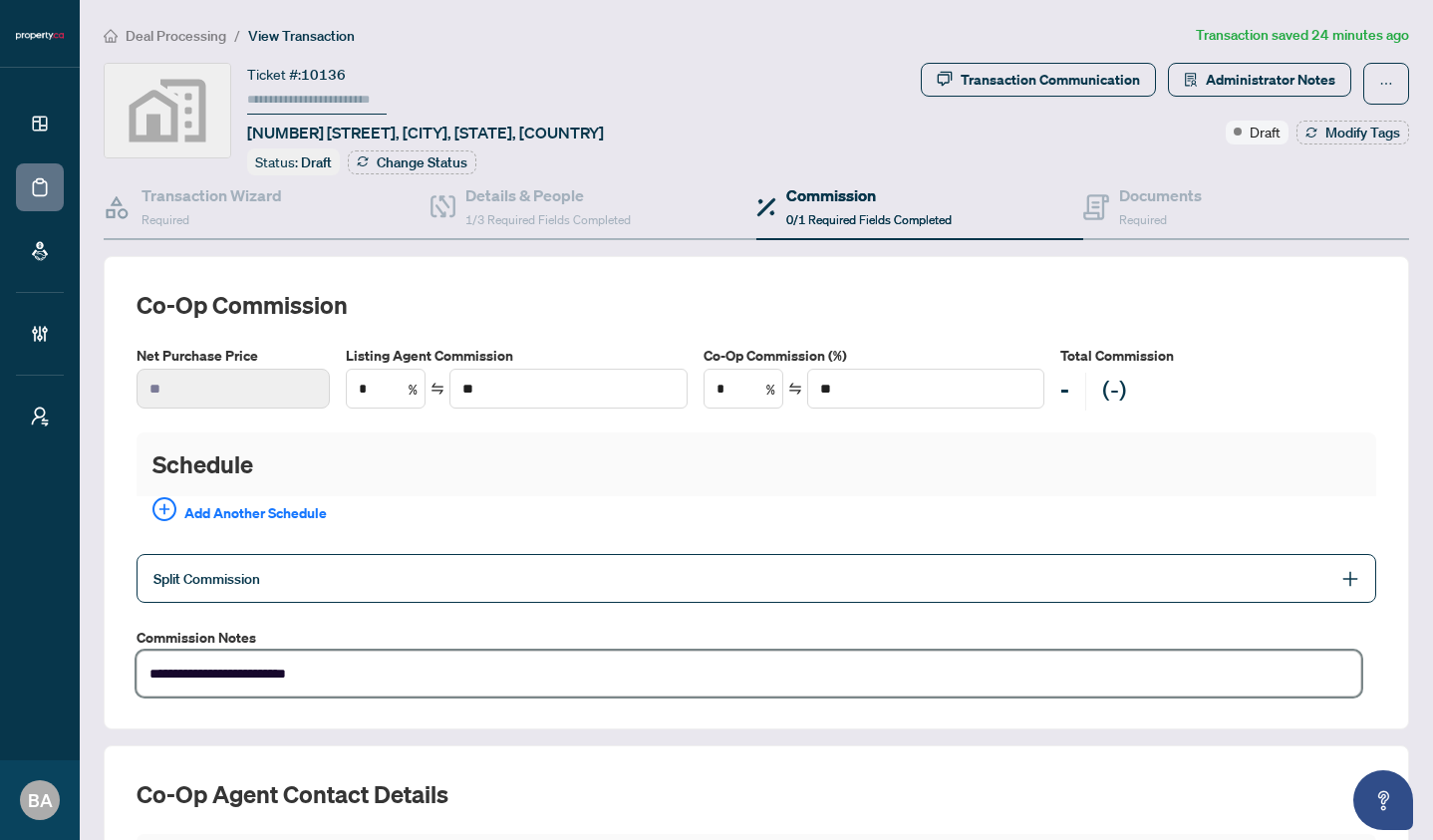 type on "**********" 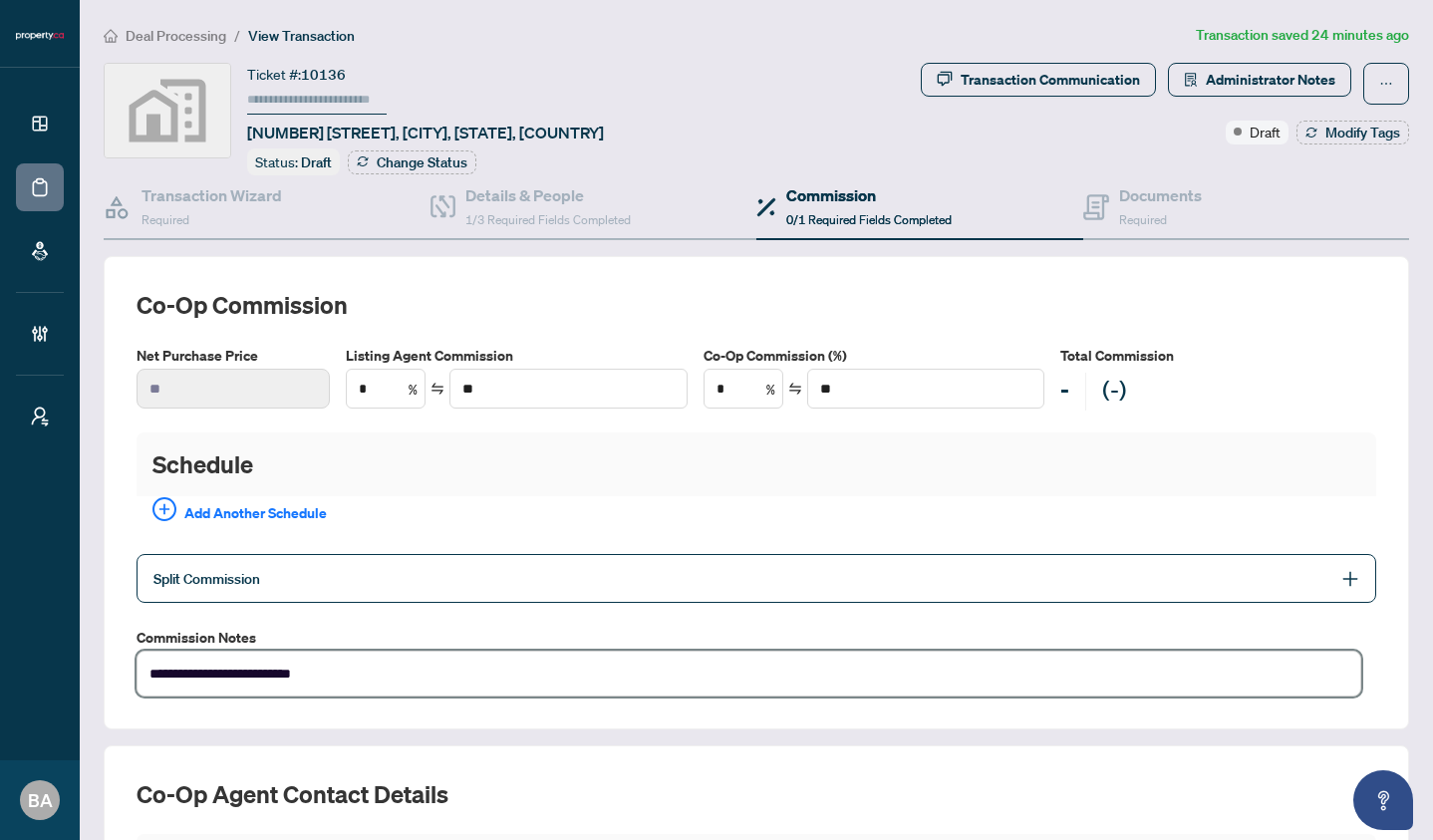type on "**********" 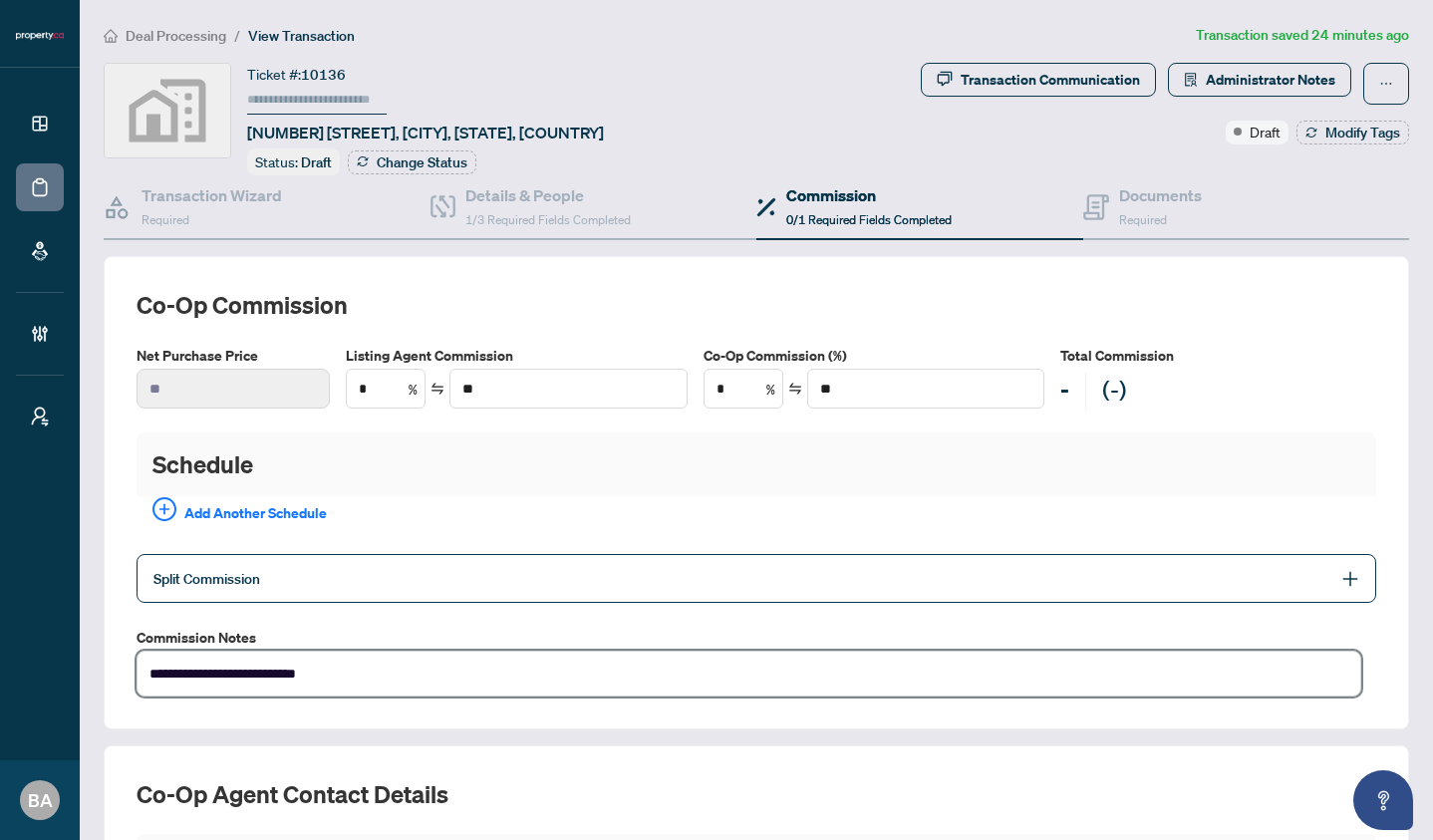 type on "**********" 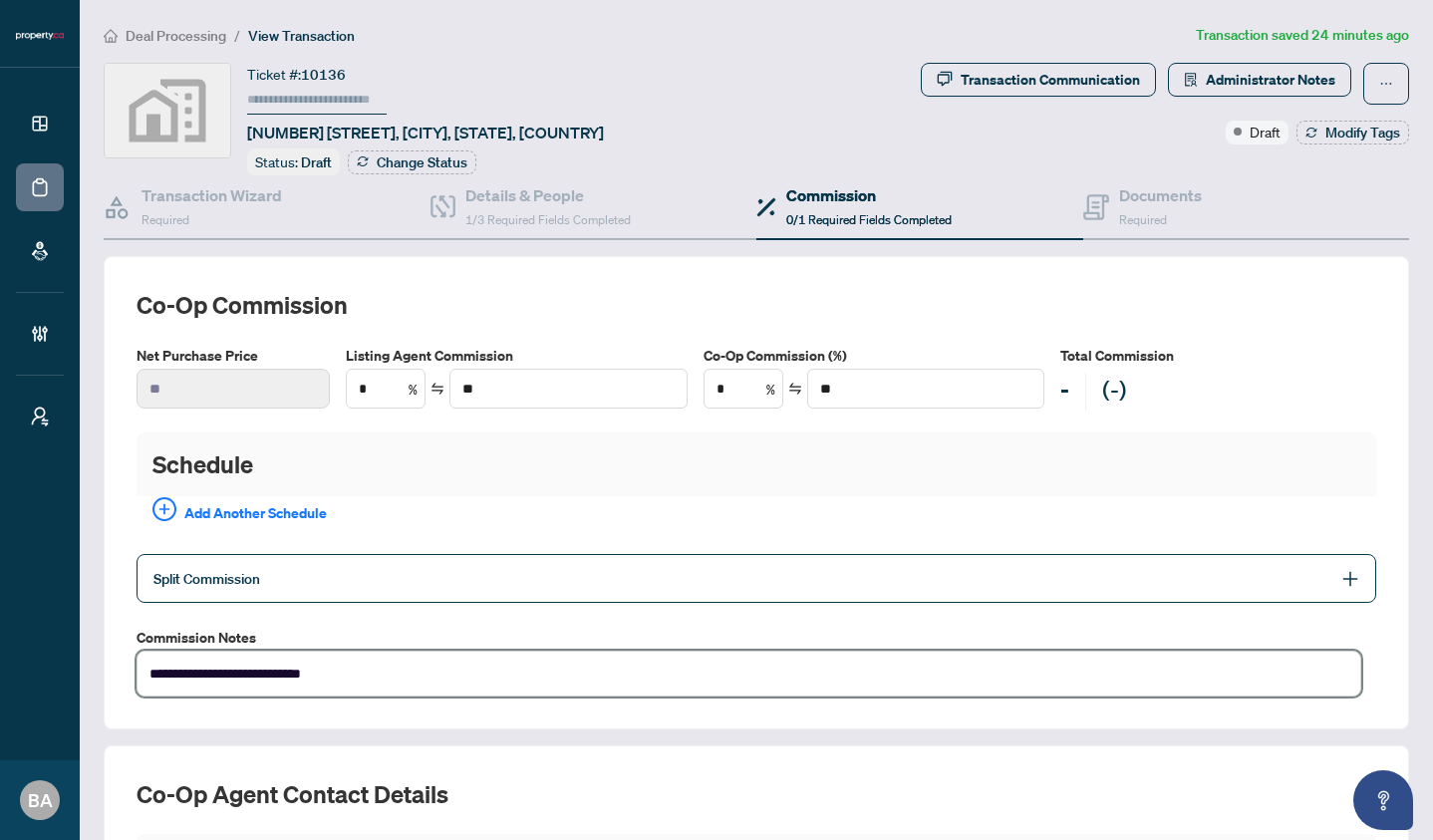 type on "**********" 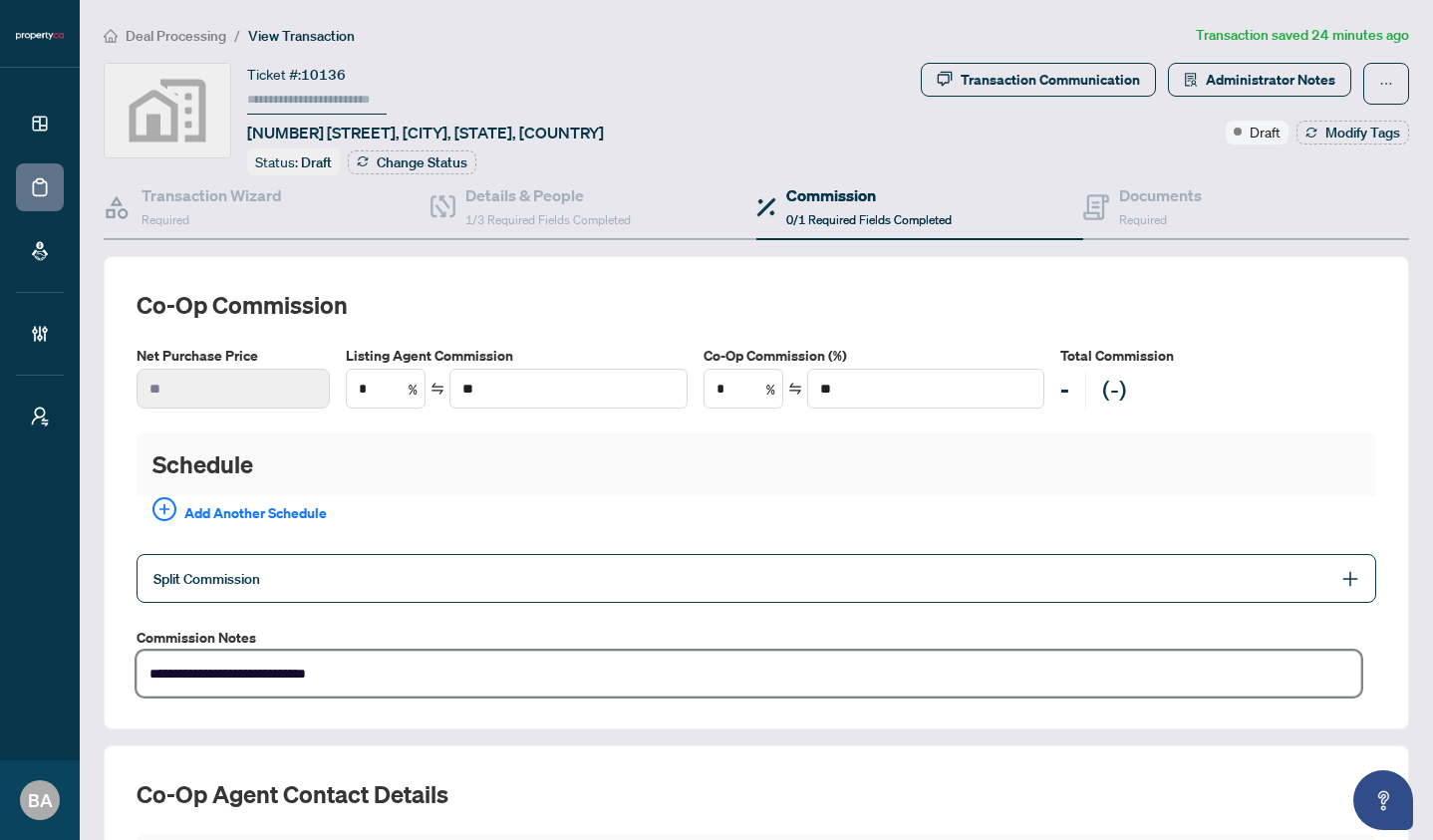 type on "**********" 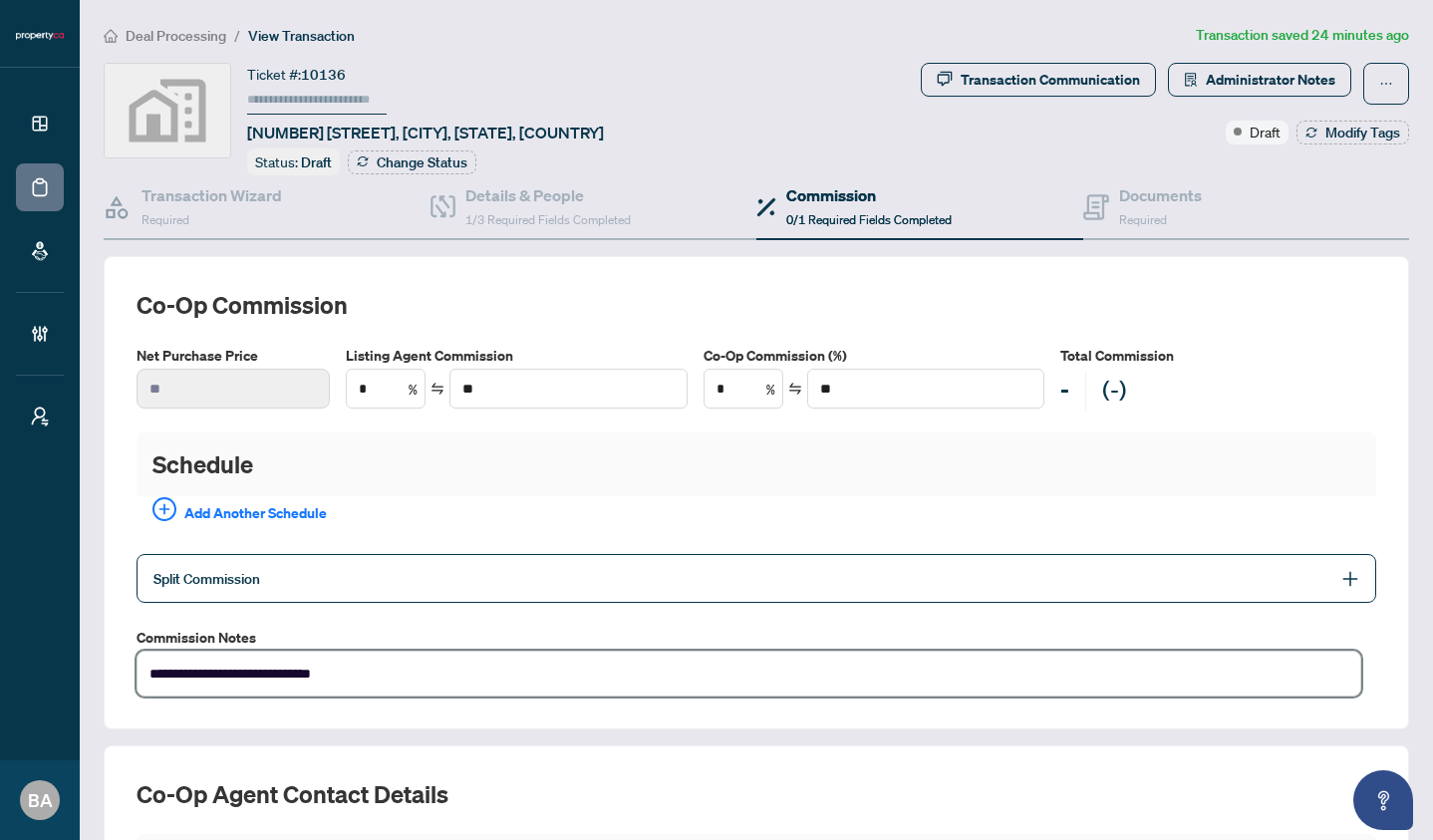 type on "**********" 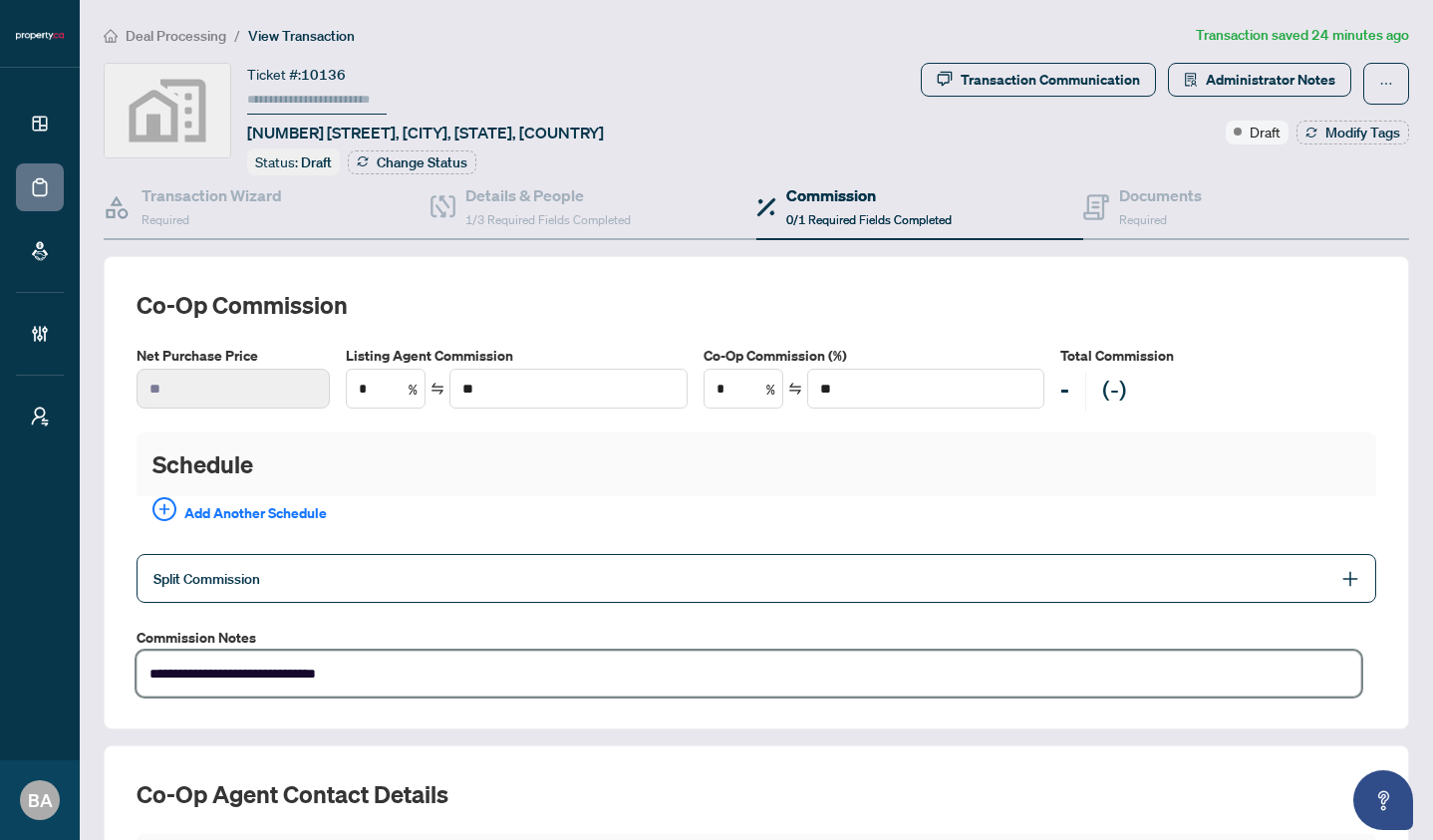type on "**********" 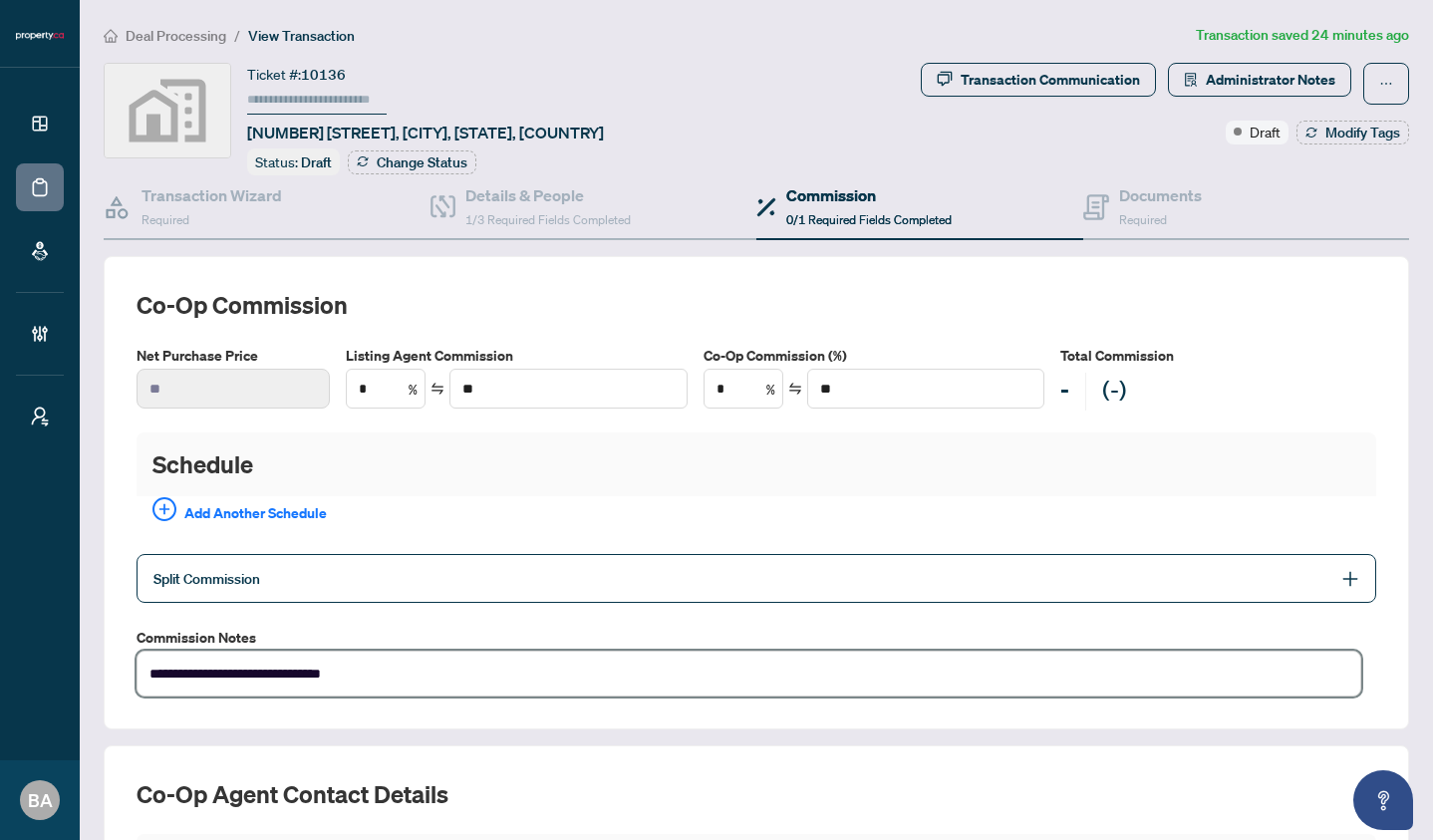 type on "**********" 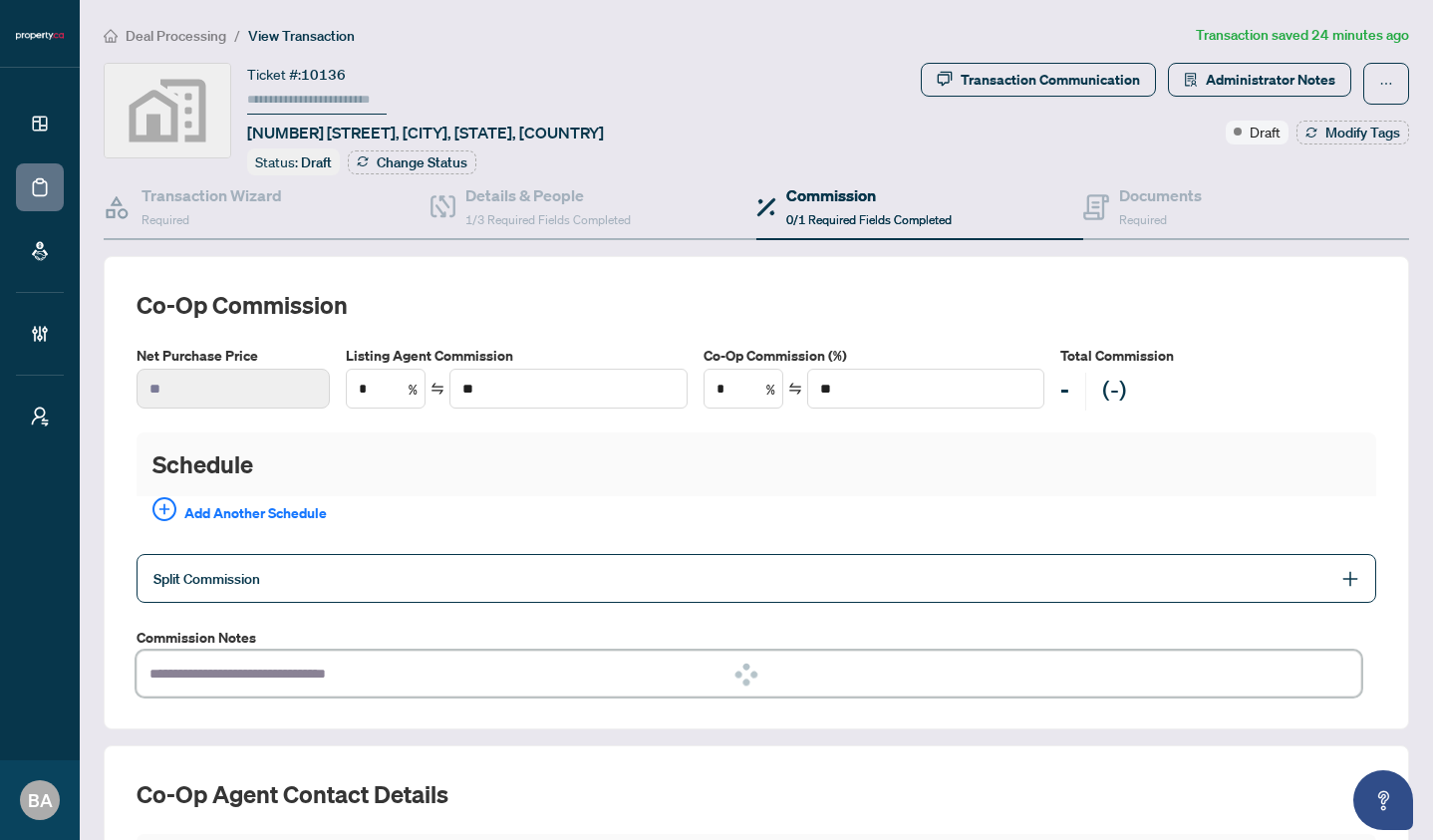 type on "**********" 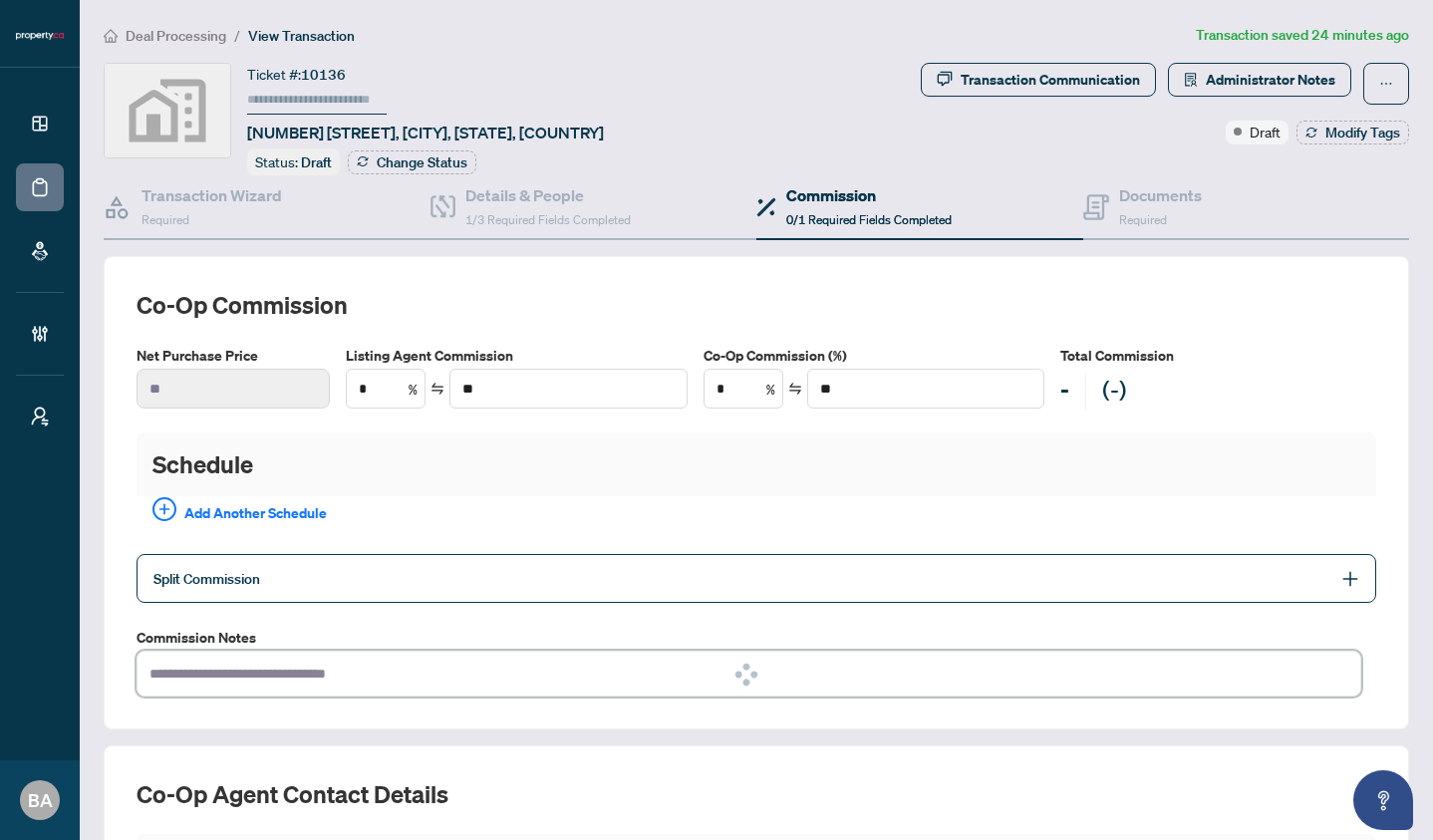 type on "**********" 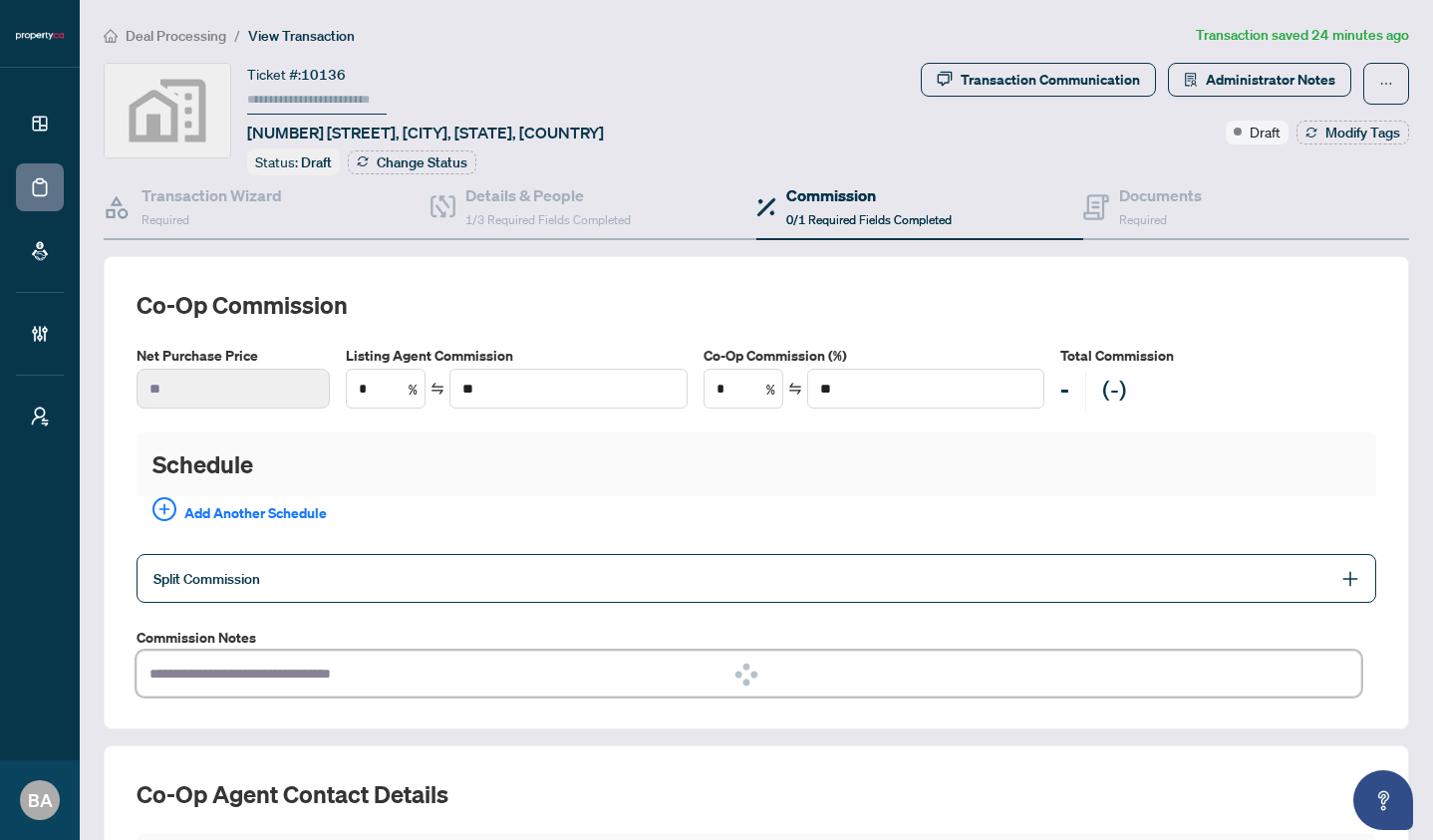 type on "**********" 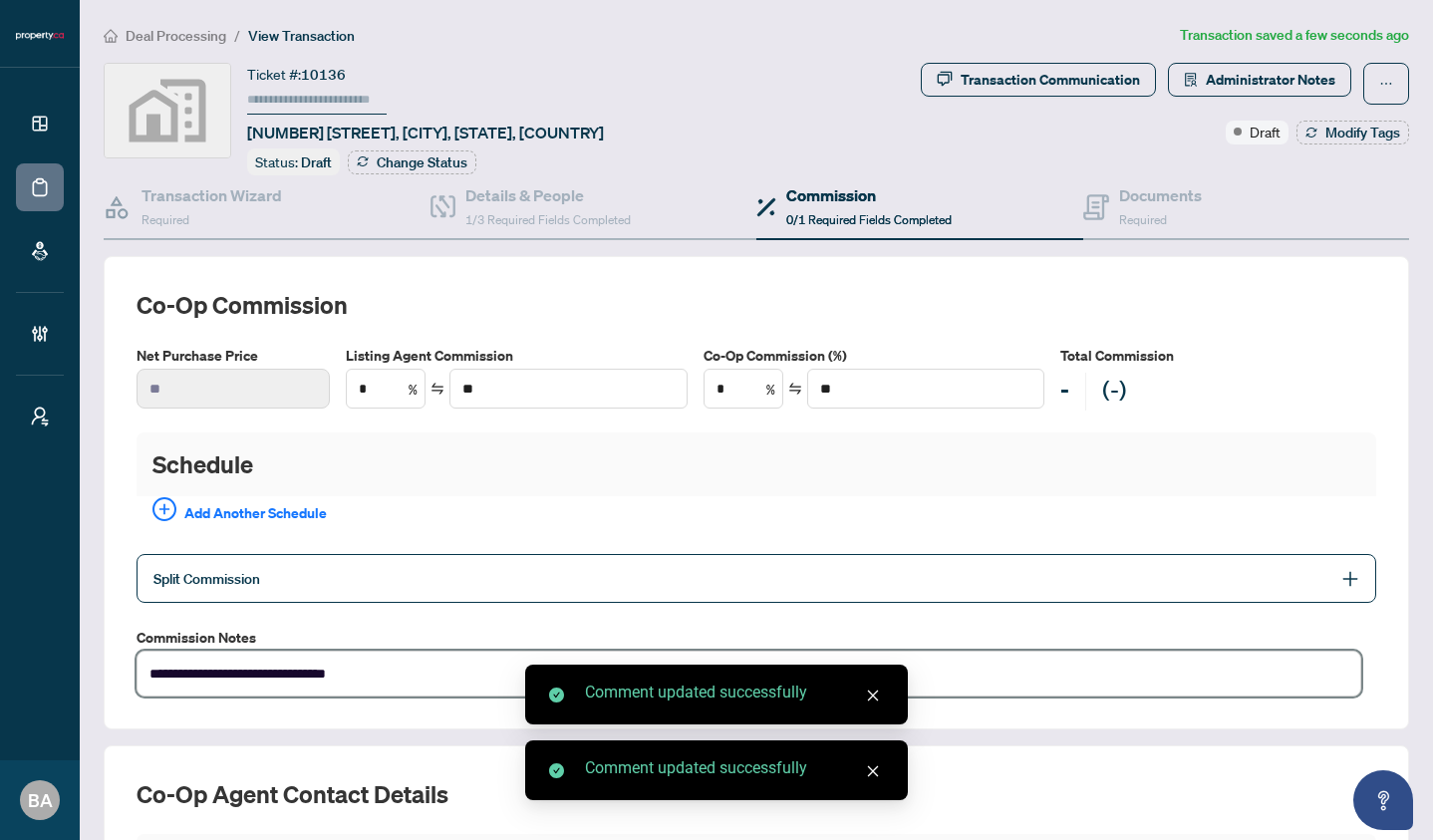 type on "**********" 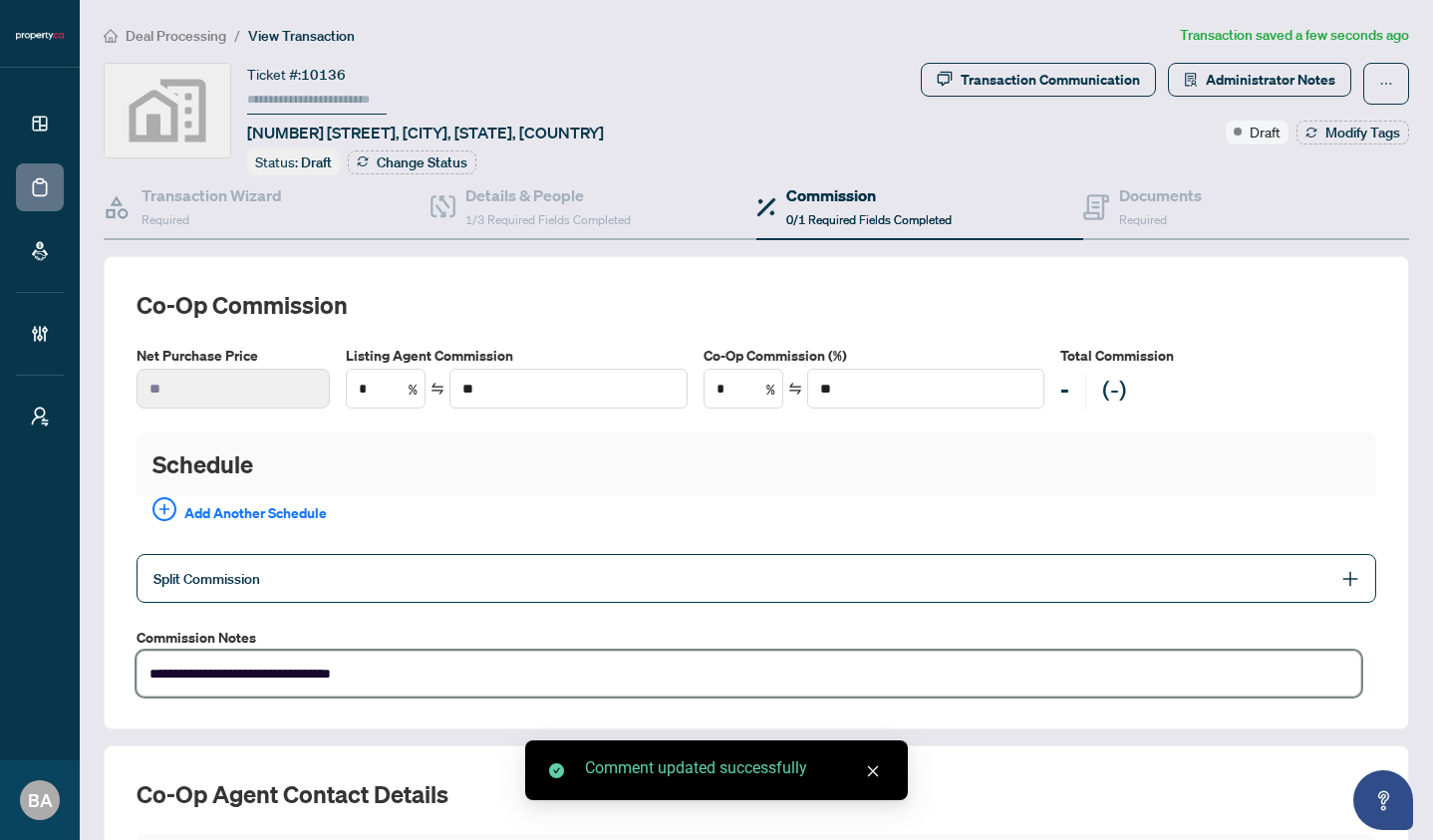 type on "**********" 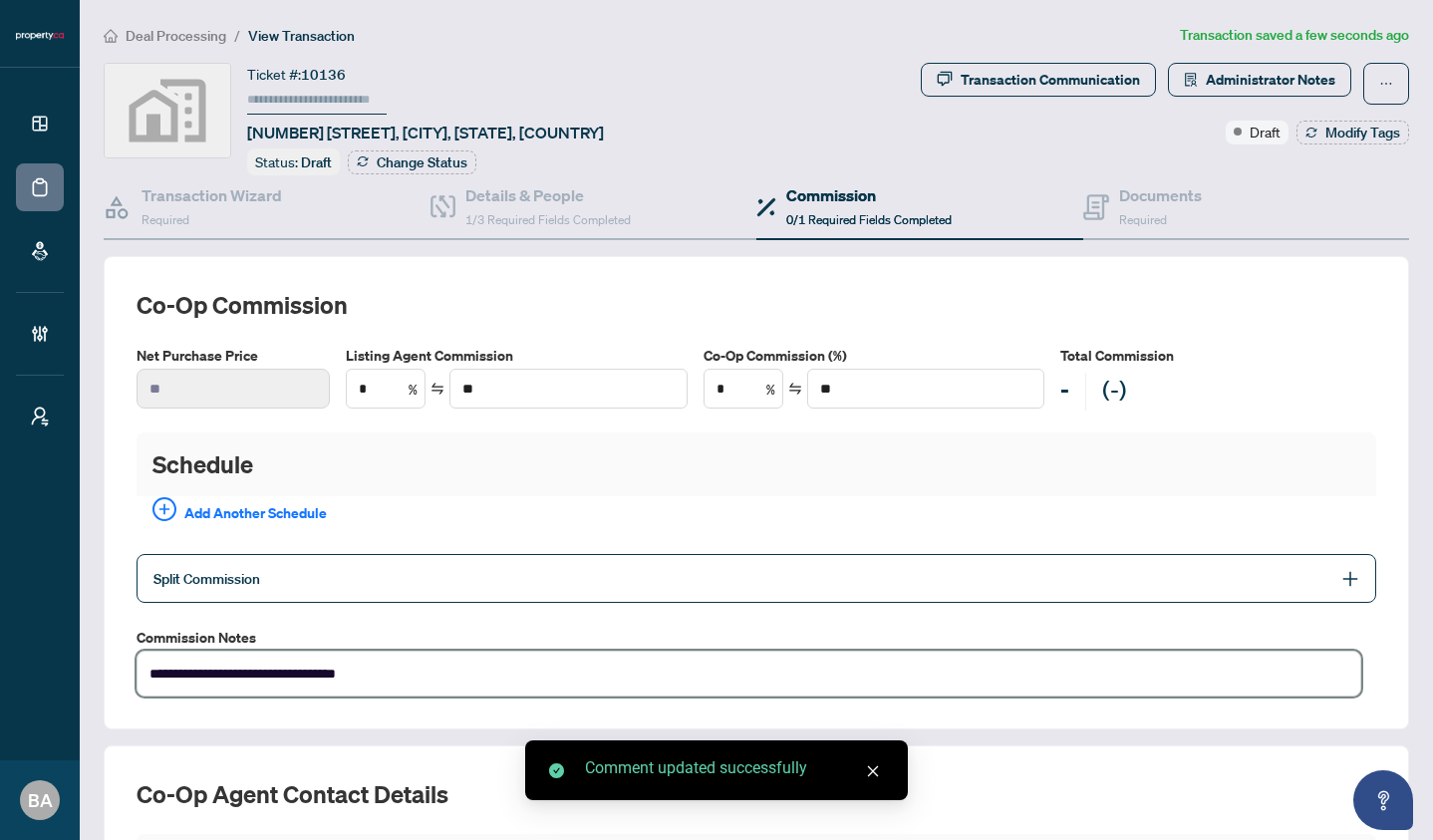 type on "**********" 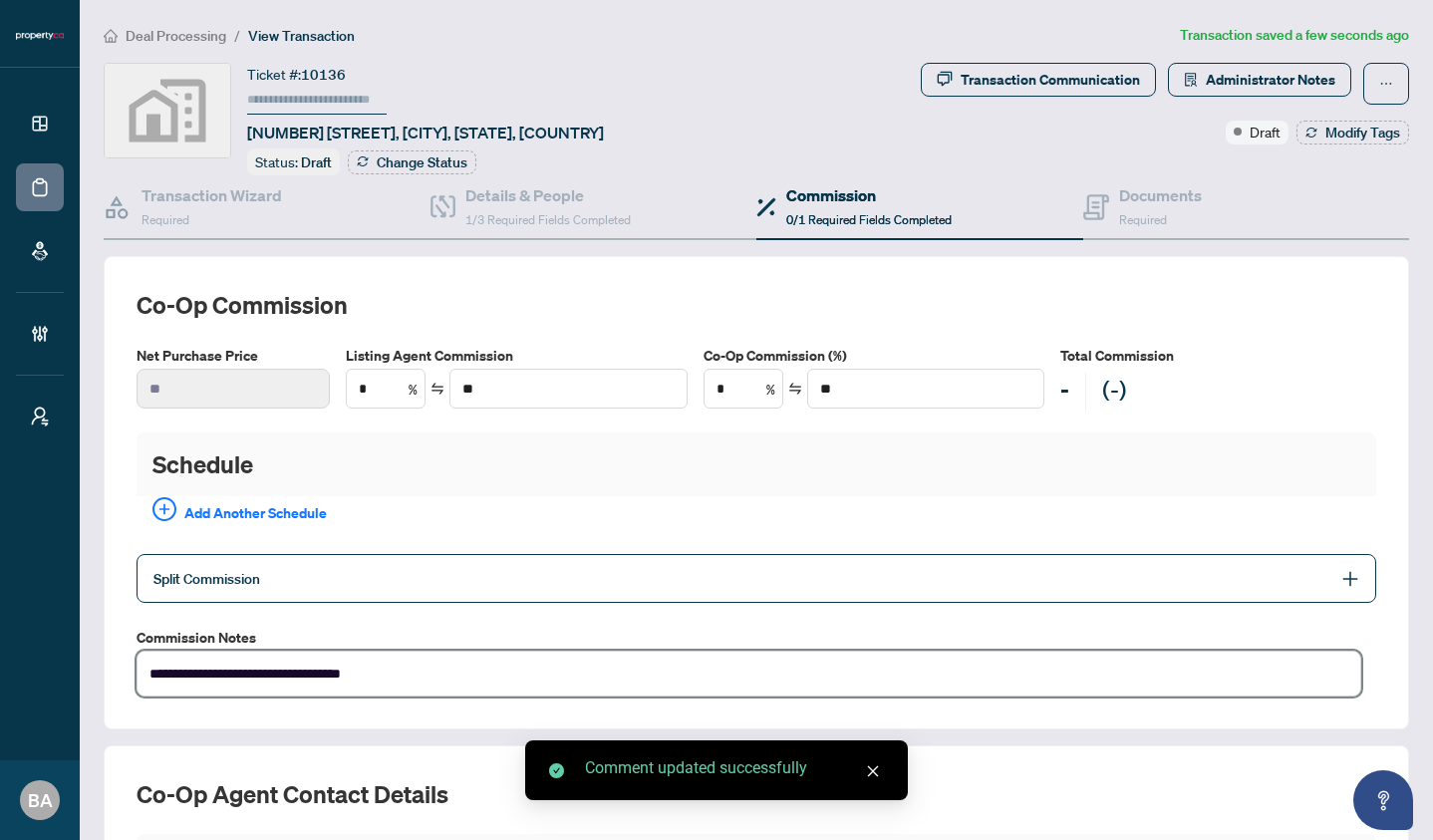 type on "**********" 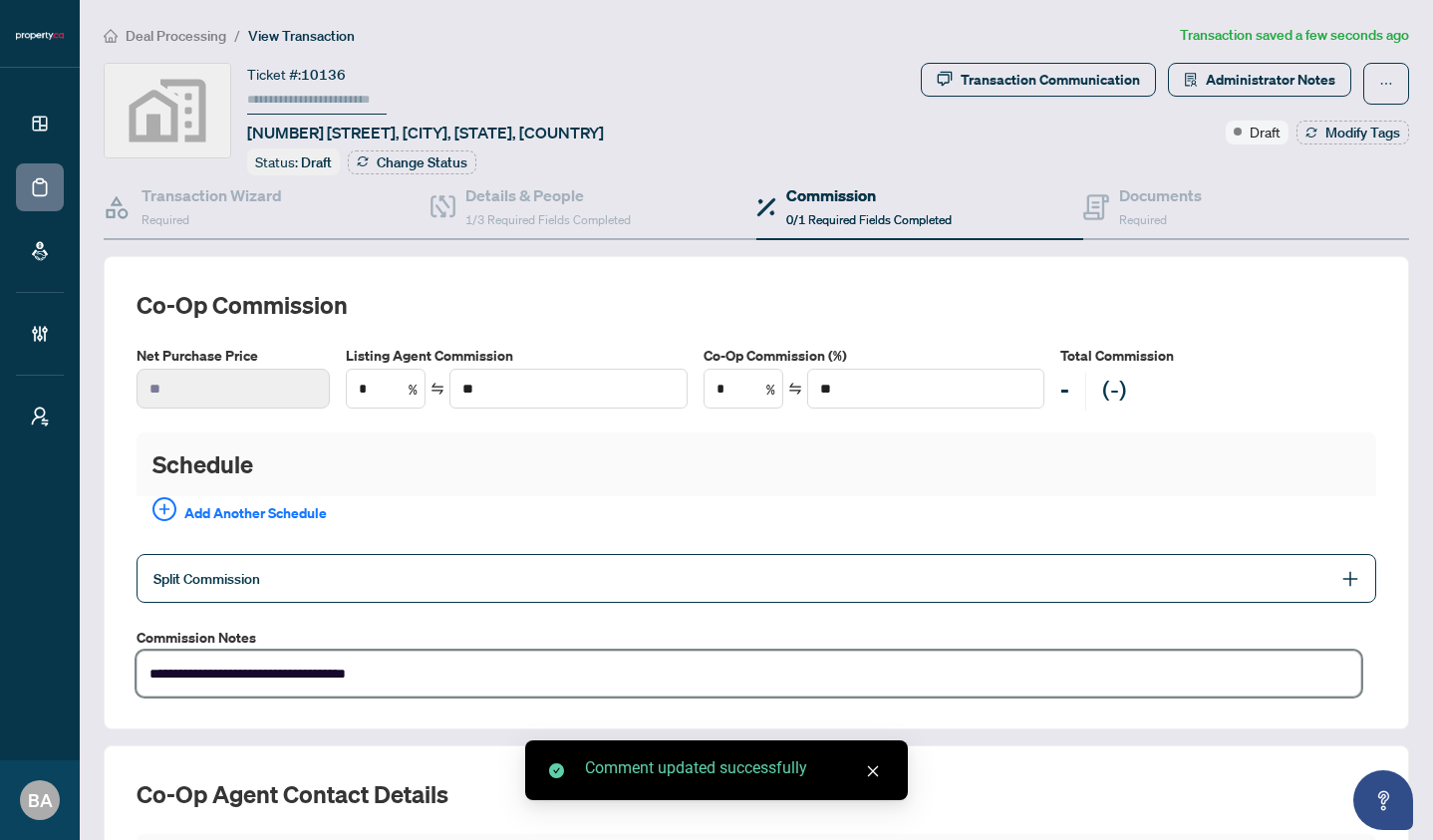 type on "**********" 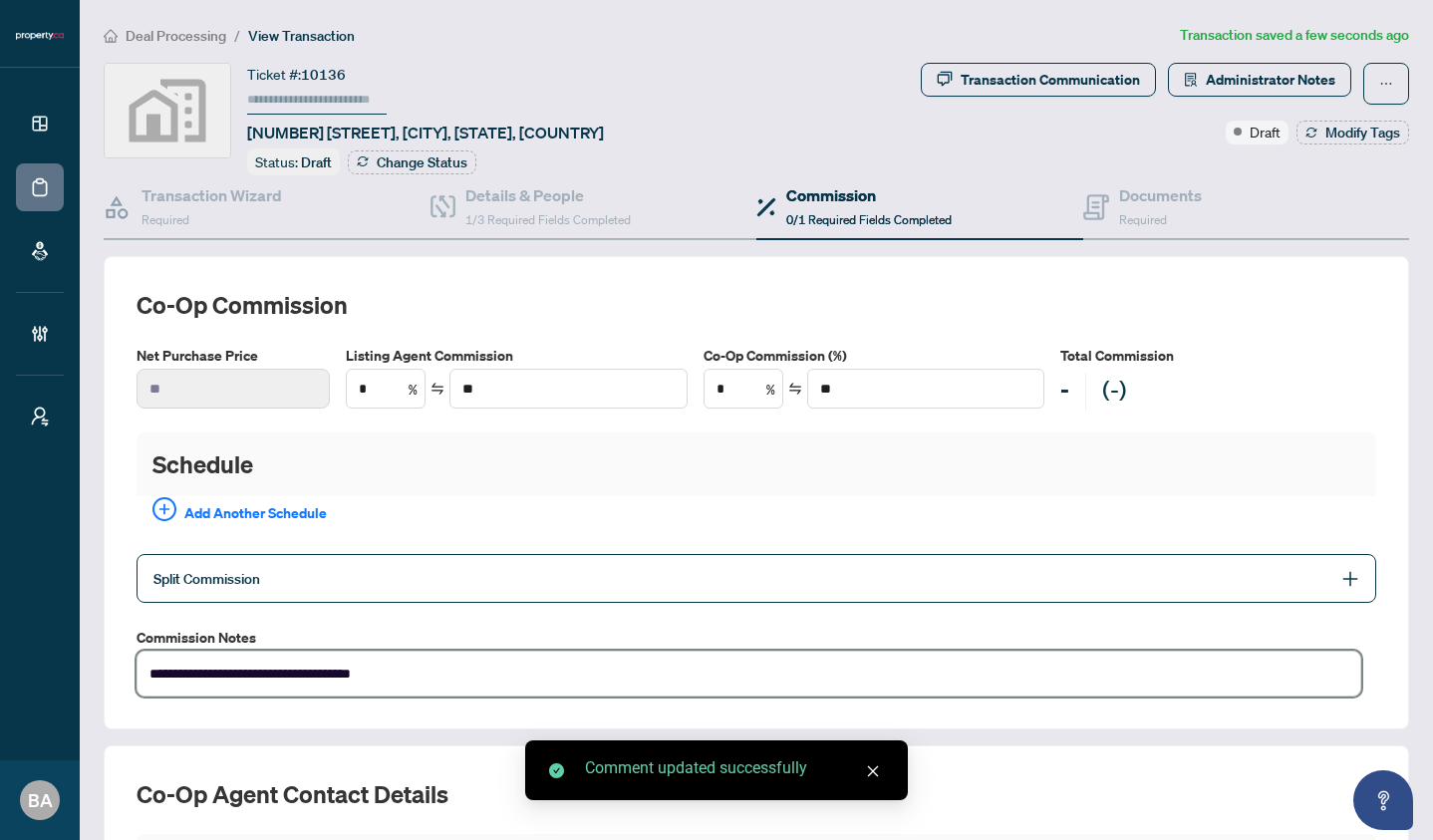 type on "**********" 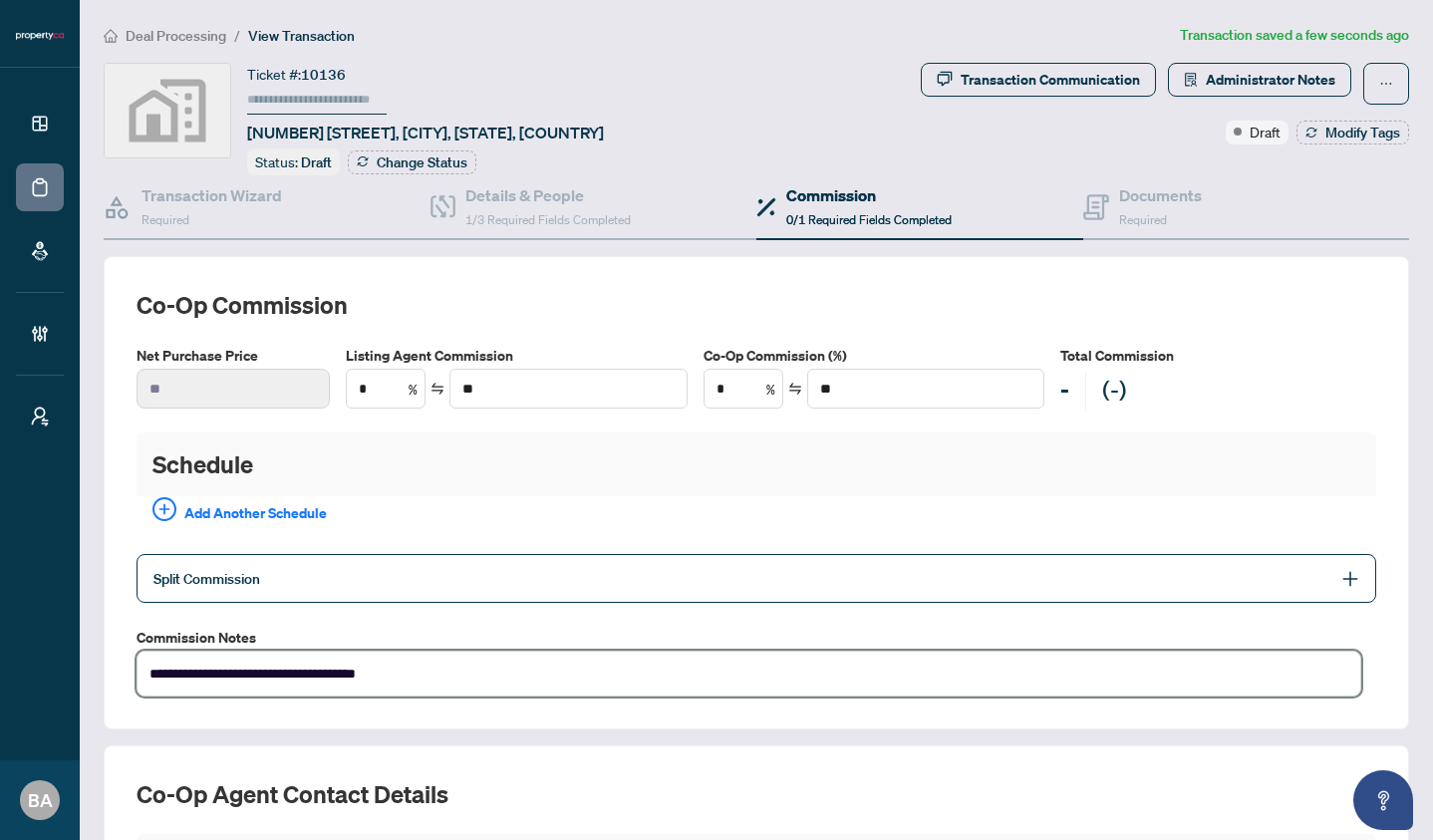type on "**********" 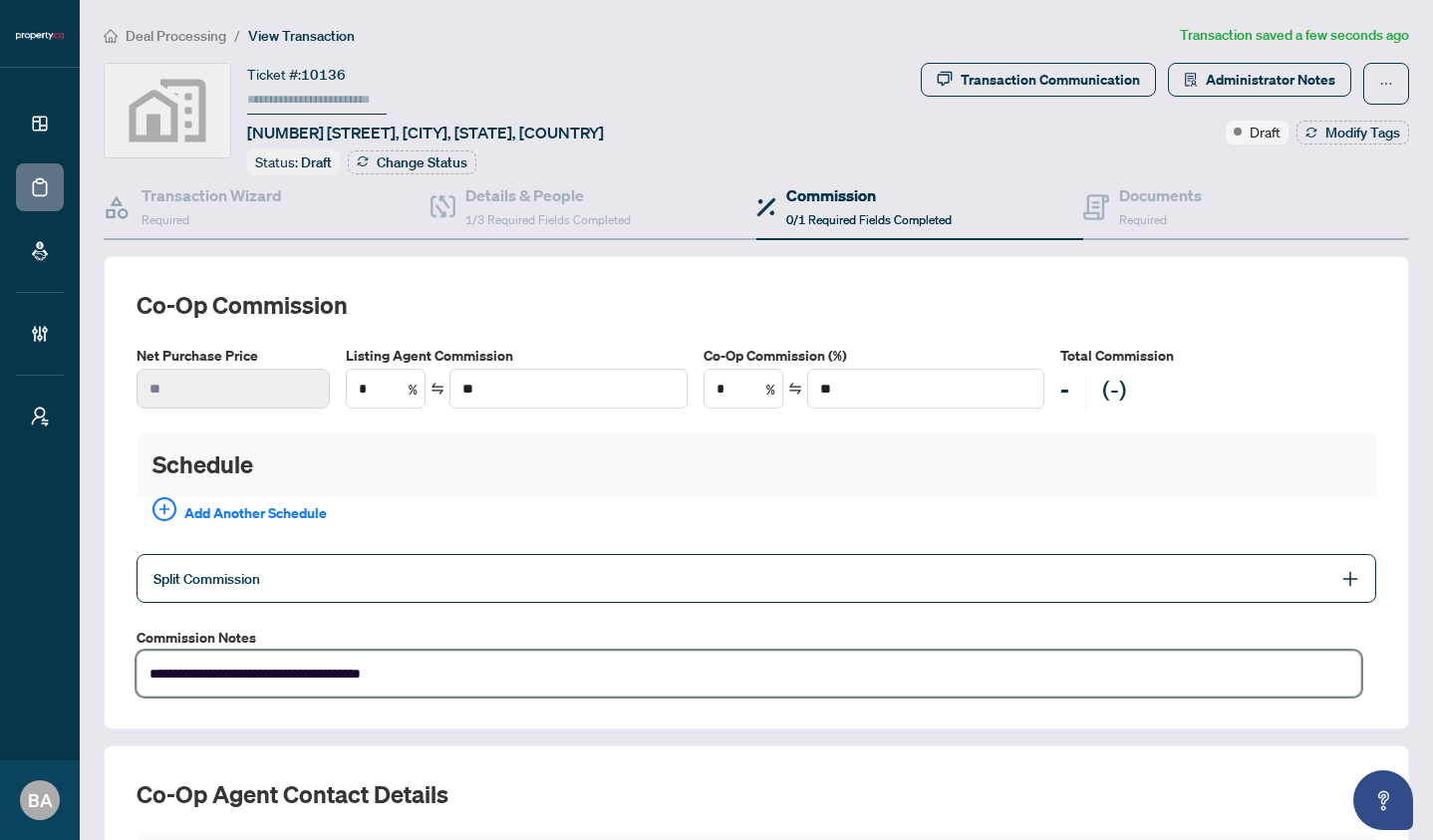 type on "**********" 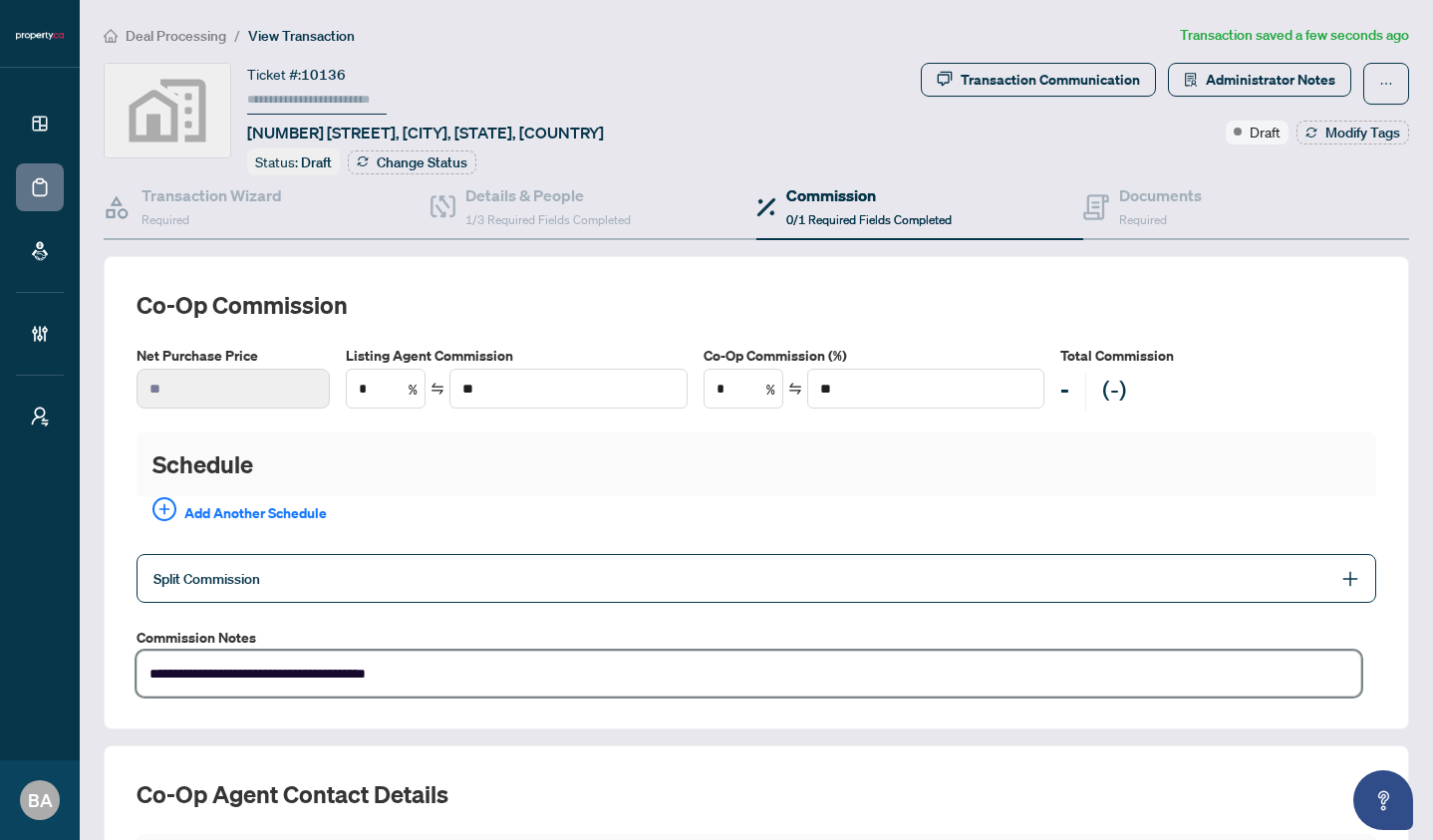 type on "**********" 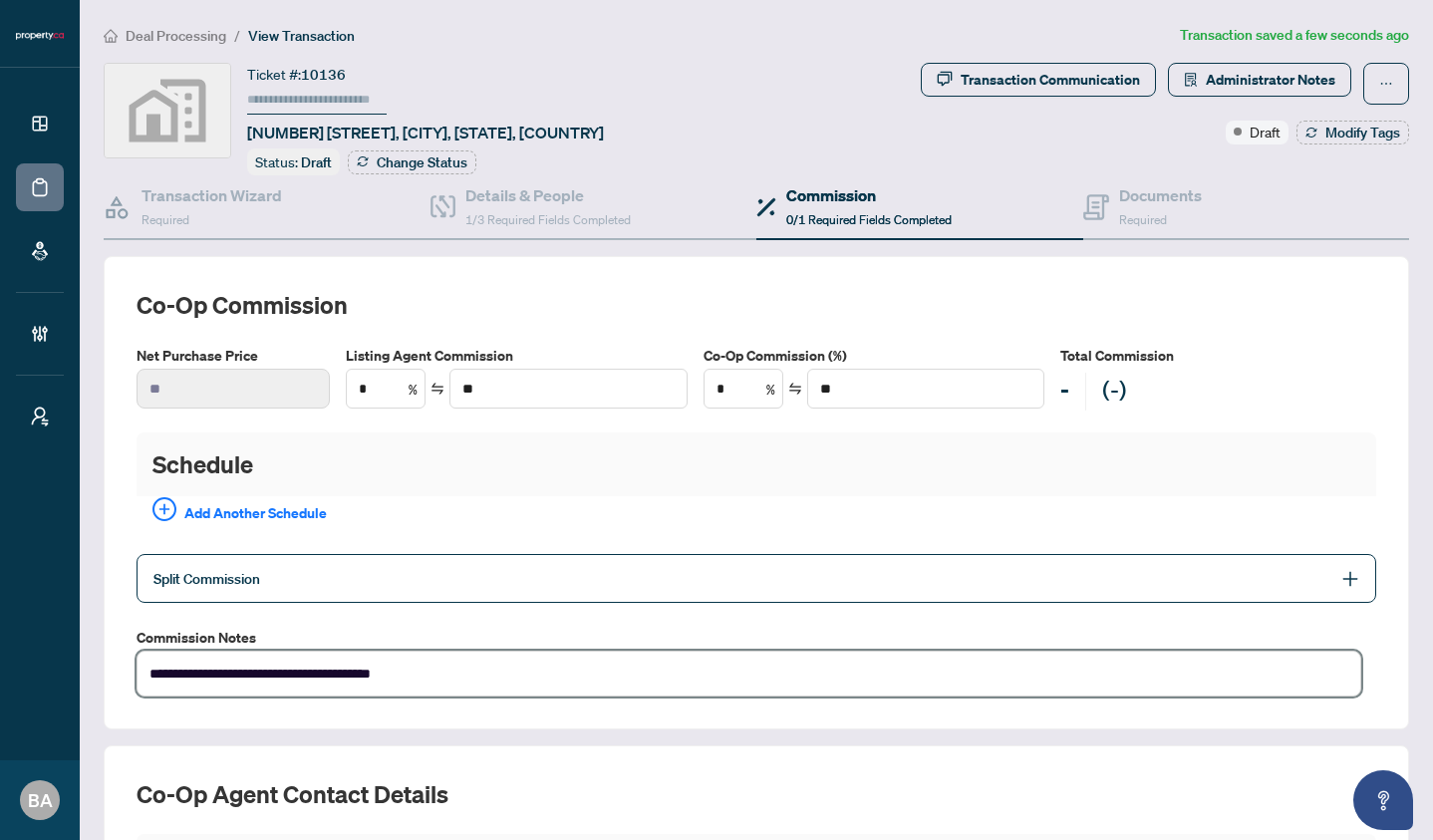 type on "**********" 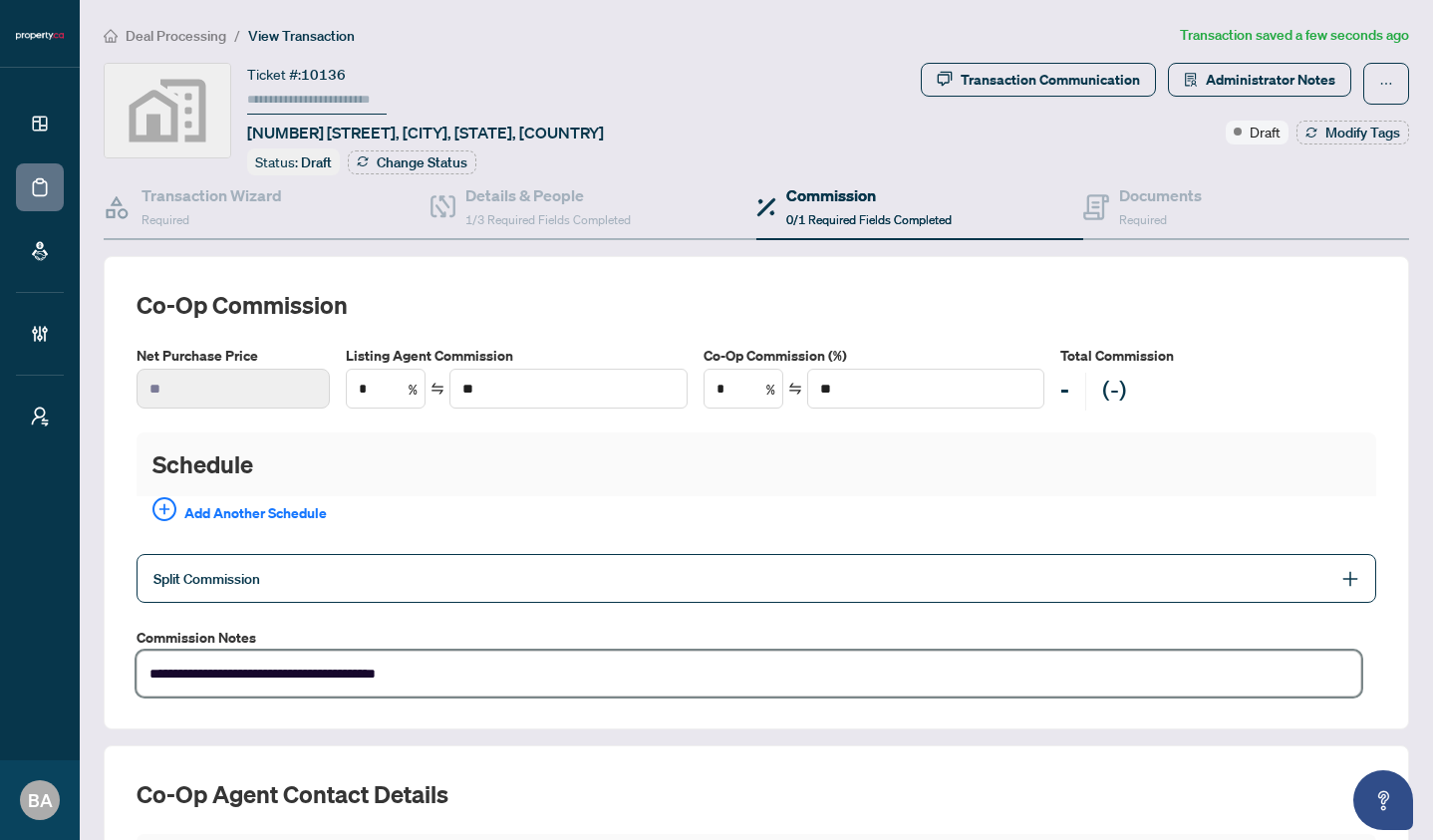 type on "**********" 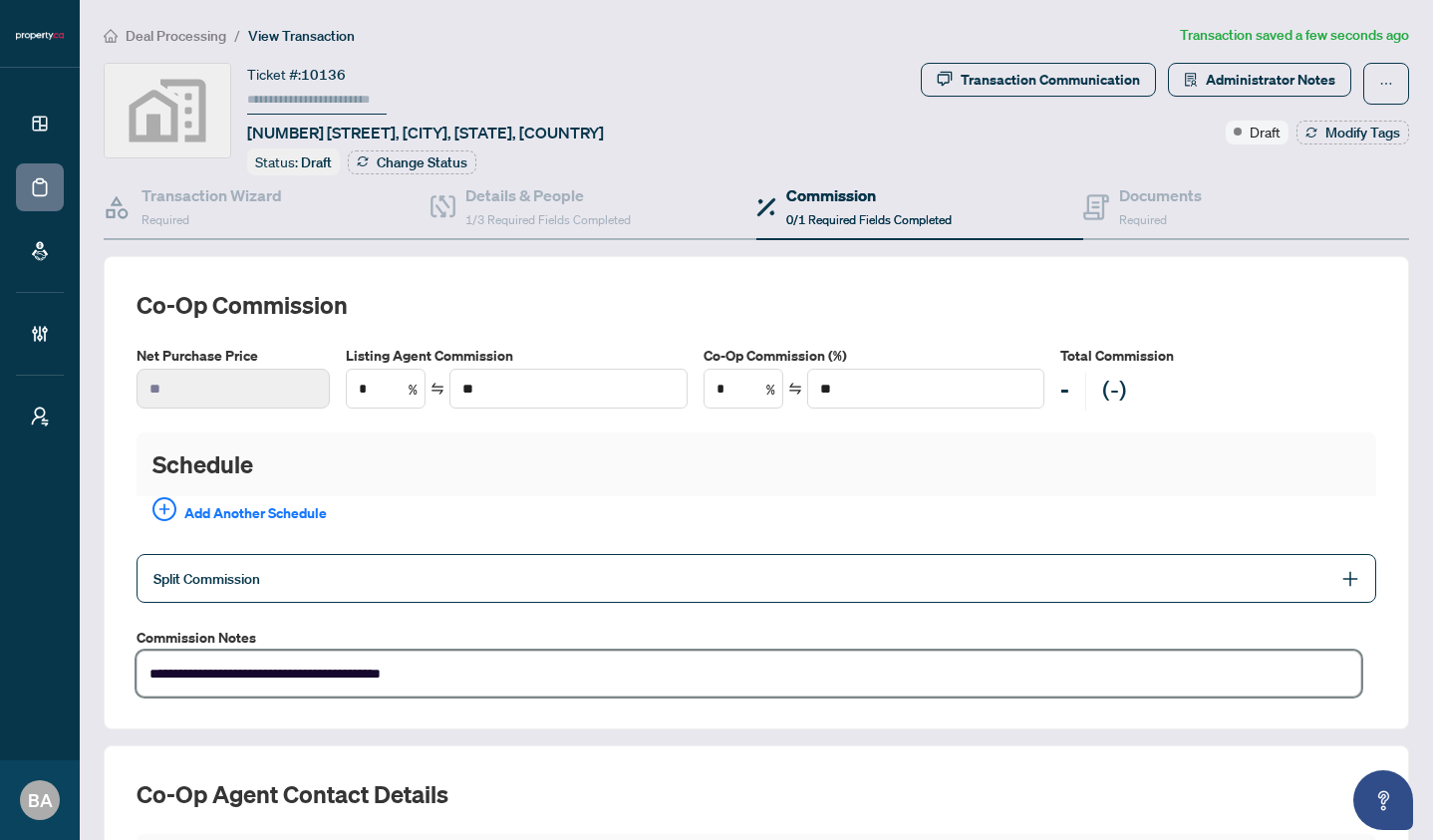 type on "**********" 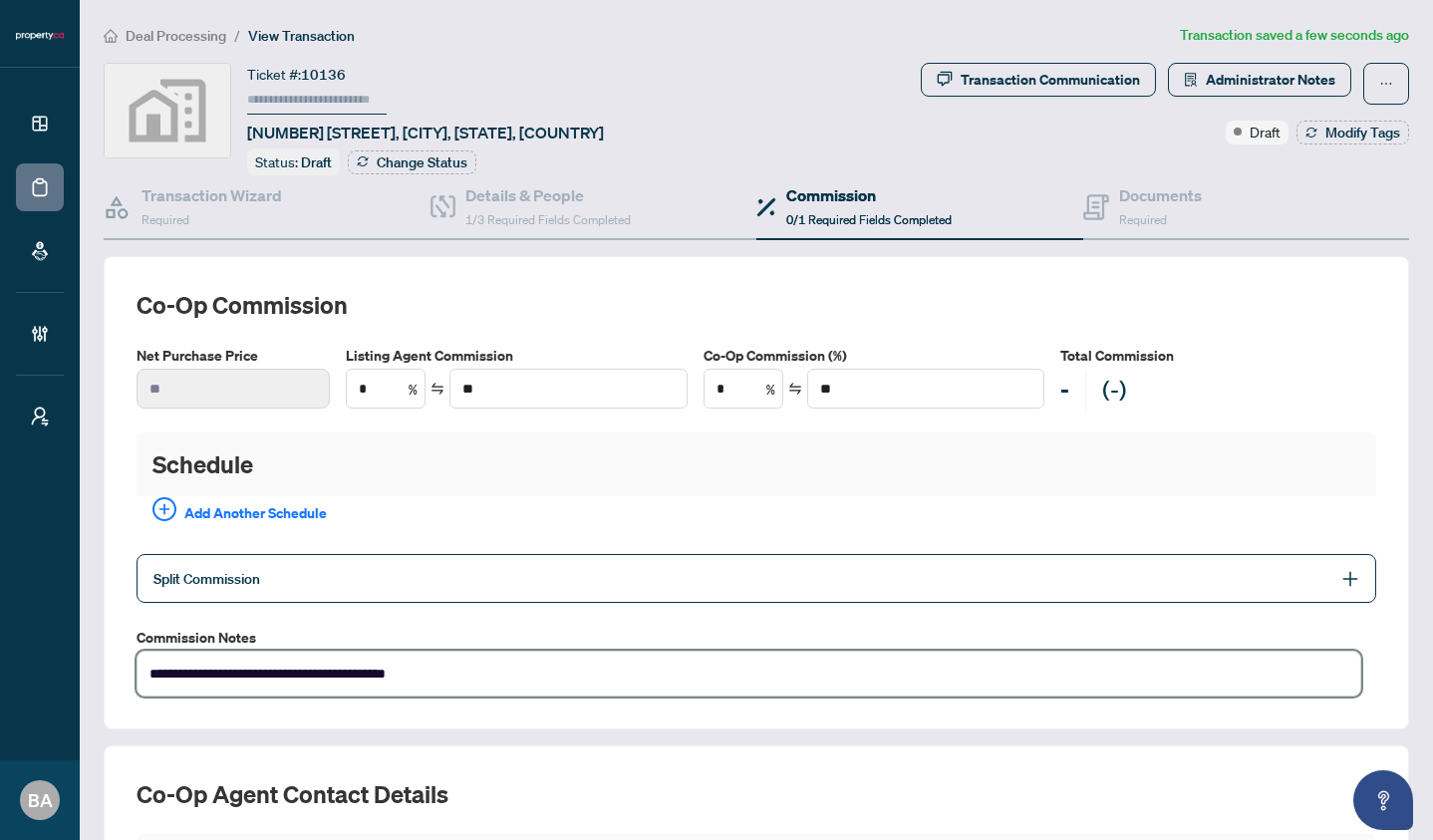 type on "**********" 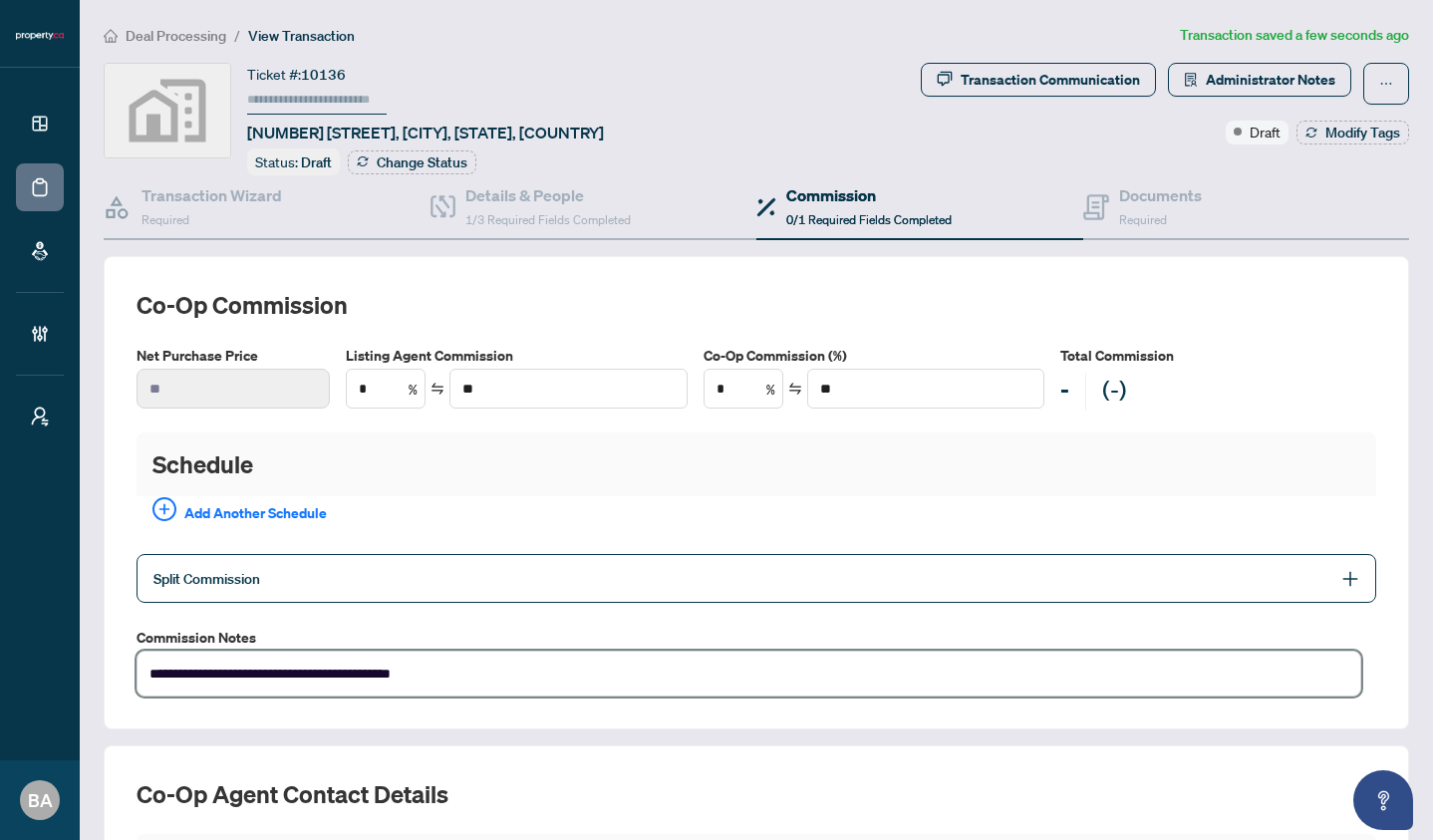 type on "**********" 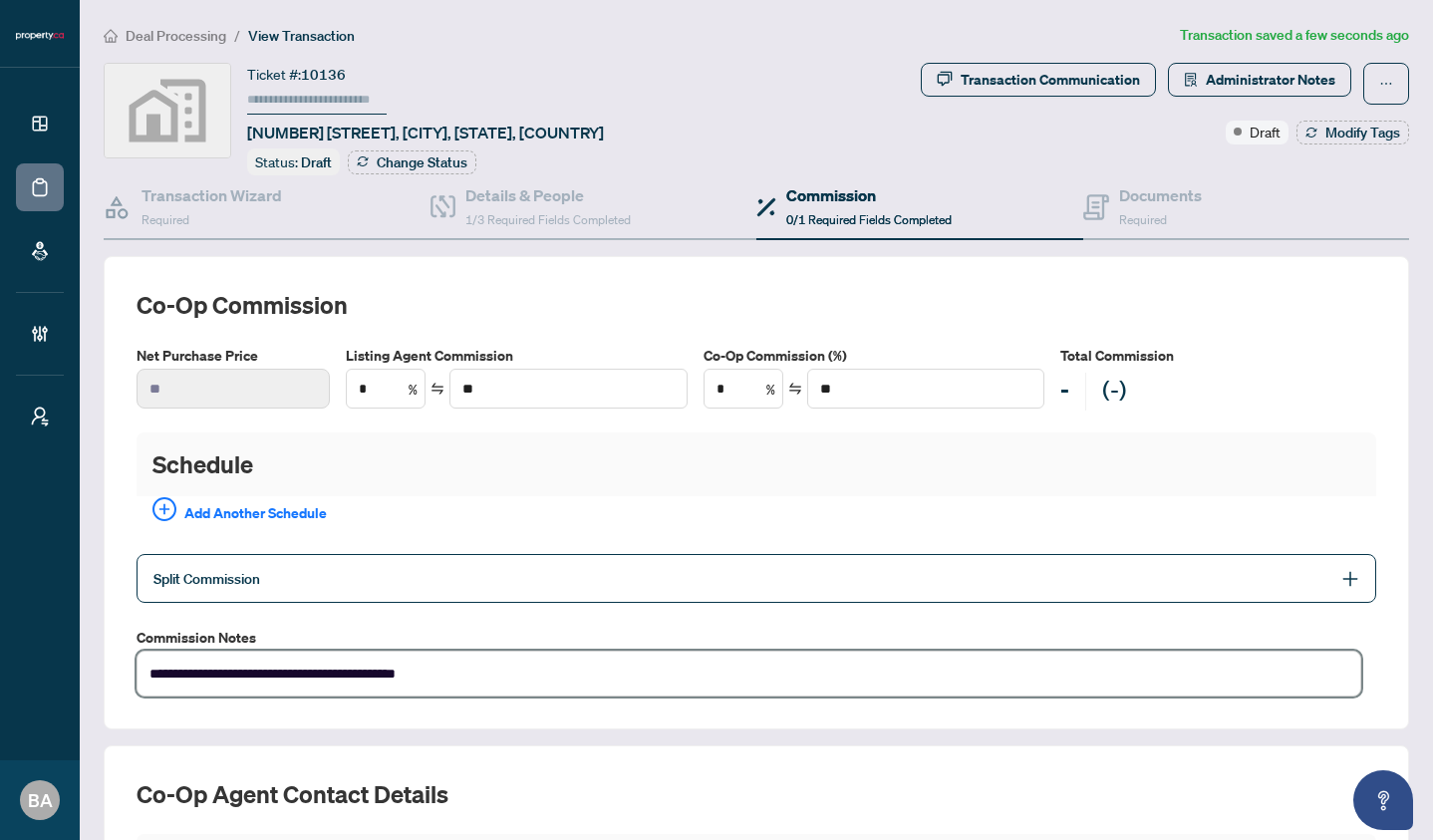 type on "**********" 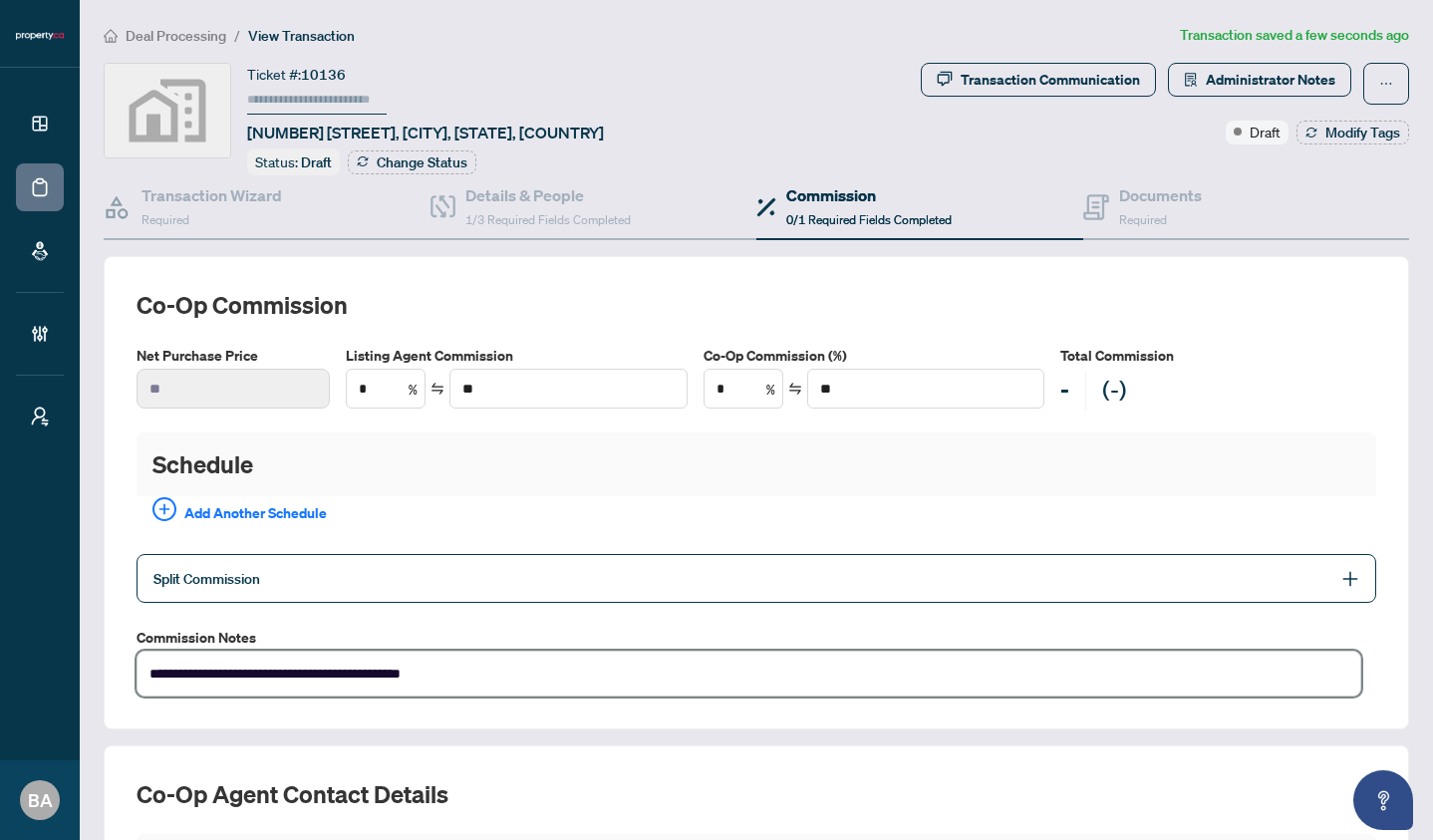 type on "**********" 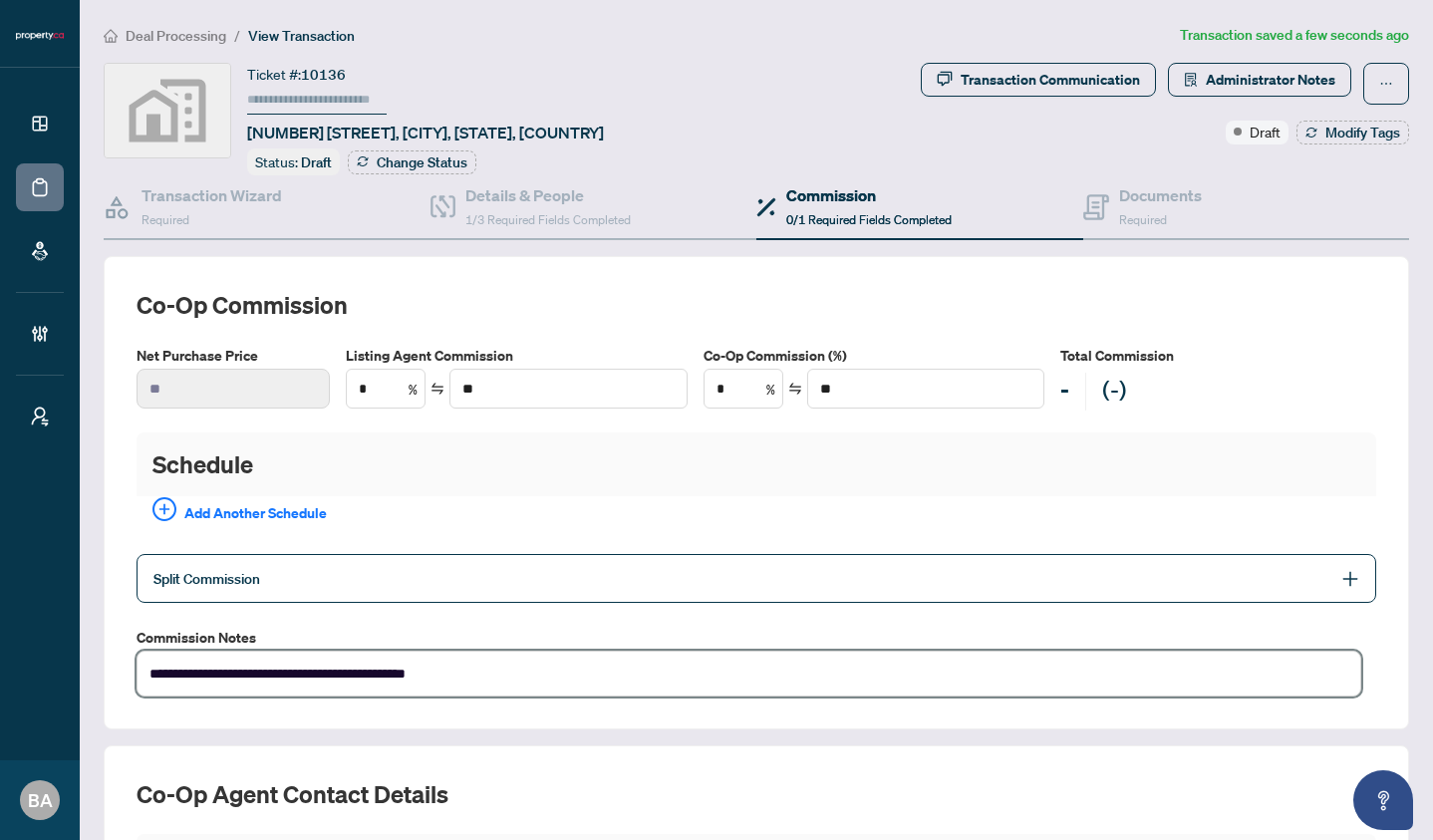 type on "**********" 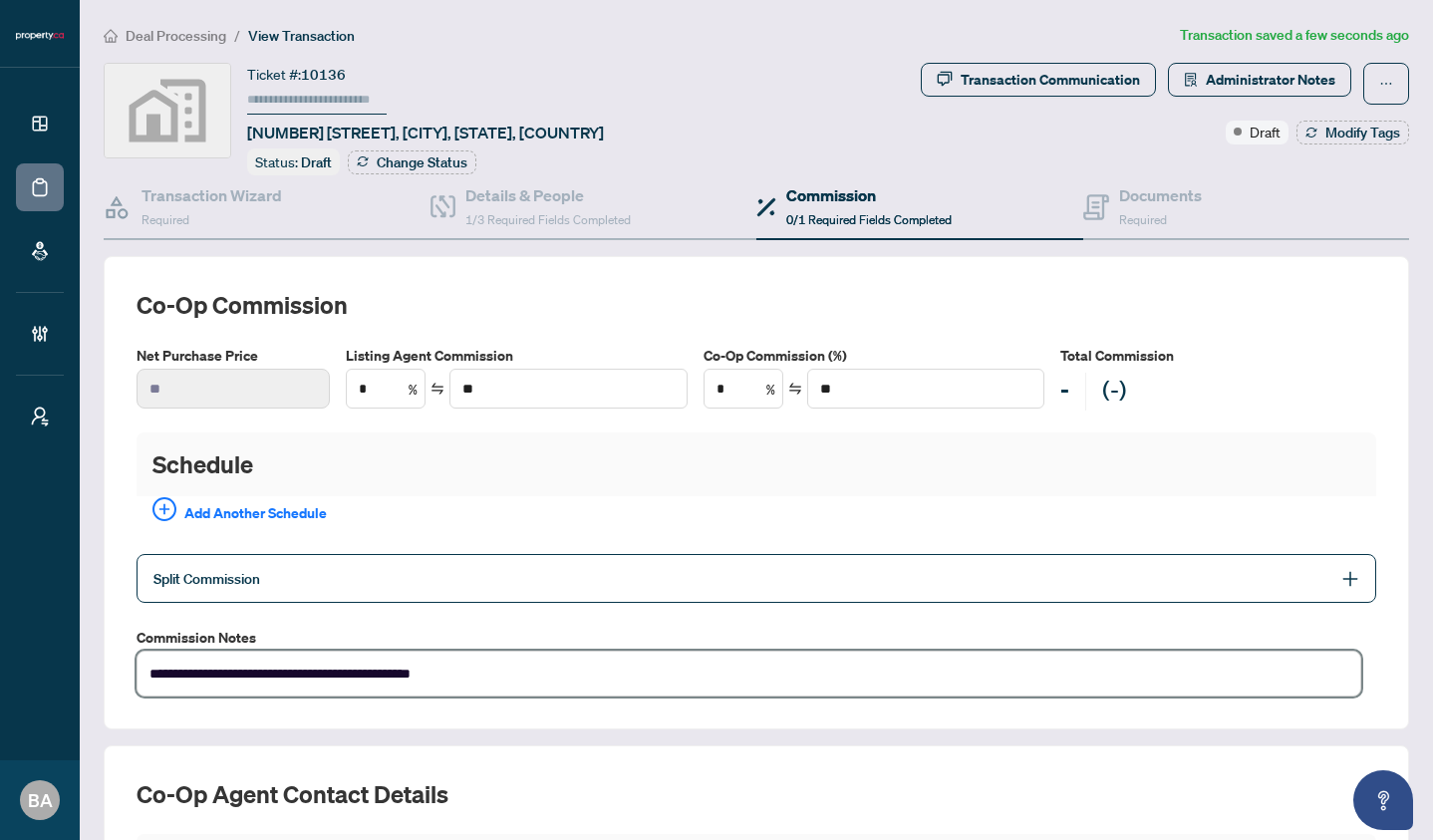 type on "**********" 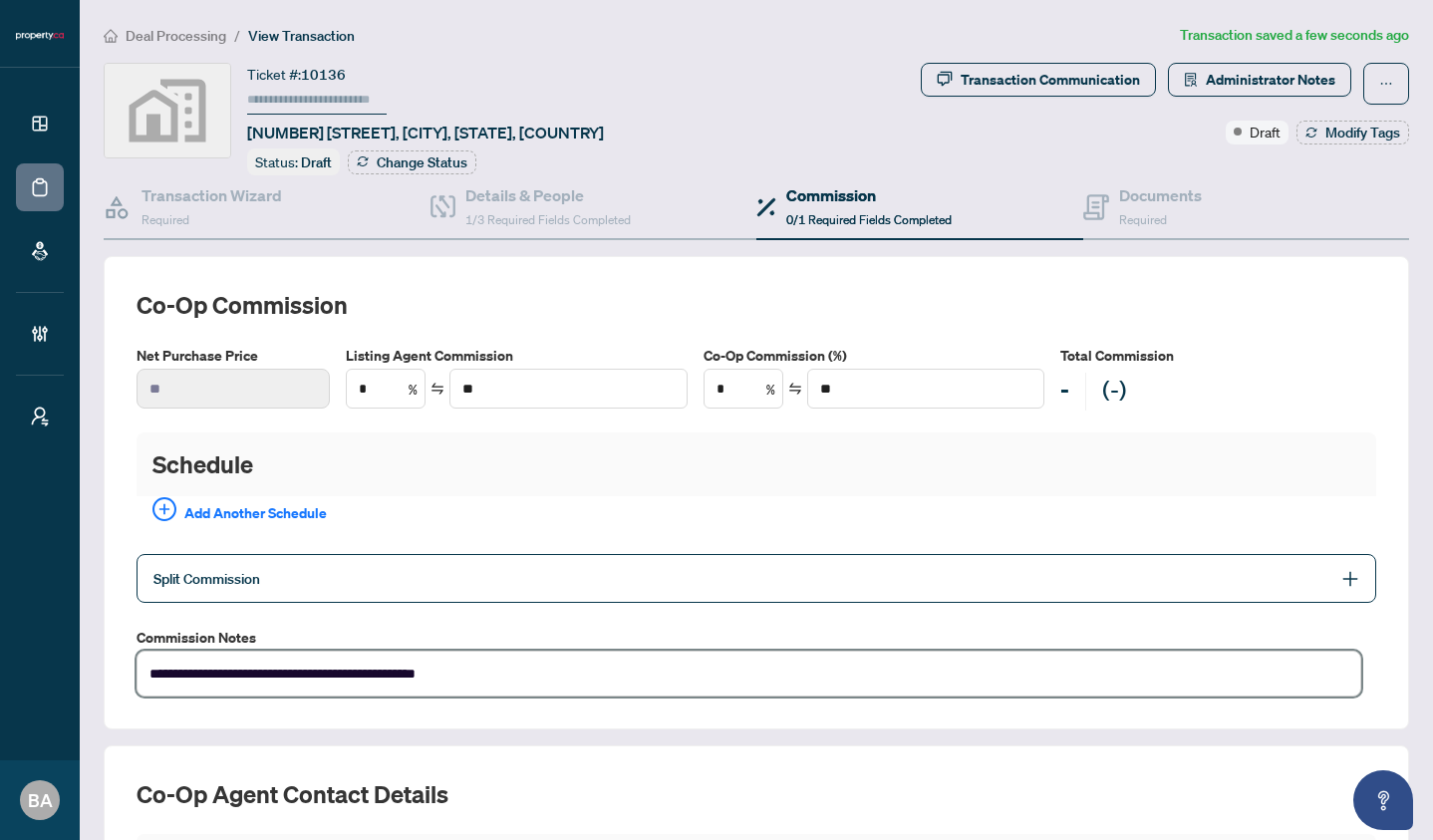 type on "**********" 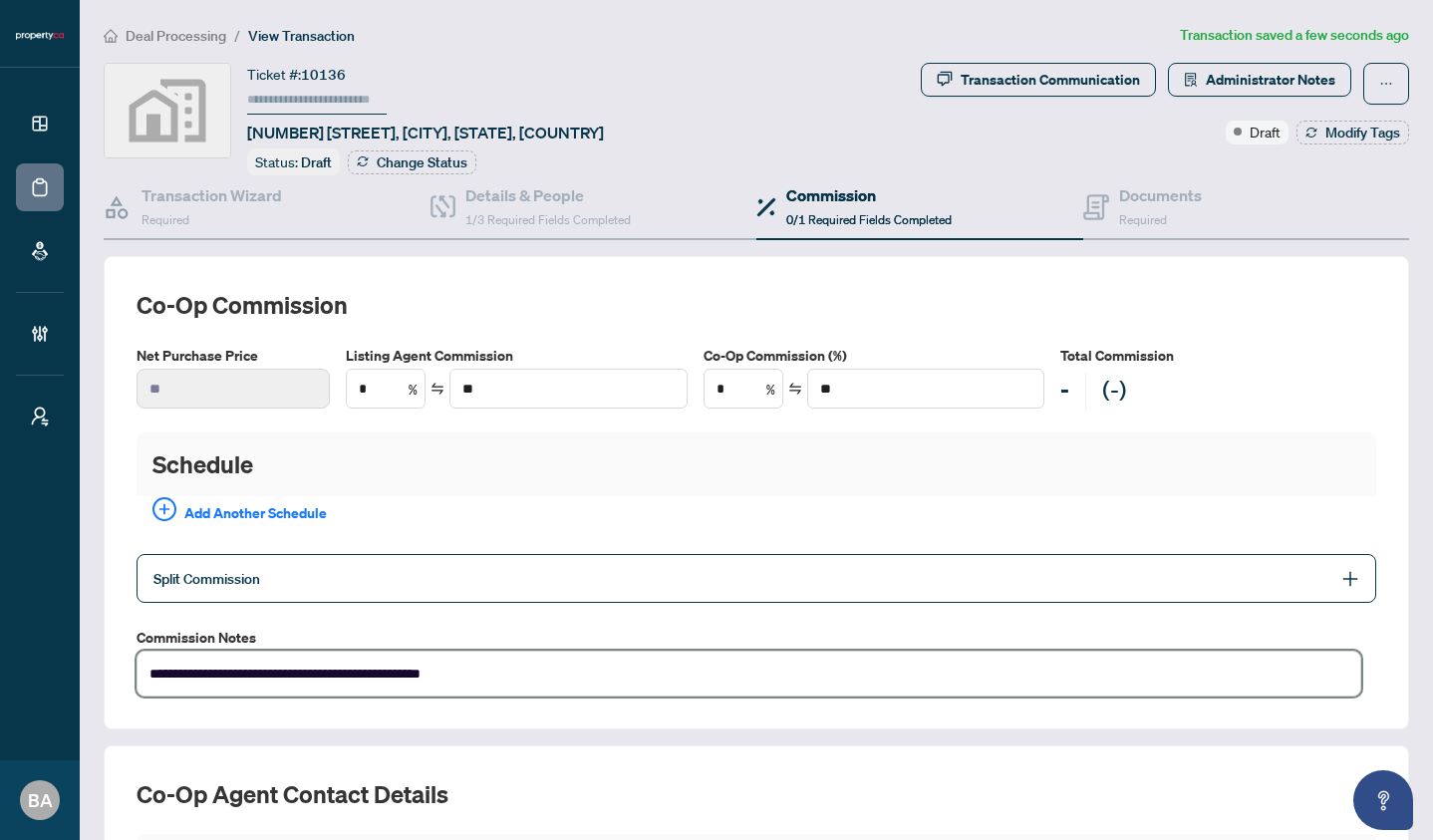 type on "**********" 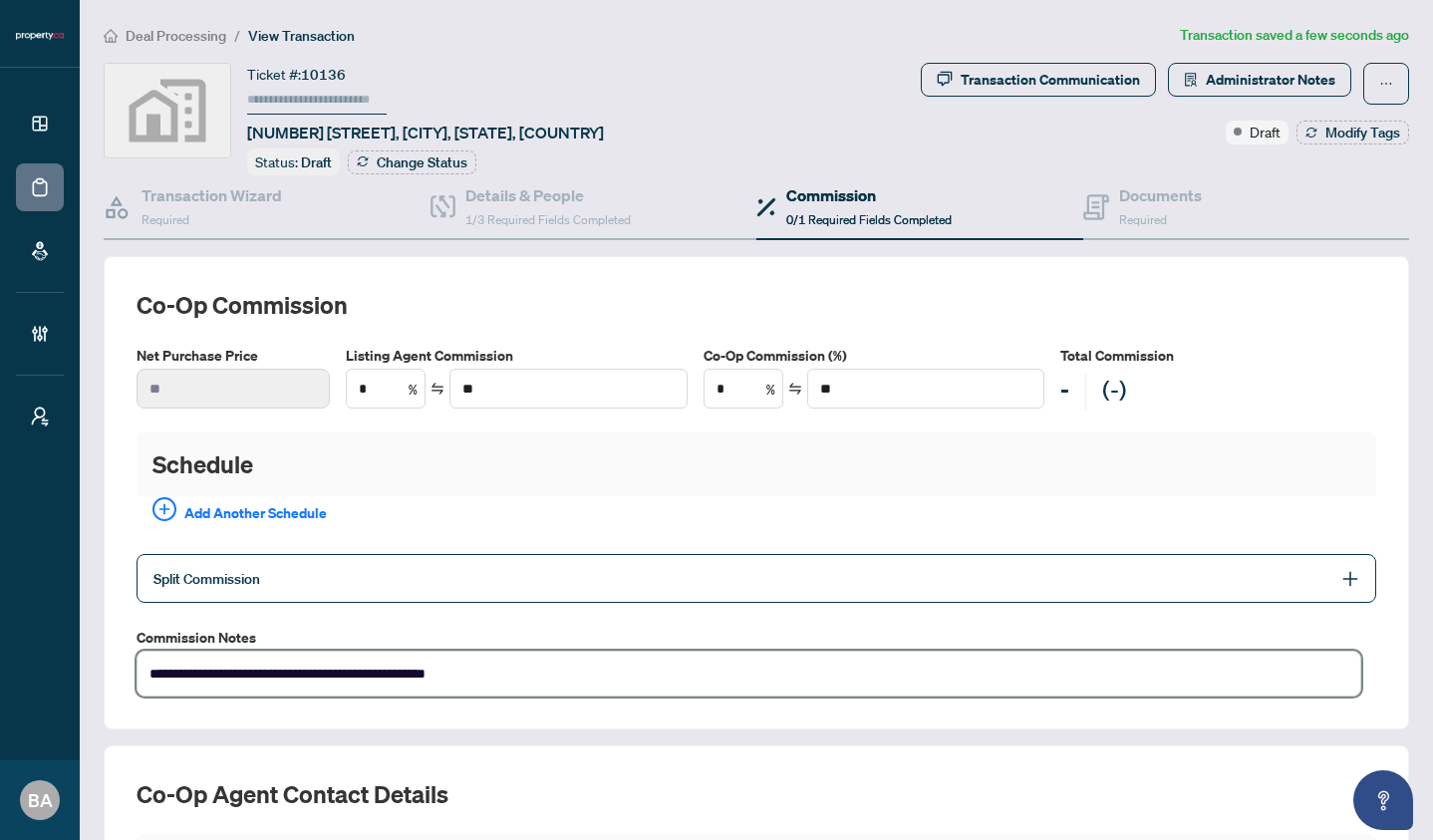 type on "**********" 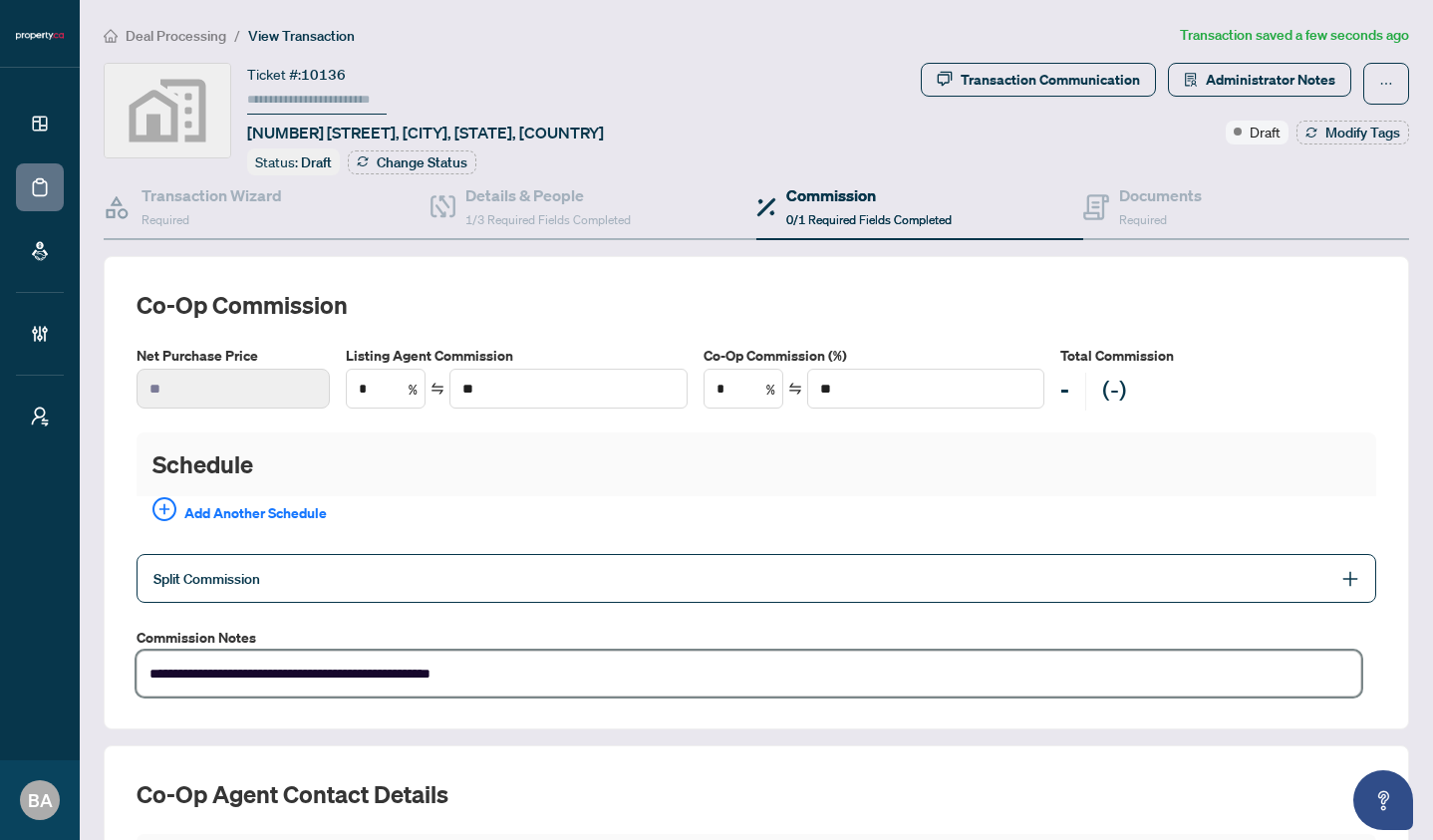 type on "**********" 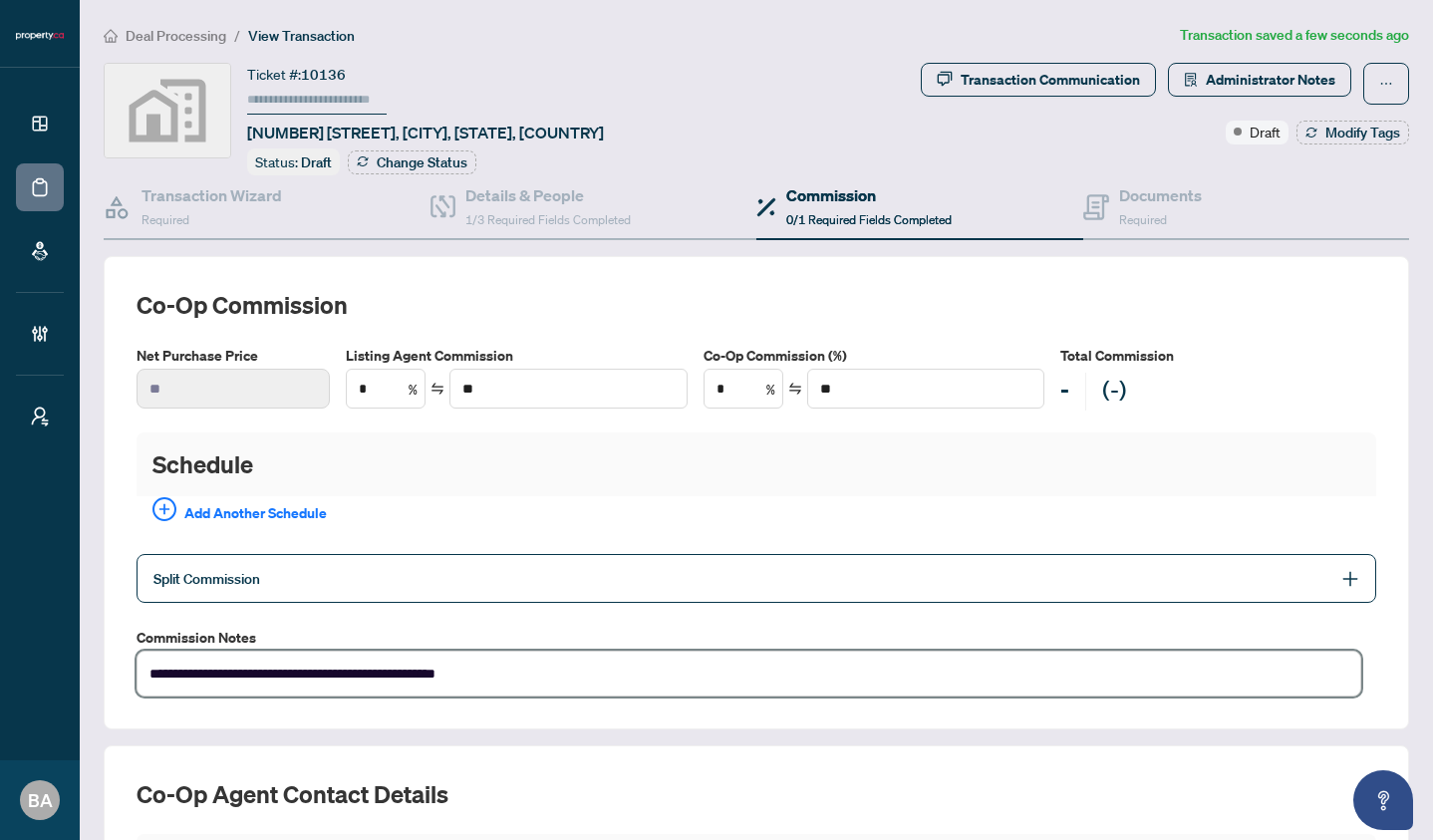 type on "**********" 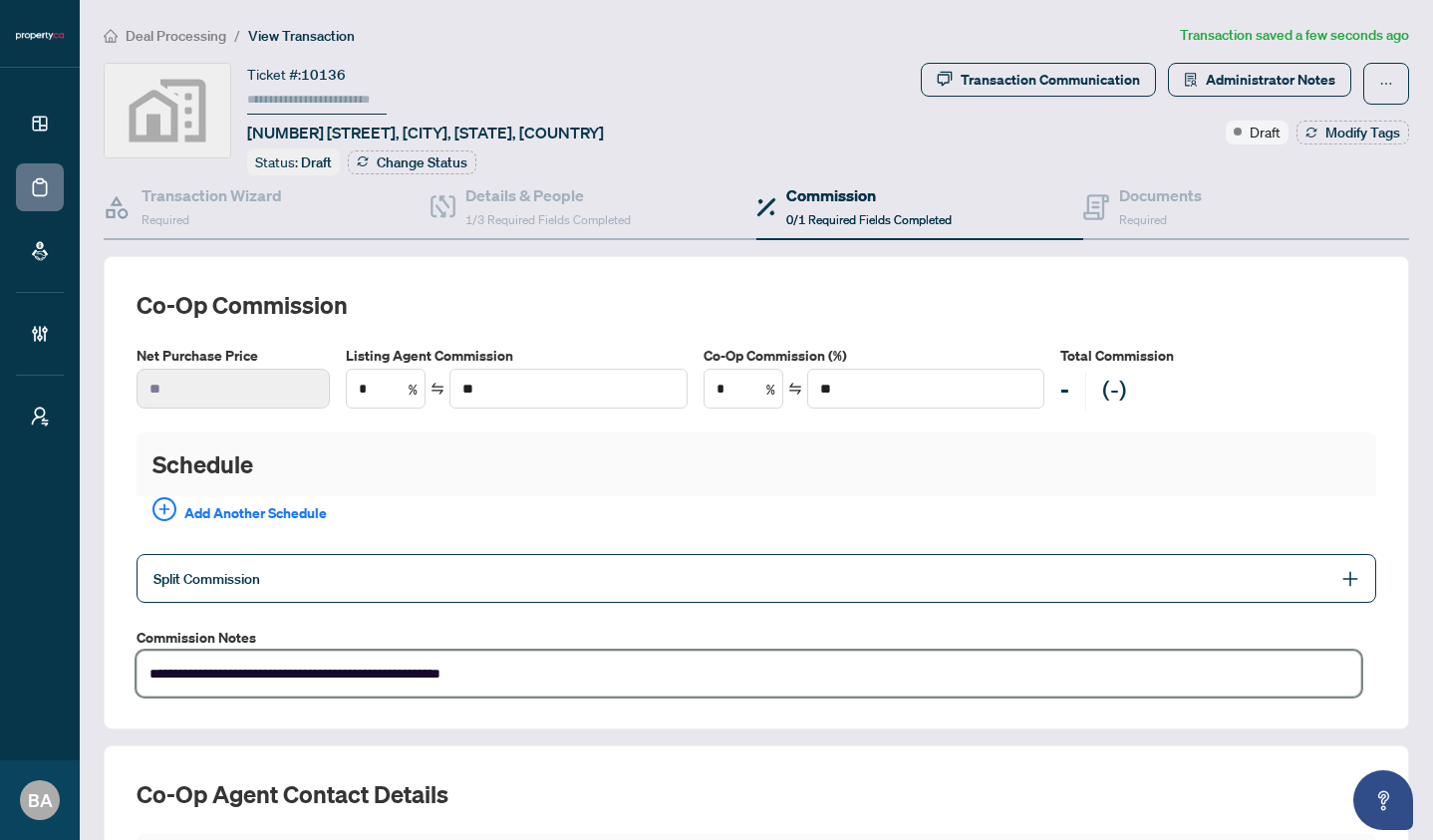 type on "**********" 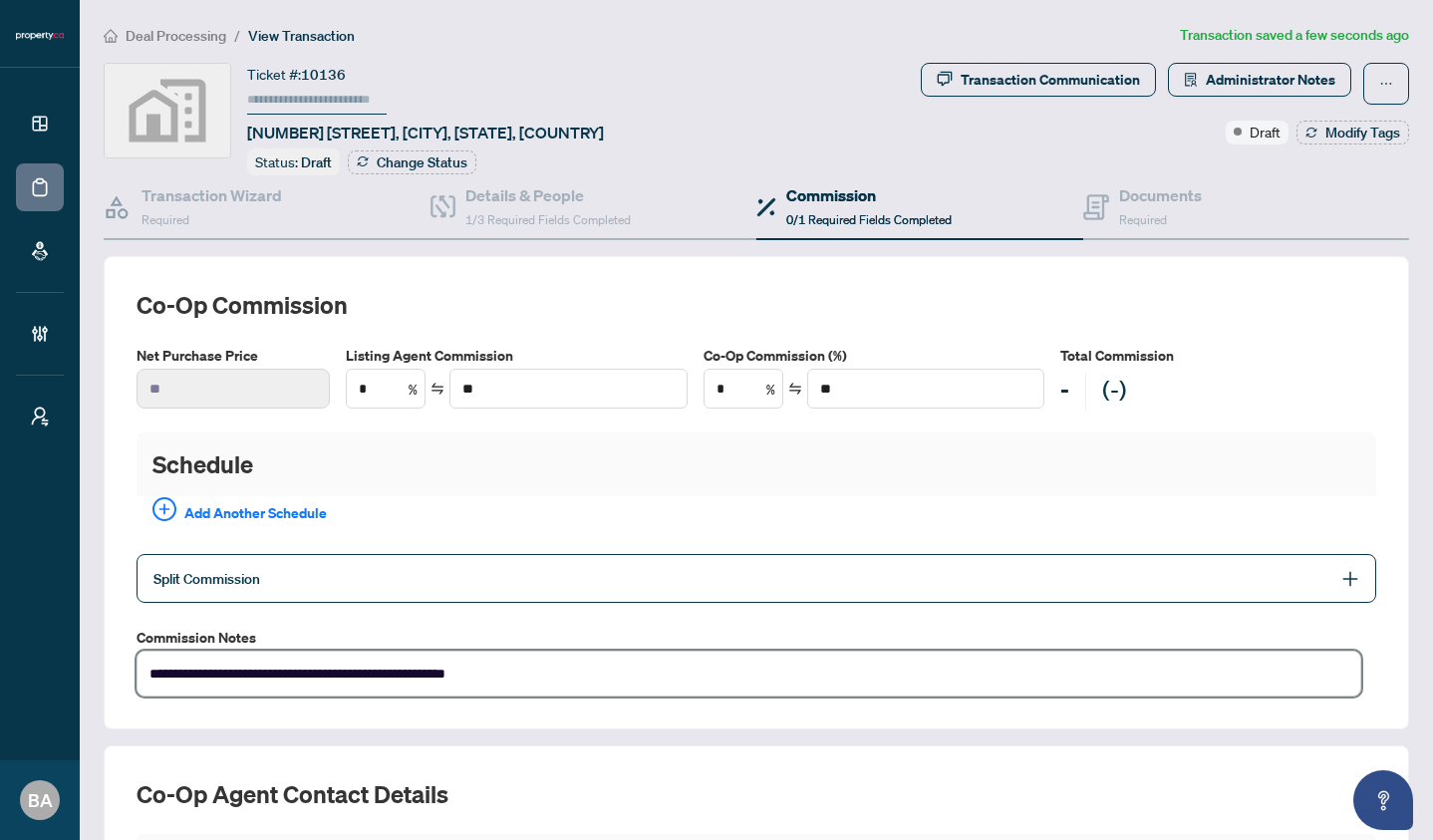 type on "**********" 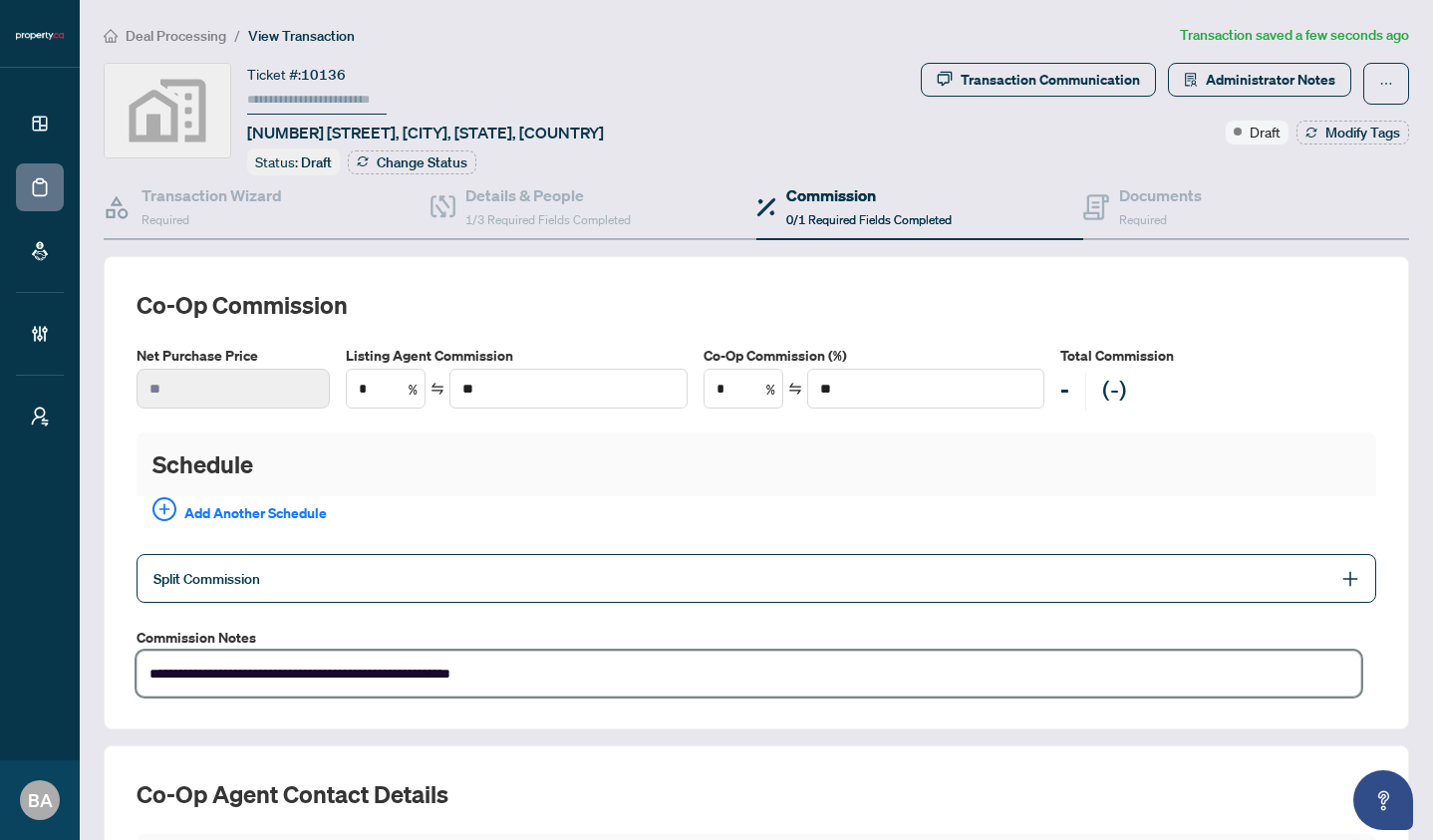 type on "**********" 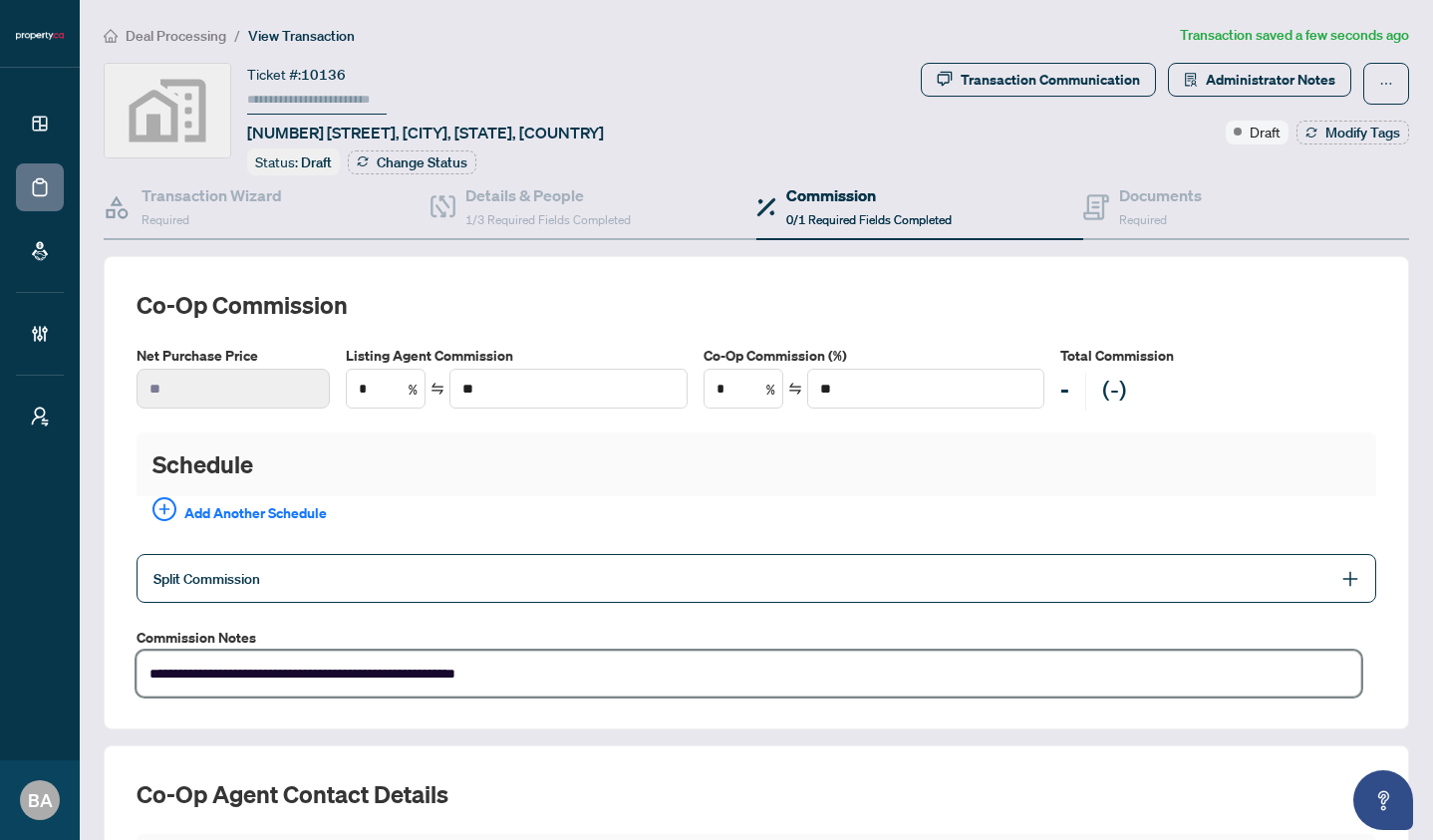 type on "**********" 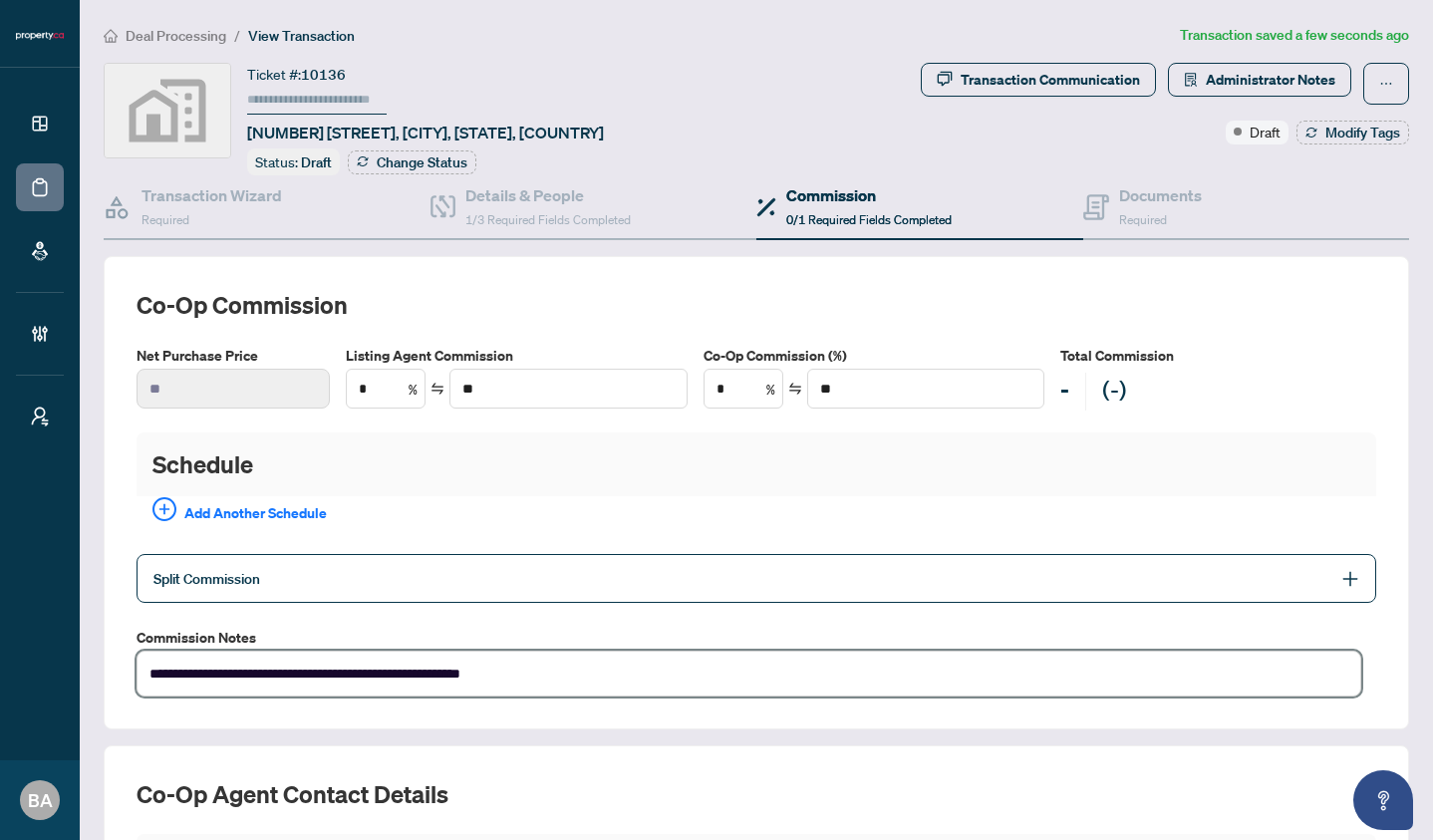 type on "**********" 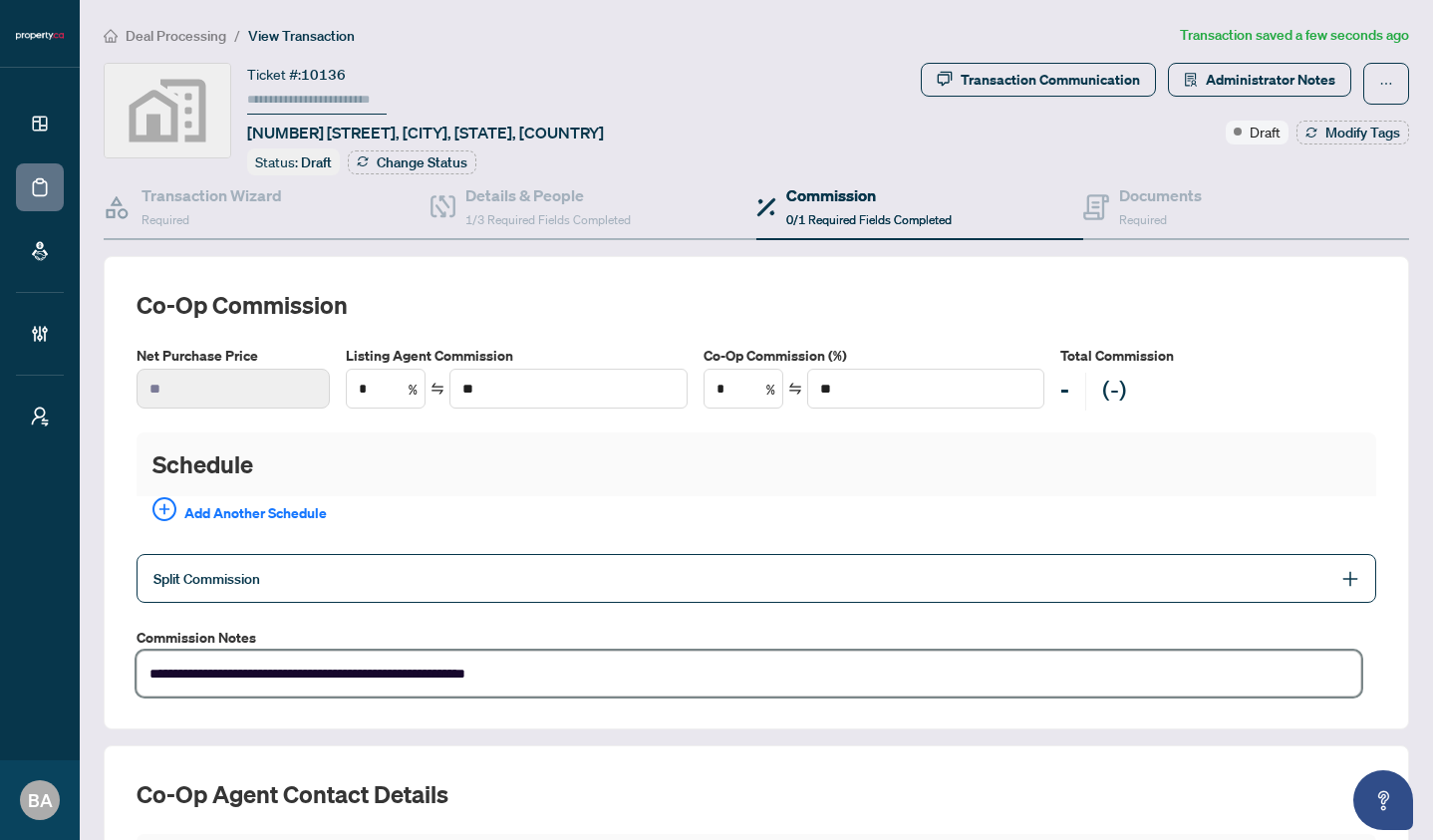 type on "**********" 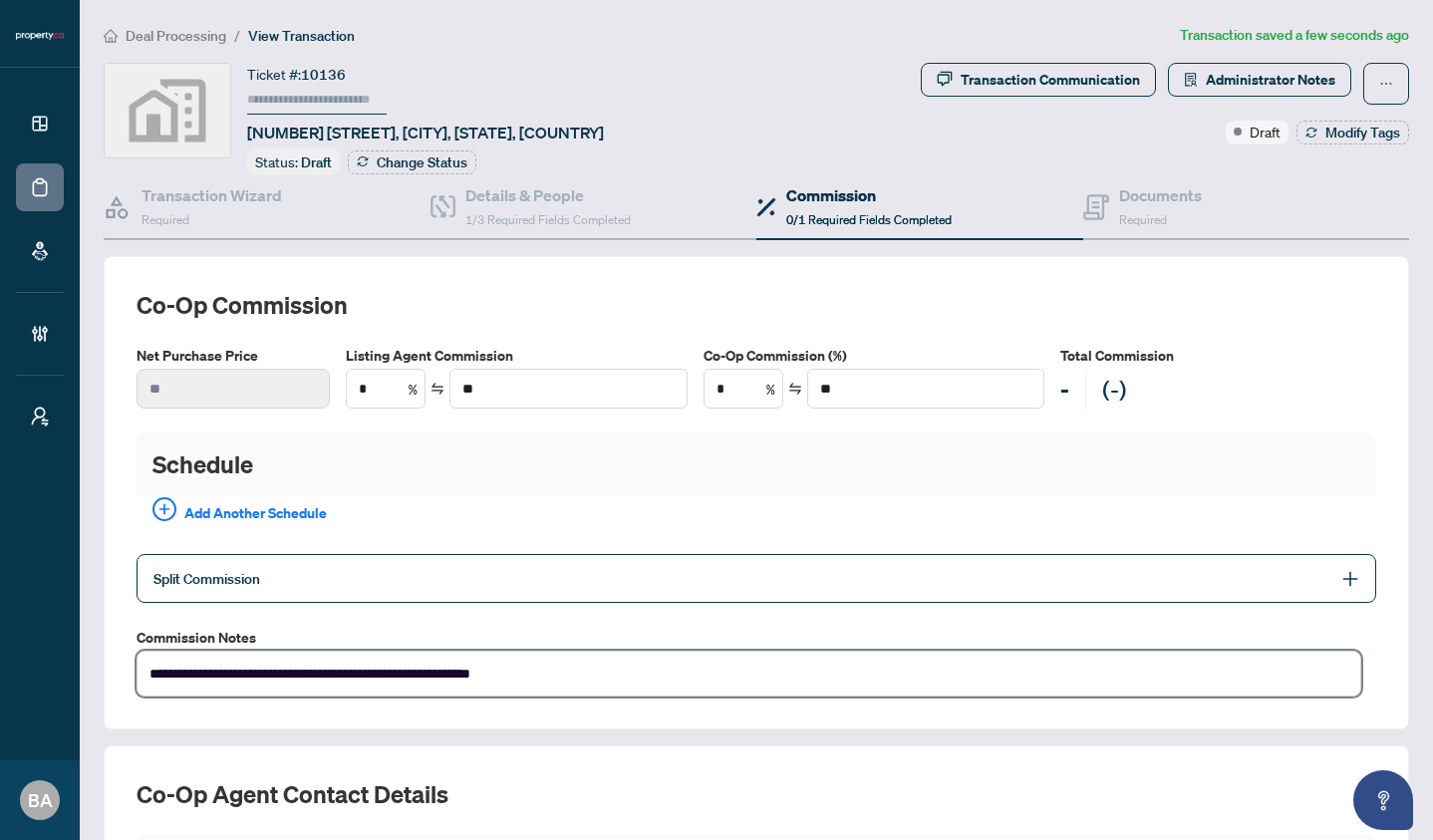 type on "**********" 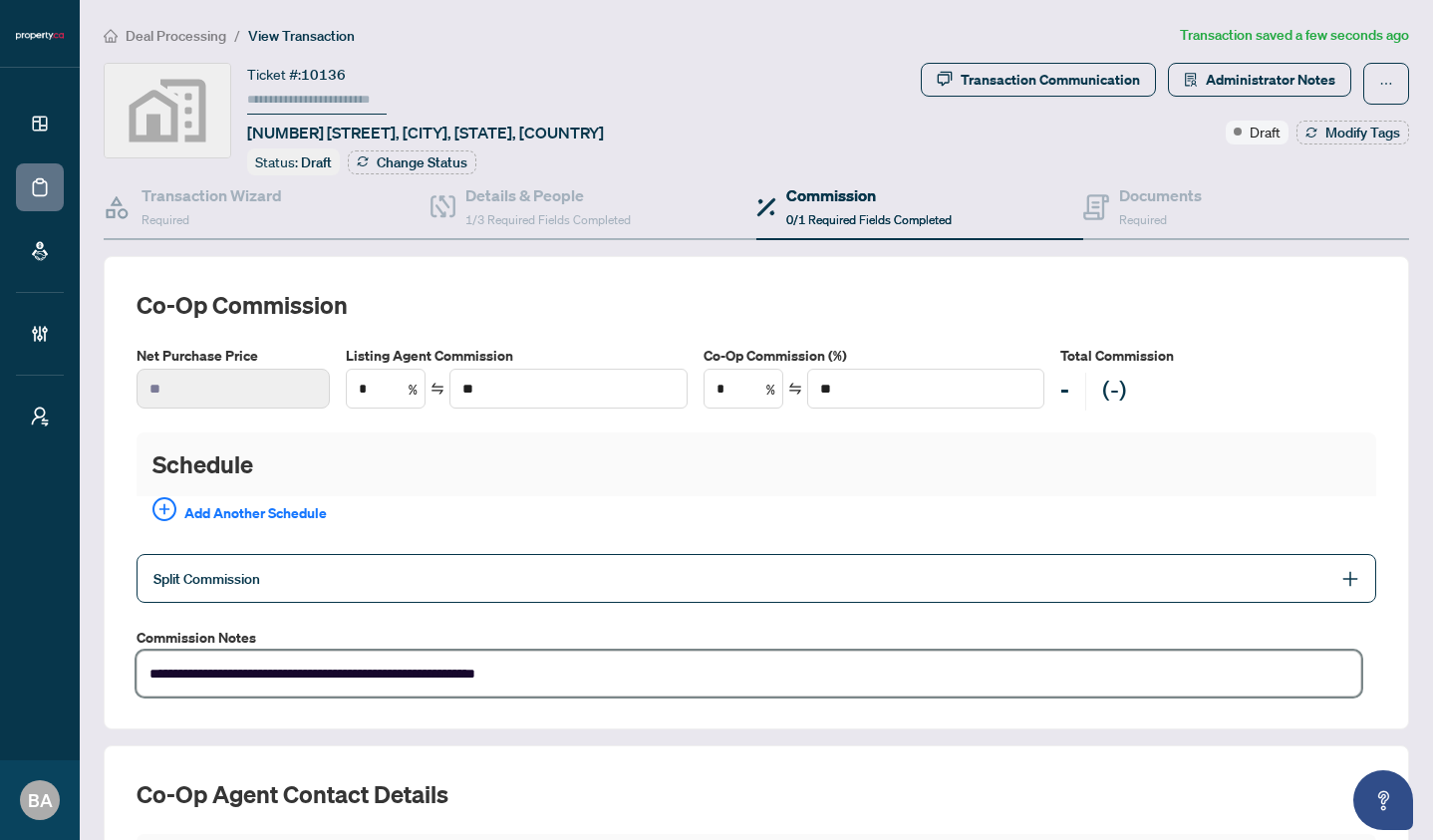 type on "**********" 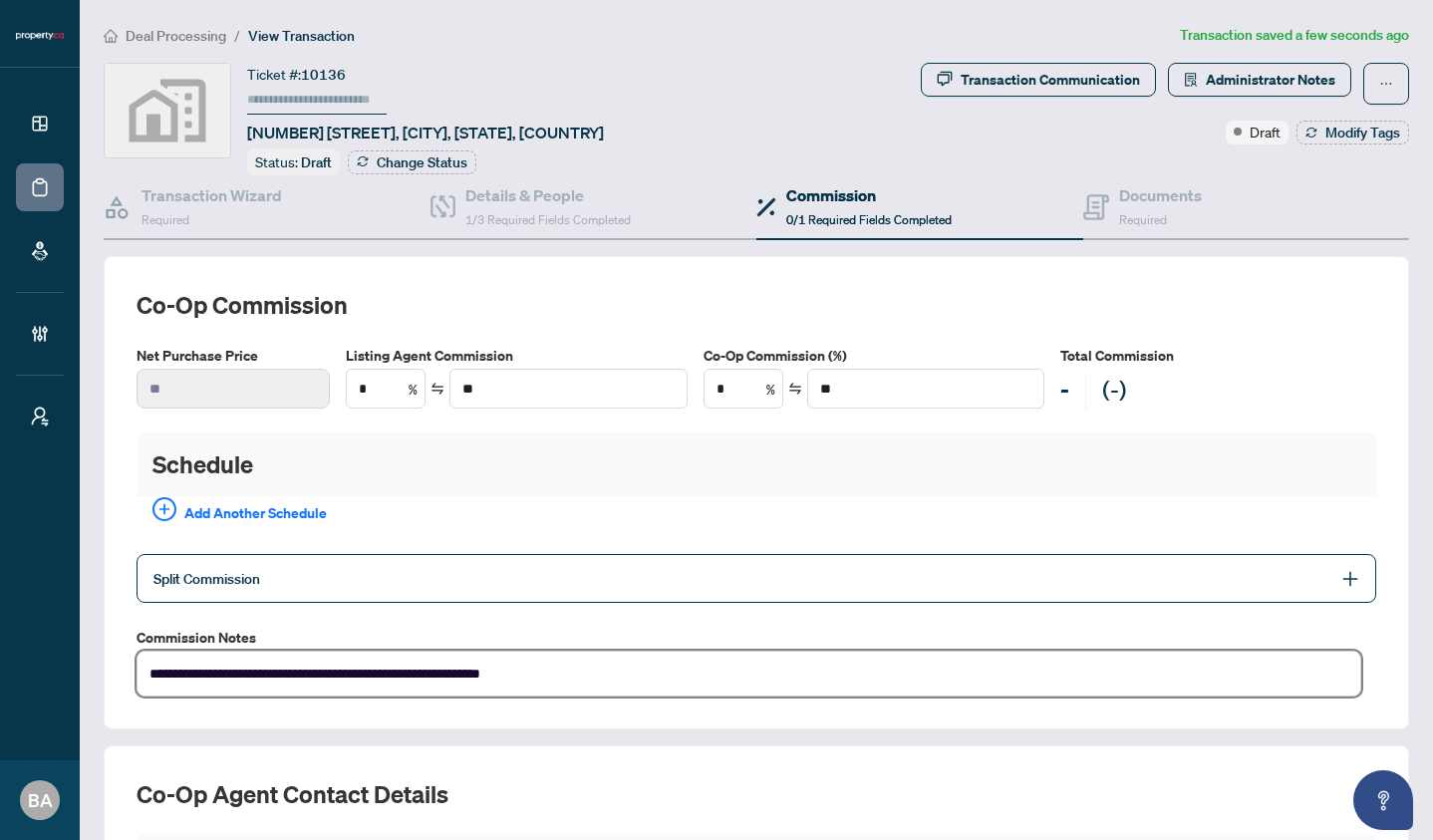 type on "**********" 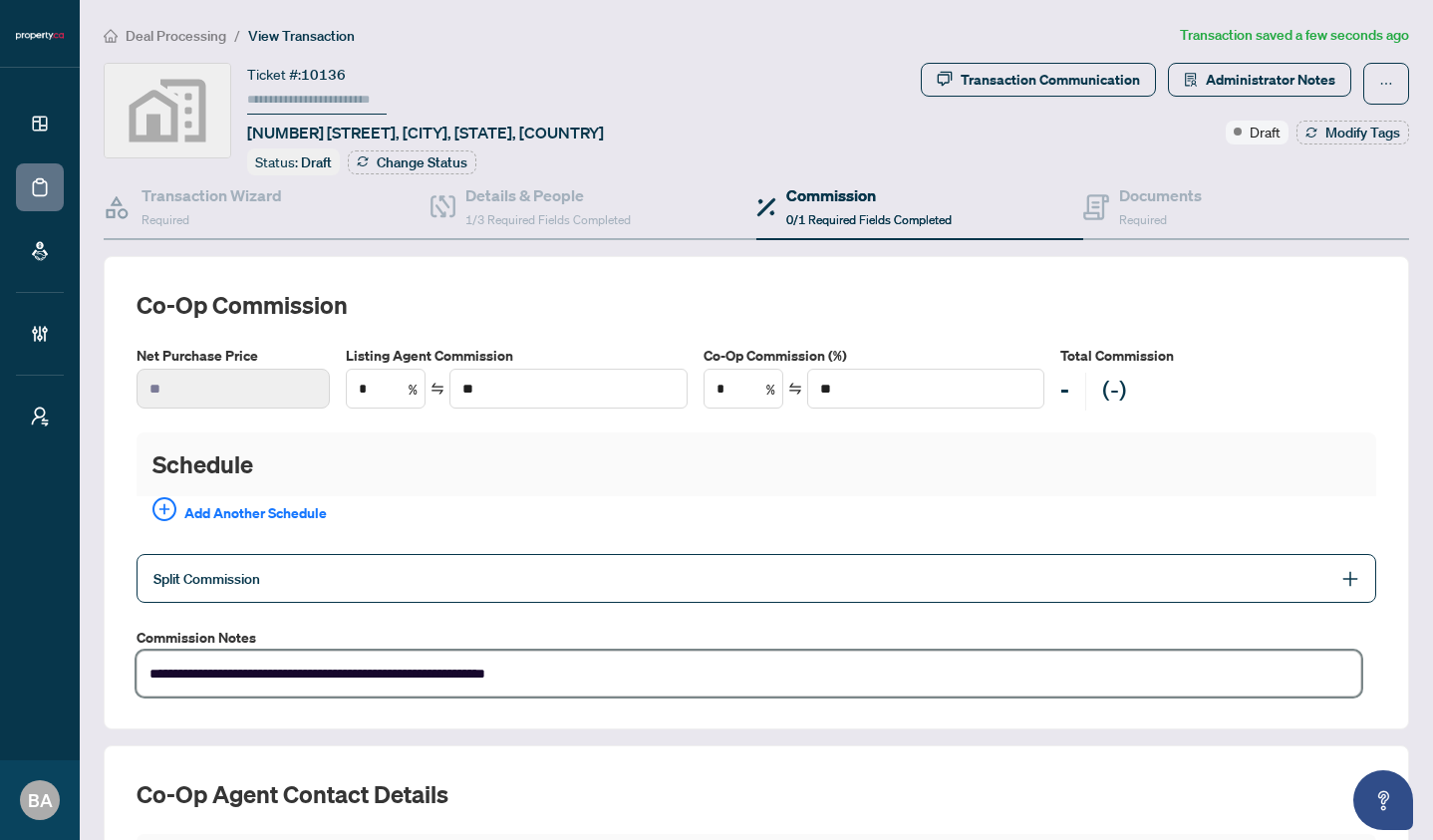 type on "**********" 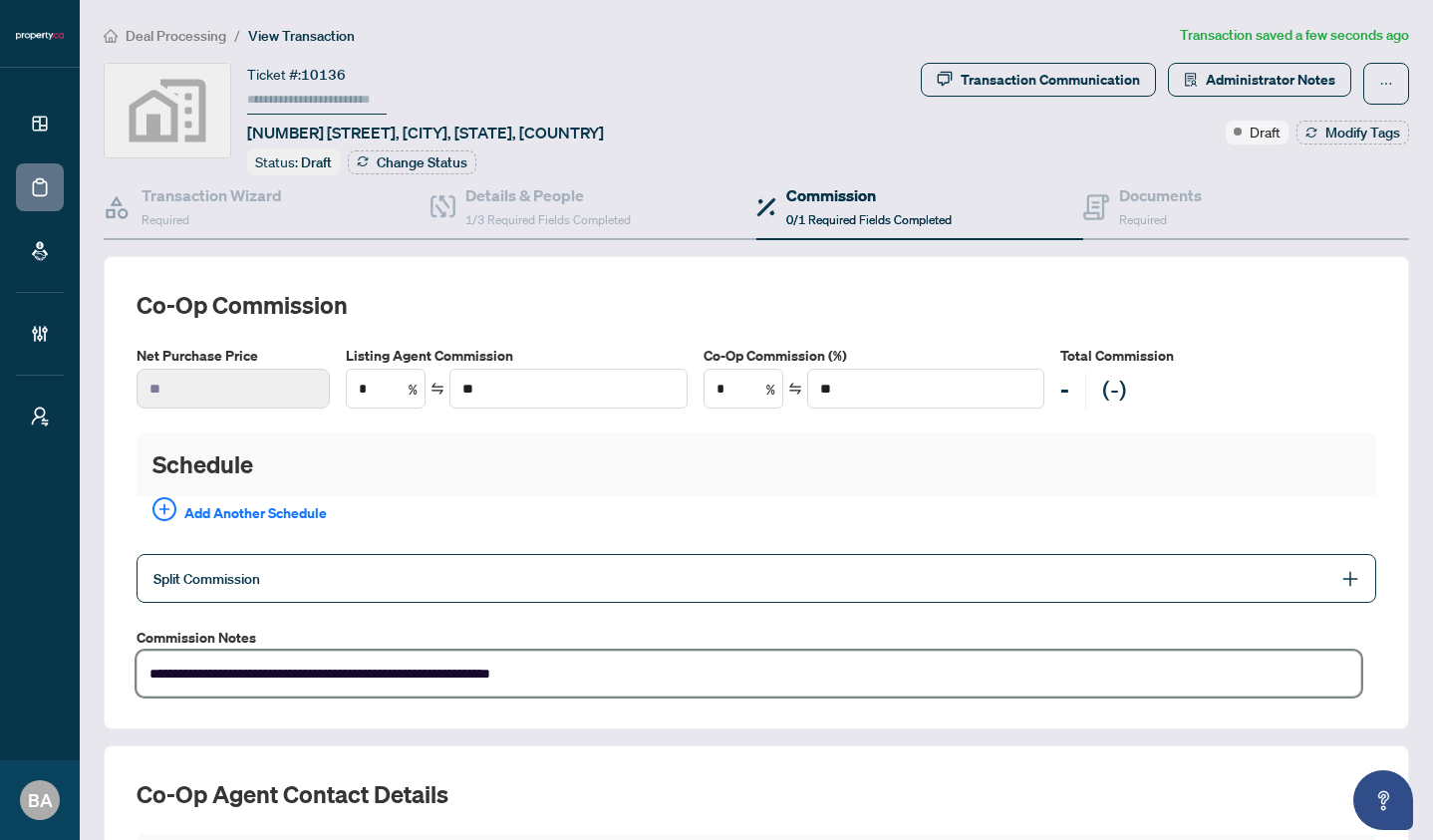 type on "**********" 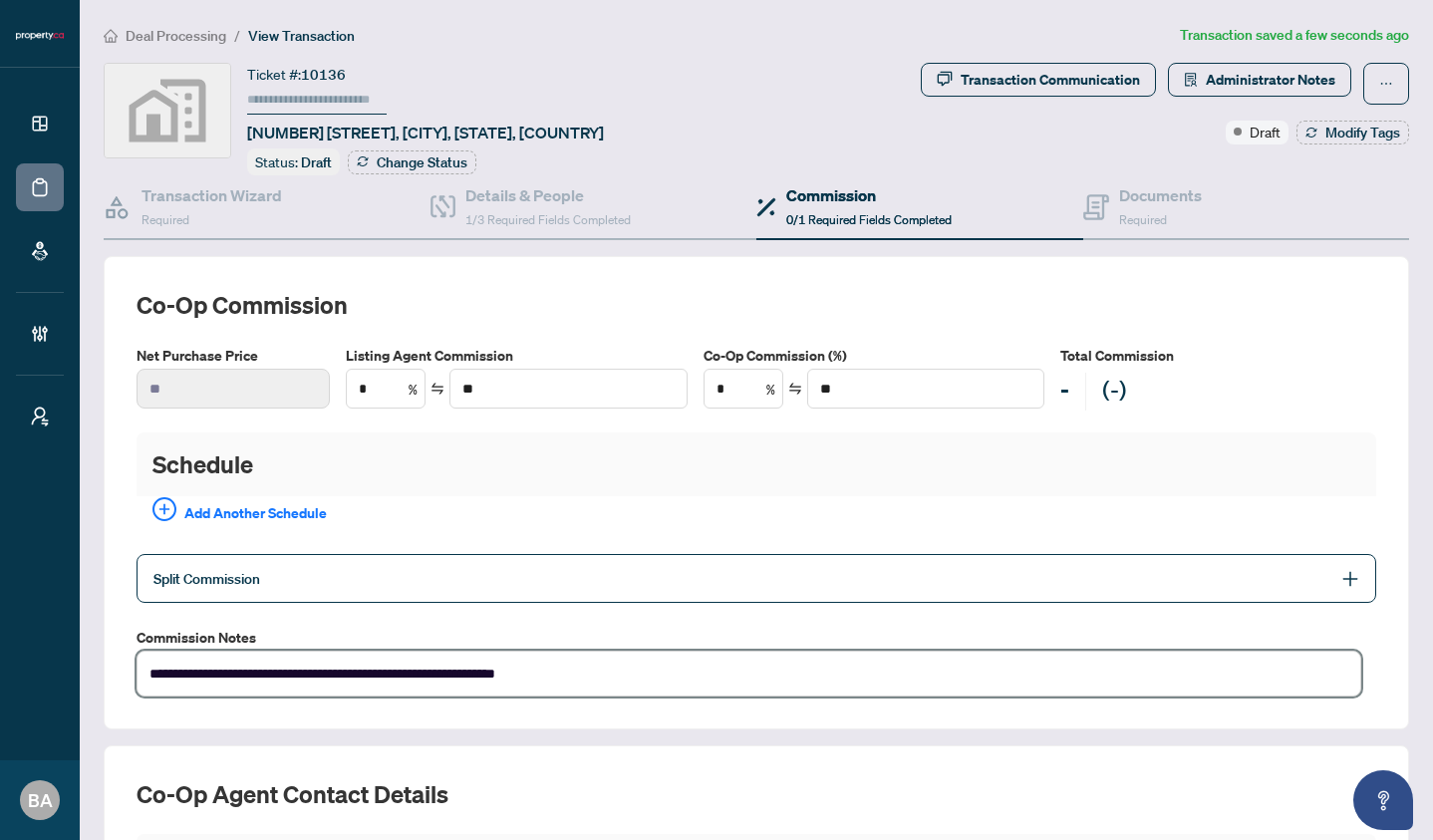 type on "**********" 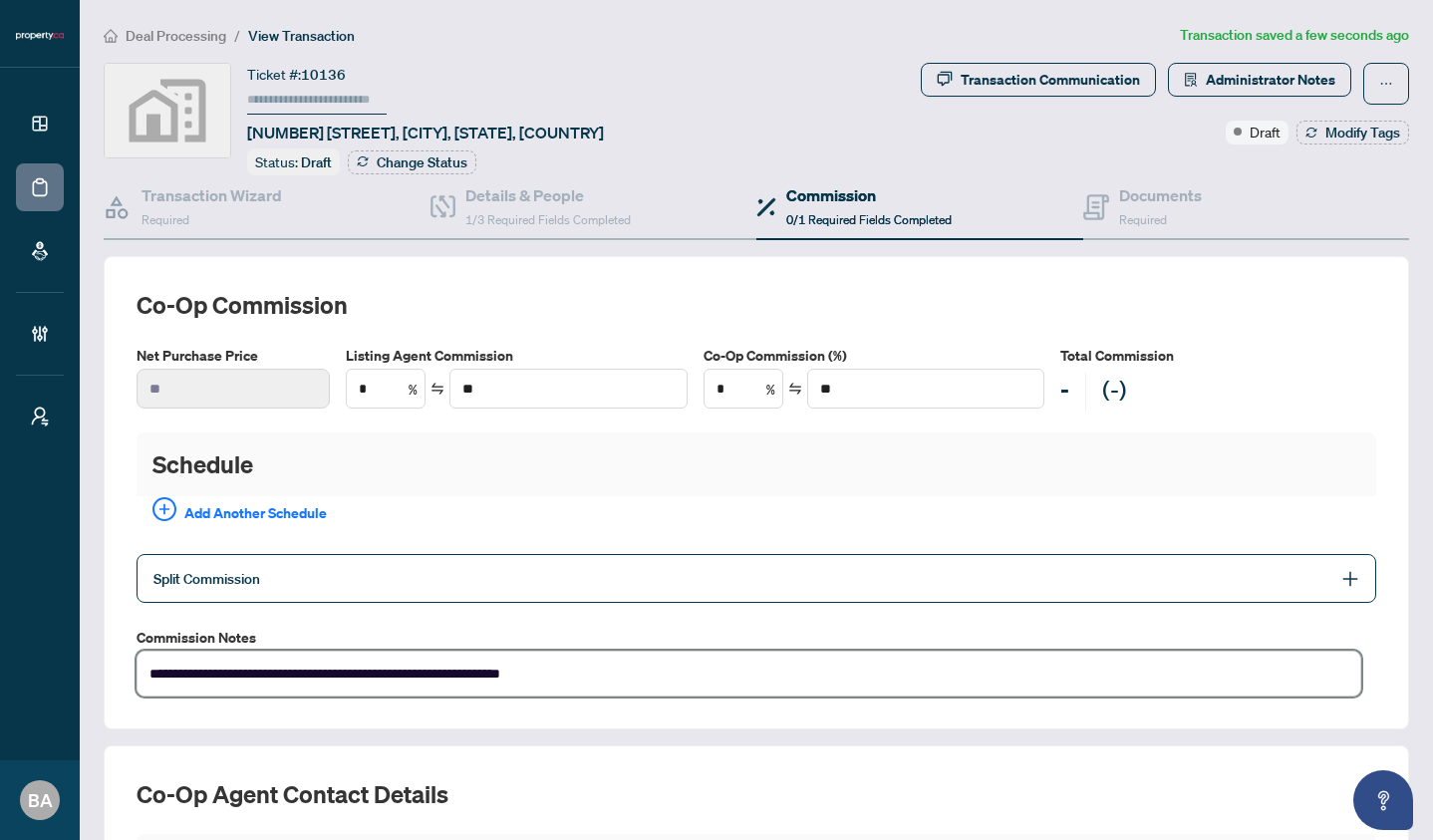 type on "**********" 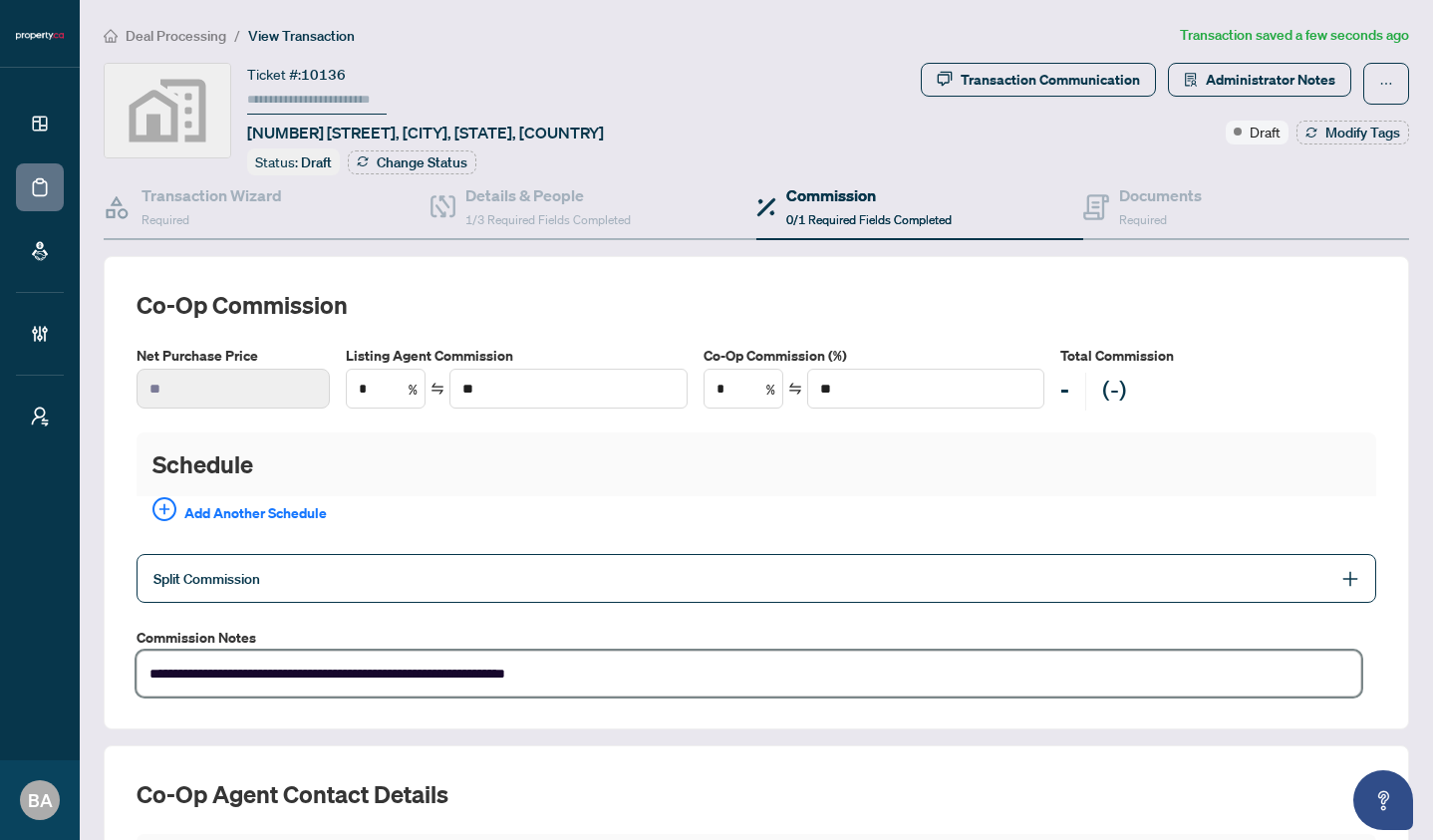type on "**********" 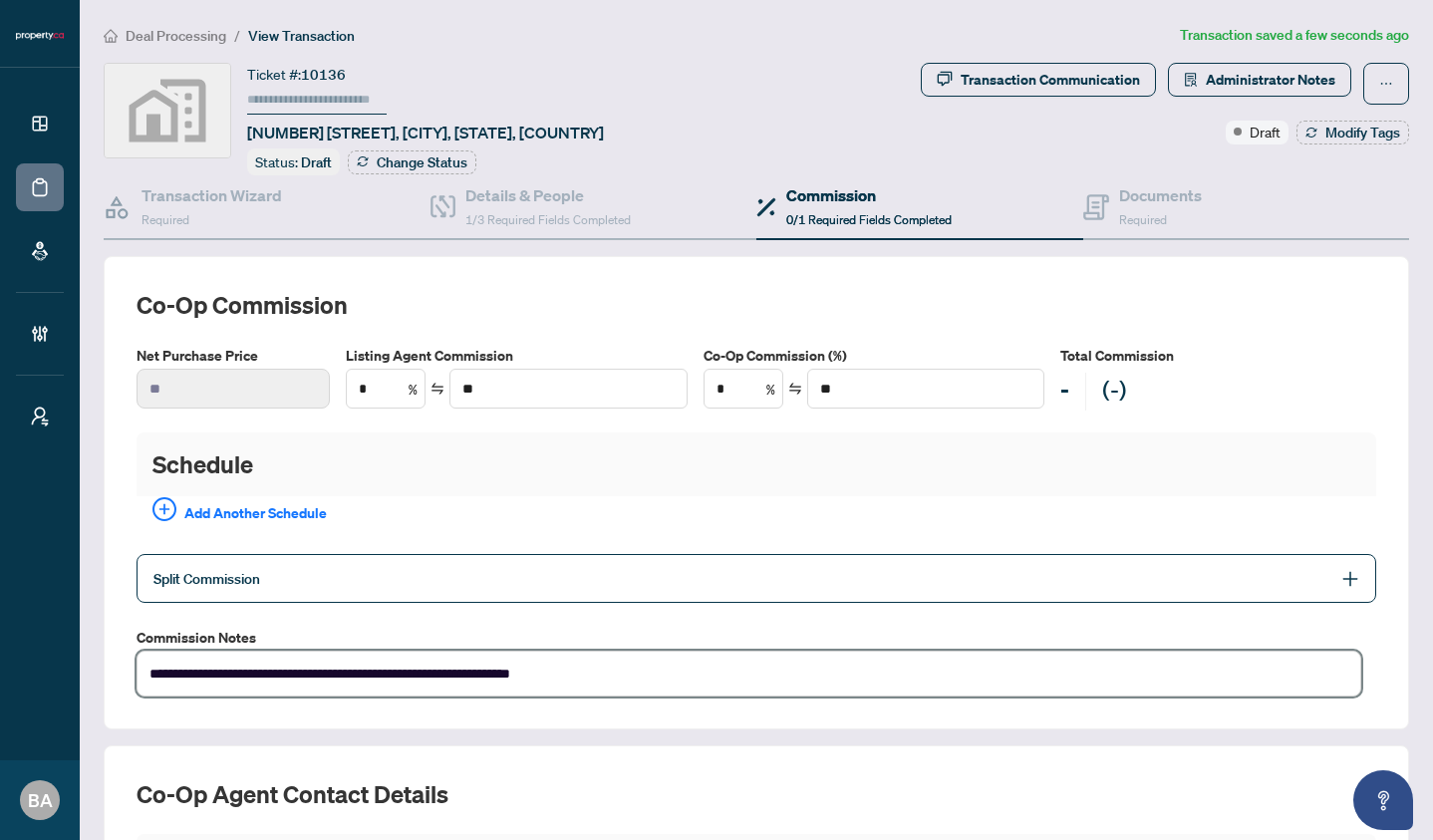 type on "**********" 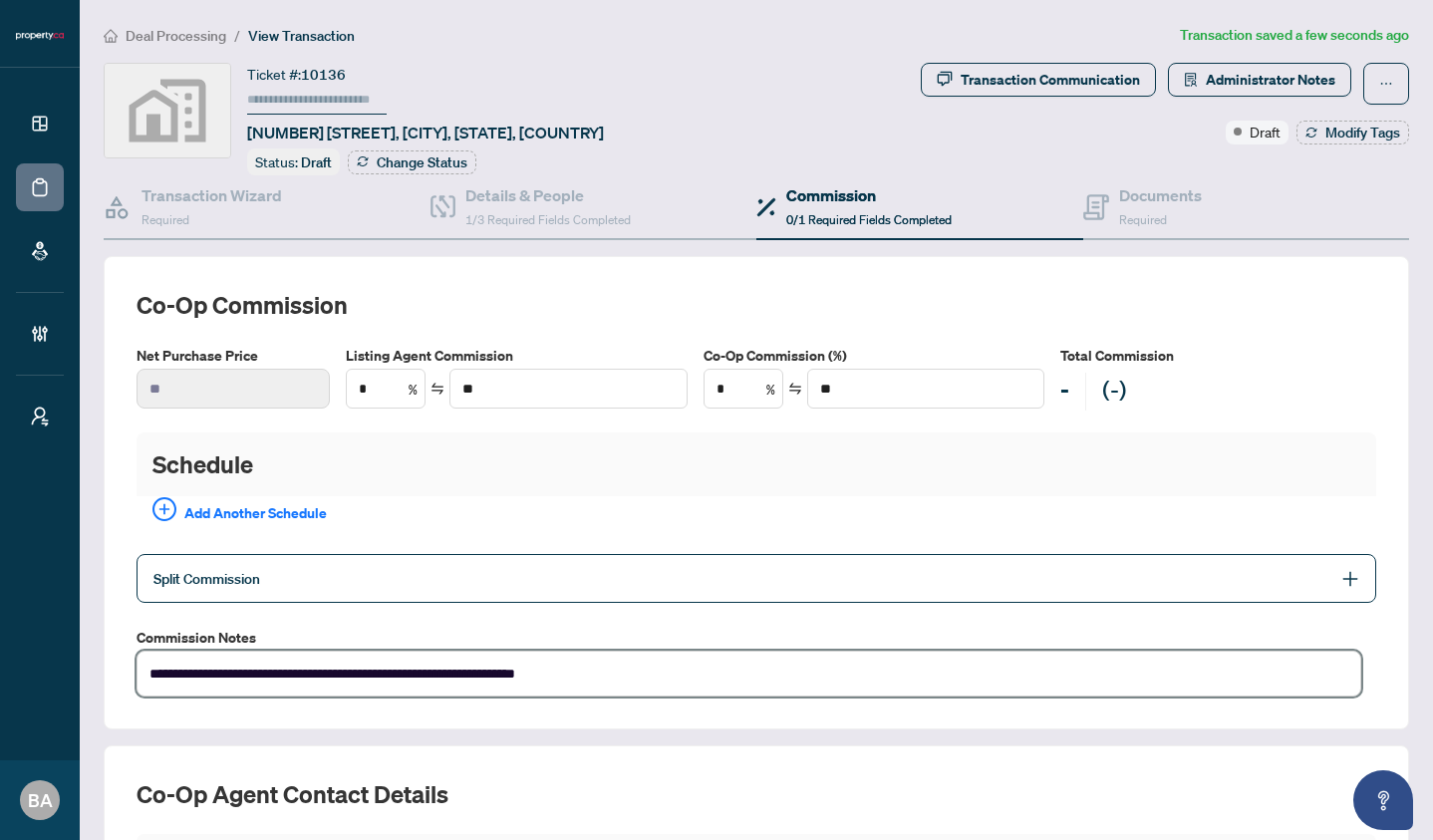 type on "**********" 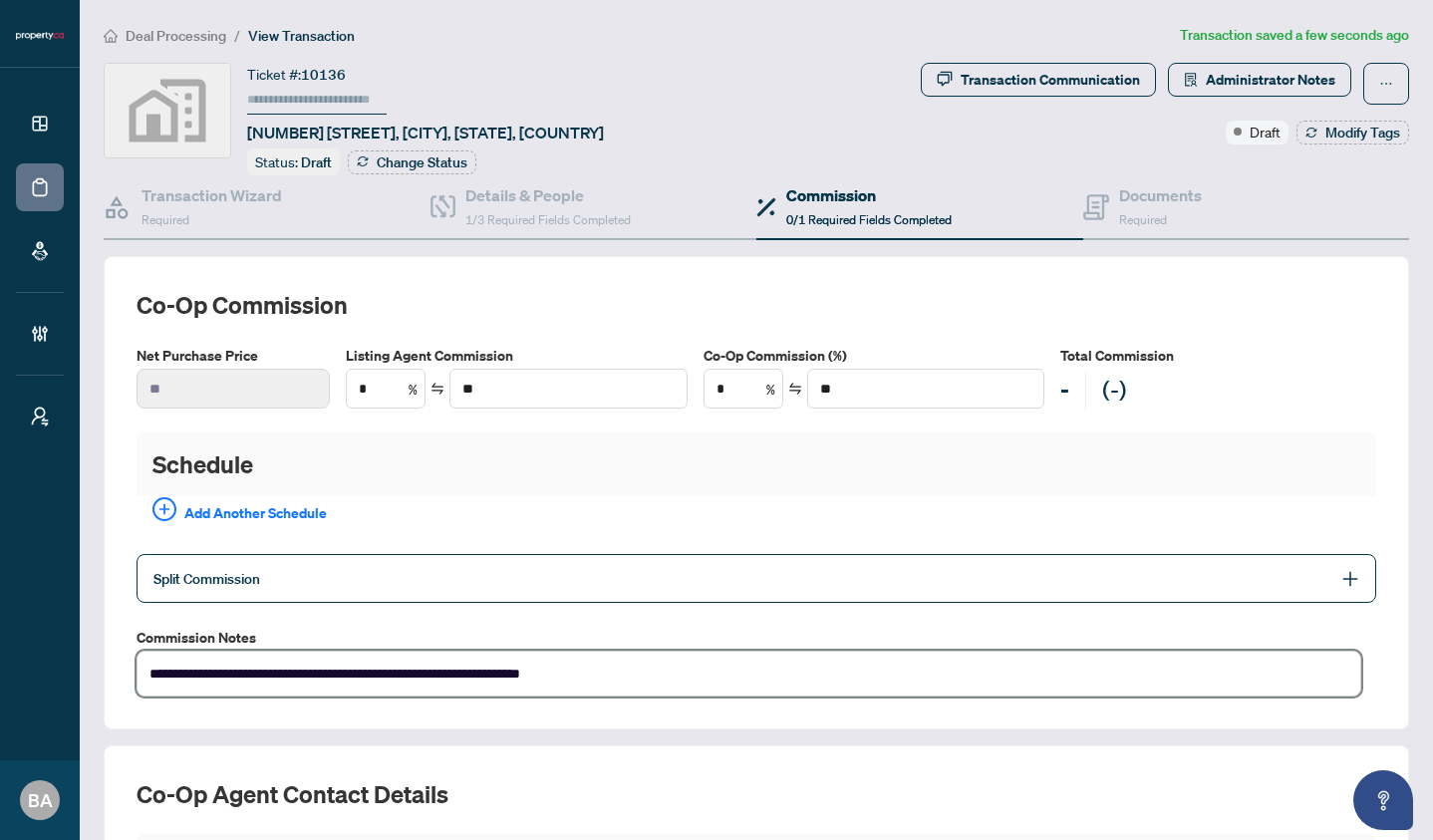 type on "**********" 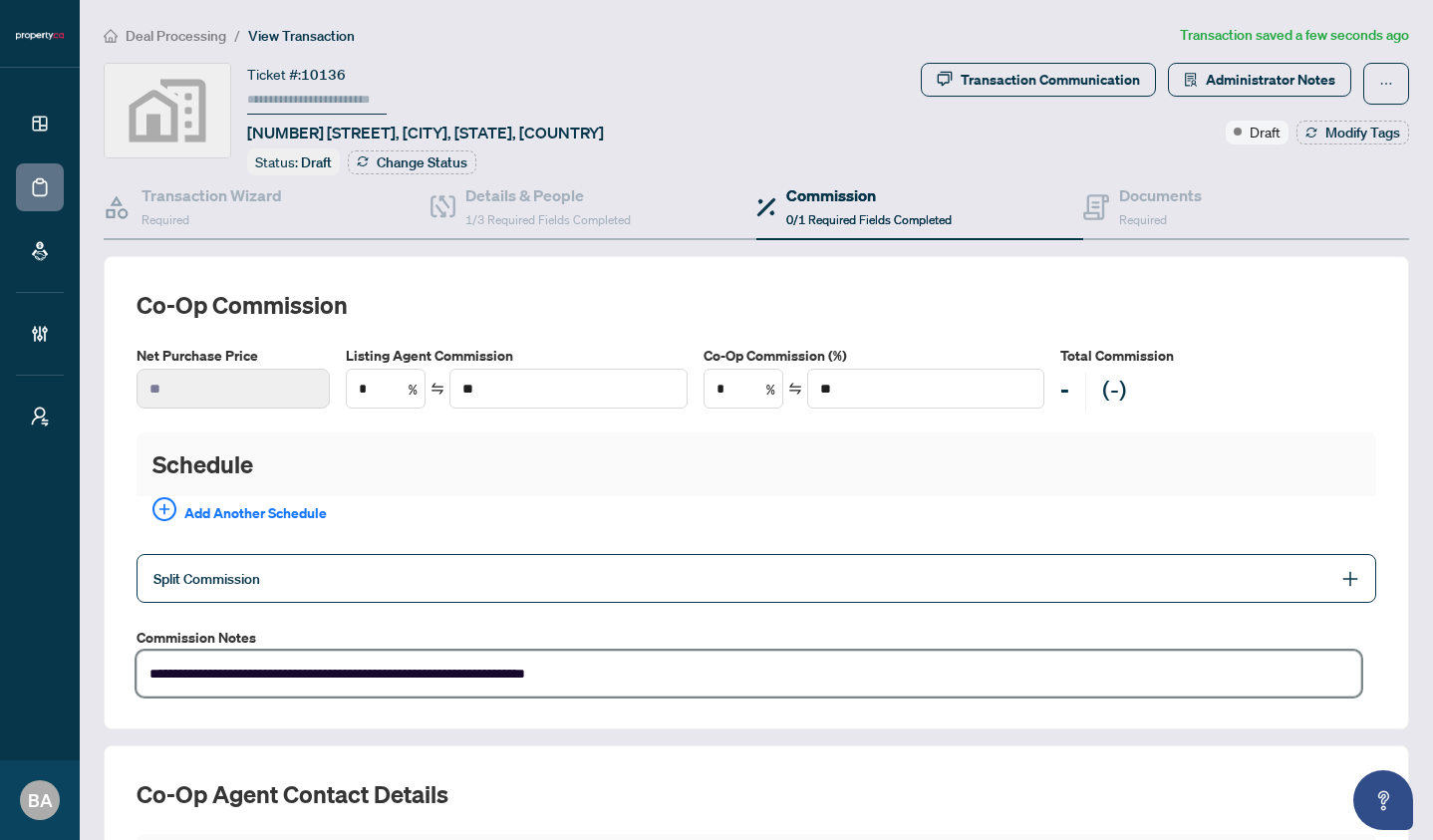 type on "**********" 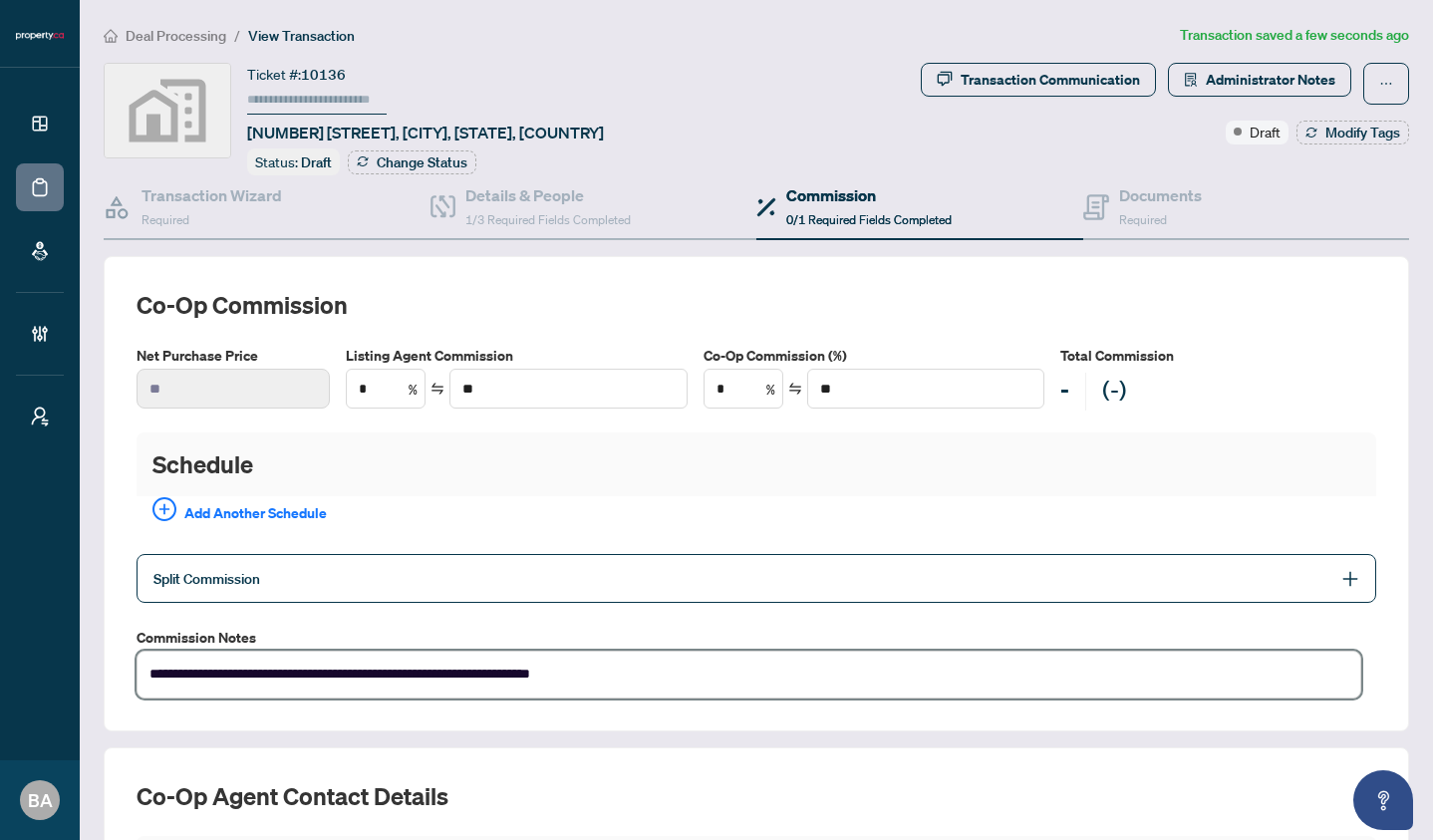 scroll, scrollTop: 0, scrollLeft: 0, axis: both 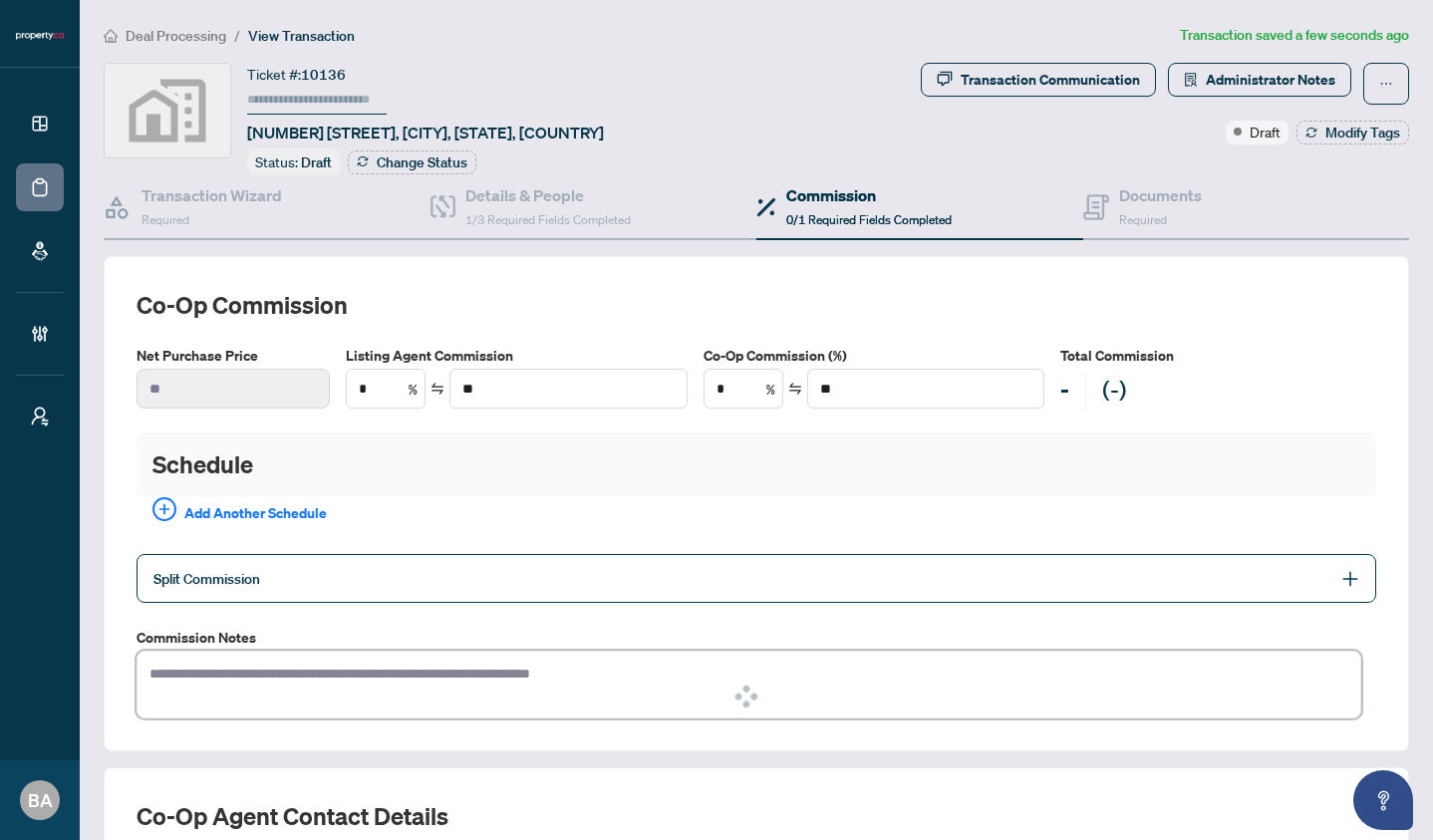 type on "**********" 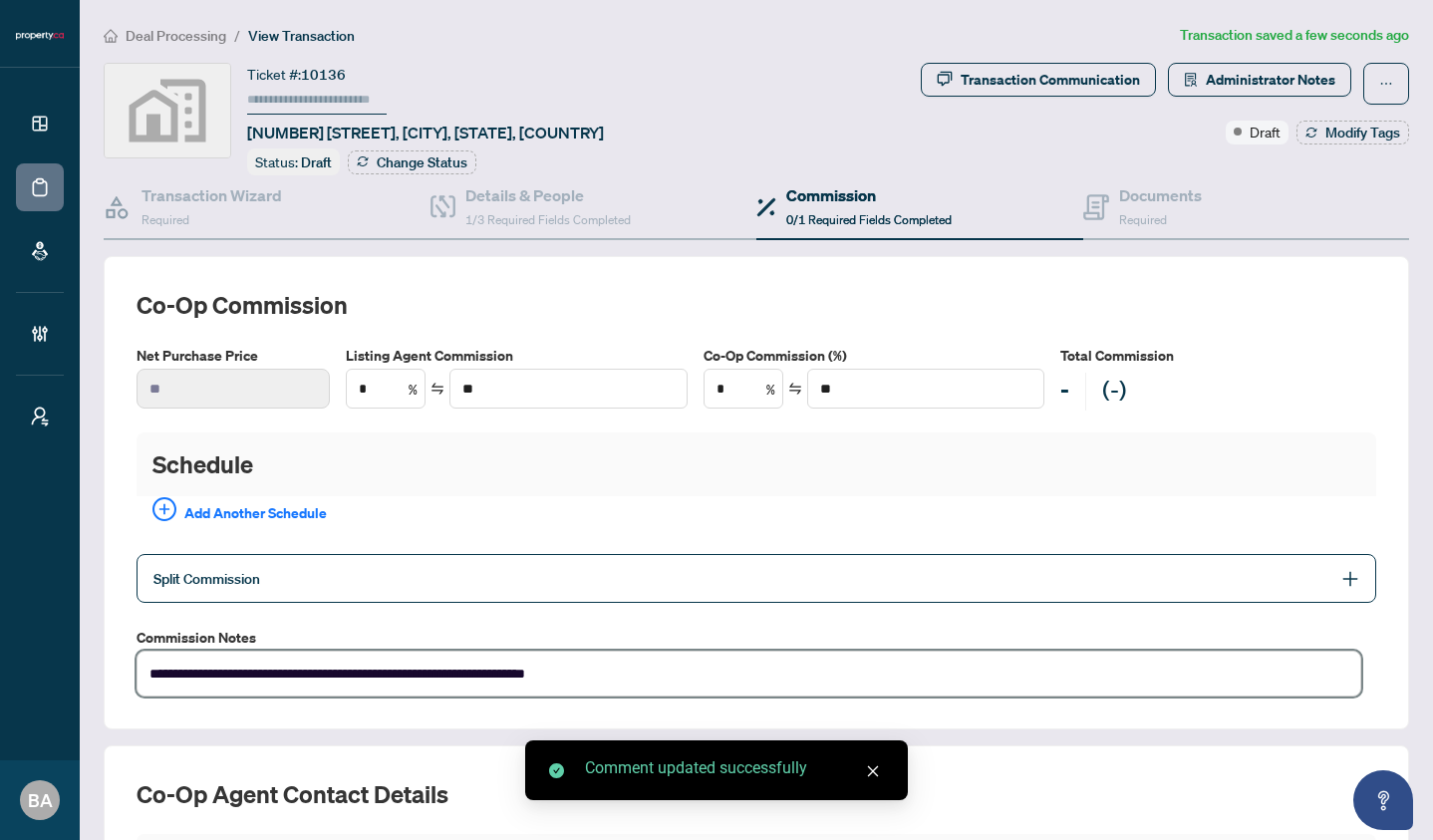 type on "**********" 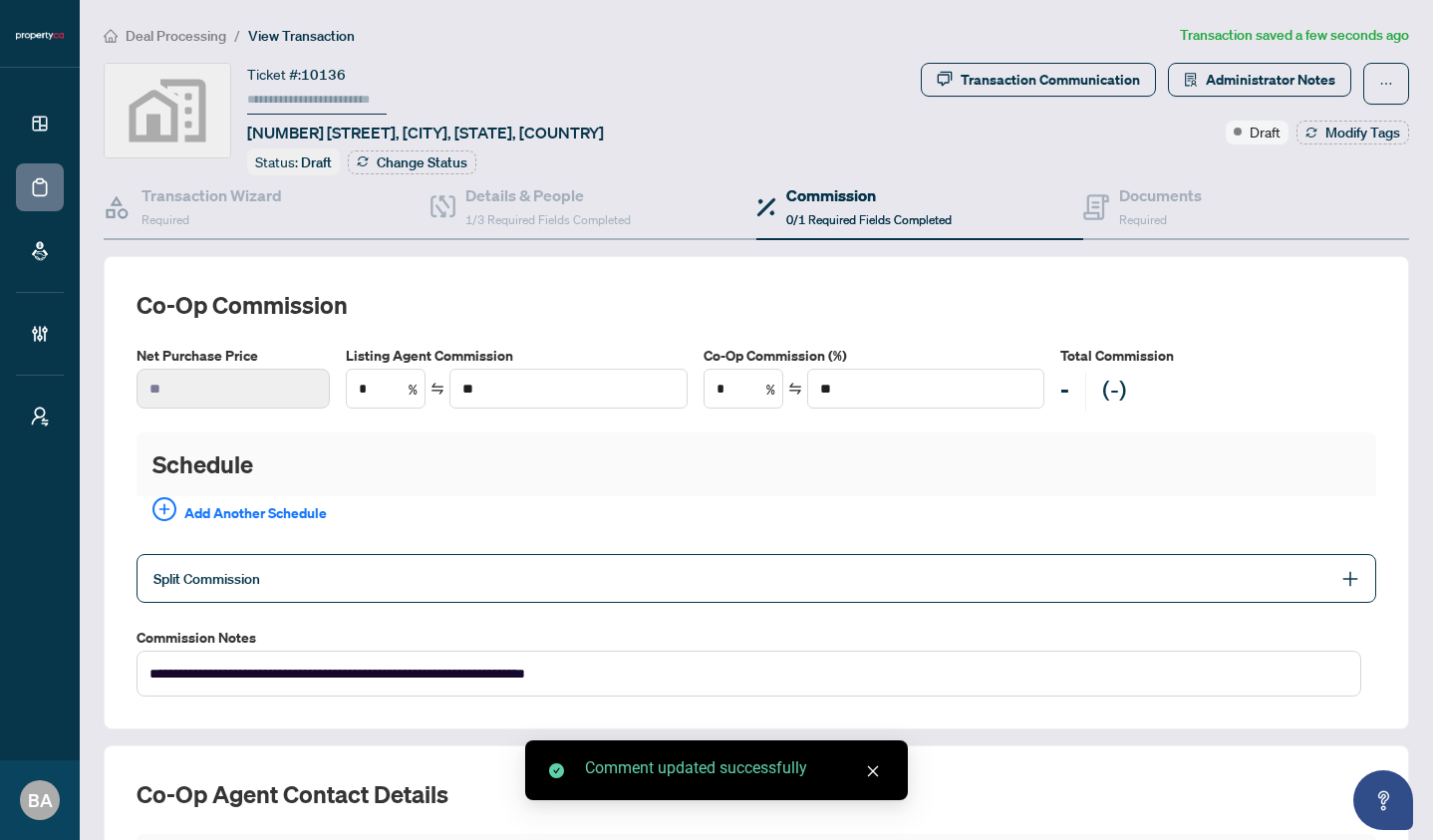 click at bounding box center (873, 771) 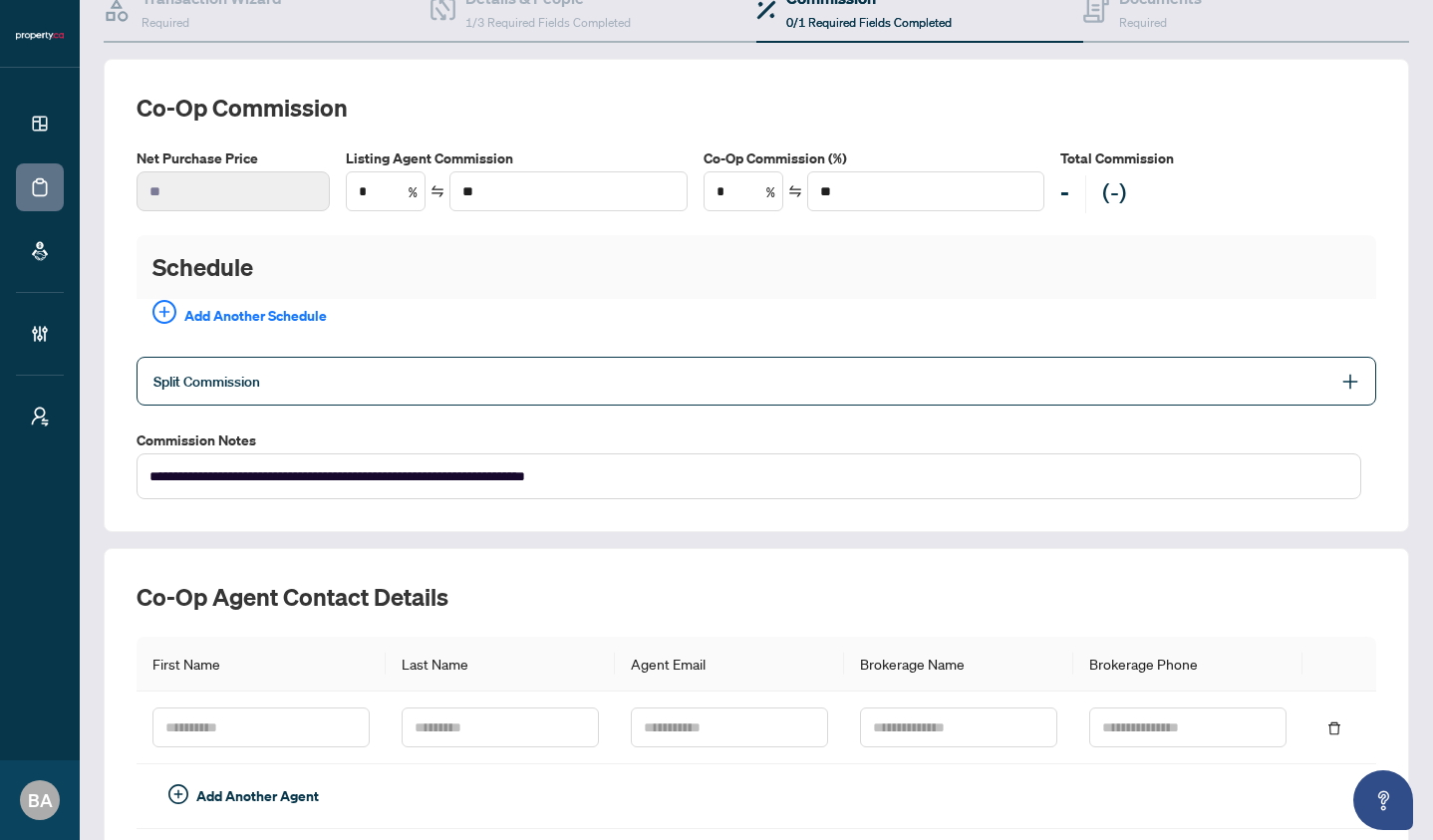 scroll, scrollTop: 358, scrollLeft: 0, axis: vertical 